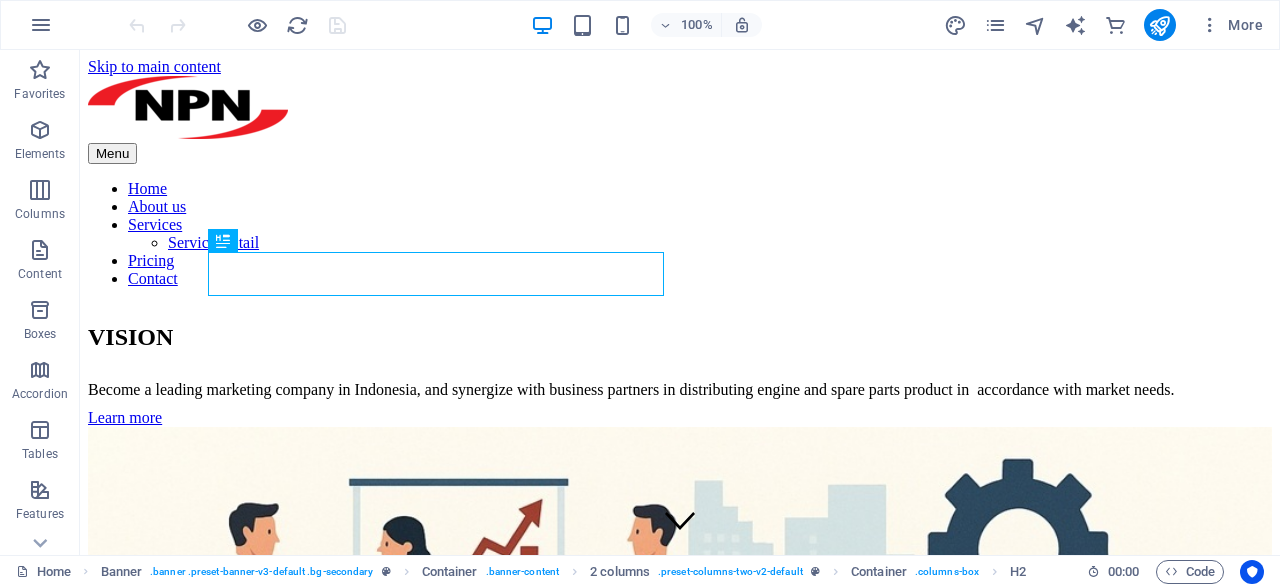 scroll, scrollTop: 0, scrollLeft: 0, axis: both 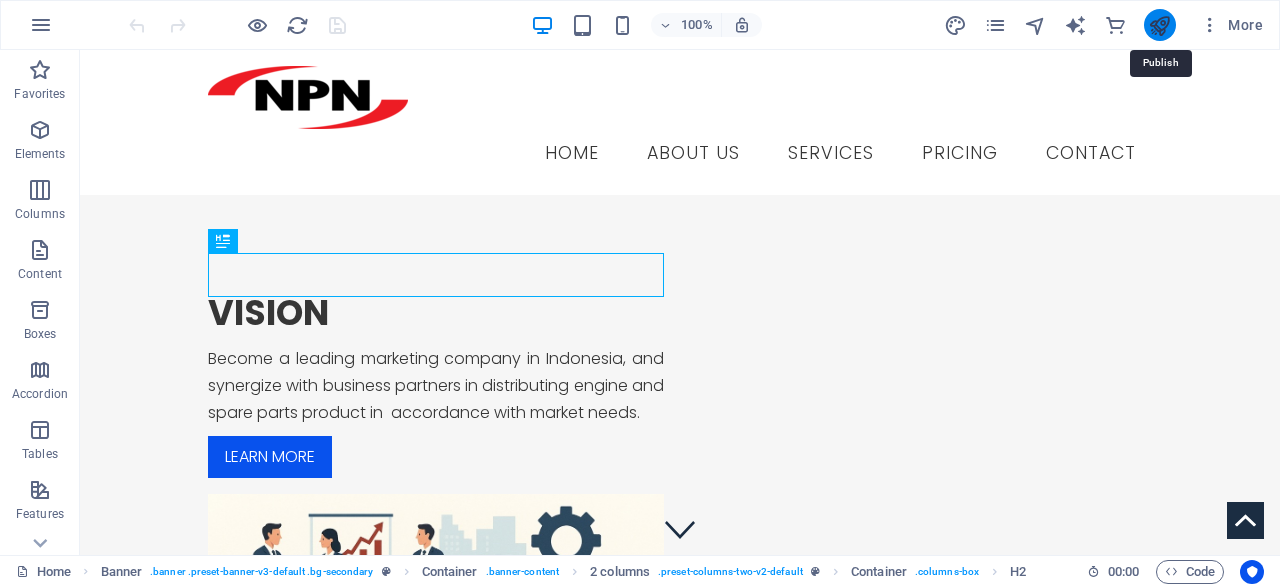 click at bounding box center (1159, 25) 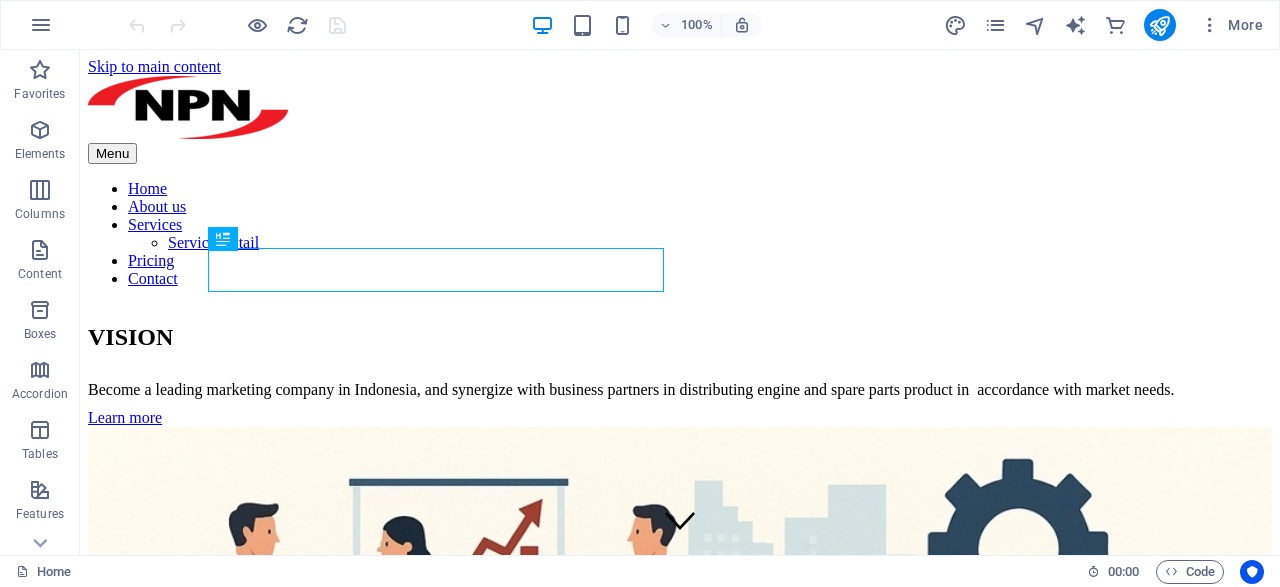 scroll, scrollTop: 0, scrollLeft: 0, axis: both 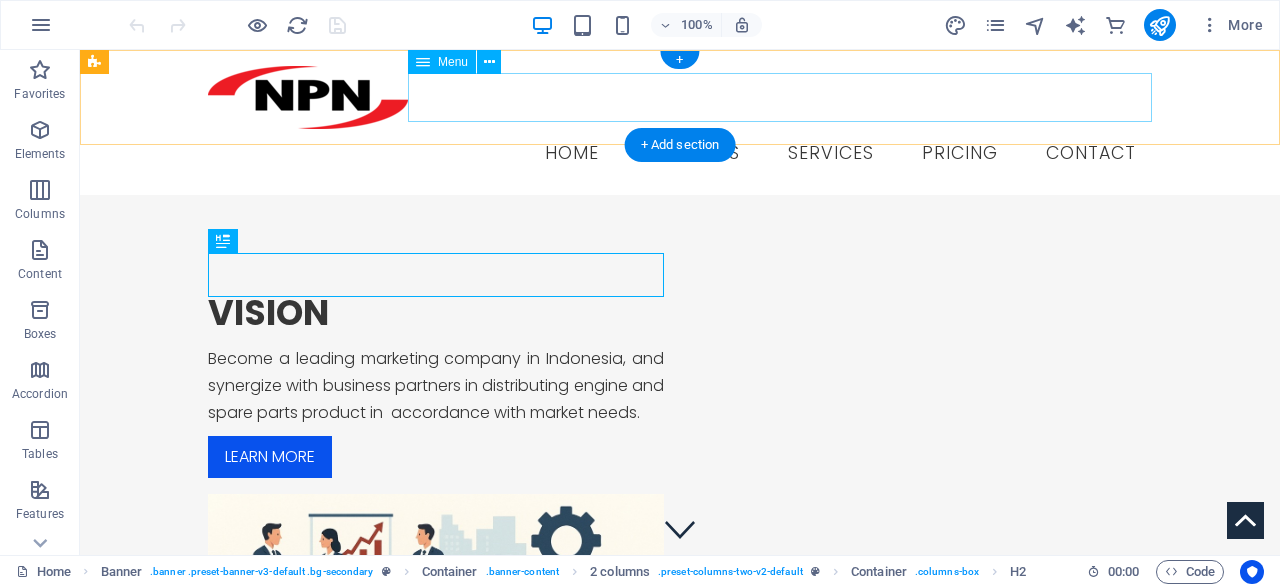click on "Home About us Services Service Detail Pricing Contact" at bounding box center [680, 154] 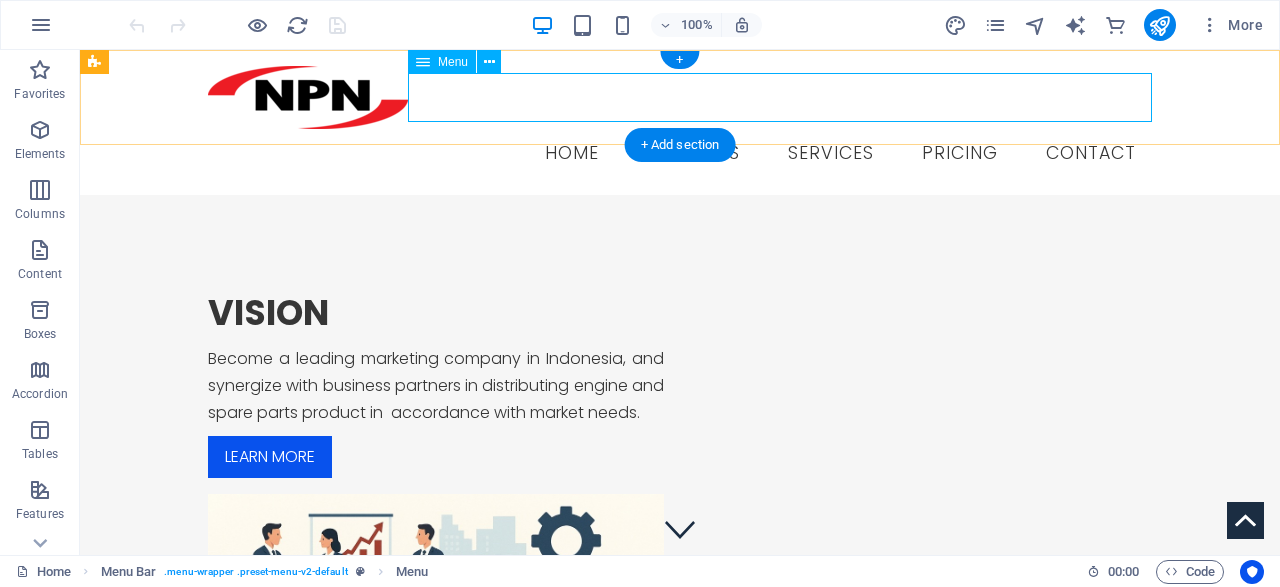 click on "Home About us Services Service Detail Pricing Contact" at bounding box center [680, 154] 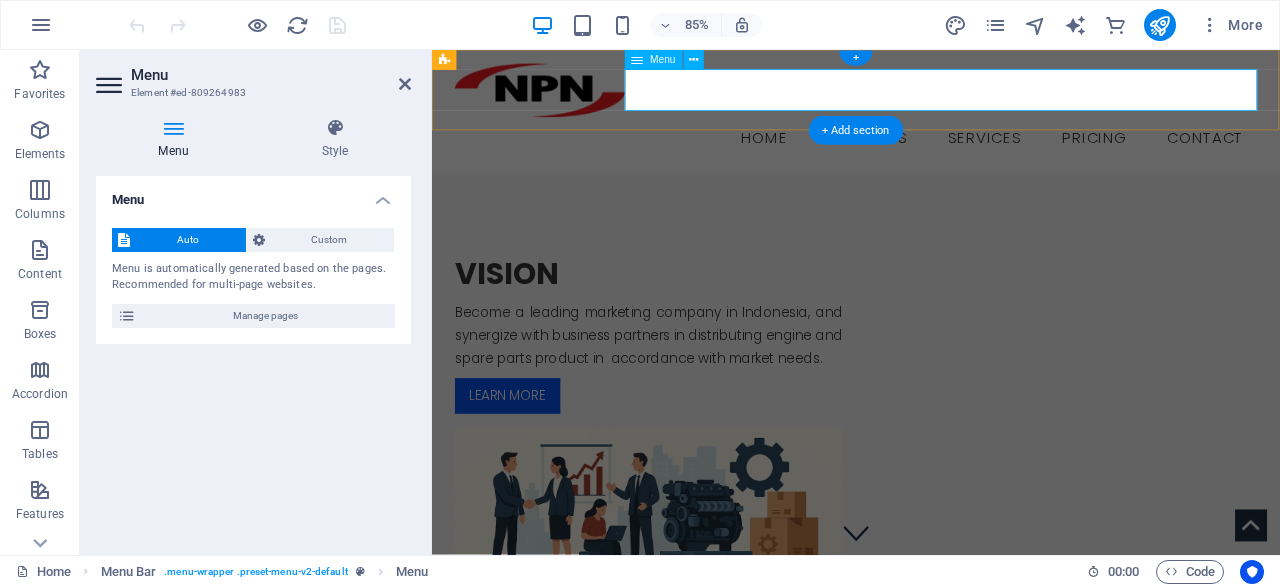 click on "Home About us Services Service Detail Pricing Contact" at bounding box center [931, 154] 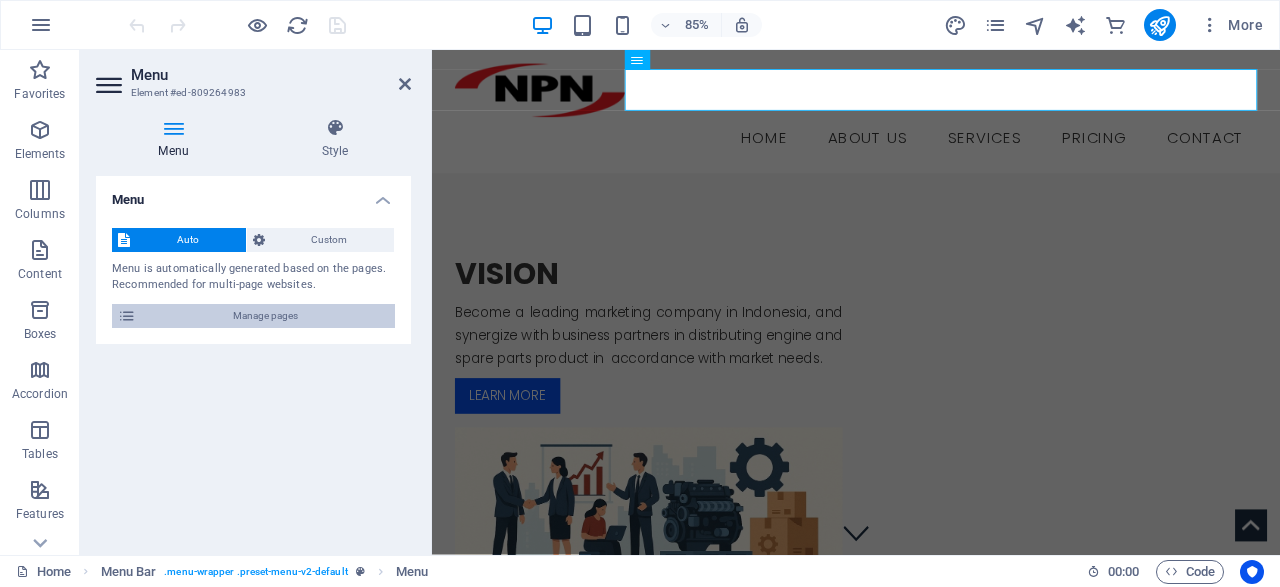 click at bounding box center [127, 316] 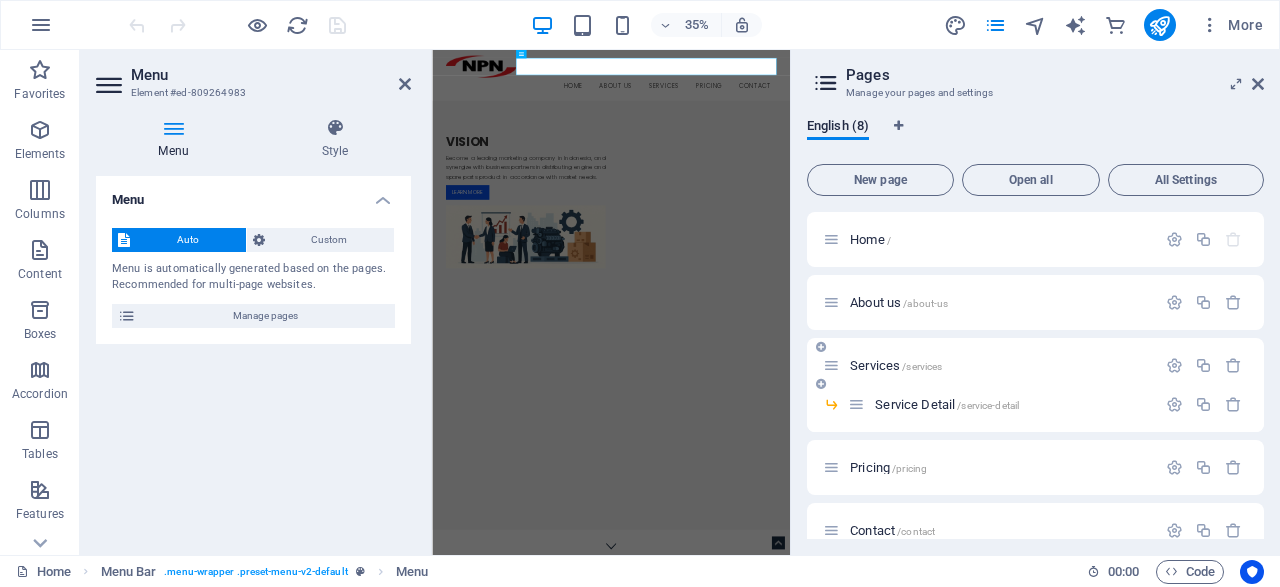 click on "Services /services" at bounding box center (989, 365) 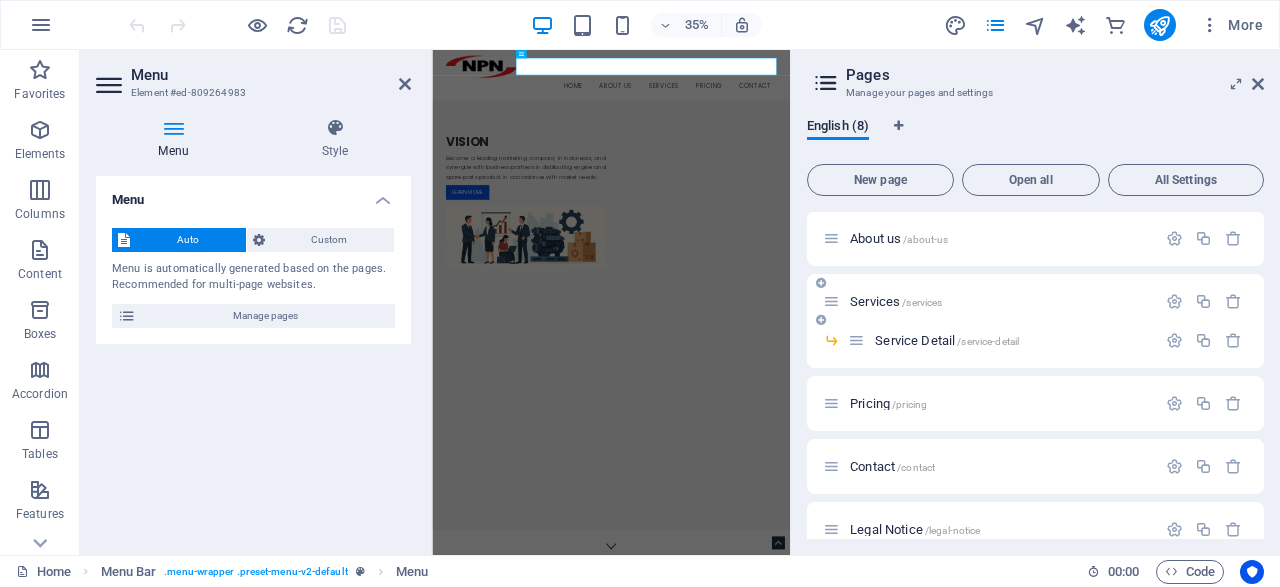 scroll, scrollTop: 96, scrollLeft: 0, axis: vertical 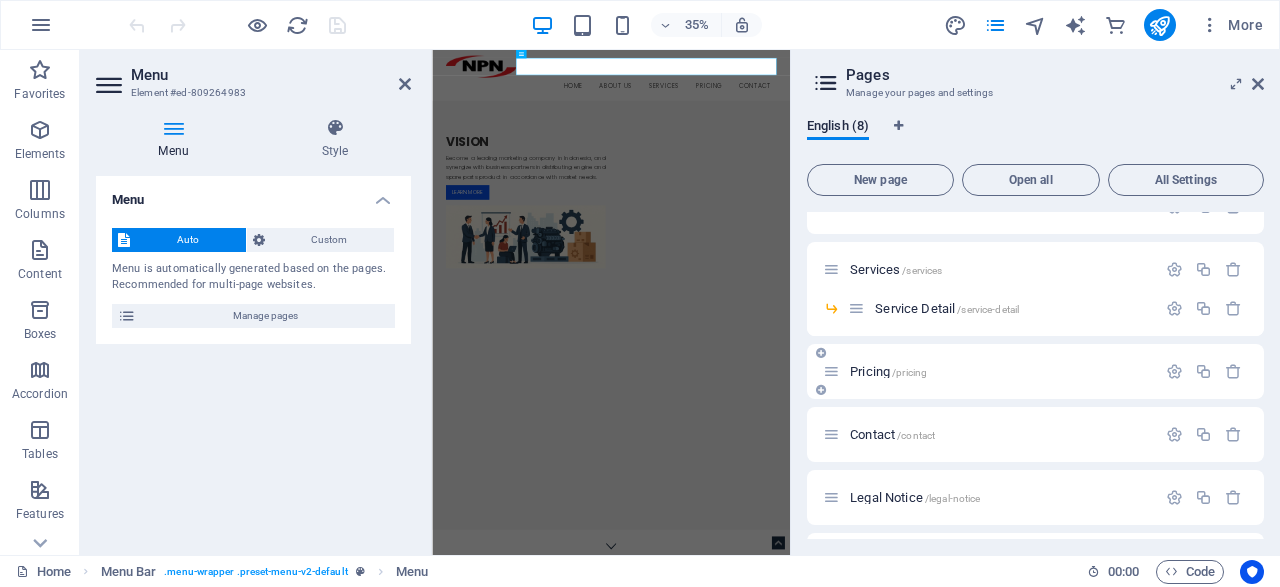 click on "Pricing /pricing" at bounding box center (1035, 371) 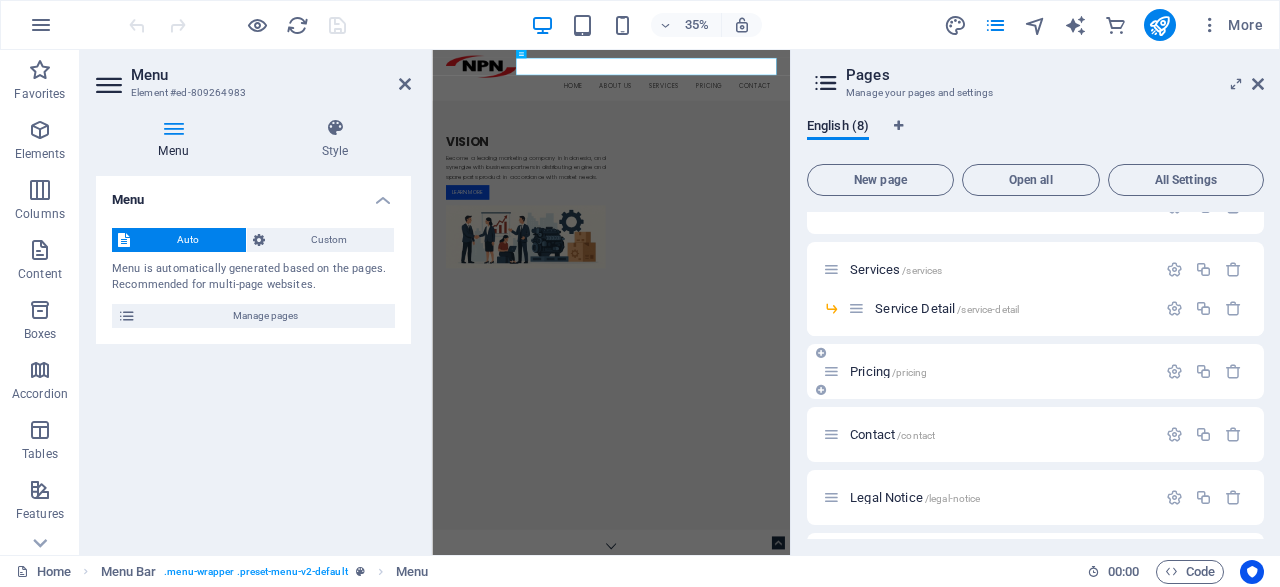 click on "Pricing /pricing" at bounding box center [888, 371] 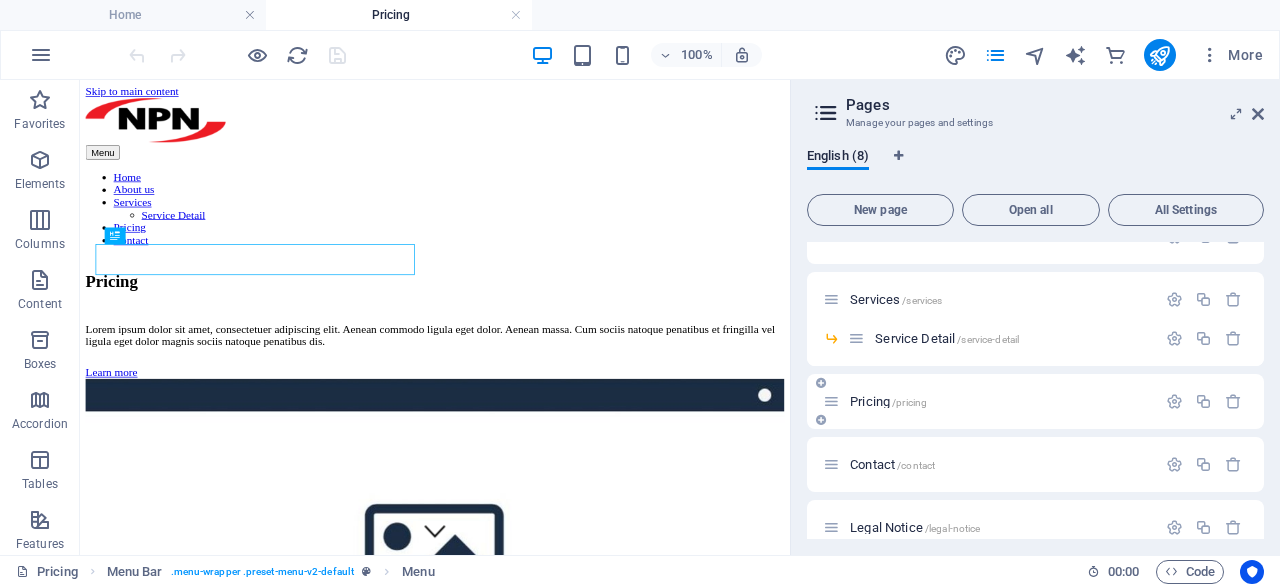 scroll, scrollTop: 0, scrollLeft: 0, axis: both 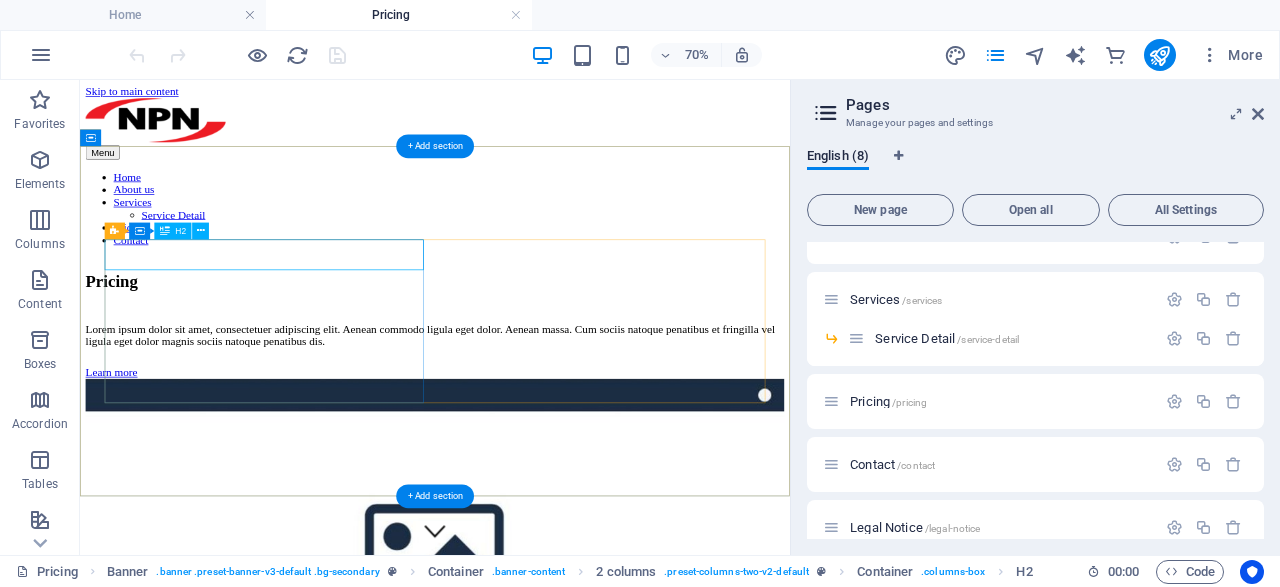 click on "Pricing" at bounding box center (587, 367) 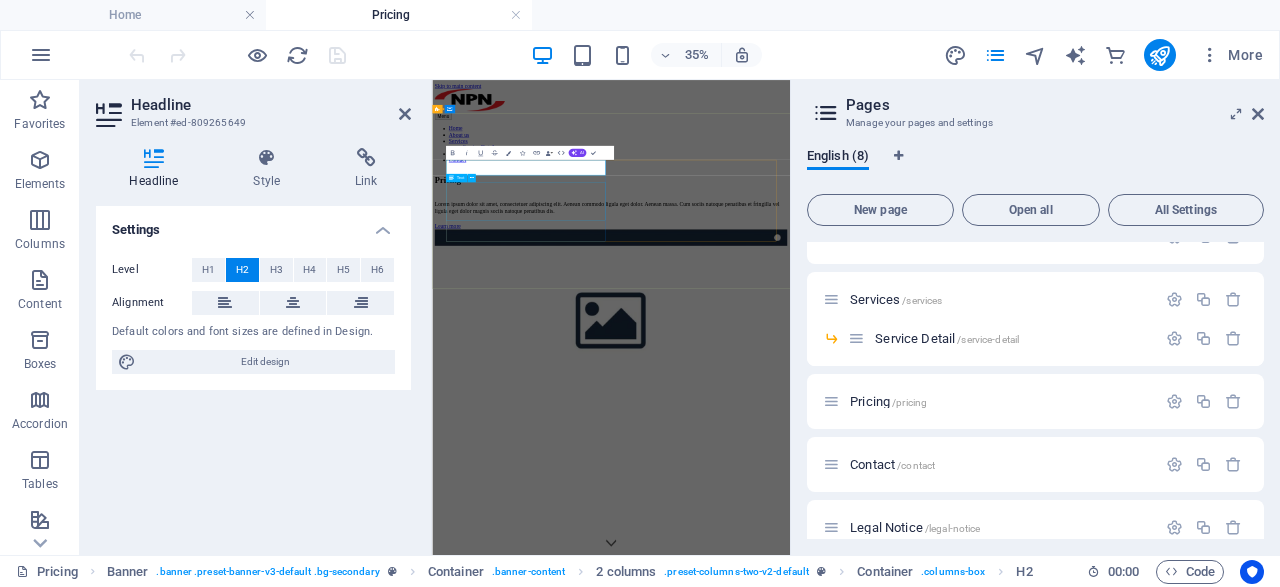 type 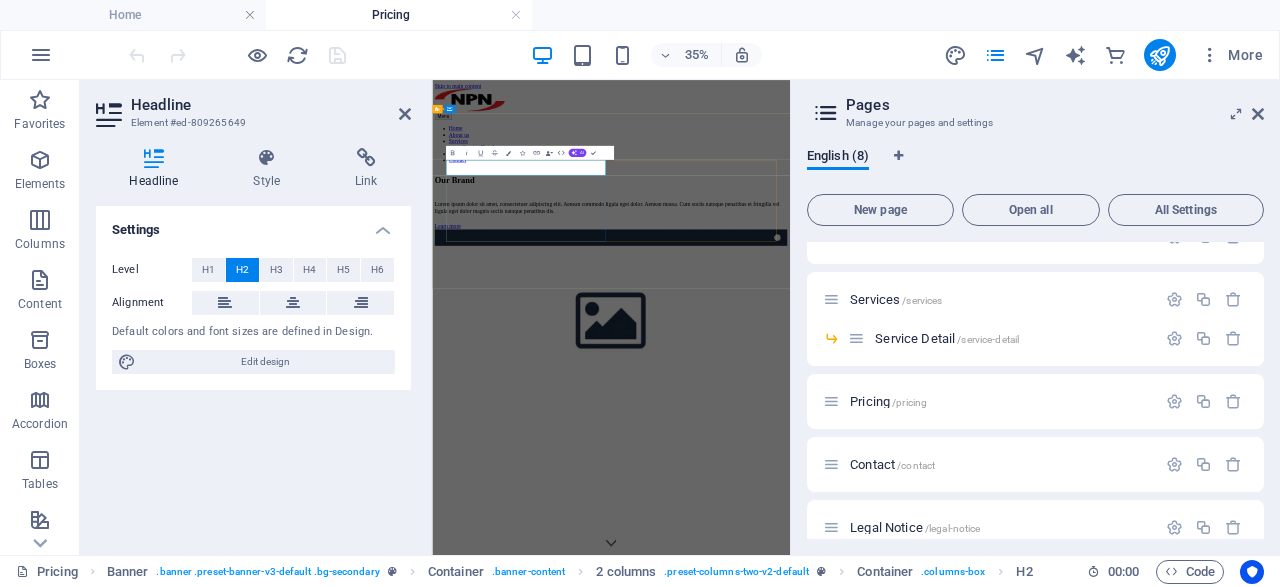 drag, startPoint x: 769, startPoint y: 333, endPoint x: 852, endPoint y: 258, distance: 111.86599 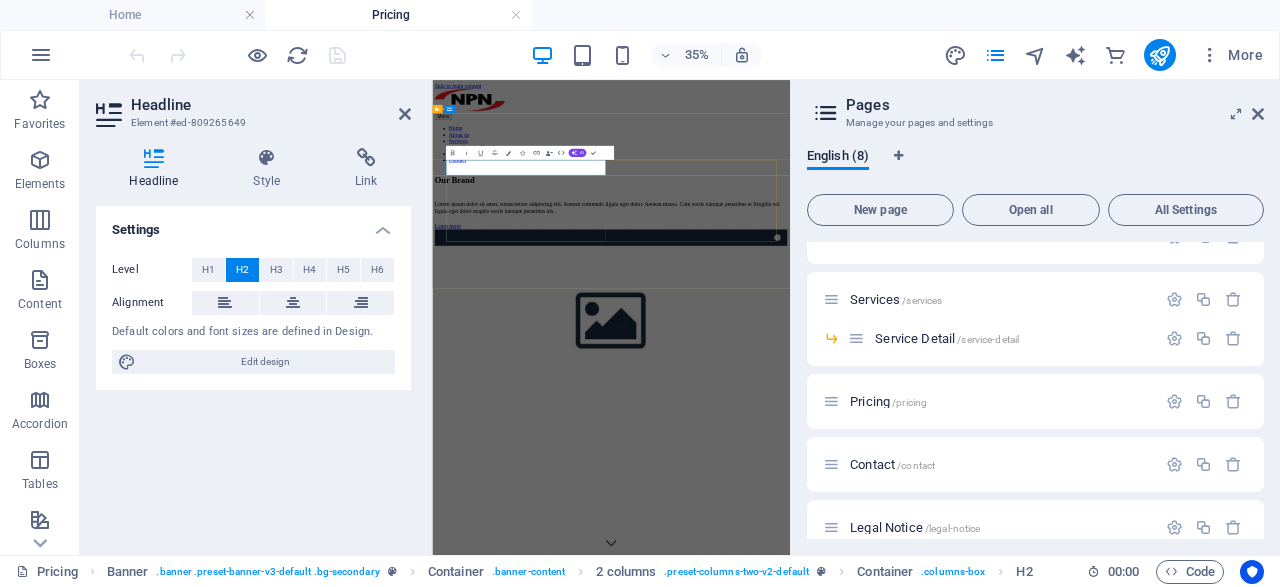 click on "Our Brand" at bounding box center [943, 367] 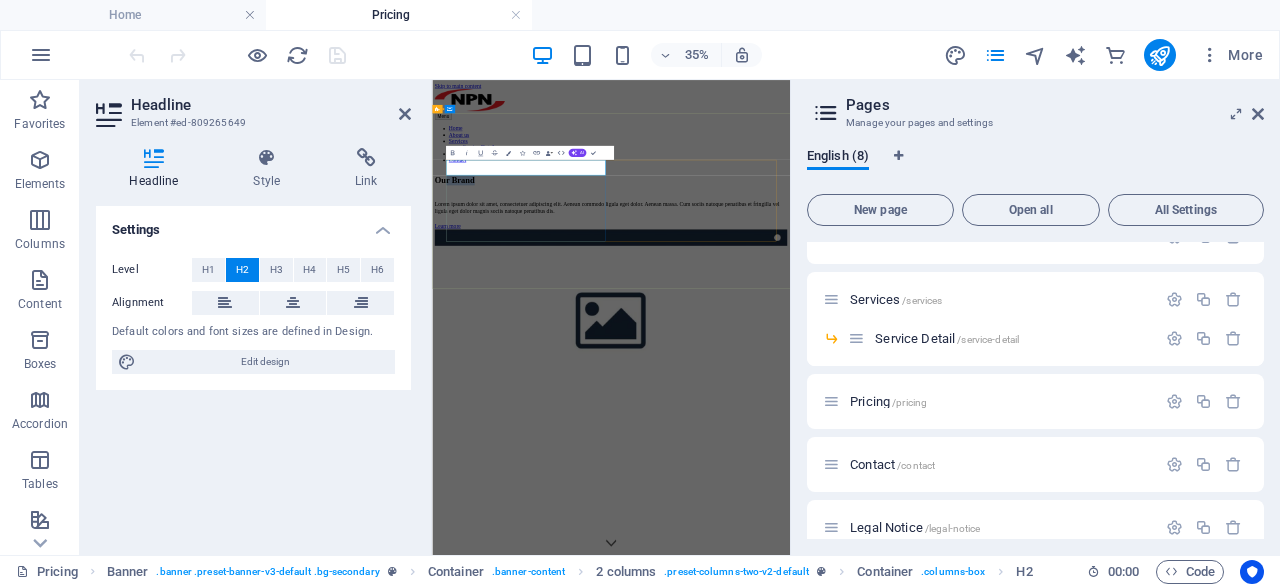 drag, startPoint x: 716, startPoint y: 337, endPoint x: 394, endPoint y: 291, distance: 325.26913 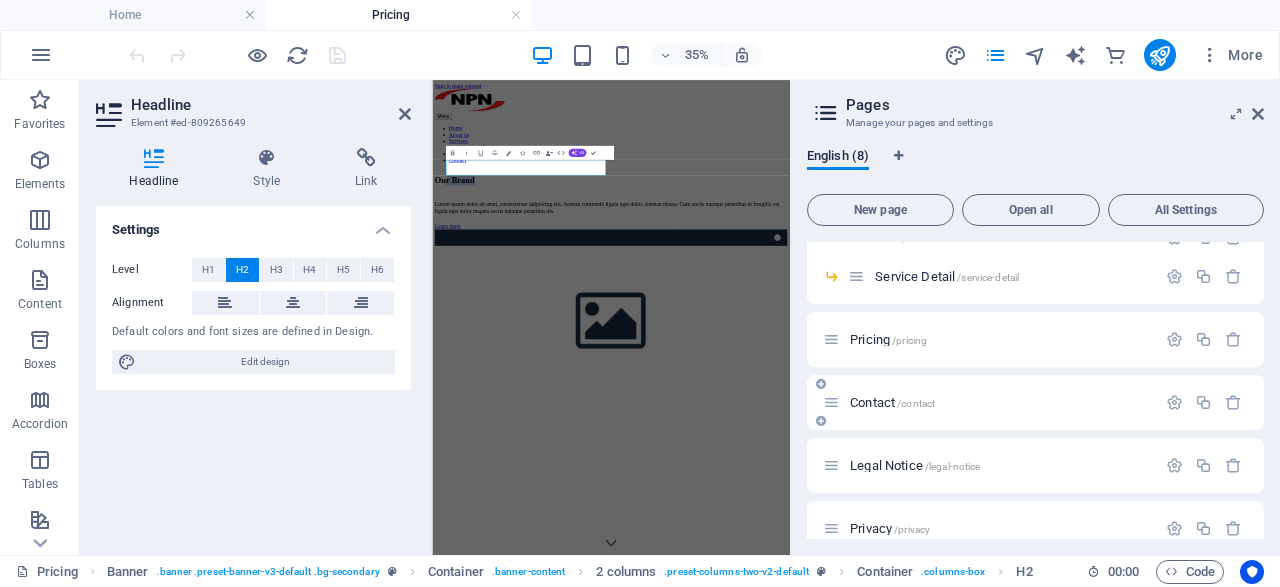 scroll, scrollTop: 182, scrollLeft: 0, axis: vertical 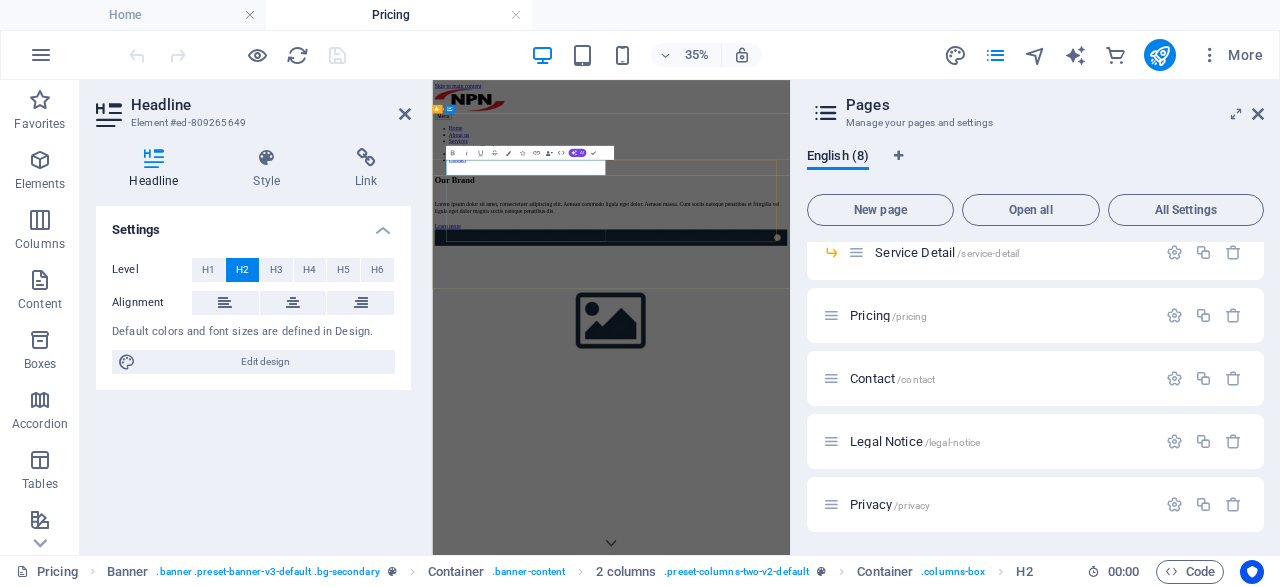 click on "Our Brand" at bounding box center [943, 367] 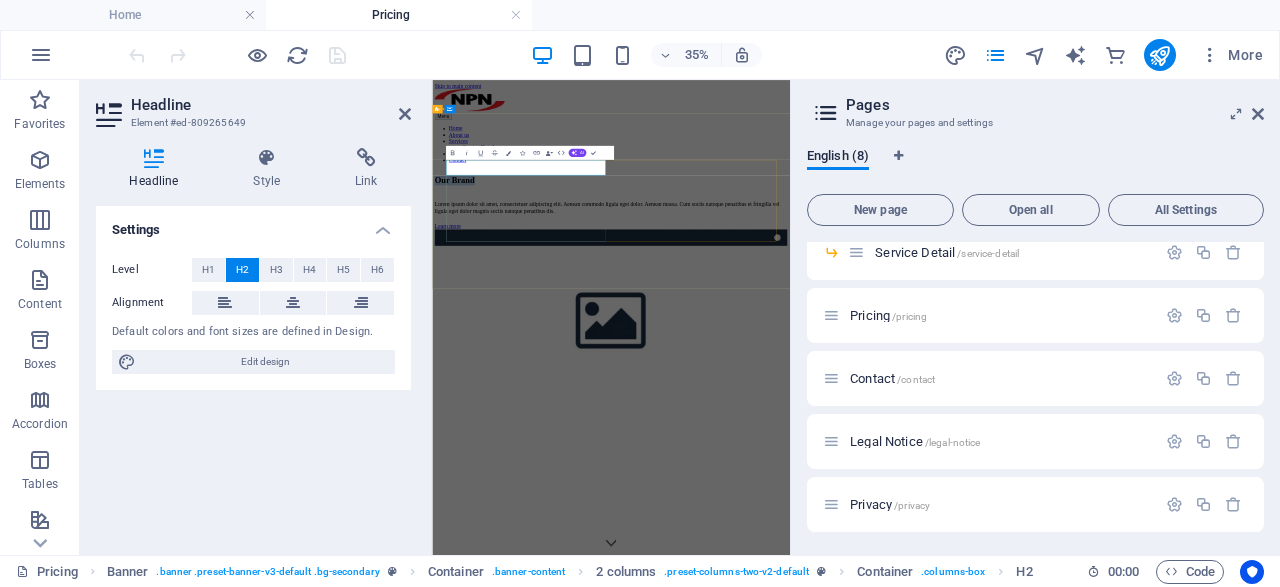 drag, startPoint x: 643, startPoint y: 328, endPoint x: 428, endPoint y: 312, distance: 215.59453 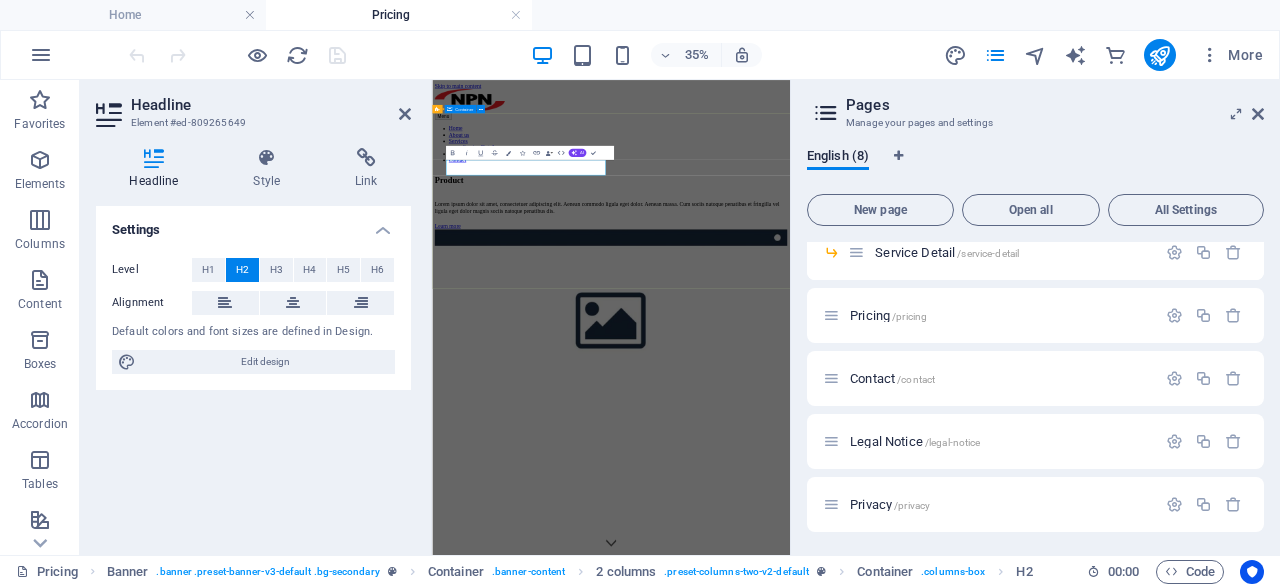 click on "Product Lorem ipsum dolor sit amet, consectetuer adipiscing elit. Aenean commodo ligula eget dolor. Aenean massa. Cum sociis natoque penatibus et fringilla vel ligula eget dolor magnis sociis natoque penatibus dis. Learn more" at bounding box center (943, 680) 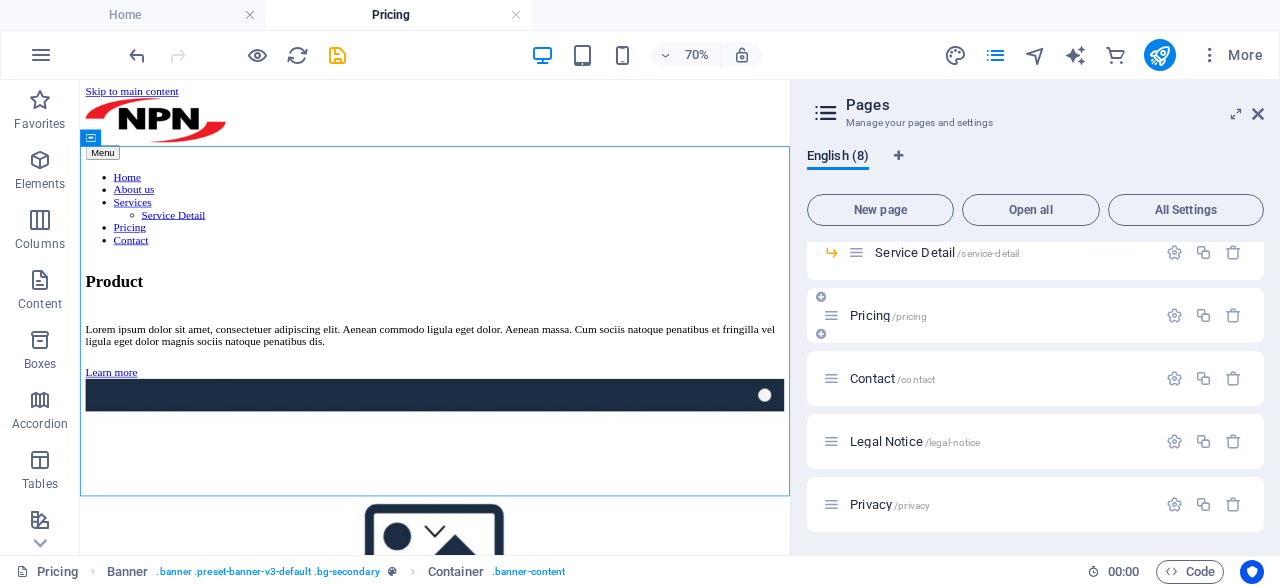 click at bounding box center [831, 315] 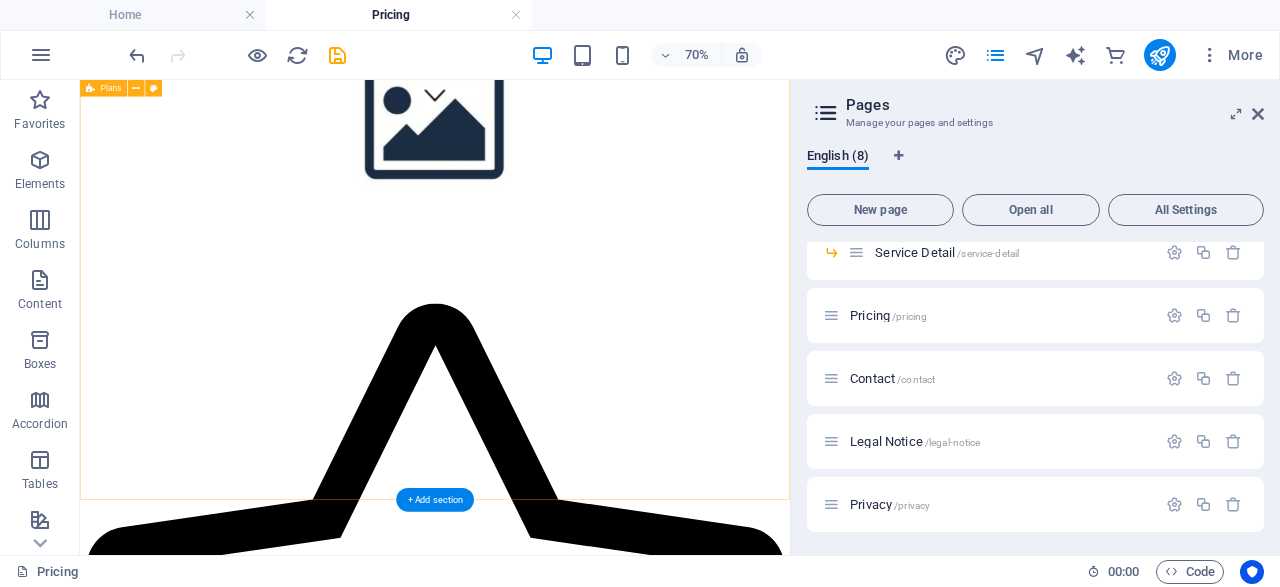 scroll, scrollTop: 207, scrollLeft: 0, axis: vertical 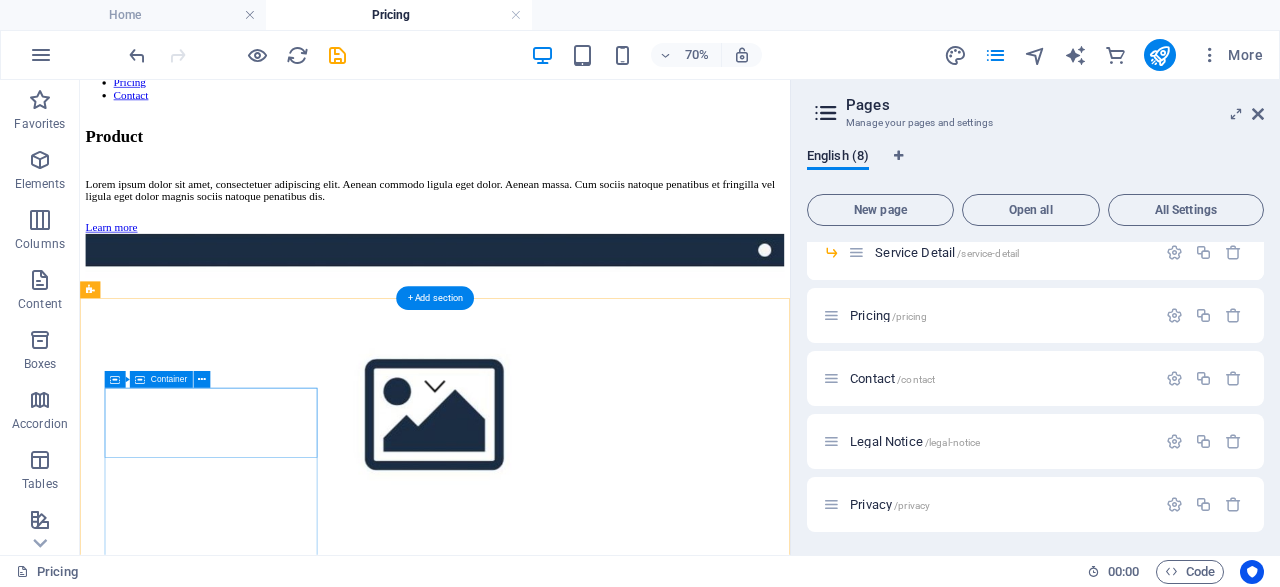 click on "Headline" at bounding box center [587, 1319] 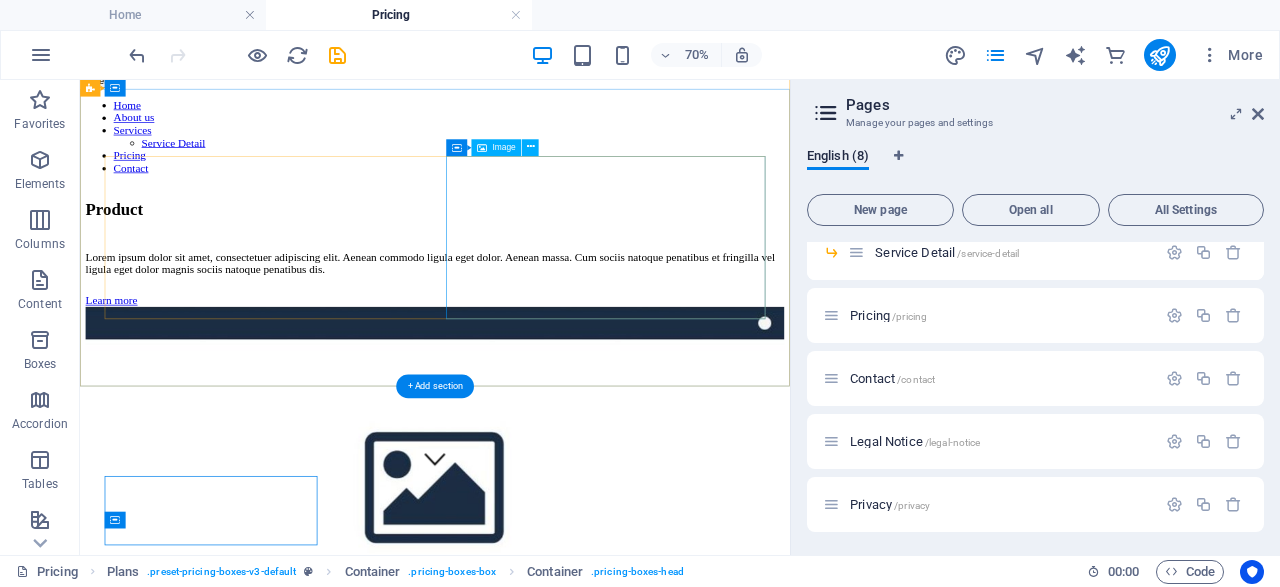 scroll, scrollTop: 0, scrollLeft: 0, axis: both 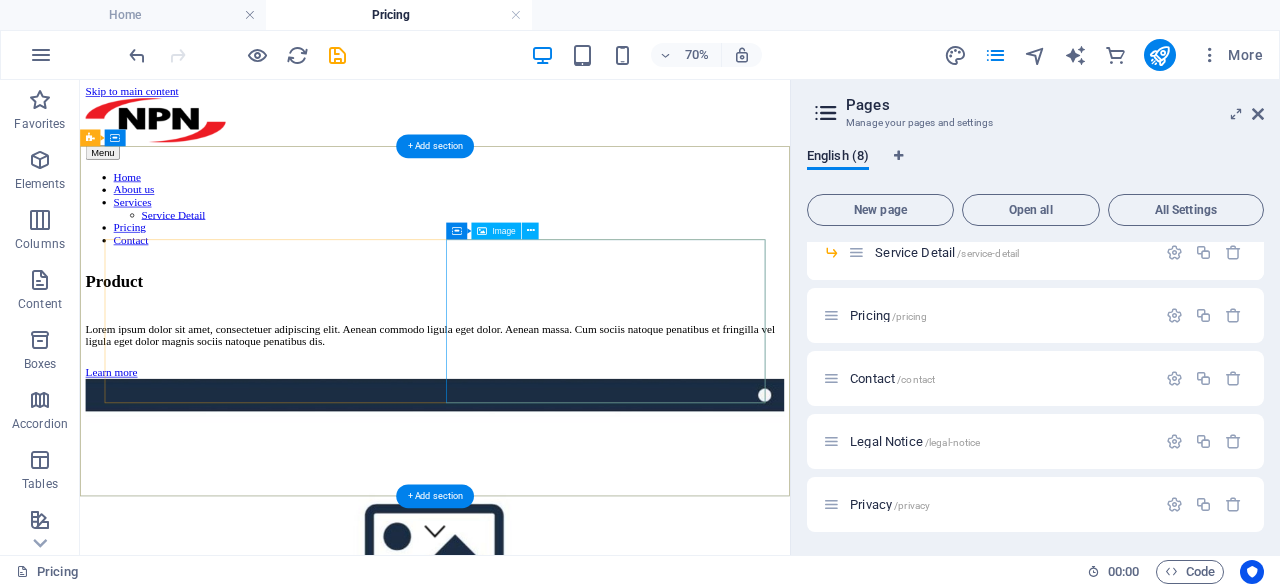click at bounding box center (587, 764) 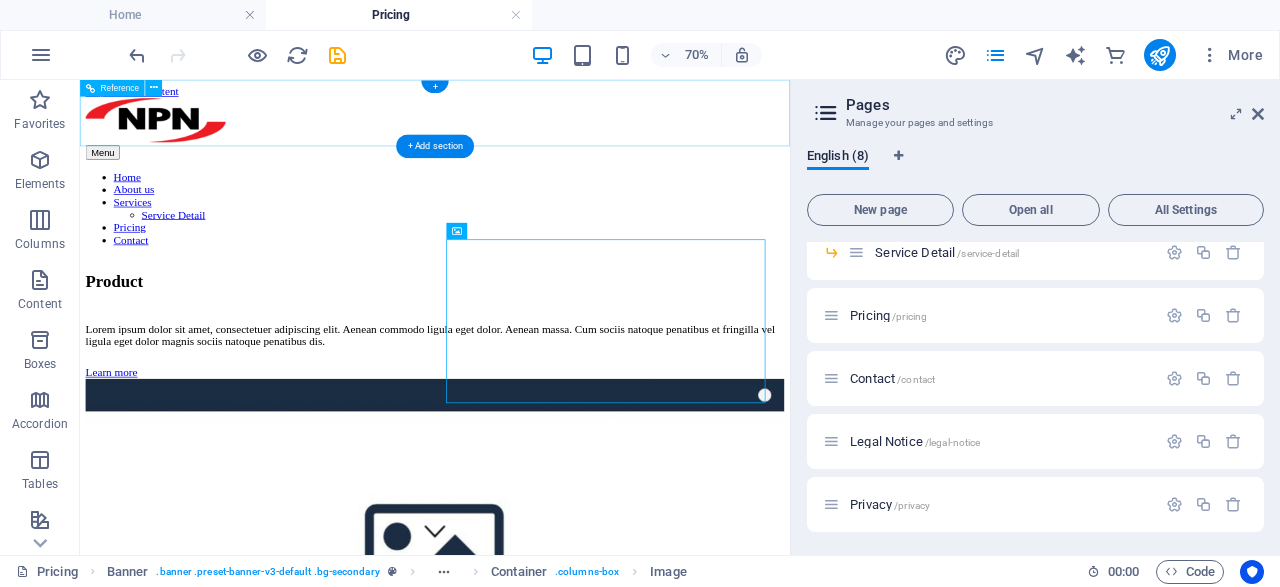 click on "Home About us Services Service Detail Pricing Contact" at bounding box center [587, 264] 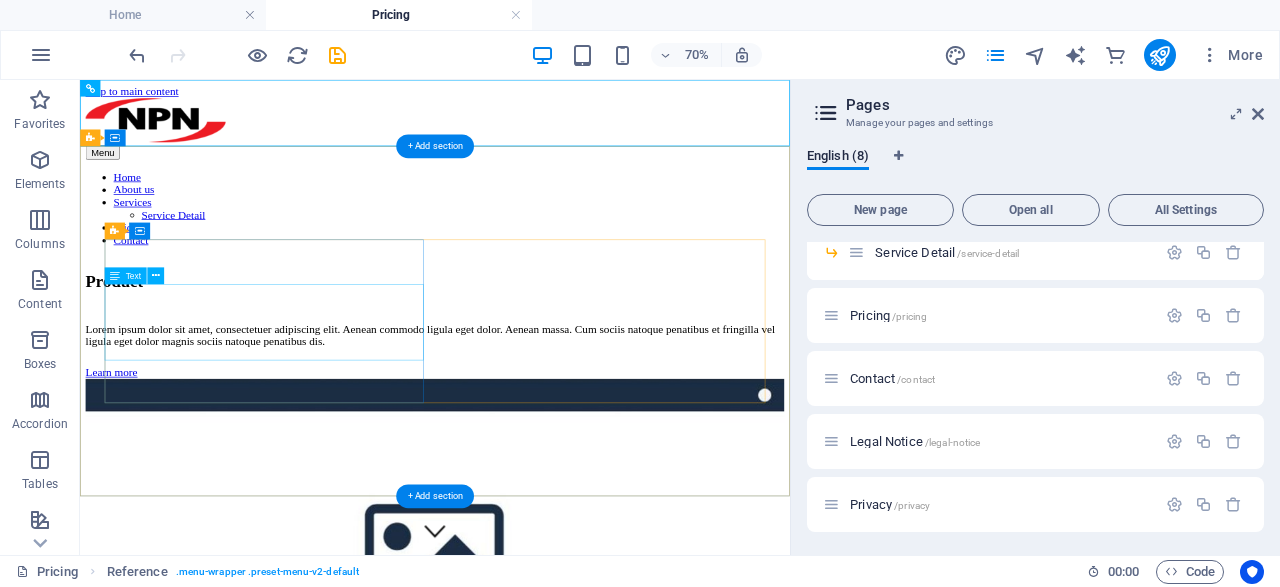 scroll, scrollTop: 0, scrollLeft: 0, axis: both 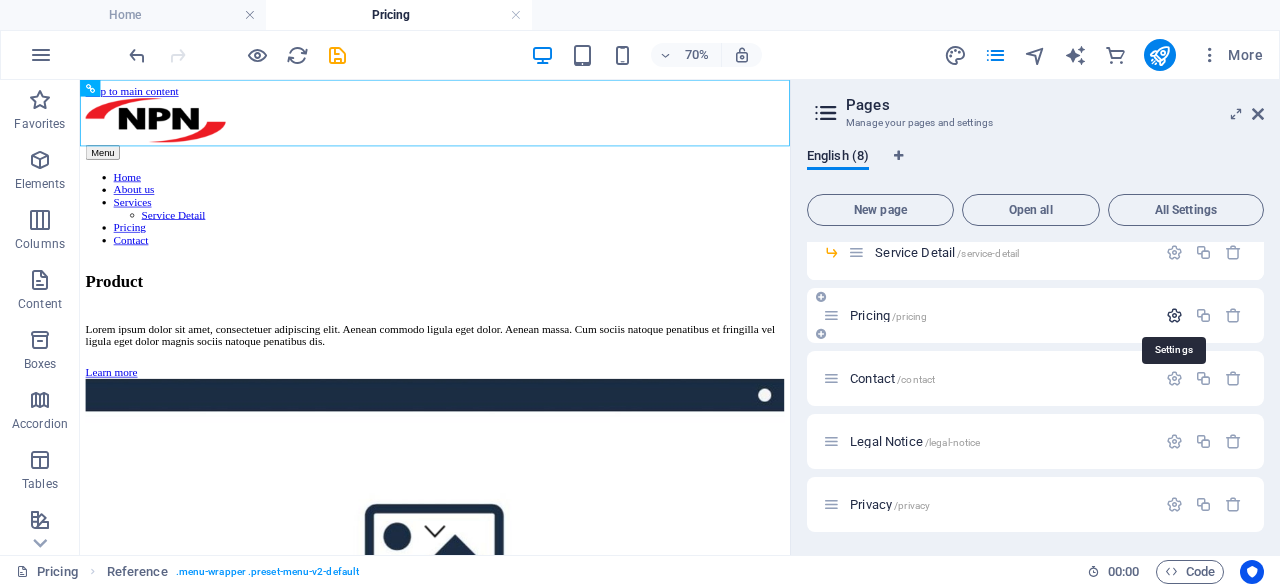 click at bounding box center (1174, 315) 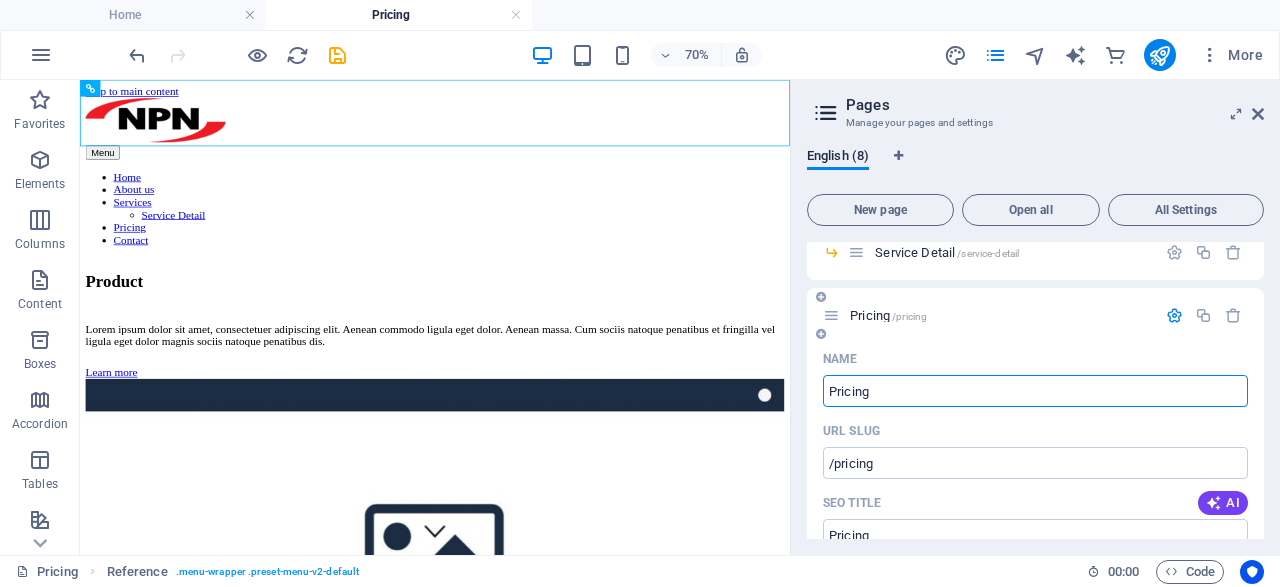 click on "Pricing" at bounding box center [1035, 391] 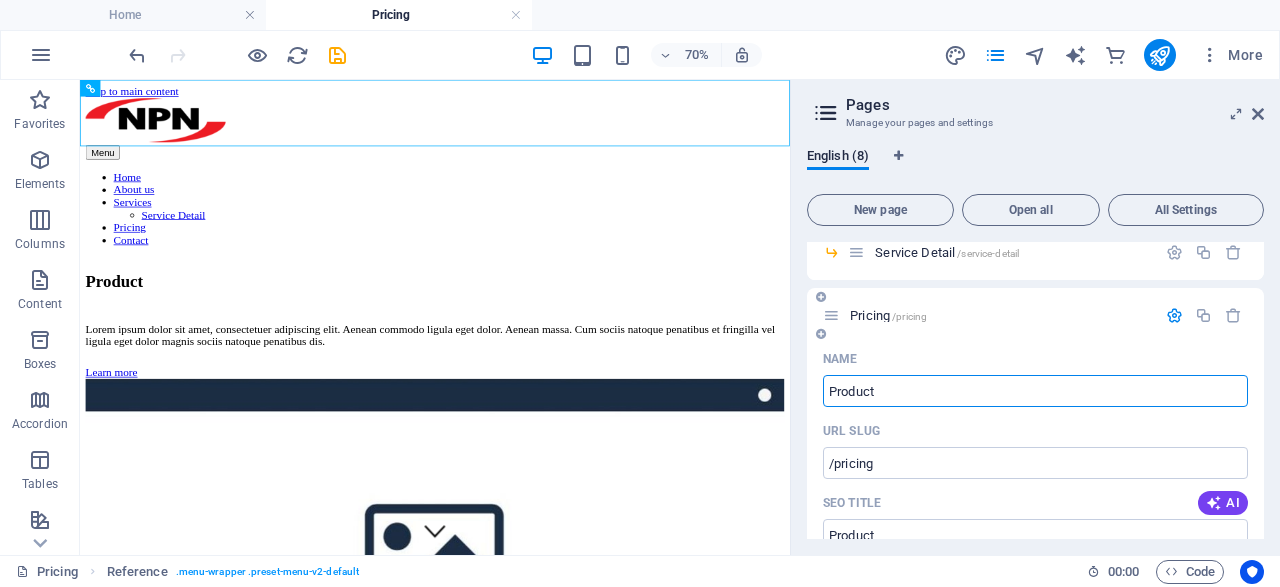 type on "Product" 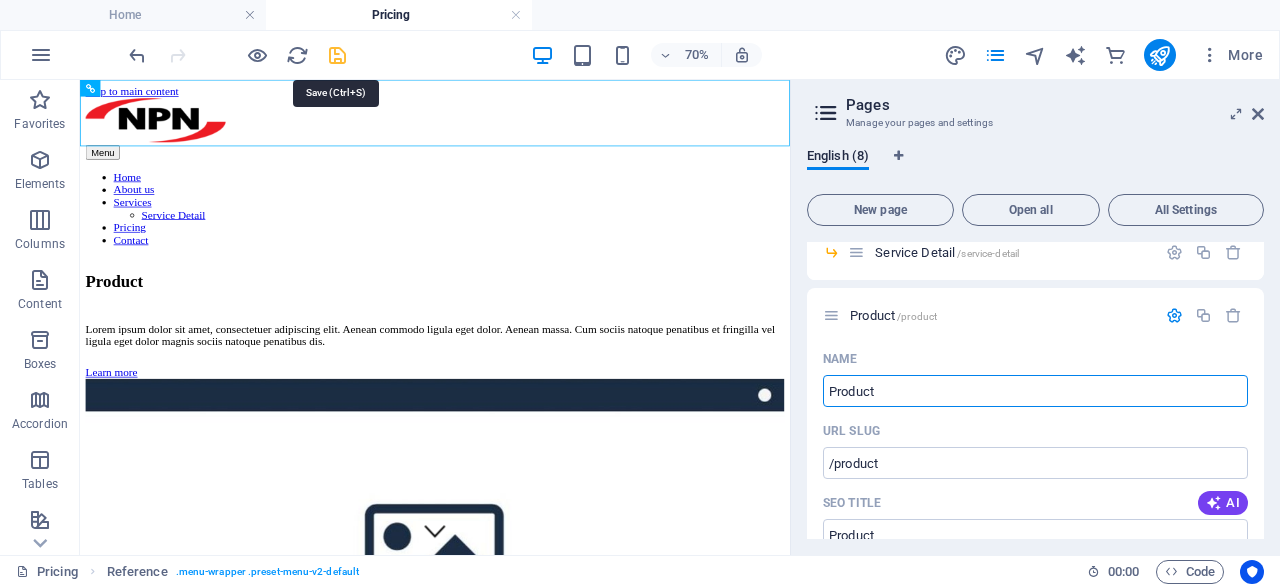 click at bounding box center (337, 55) 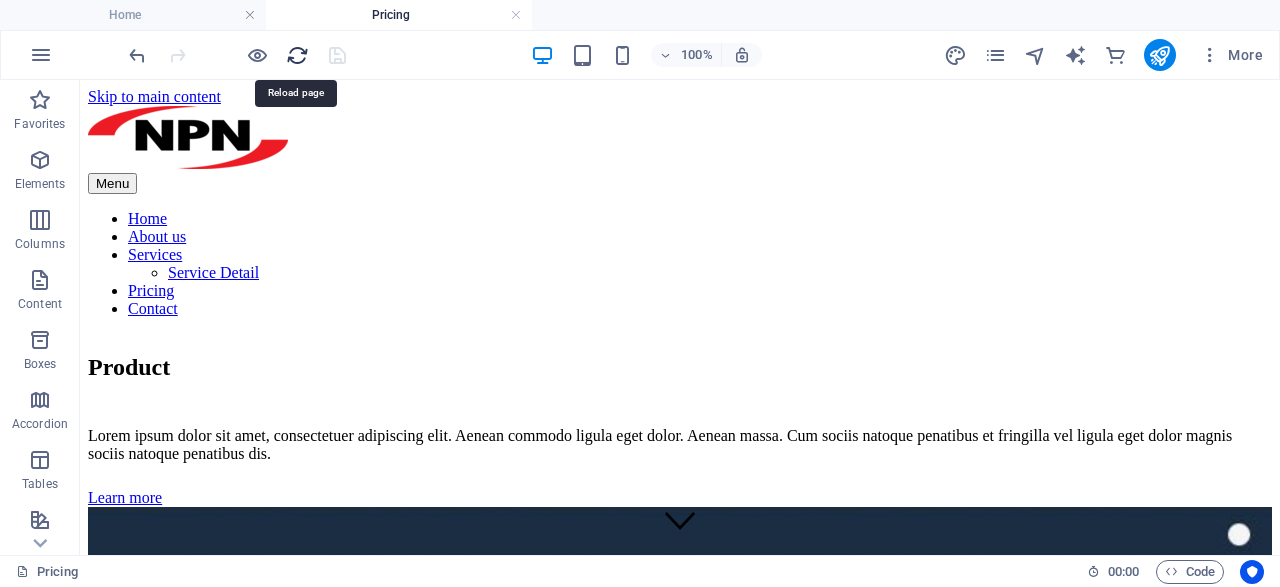 click at bounding box center (297, 55) 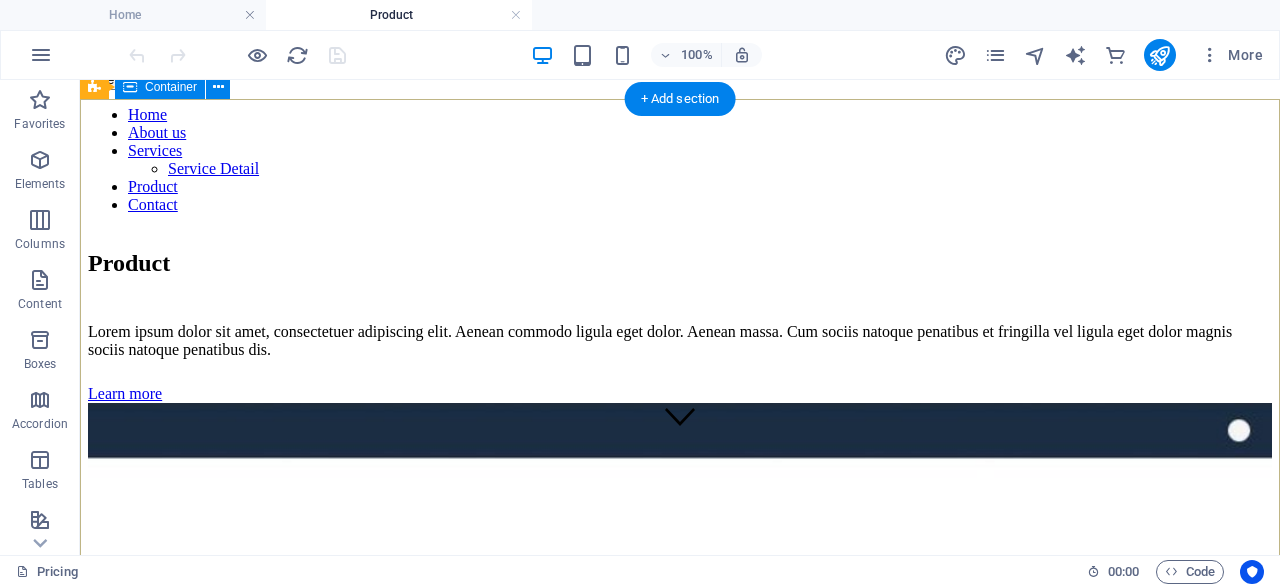 scroll, scrollTop: 0, scrollLeft: 0, axis: both 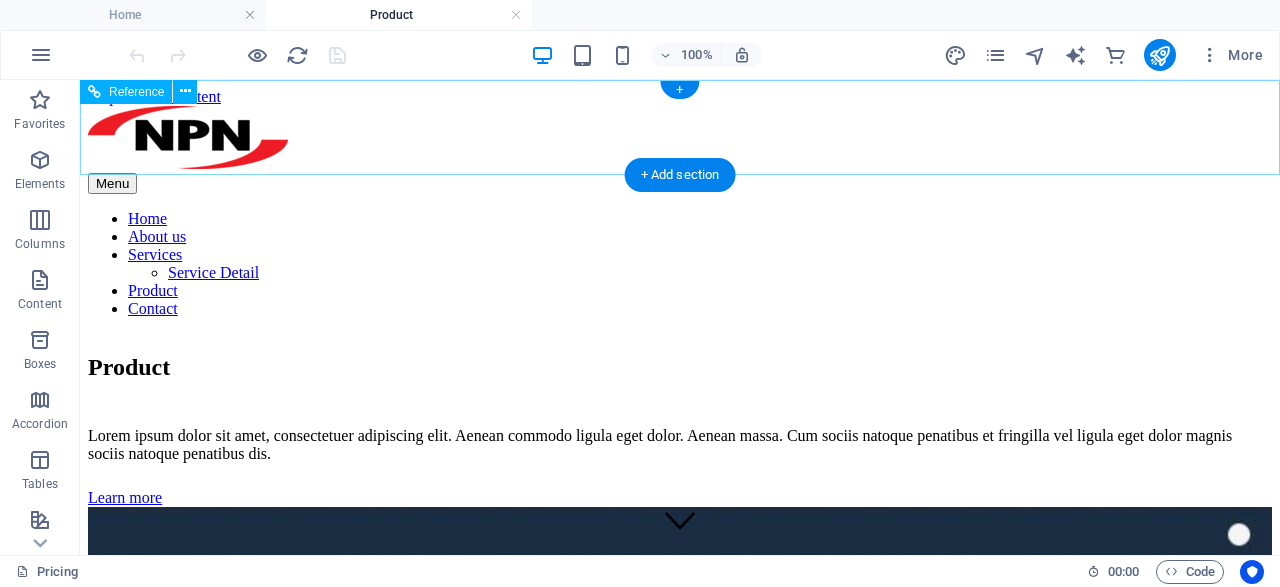 click on "Home About us Services Service Detail Product Contact" at bounding box center [680, 264] 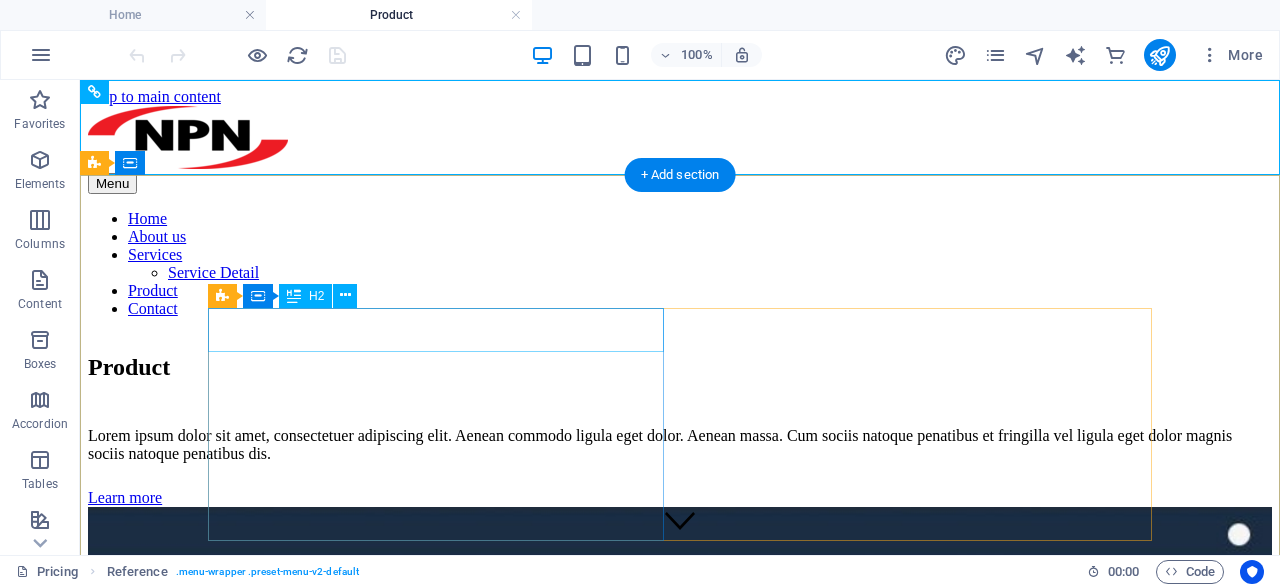 scroll, scrollTop: 104, scrollLeft: 0, axis: vertical 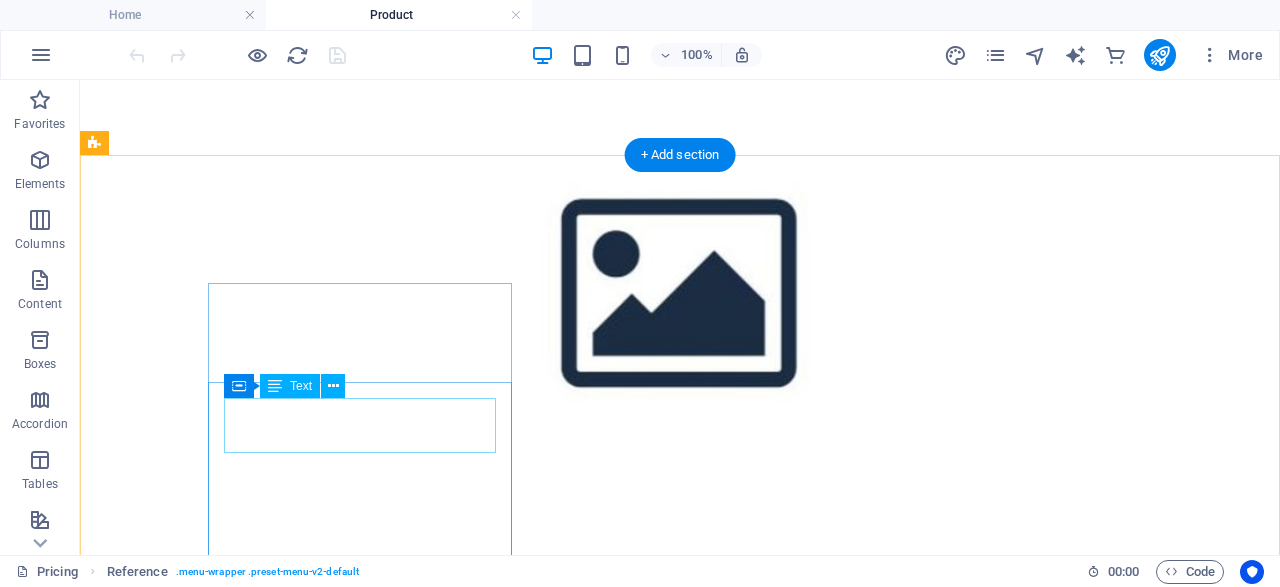 click on "$99" at bounding box center (680, 1809) 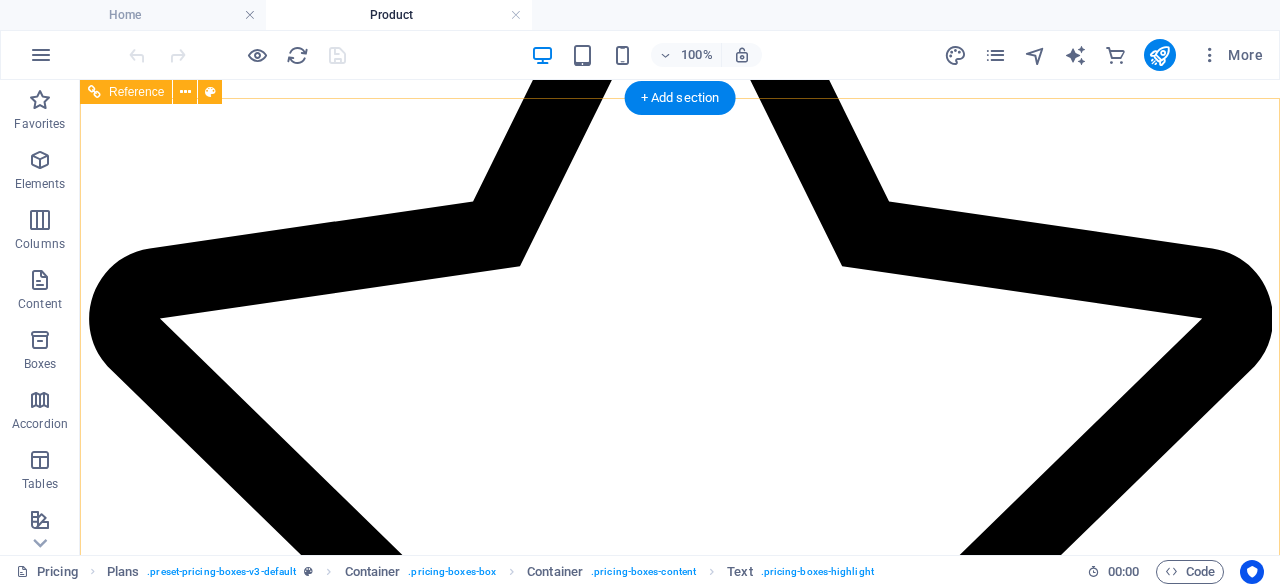 scroll, scrollTop: 1144, scrollLeft: 0, axis: vertical 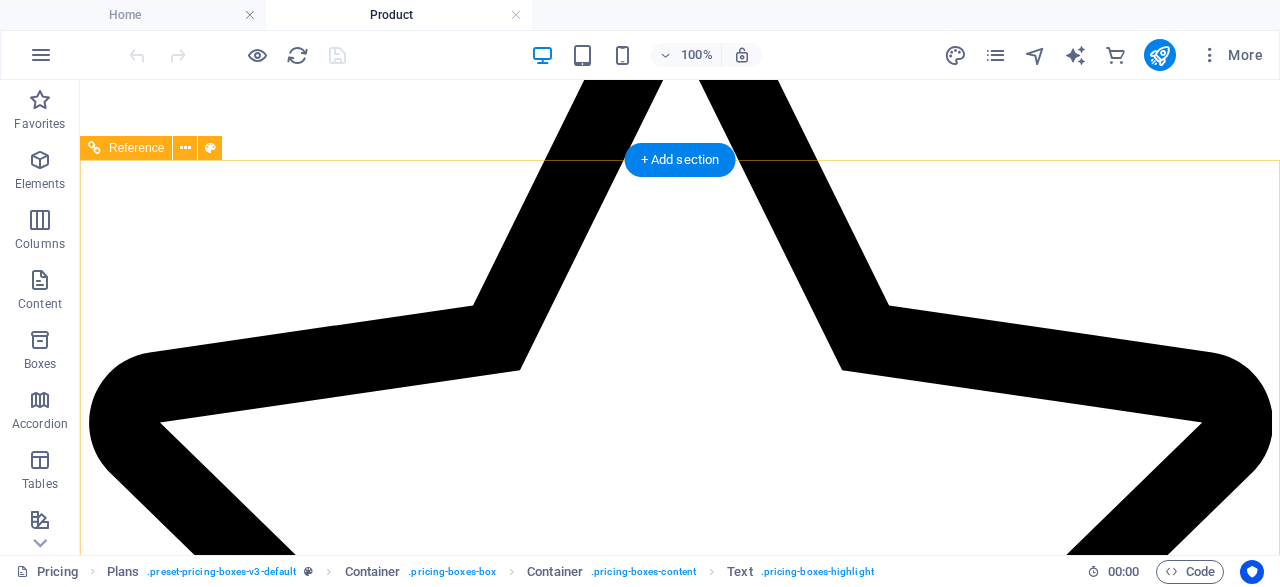 click on "← Move left → Move right ↑ Move up ↓ Move down + Zoom in - Zoom out Home Jump left by 75% End Jump right by 75% Page Up Jump up by 75% Page Down Jump down by 75% Map Terrain Satellite Labels Keyboard shortcuts Map Data Map data ©2025 Google Map data ©2025 Google 200 m  Click to toggle between metric and imperial units Terms Report a map error" at bounding box center (680, 4338) 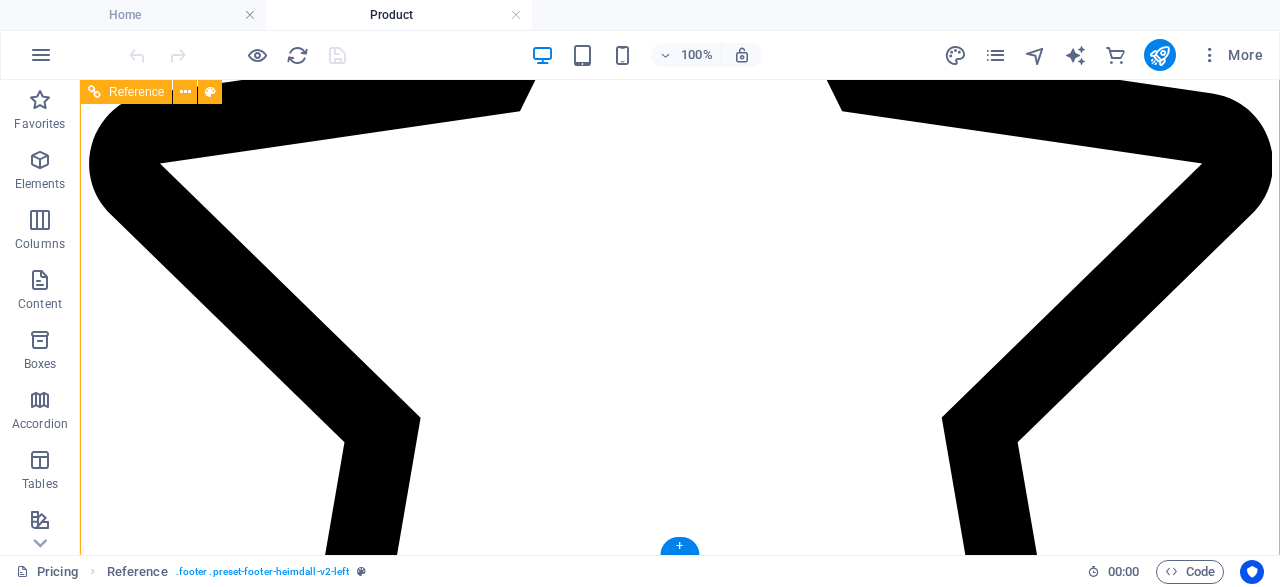 scroll, scrollTop: 1456, scrollLeft: 0, axis: vertical 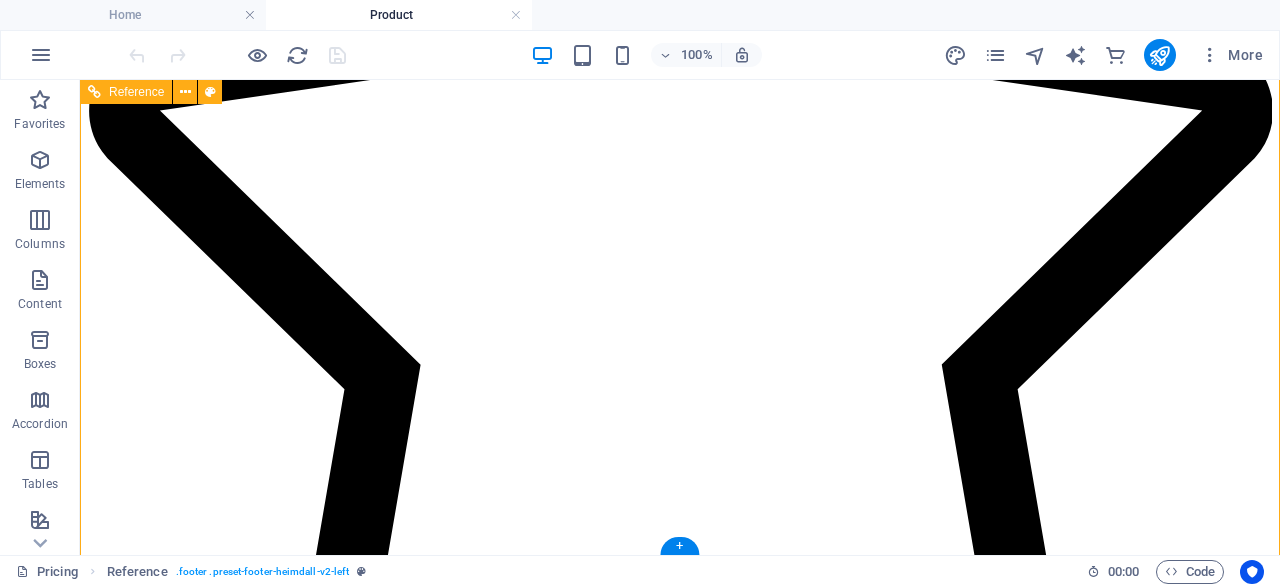 click on "Nusamandala Primadaya Niaga Street Berlin   12345 Legal Notice  |  Privacy" at bounding box center [680, 10579] 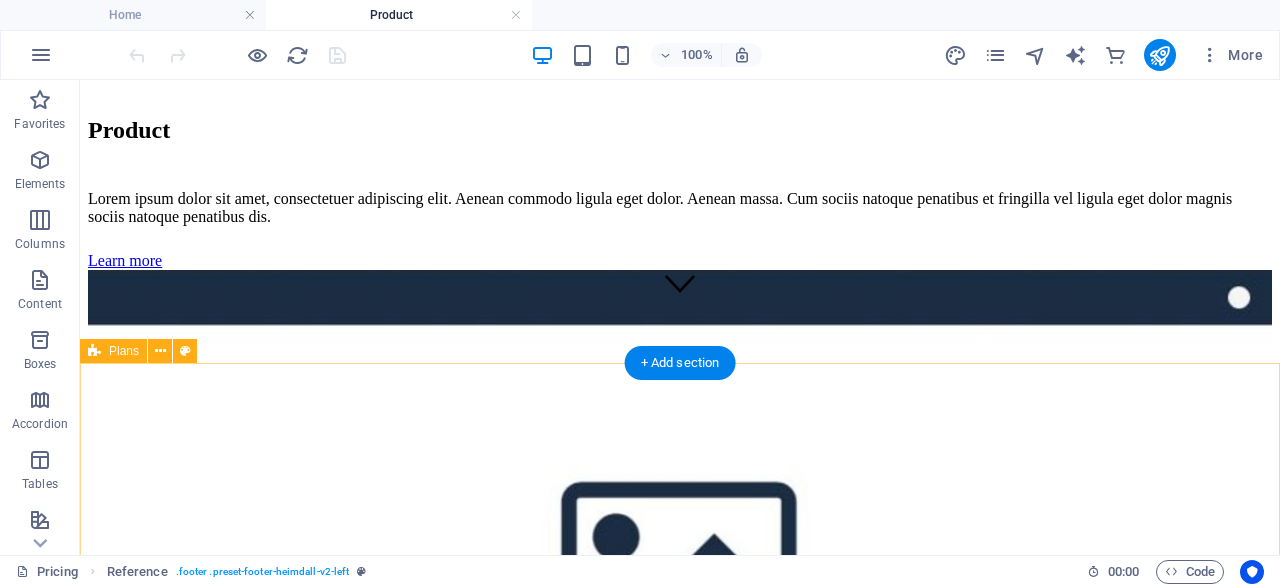 scroll, scrollTop: 0, scrollLeft: 0, axis: both 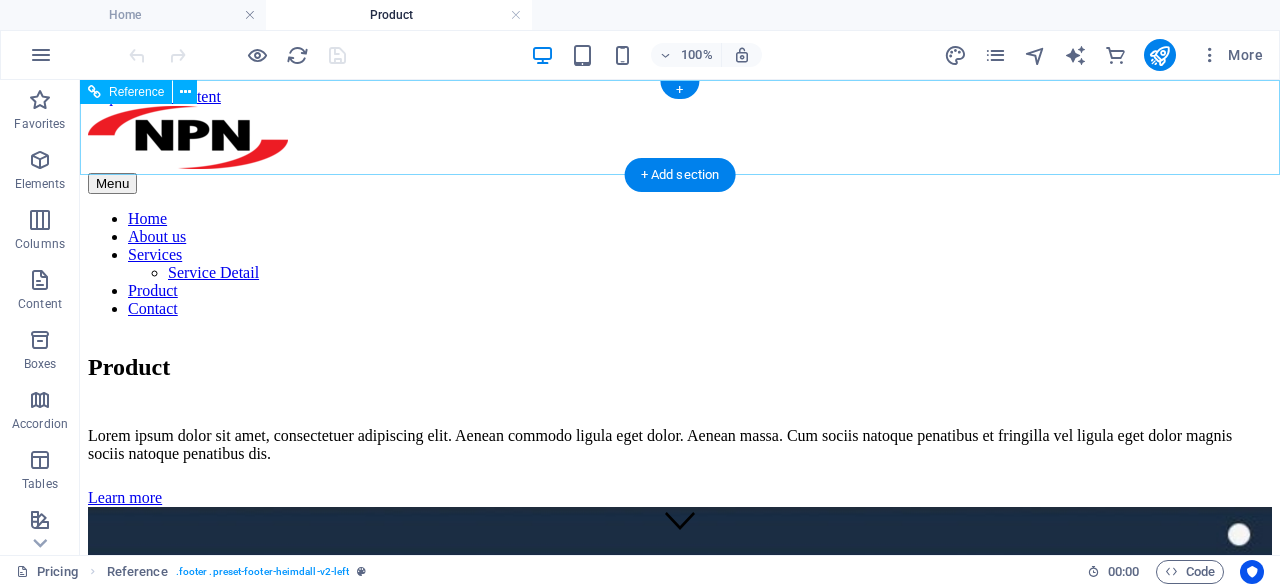 click on "Home About us Services Service Detail Product Contact" at bounding box center [680, 264] 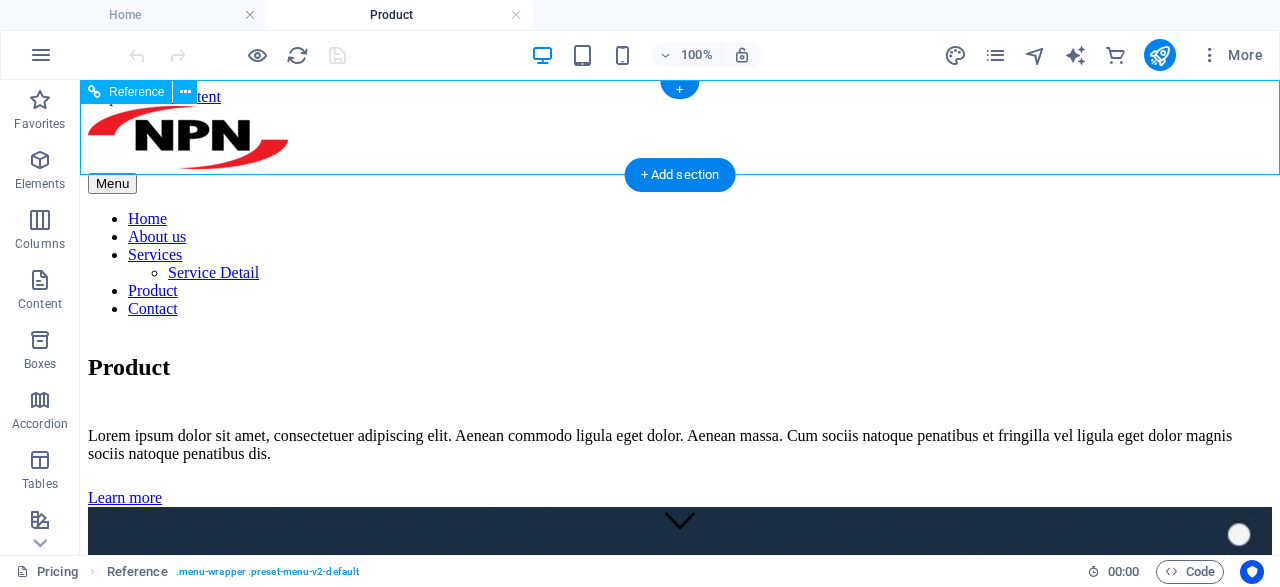 click on "Home About us Services Service Detail Product Contact" at bounding box center (680, 264) 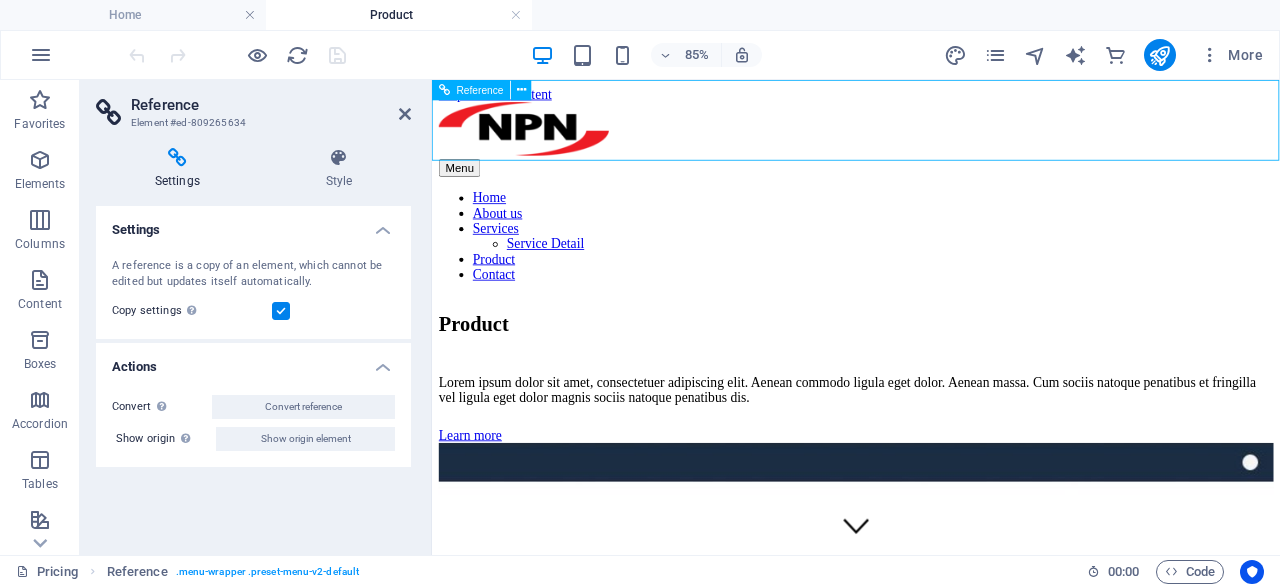 click on "Menu Home About us Services Service Detail Product Contact" at bounding box center (931, 212) 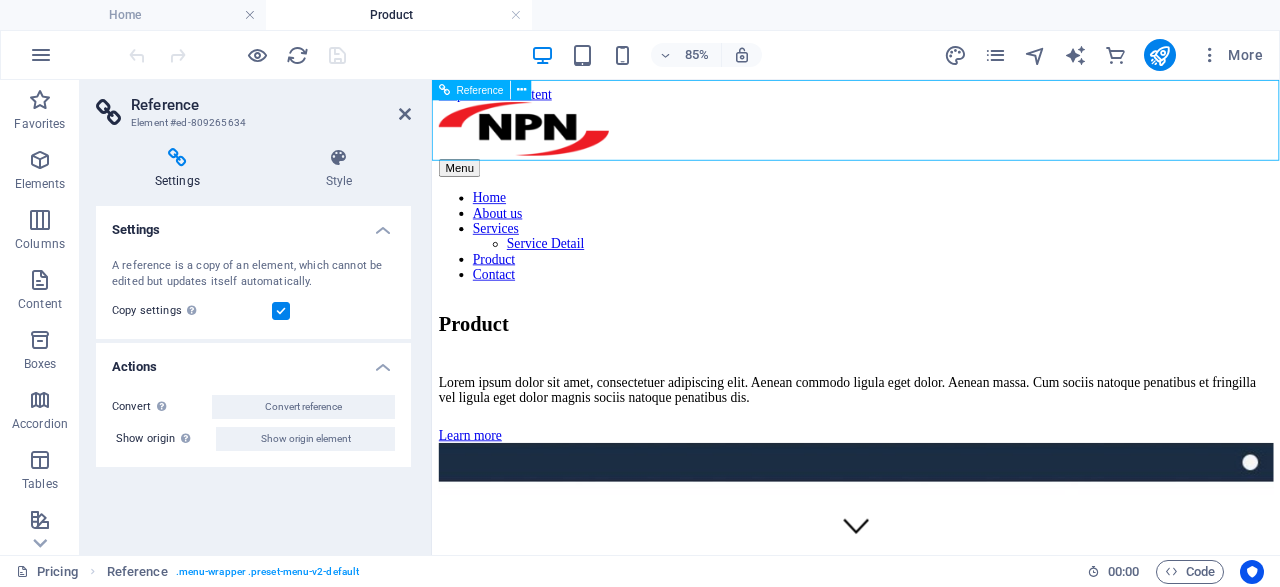 click on "Home About us Services Service Detail Product Contact" at bounding box center [931, 264] 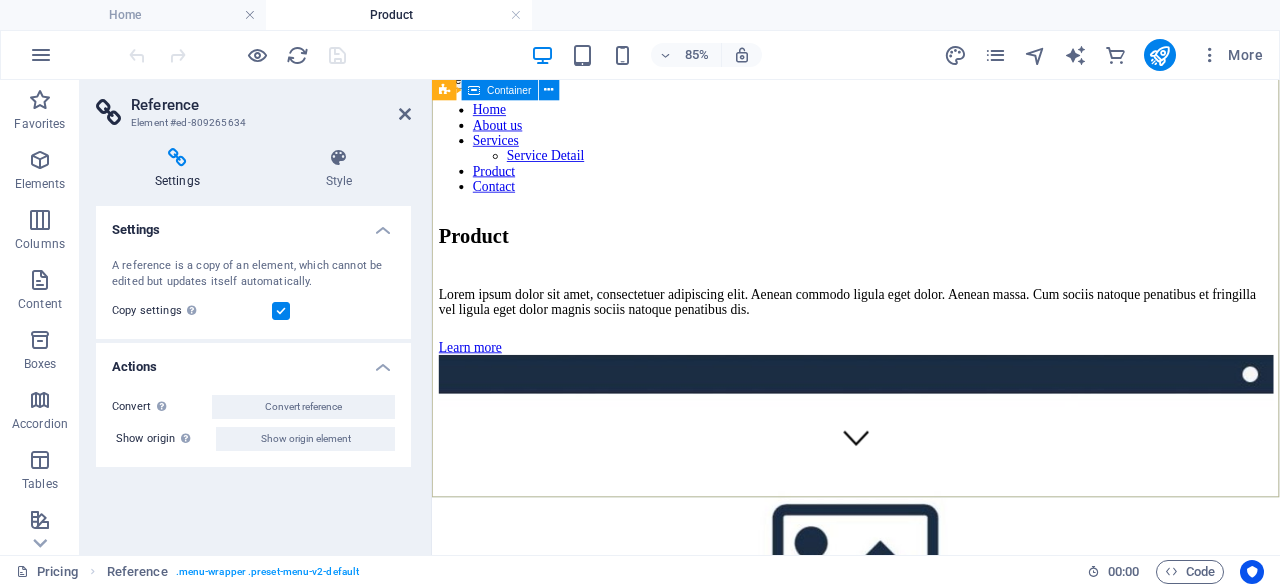 scroll, scrollTop: 0, scrollLeft: 0, axis: both 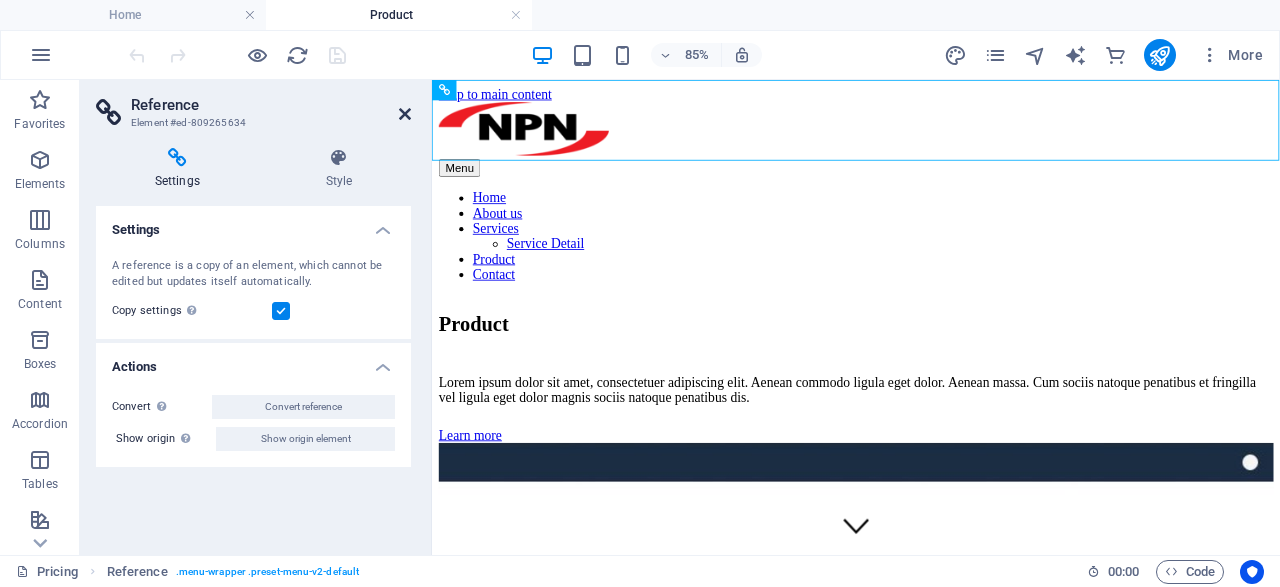 click at bounding box center [405, 114] 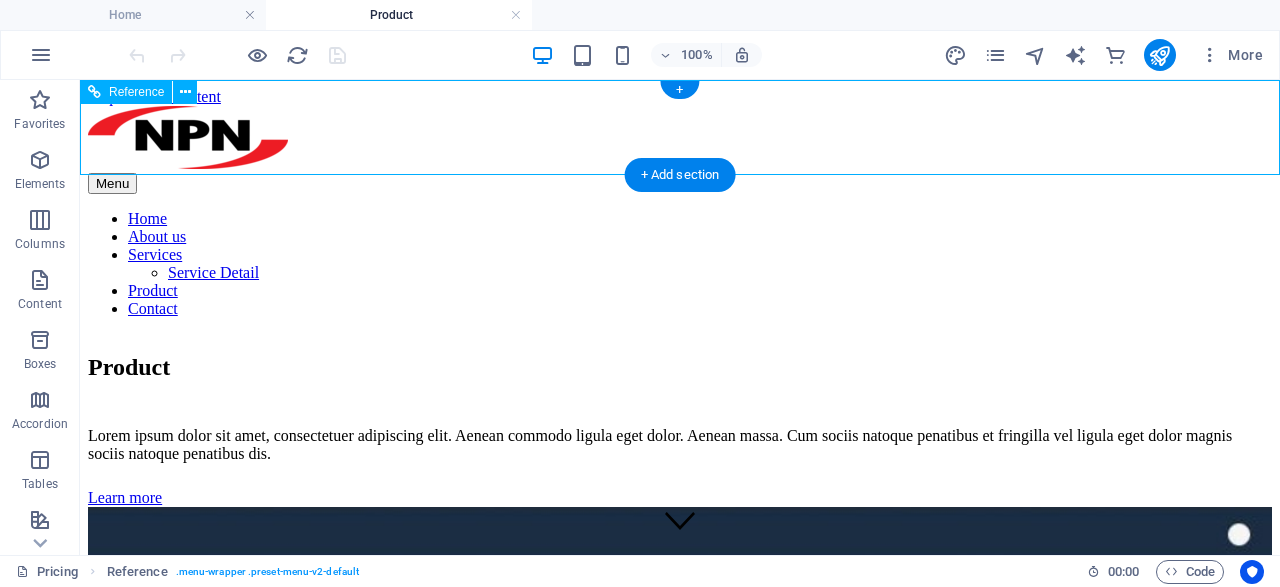 click at bounding box center (680, 139) 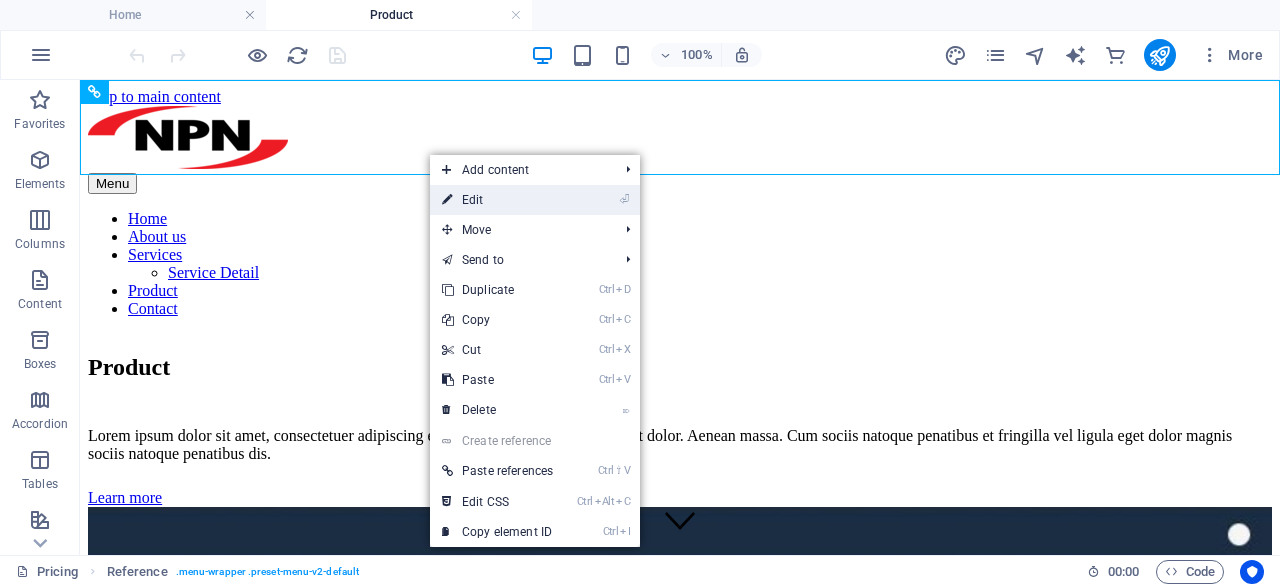 click on "⏎  Edit" at bounding box center [497, 200] 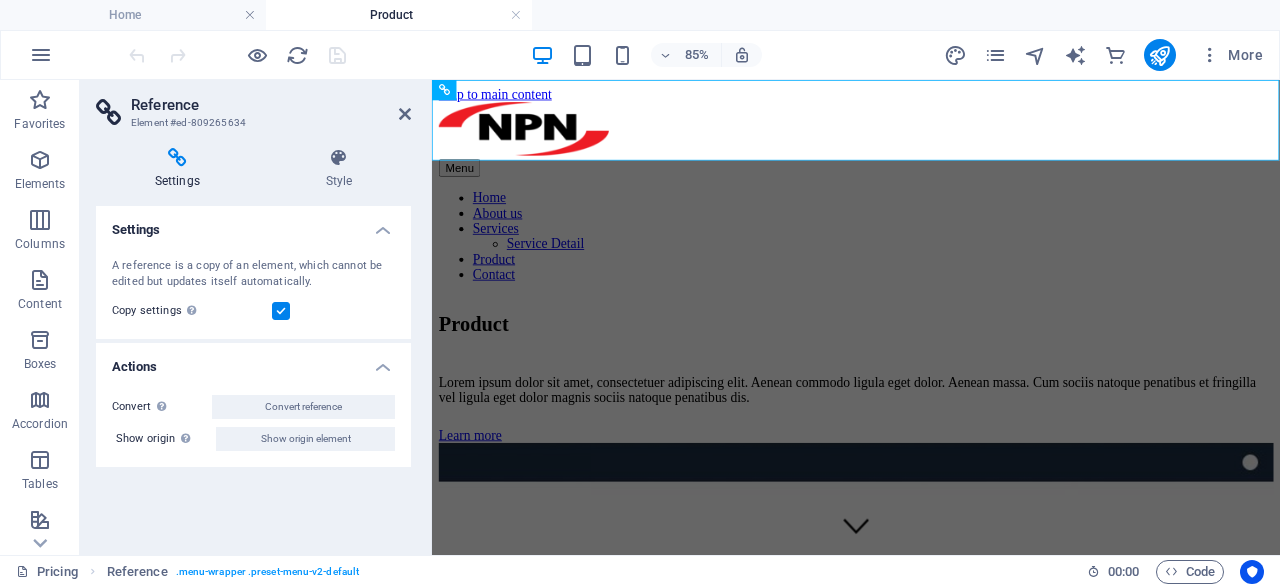 click on "Settings" at bounding box center (181, 169) 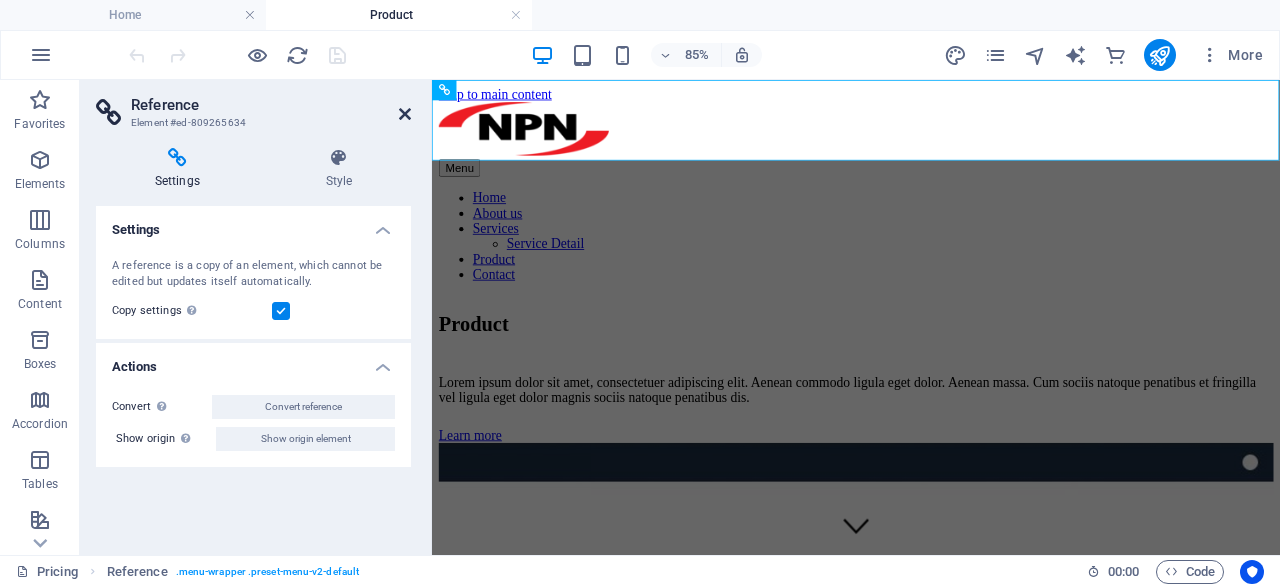 click at bounding box center [405, 114] 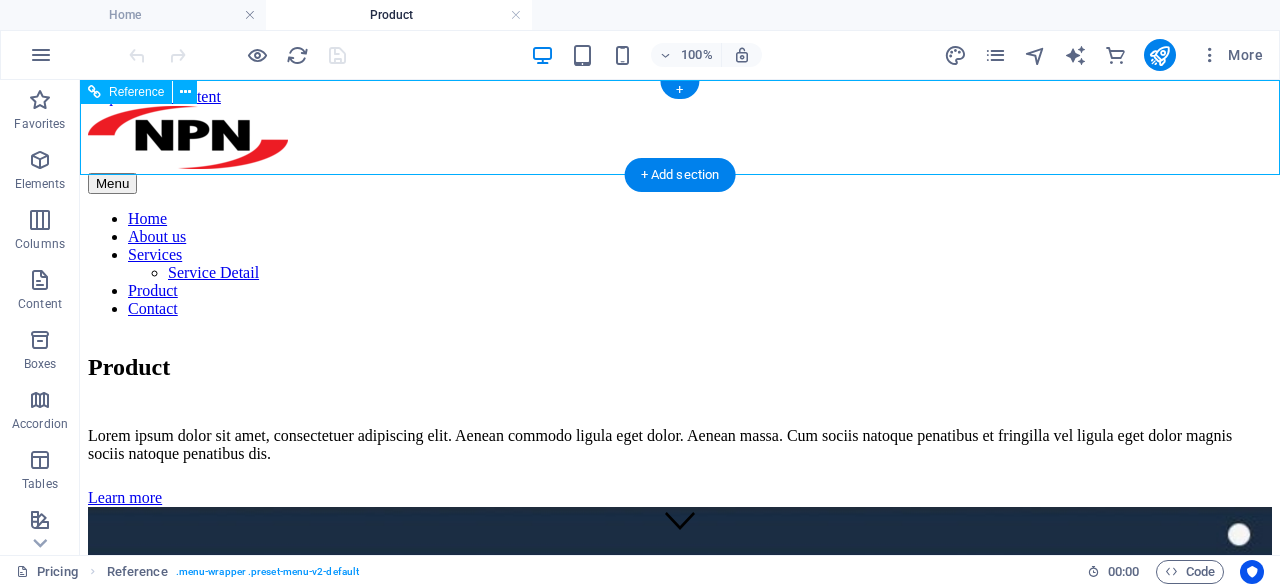 click at bounding box center [680, 139] 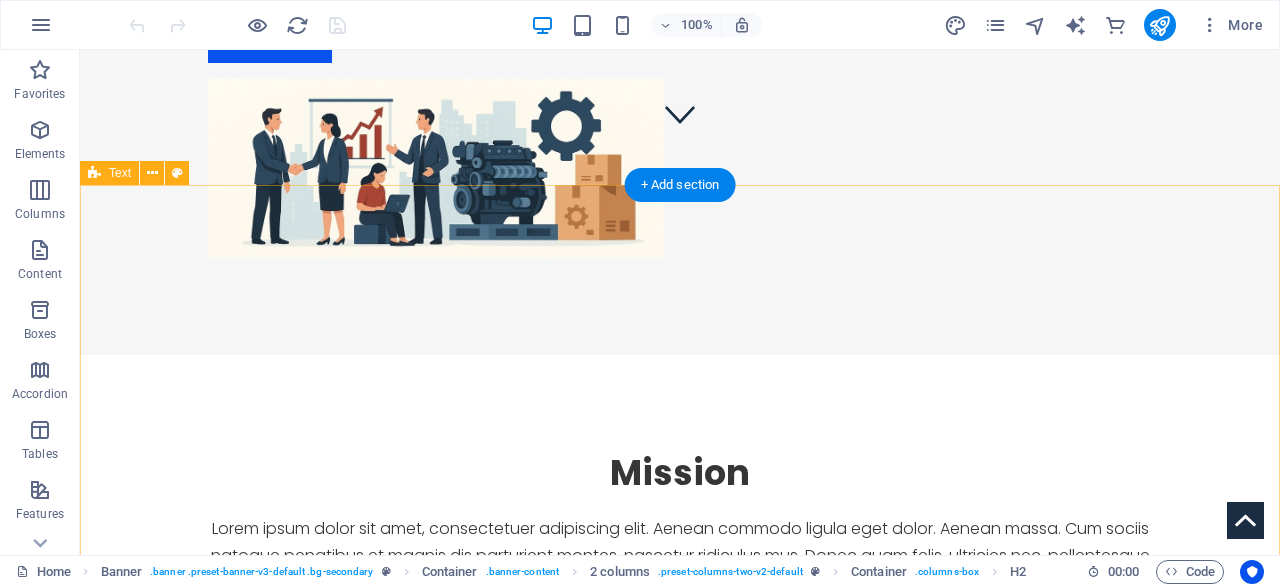 scroll, scrollTop: 416, scrollLeft: 0, axis: vertical 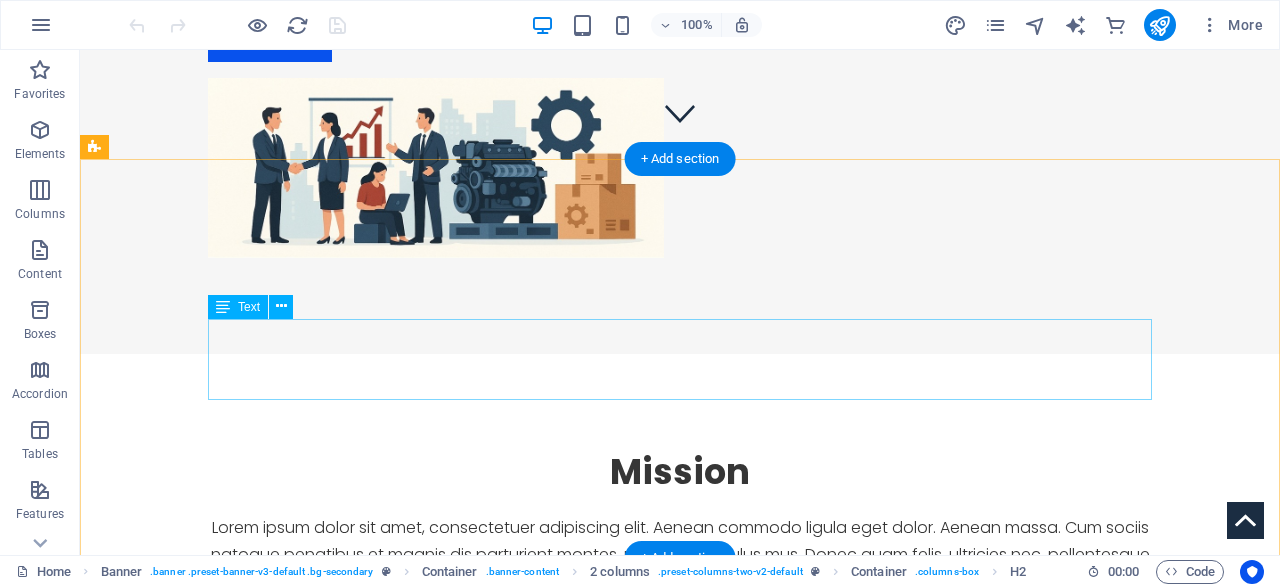 click on "Lorem ipsum dolor sit amet, consectetuer adipiscing elit. Aenean commodo ligula eget dolor. Aenean massa. Cum sociis natoque penatibus et magnis dis parturient montes, nascetur ridiculus mus. Donec quam felis, ultricies nec, pellentesque eu, pretium quis, sem. Nulla consequat massa quis enim. Donec pede justo, fringilla vel." at bounding box center (680, 555) 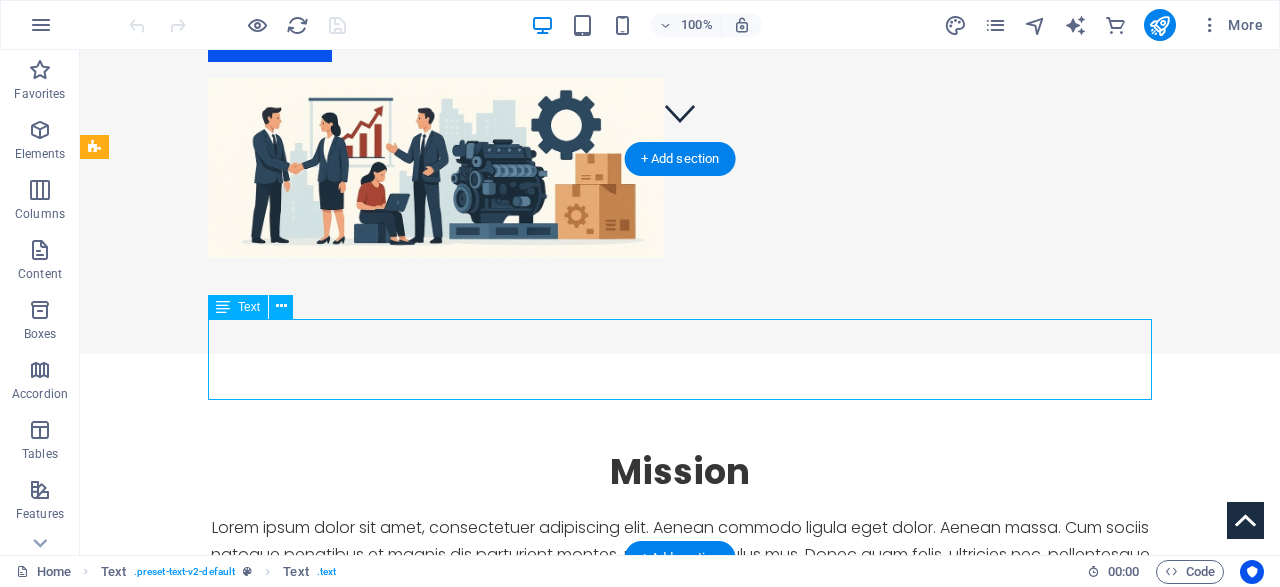 click on "Lorem ipsum dolor sit amet, consectetuer adipiscing elit. Aenean commodo ligula eget dolor. Aenean massa. Cum sociis natoque penatibus et magnis dis parturient montes, nascetur ridiculus mus. Donec quam felis, ultricies nec, pellentesque eu, pretium quis, sem. Nulla consequat massa quis enim. Donec pede justo, fringilla vel." at bounding box center (680, 555) 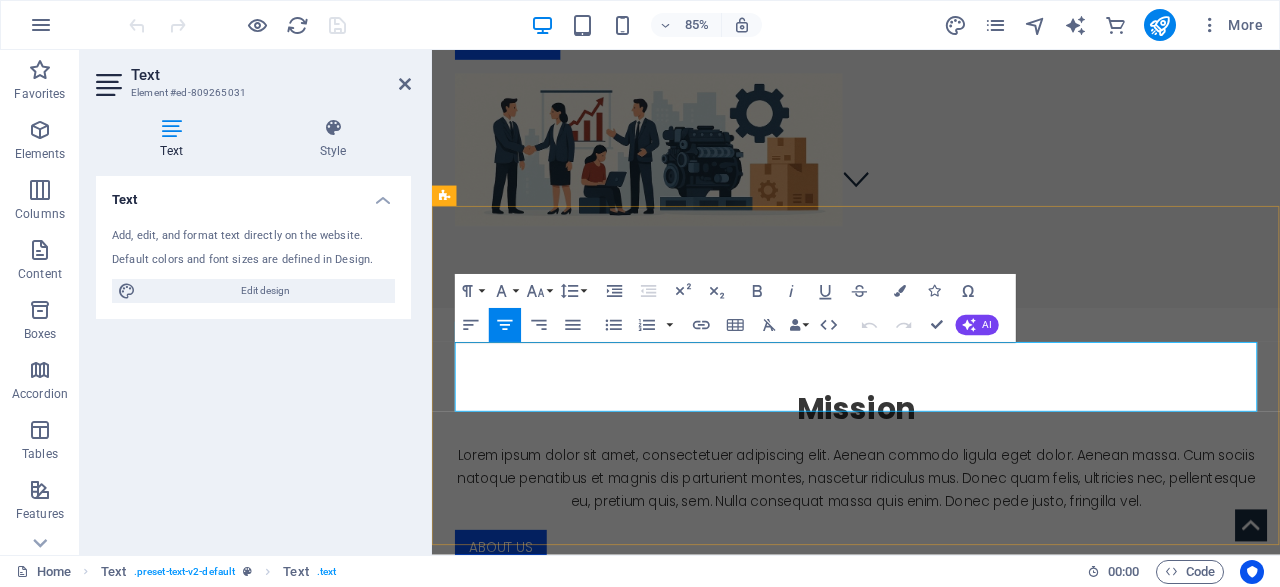 click on "Lorem ipsum dolor sit amet, consectetuer adipiscing elit. Aenean commodo ligula eget dolor. Aenean massa. Cum sociis natoque penatibus et magnis dis parturient montes, nascetur ridiculus mus. Donec quam felis, ultricies nec, pellentesque eu, pretium quis, sem. Nulla consequat massa quis enim. Donec pede justo, fringilla vel." at bounding box center (931, 555) 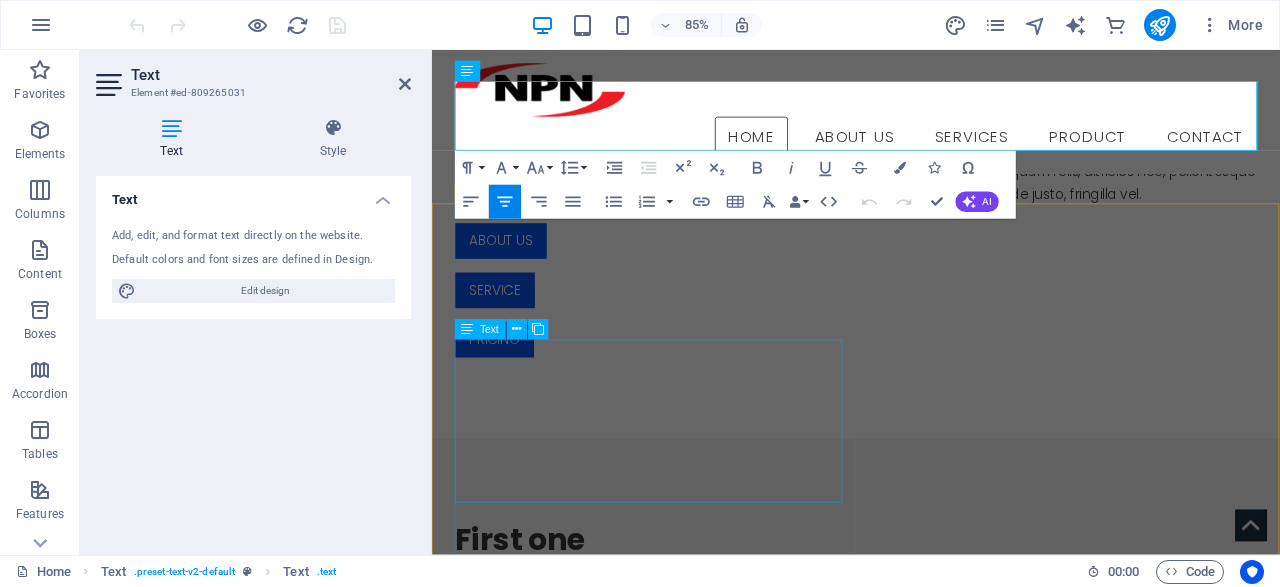scroll, scrollTop: 520, scrollLeft: 0, axis: vertical 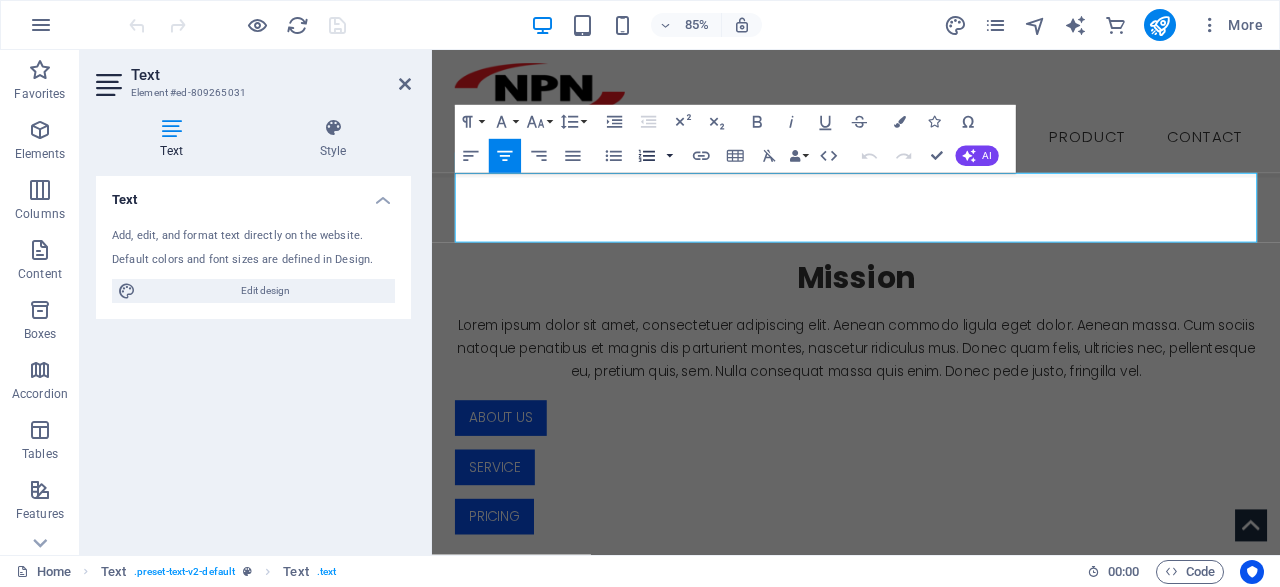 click at bounding box center (670, 157) 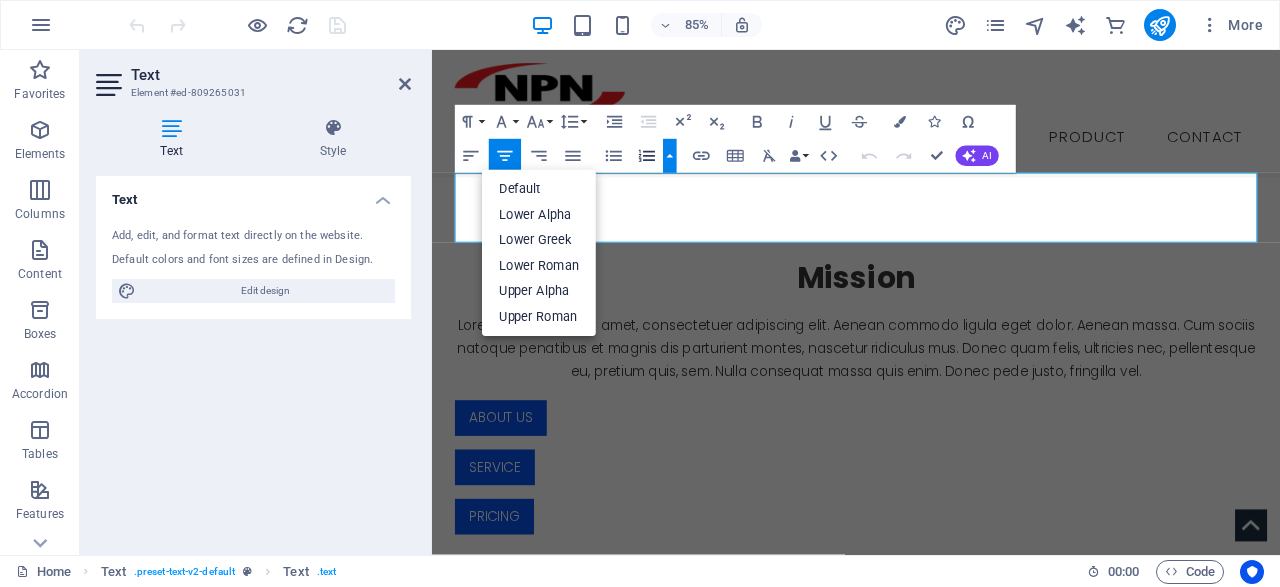 click at bounding box center (670, 157) 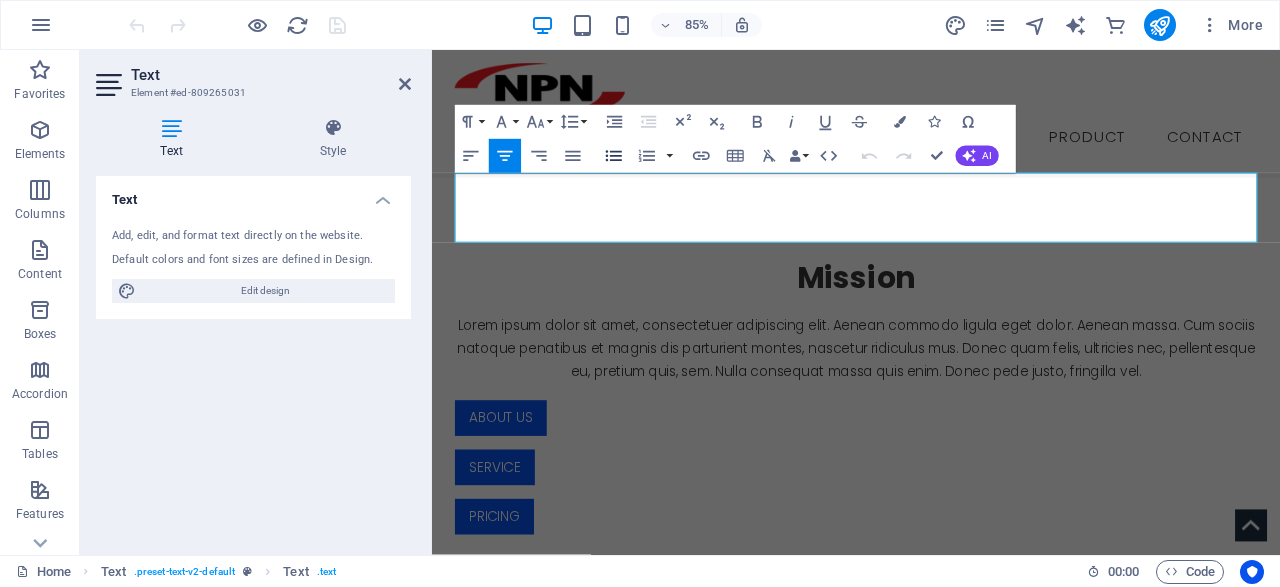 click 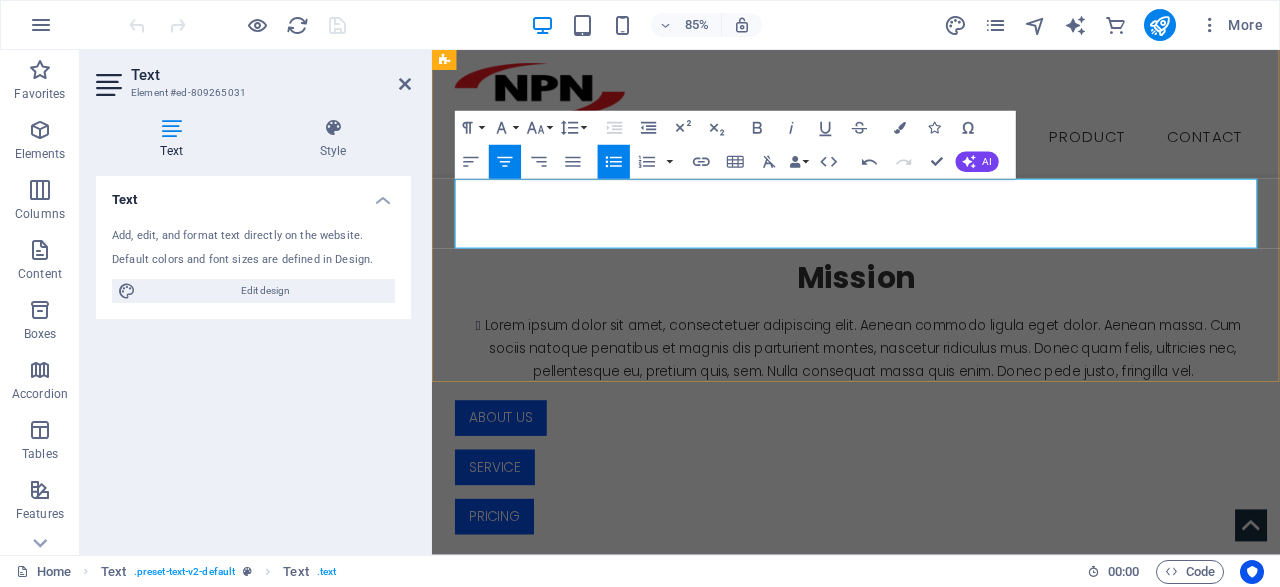 scroll, scrollTop: 416, scrollLeft: 0, axis: vertical 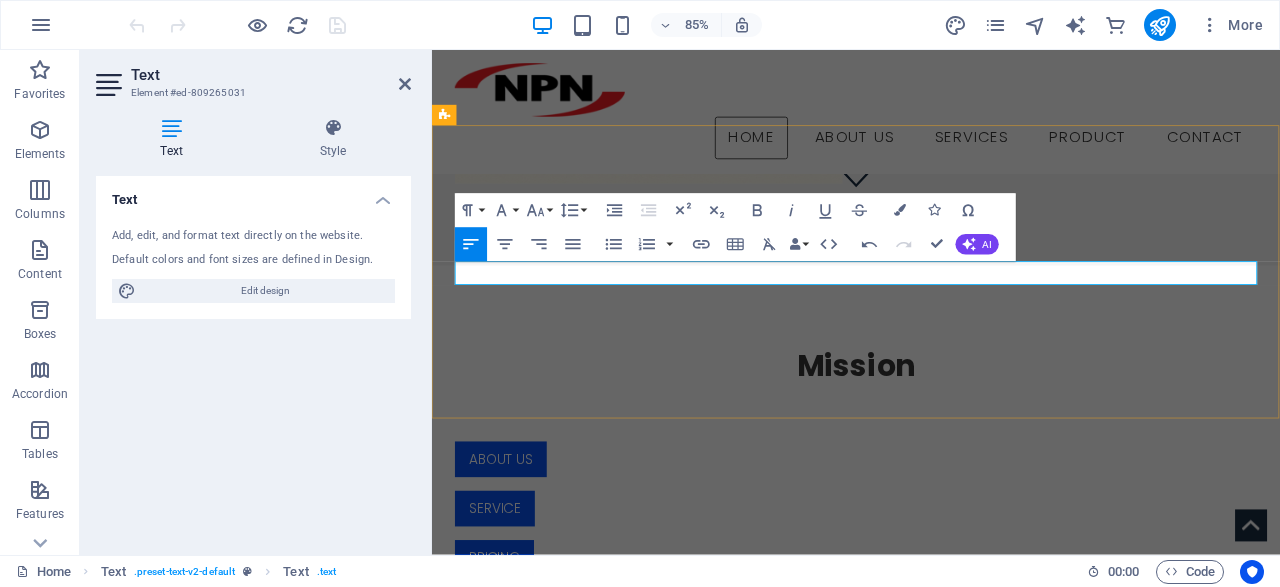 click at bounding box center (931, 477) 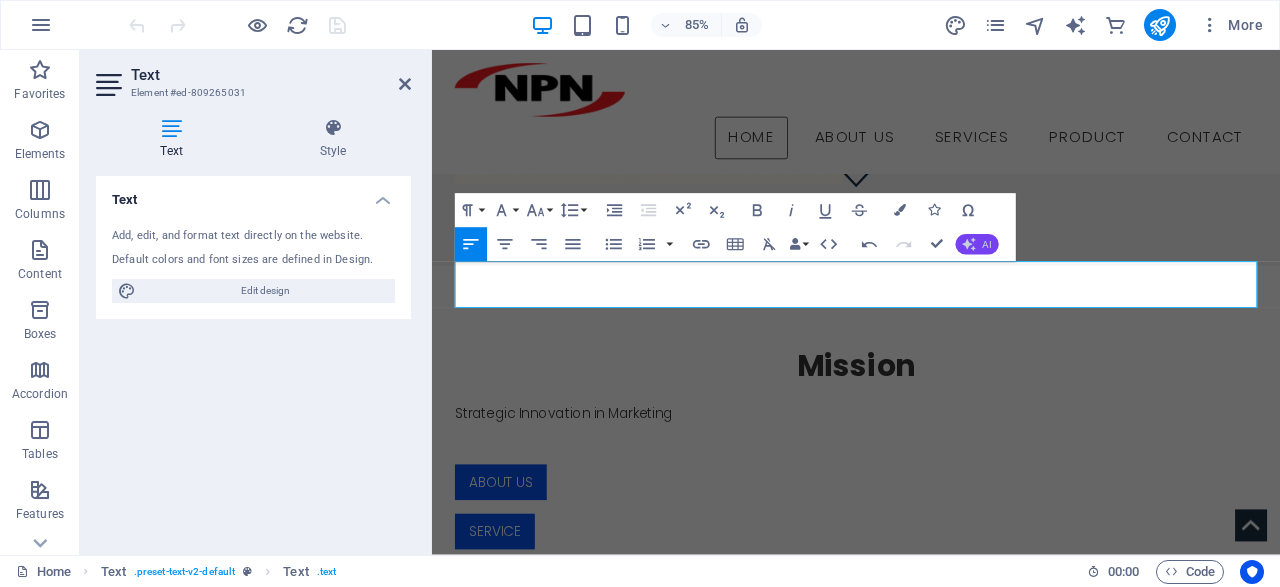 click on "AI" at bounding box center [987, 245] 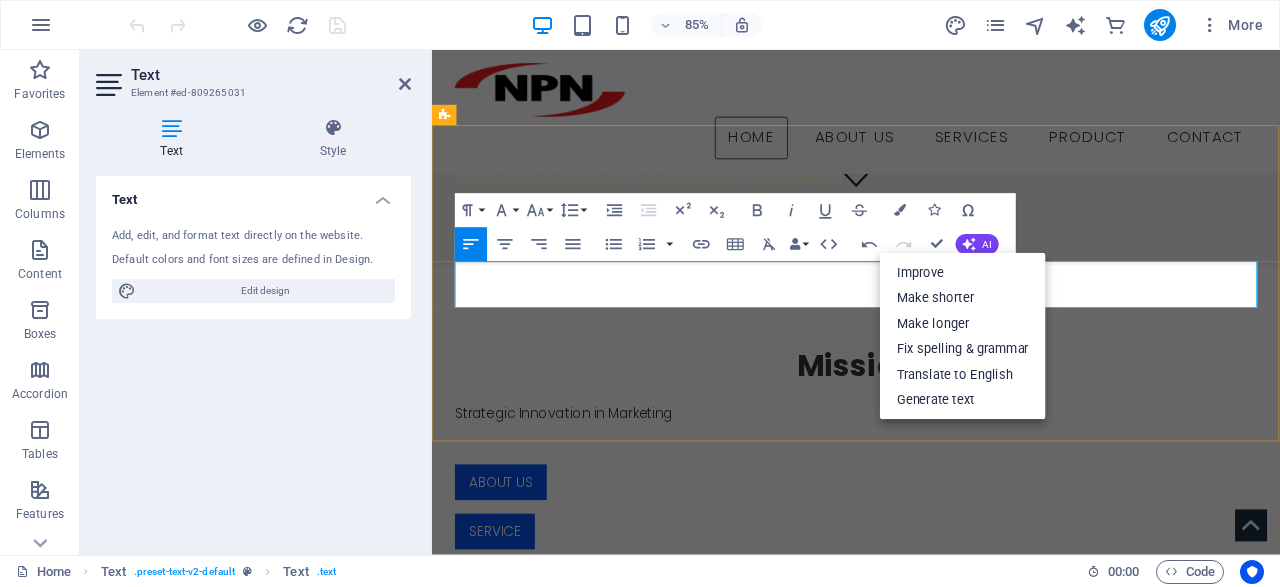 click at bounding box center [931, 504] 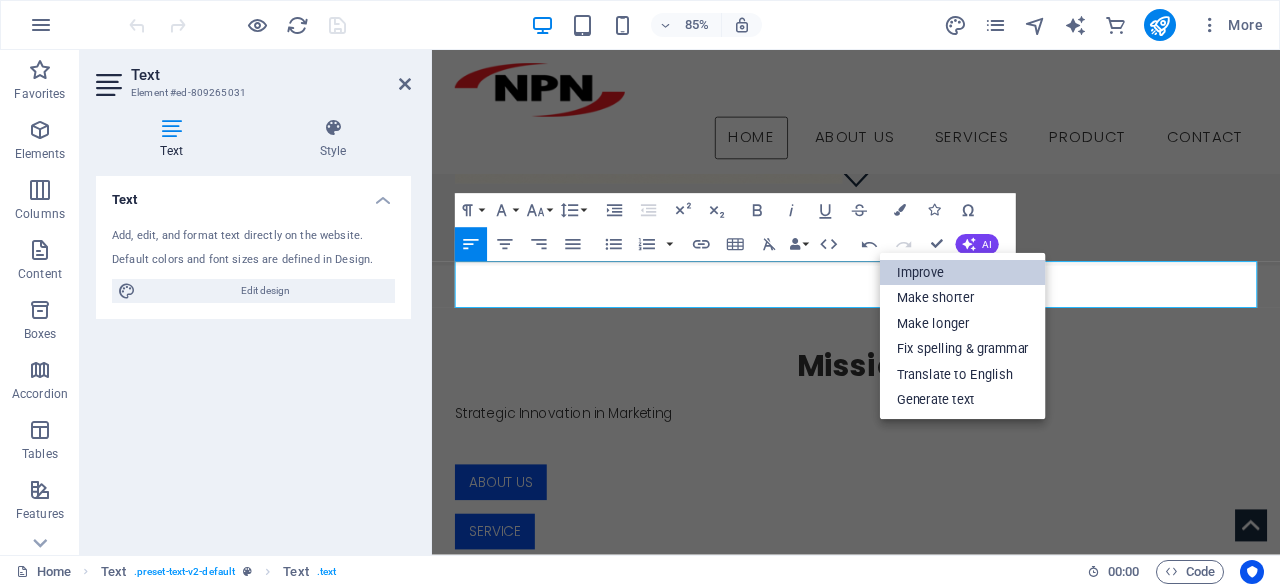 click on "Improve" at bounding box center (963, 273) 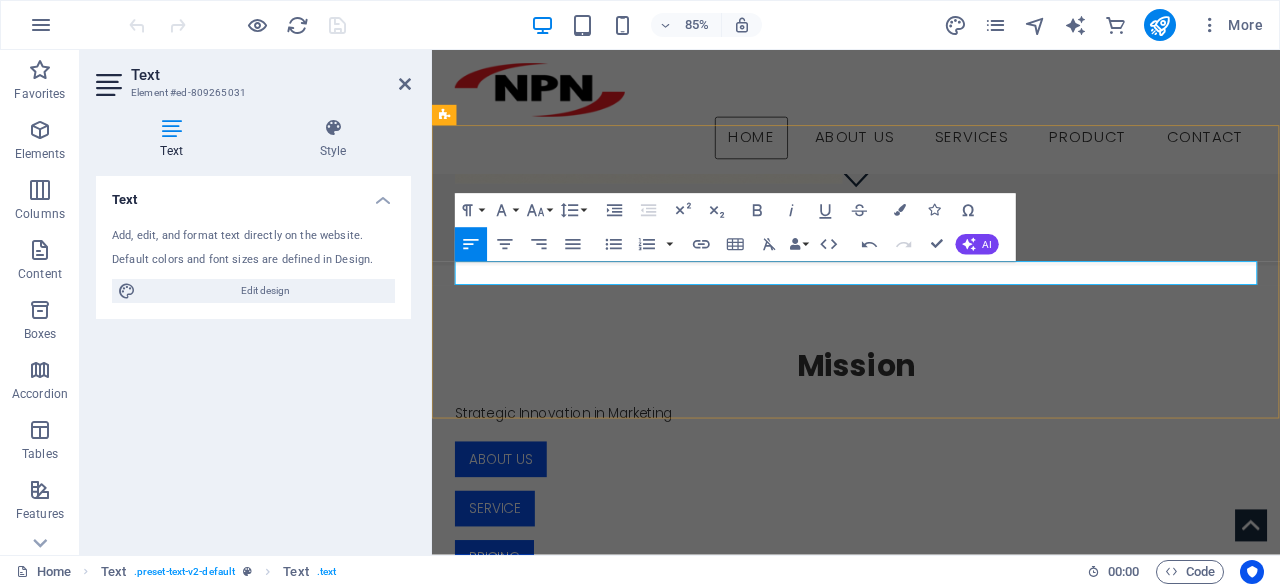 click on "Strategic Innovation in Marketing" at bounding box center (931, 477) 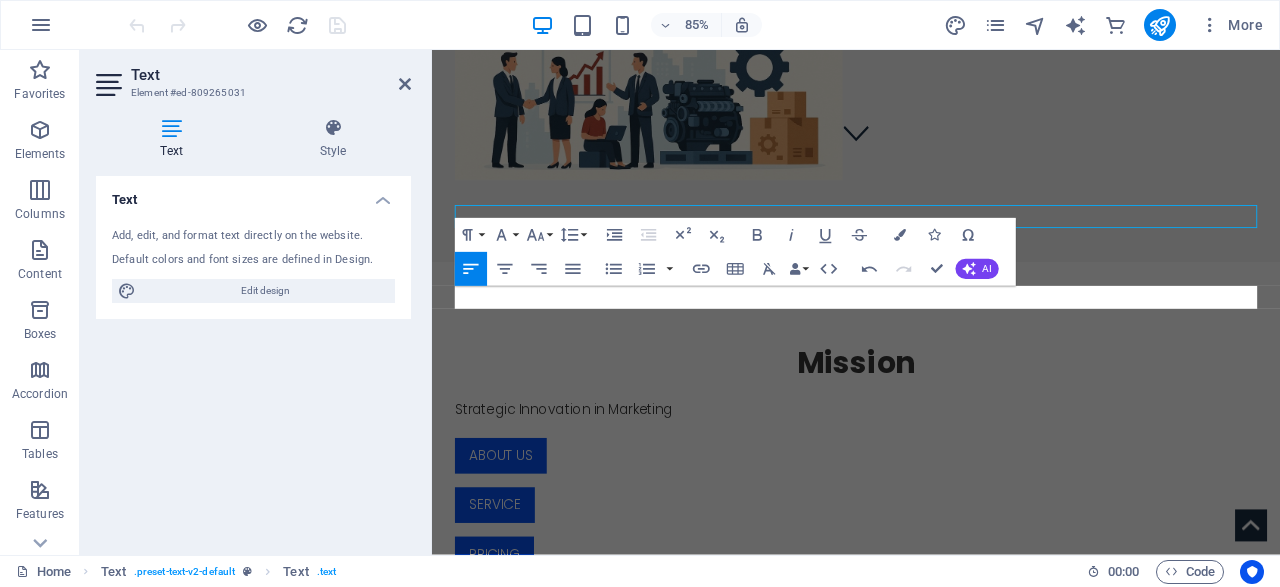 scroll, scrollTop: 520, scrollLeft: 0, axis: vertical 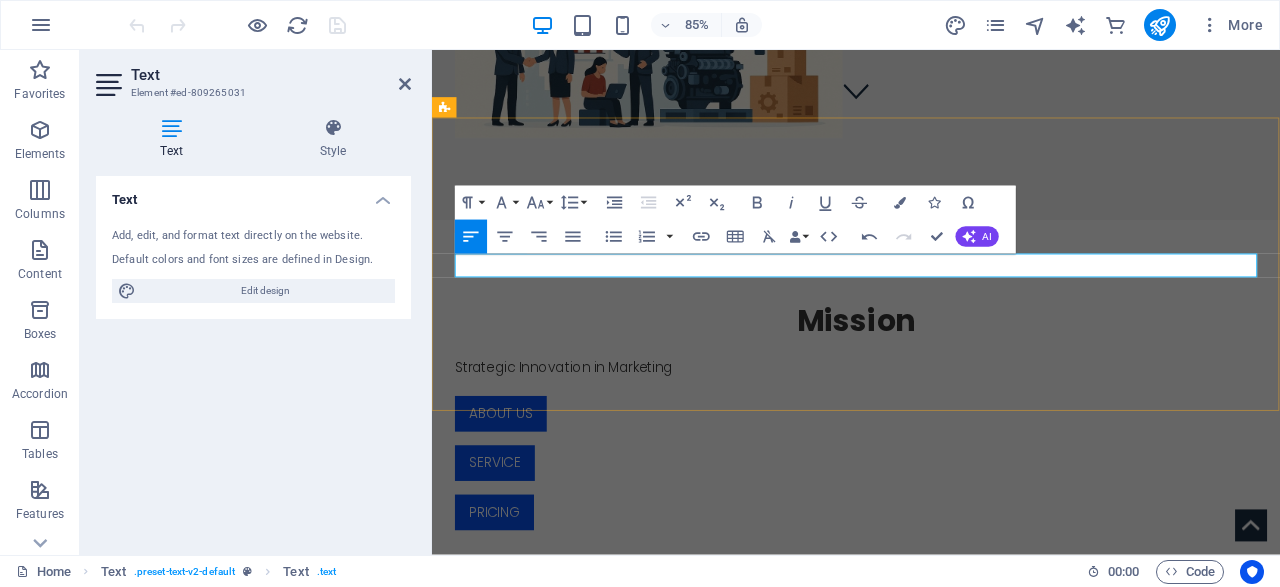 click on "Strategic Innovation in Marketing" at bounding box center [931, 423] 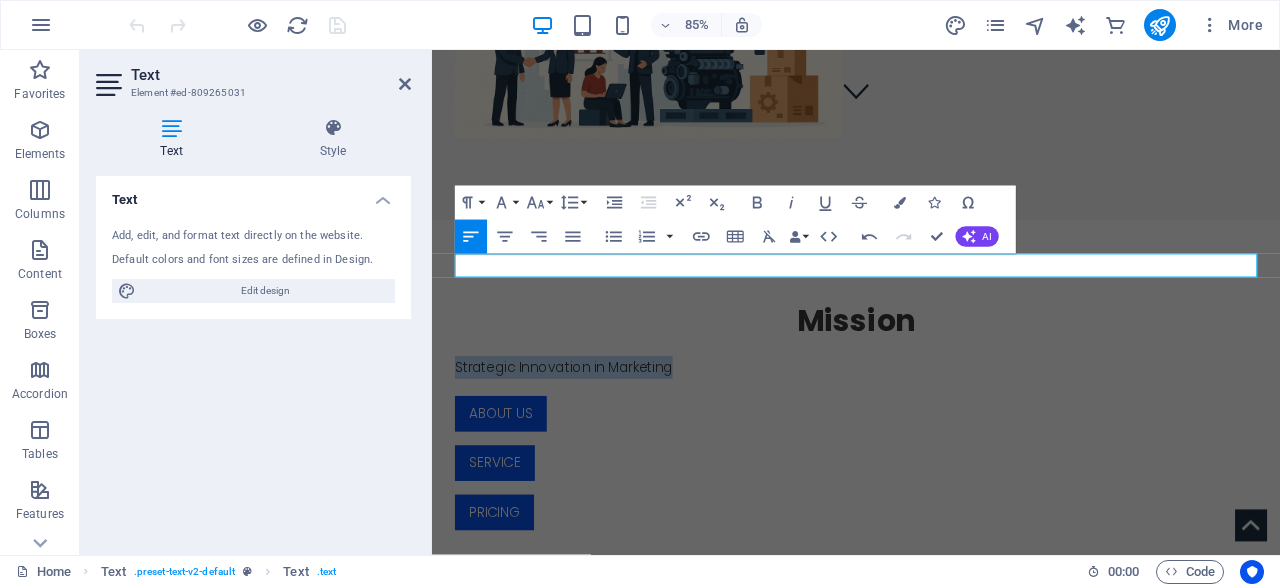 drag, startPoint x: 727, startPoint y: 304, endPoint x: 336, endPoint y: 284, distance: 391.51117 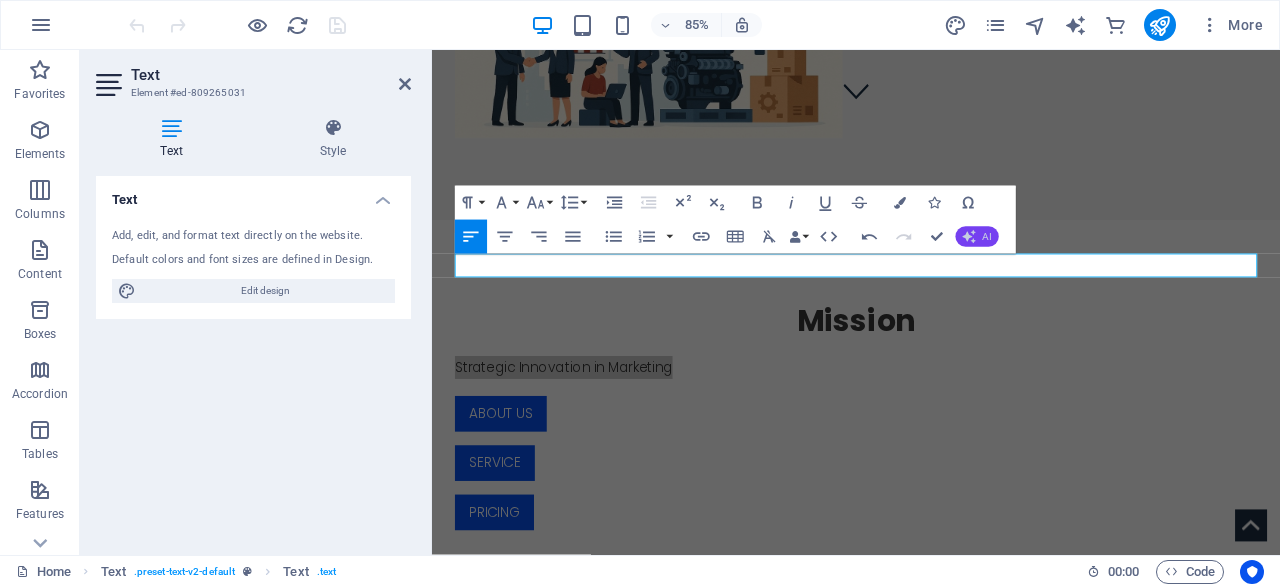 click on "AI" at bounding box center (976, 237) 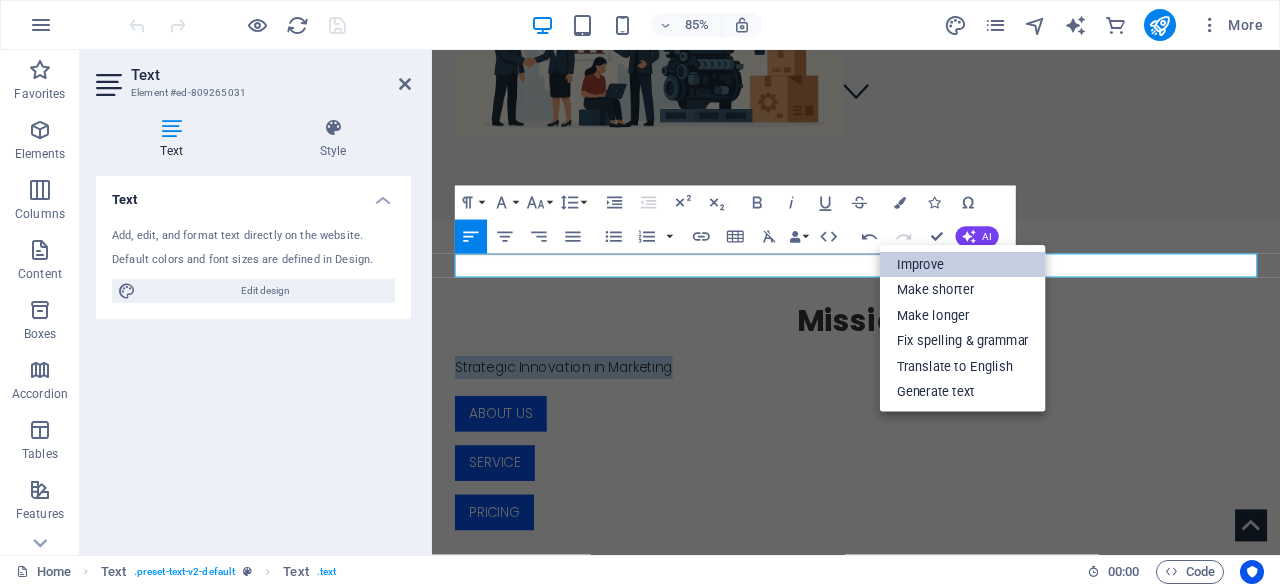 click on "Improve" at bounding box center [963, 265] 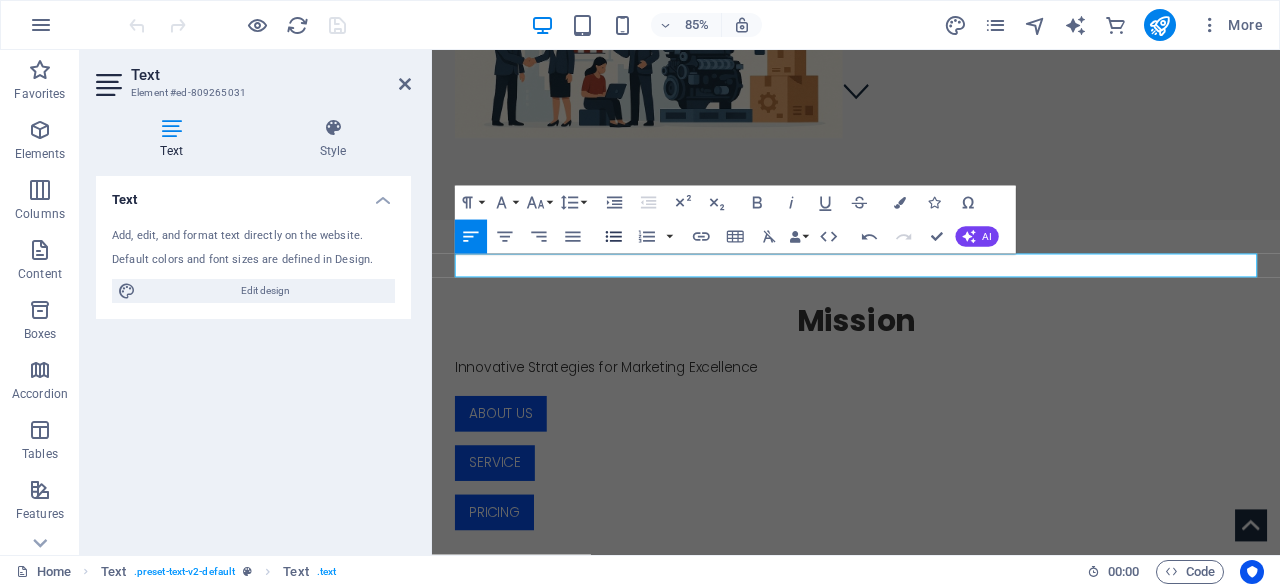 click 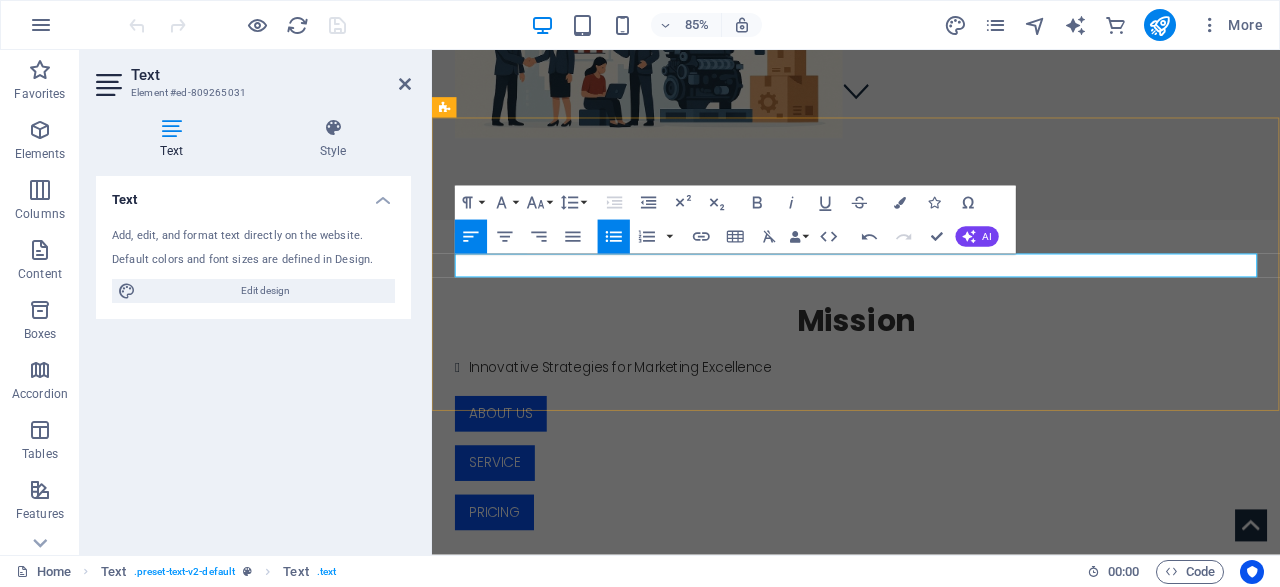 click on "Innovative Strategies for Marketing Excellence" at bounding box center (939, 423) 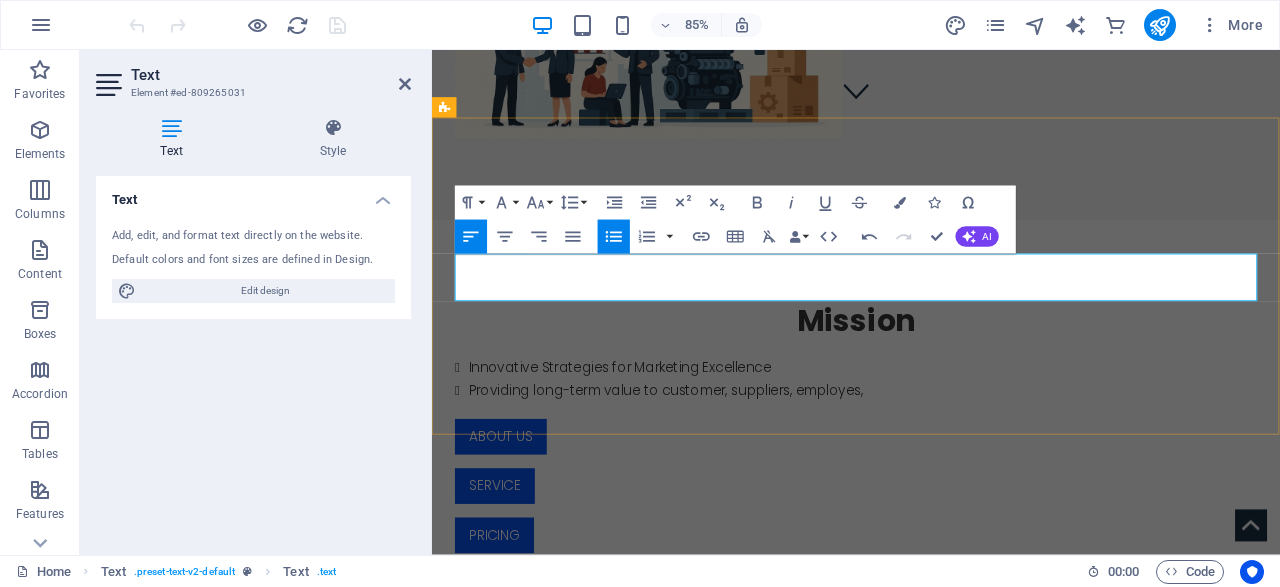 click on "Providing long-term value to customer, suppliers, employes," at bounding box center [939, 450] 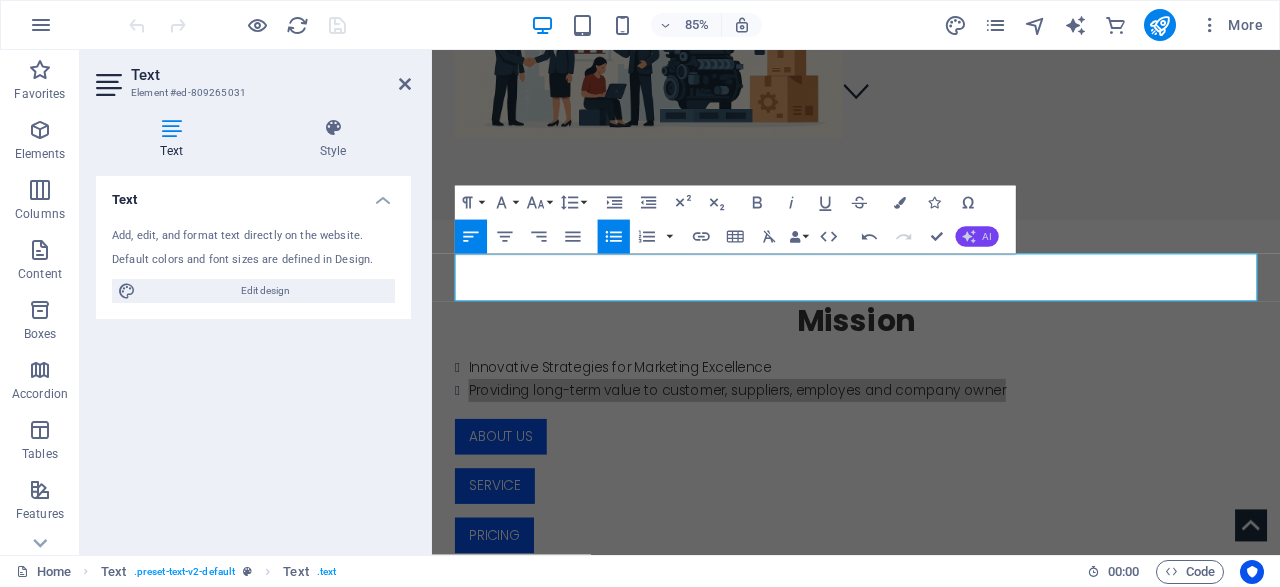 click on "AI" at bounding box center [987, 237] 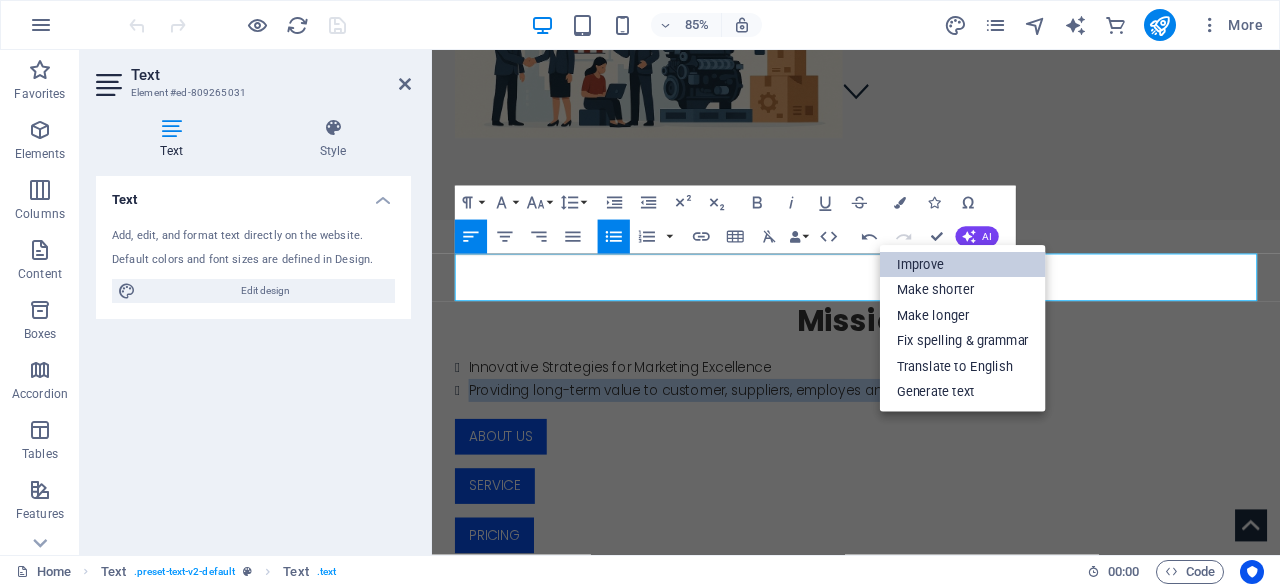 click on "Improve" at bounding box center [963, 265] 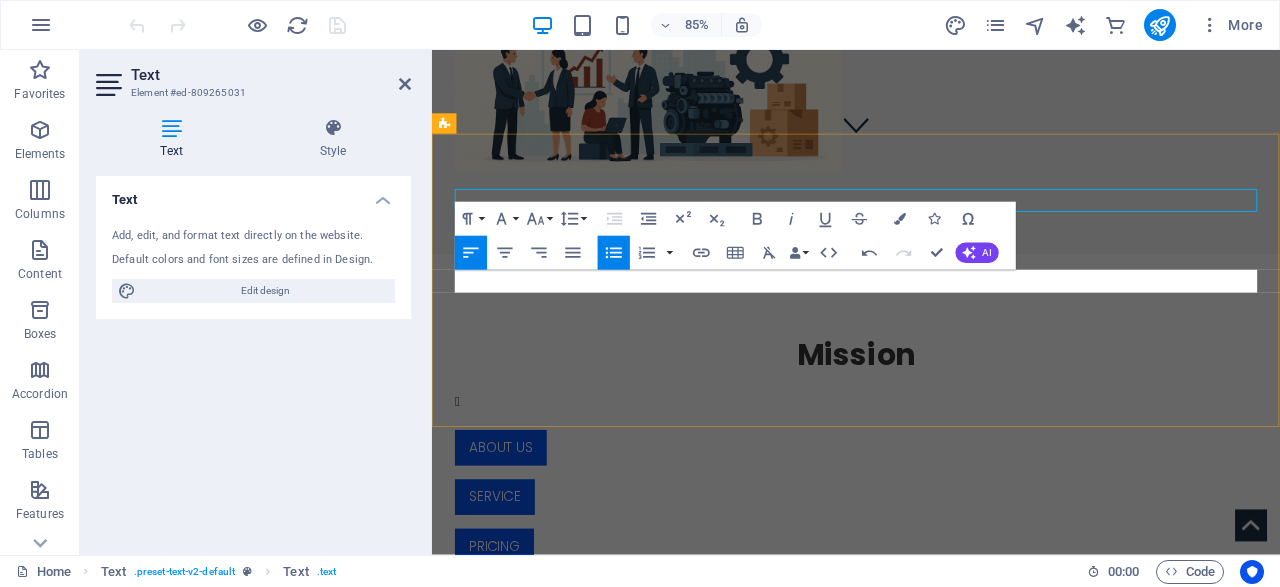 scroll, scrollTop: 520, scrollLeft: 0, axis: vertical 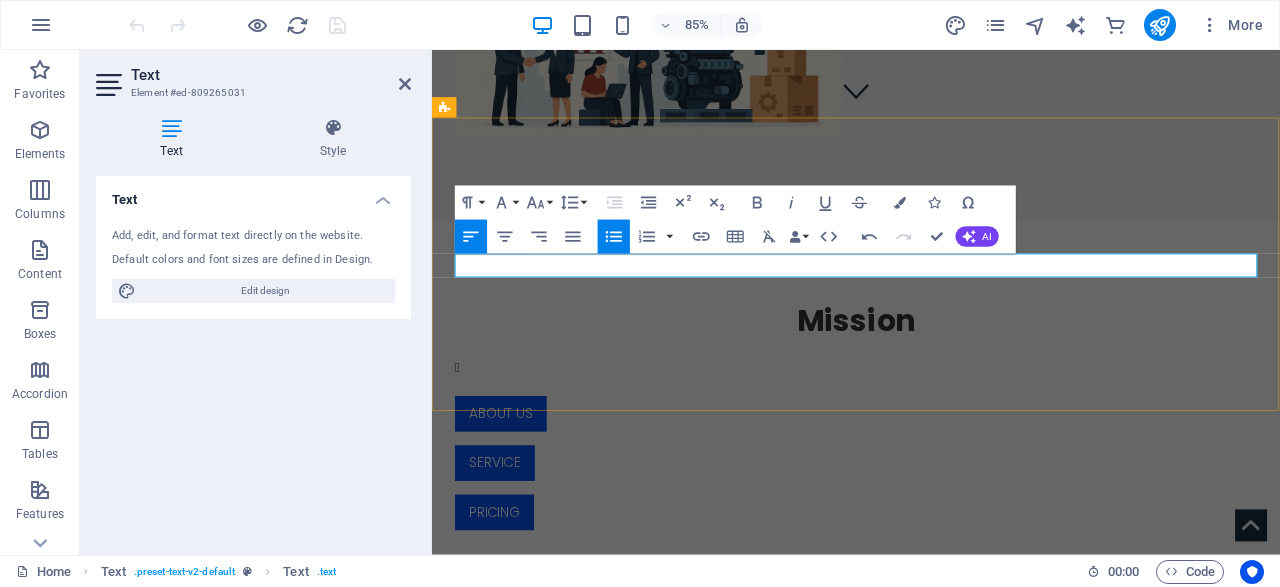 click at bounding box center [939, 423] 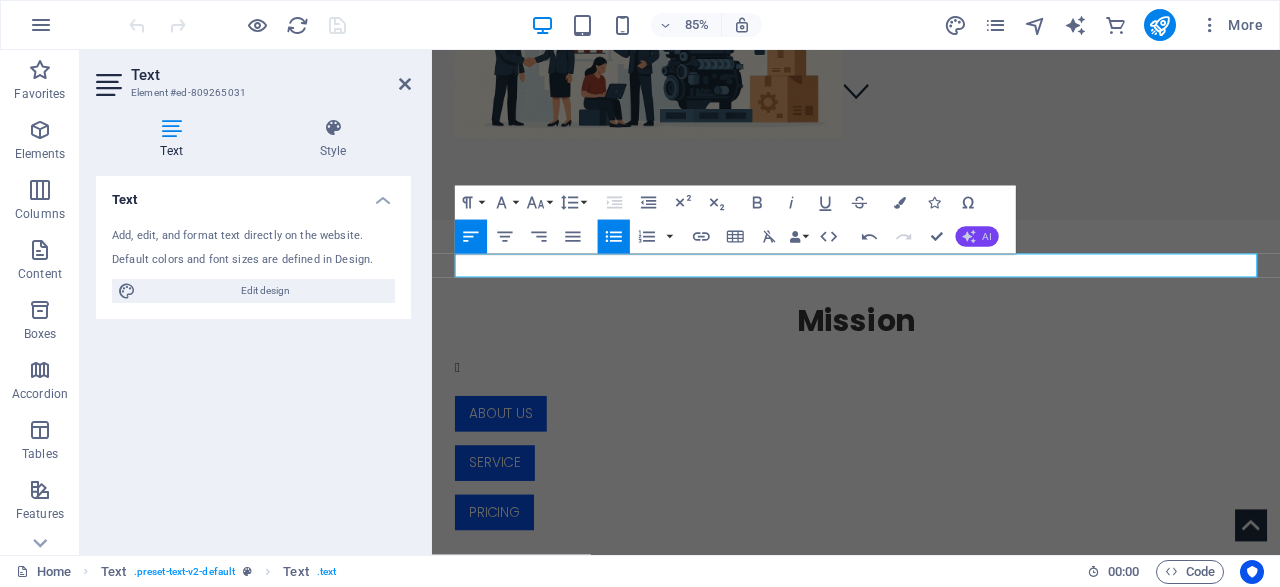 click on "AI" at bounding box center (987, 237) 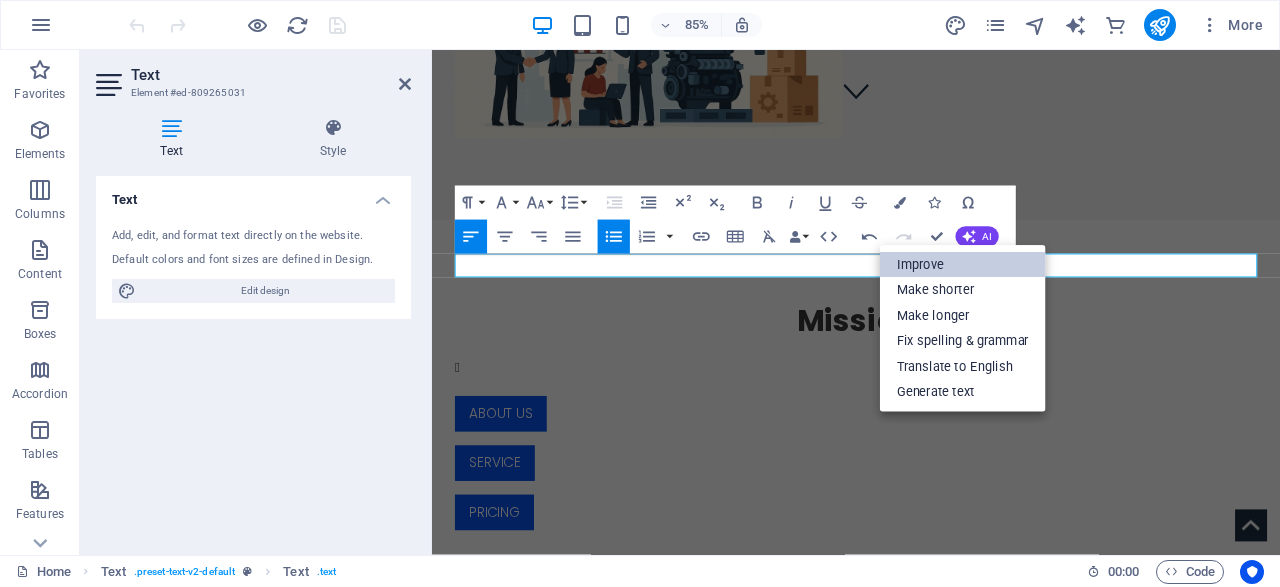 click on "Improve" at bounding box center (963, 265) 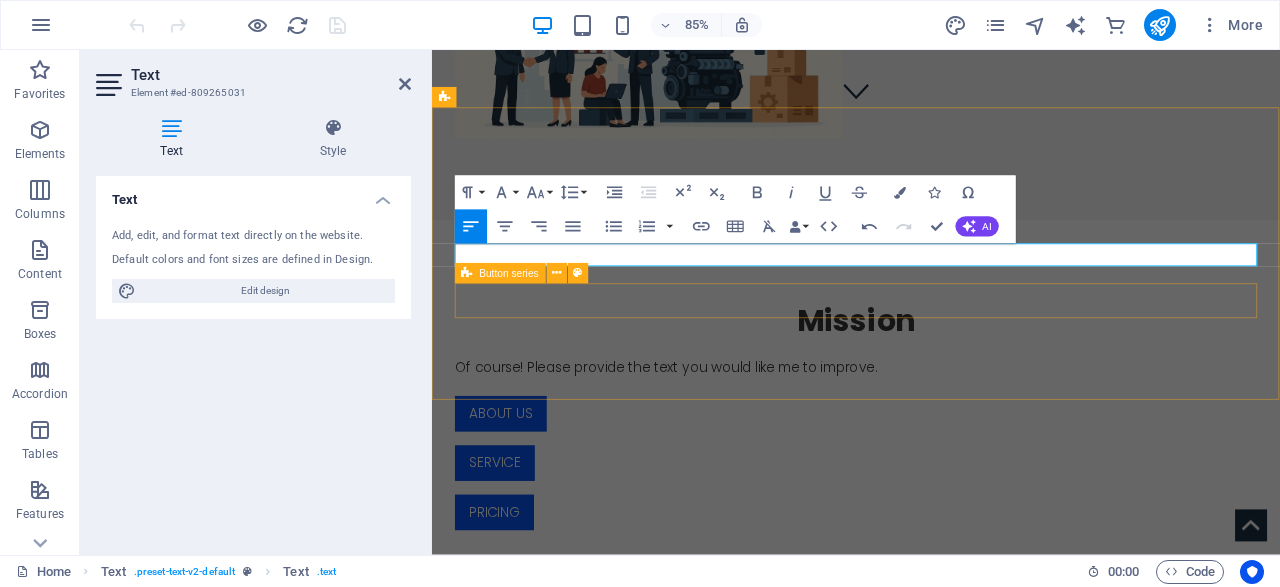 scroll, scrollTop: 623, scrollLeft: 0, axis: vertical 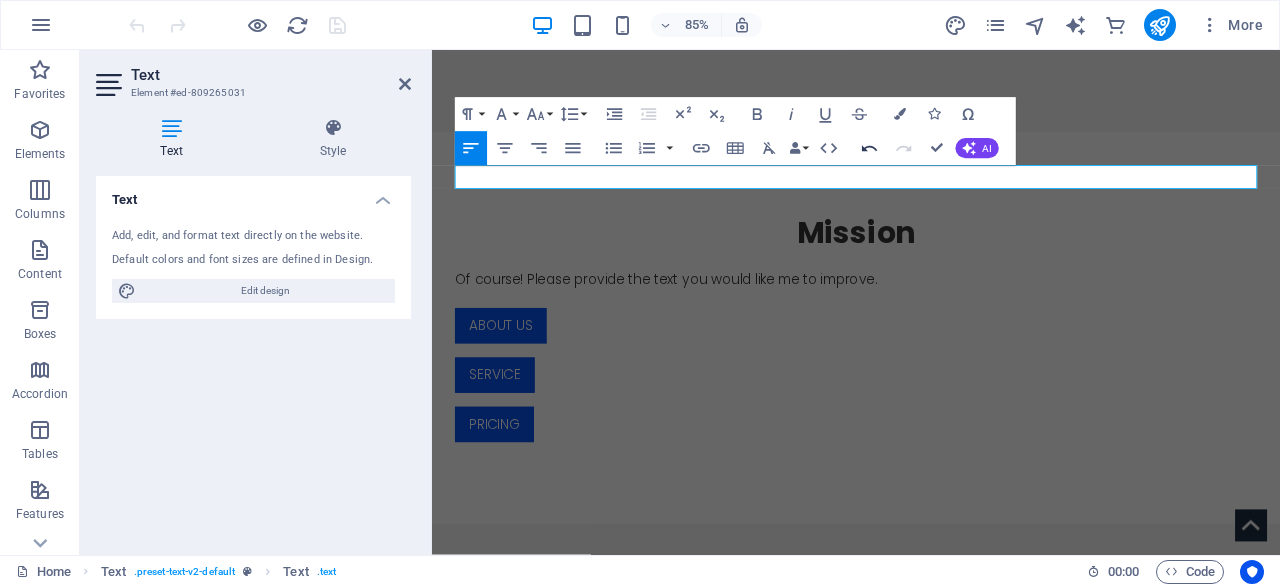 click 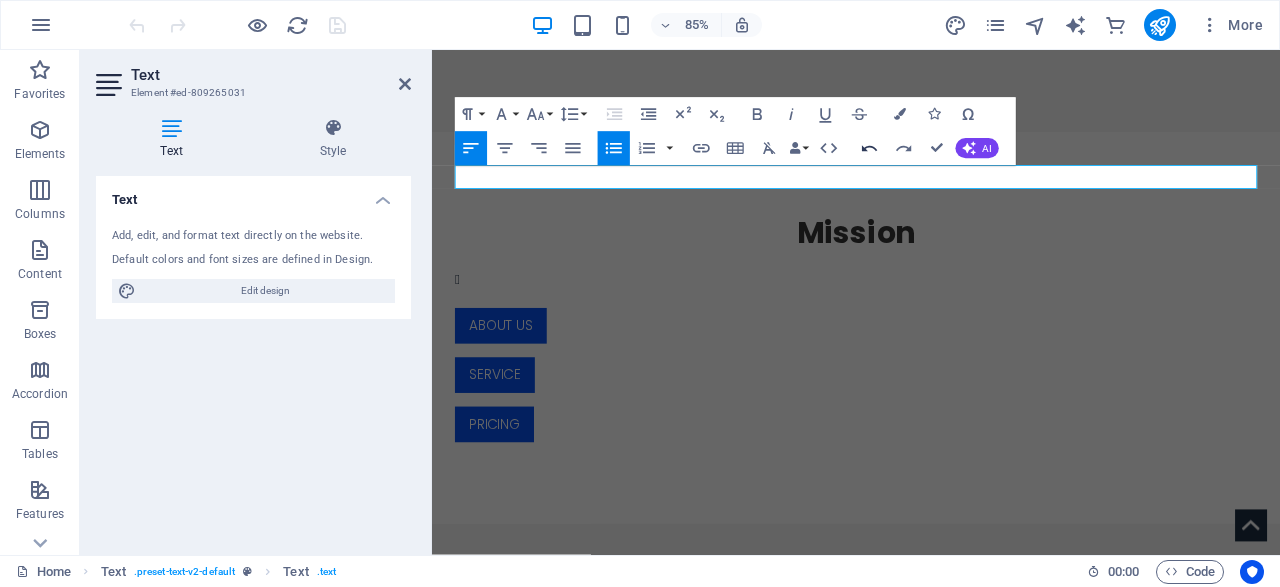 click 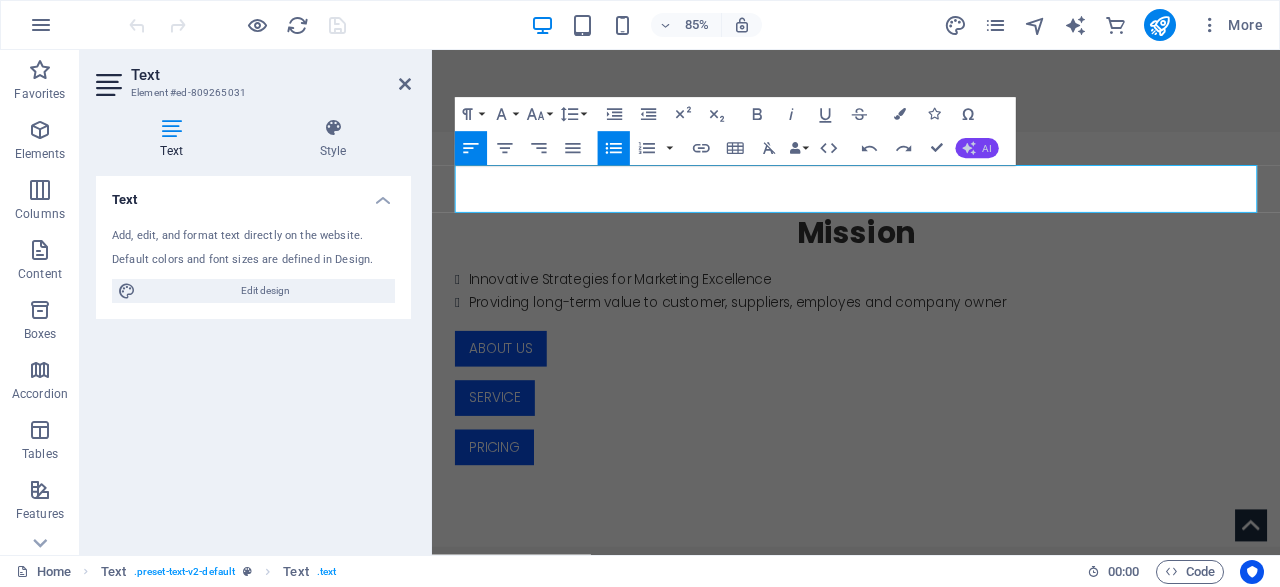 click on "AI" at bounding box center [976, 149] 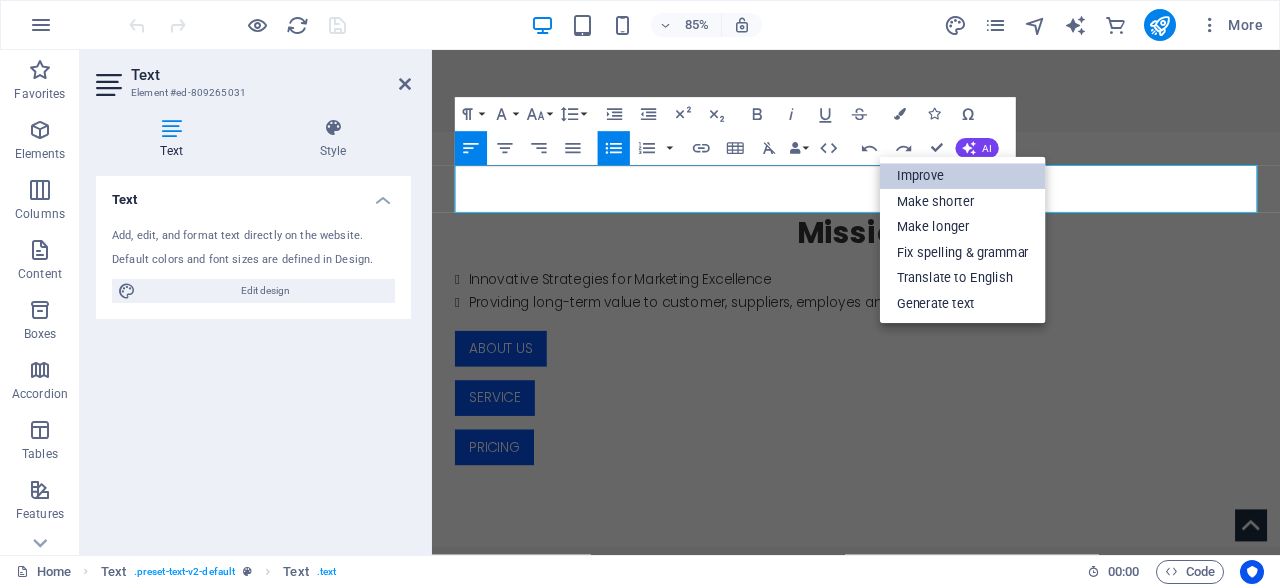 click on "Improve" at bounding box center [963, 177] 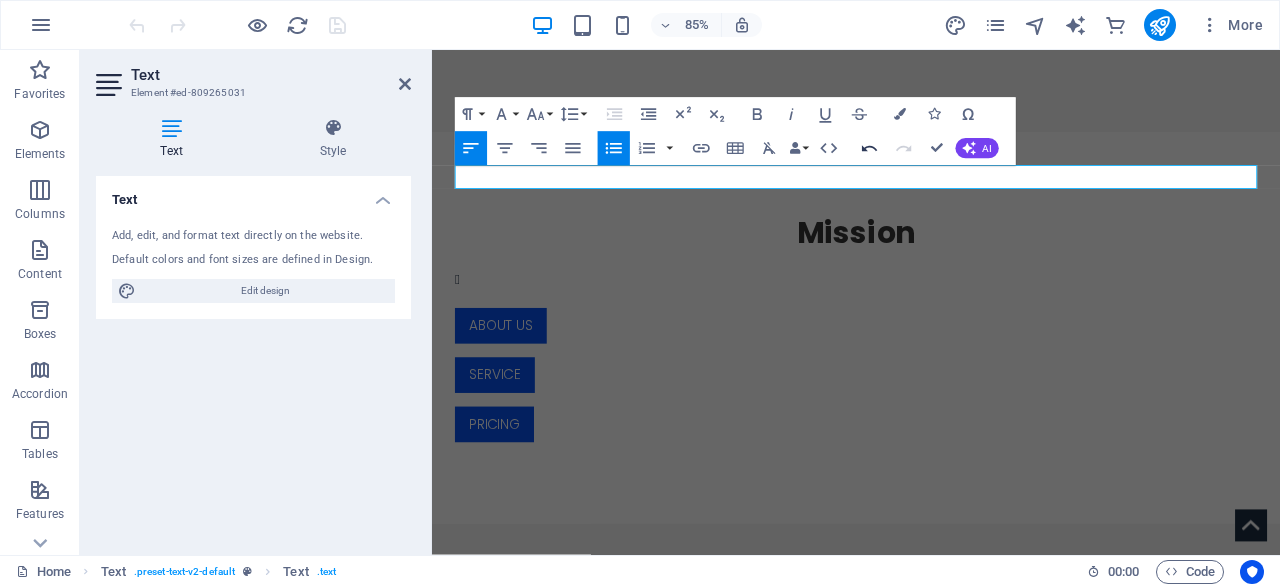 click 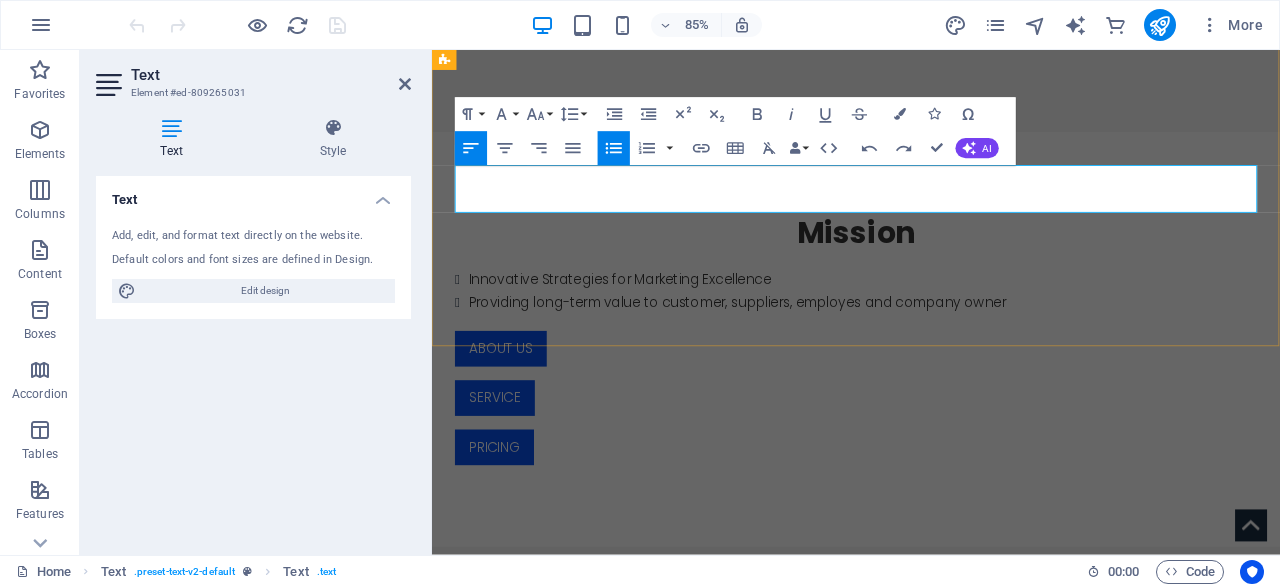 click on "Innovative Strategies for Marketing Excellence" at bounding box center (939, 320) 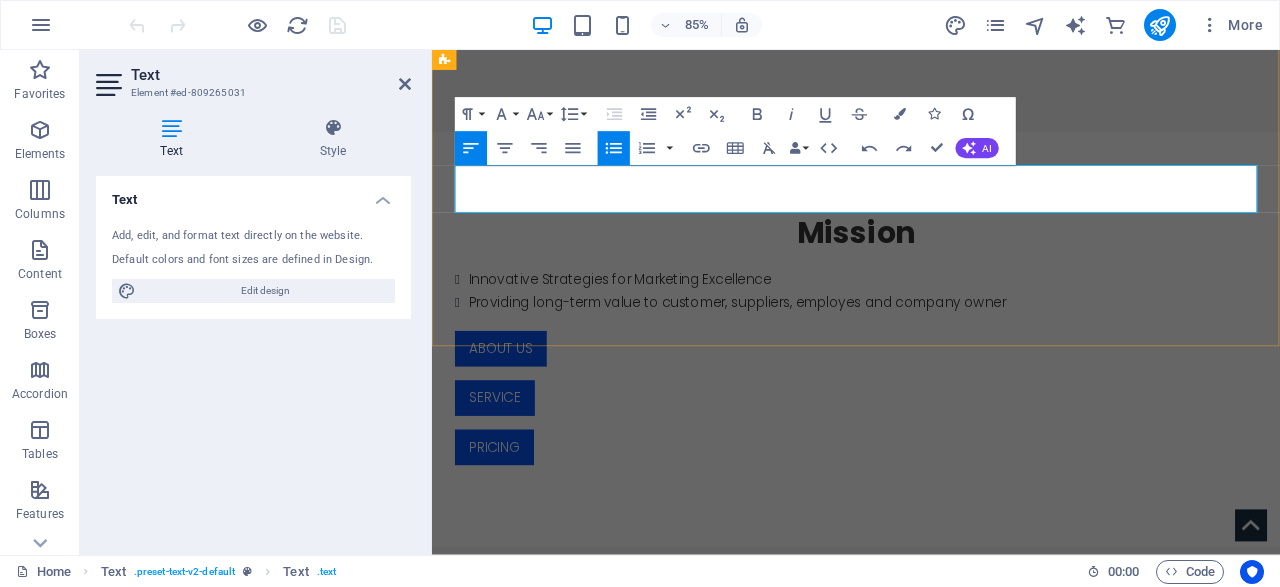 click on "Providing long-term value to customer, suppliers, employes and company owner" at bounding box center [939, 347] 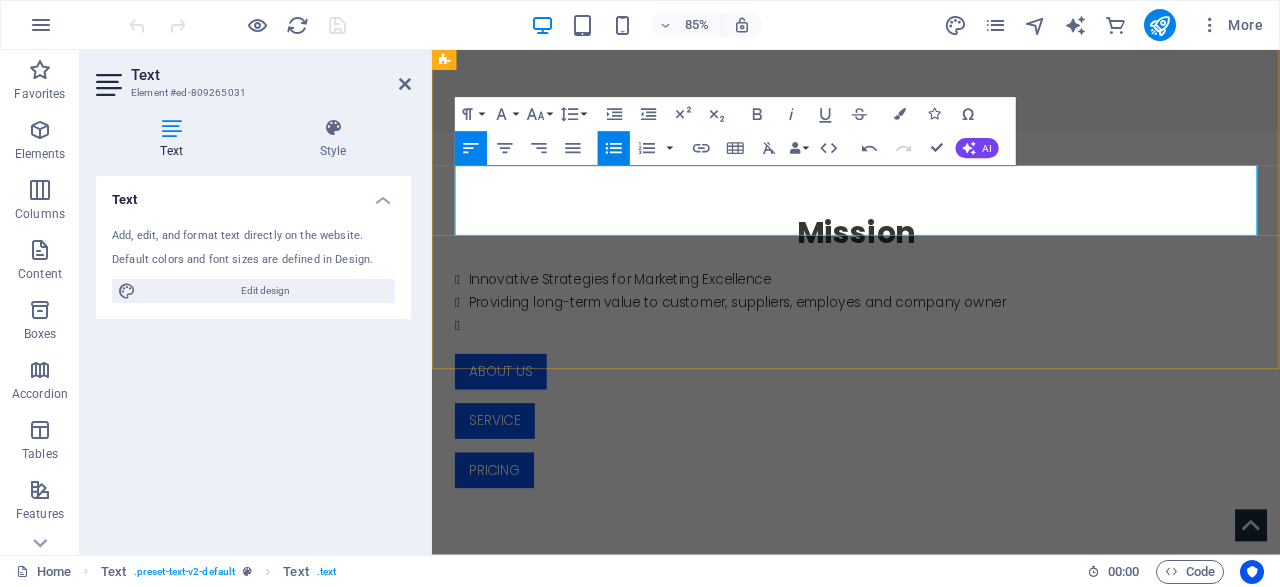 click at bounding box center [939, 374] 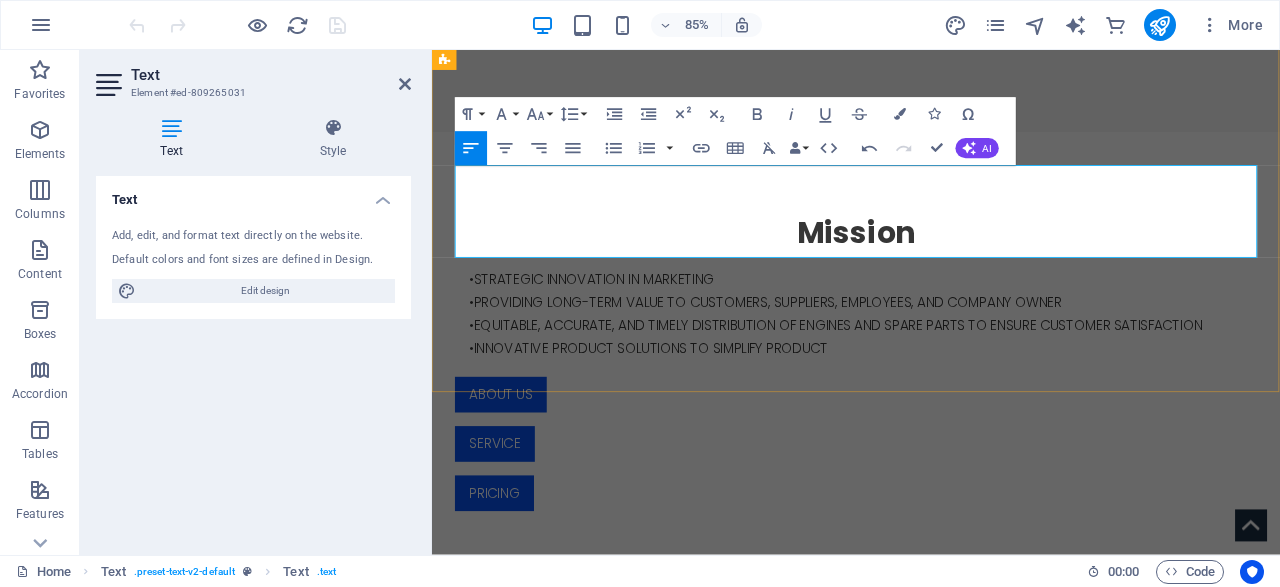 click on "•PROVIDING LONG-TERM VALUE TO CUSTOMERS, SUPPLIERS, EMPLOYEES, AND COMPANY OWNER" at bounding box center (957, 347) 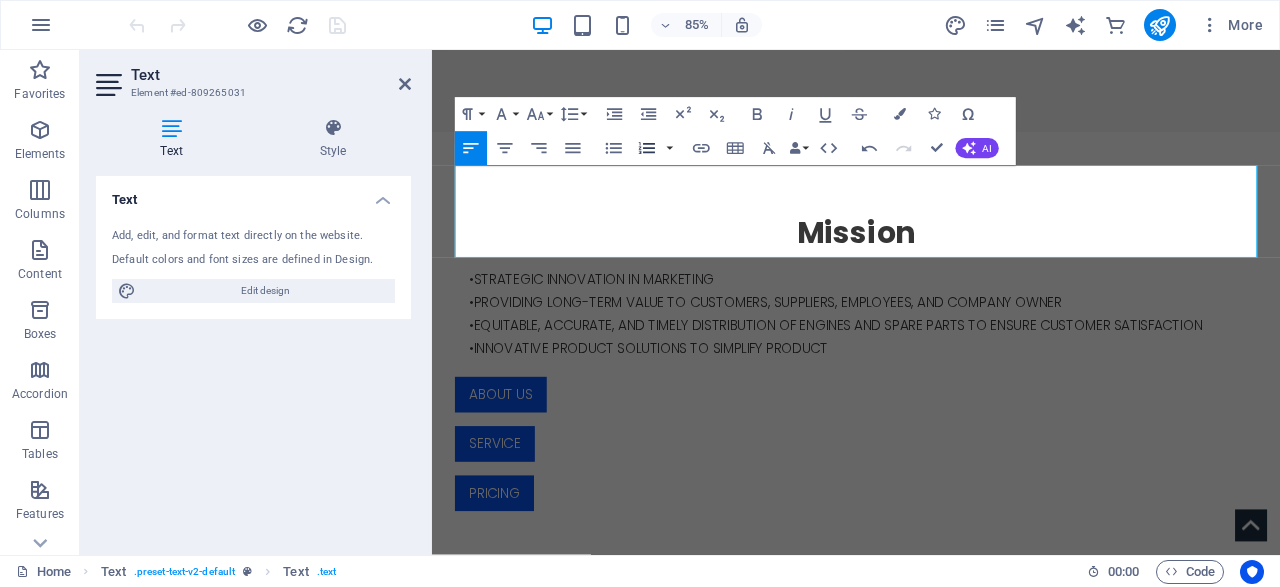 click 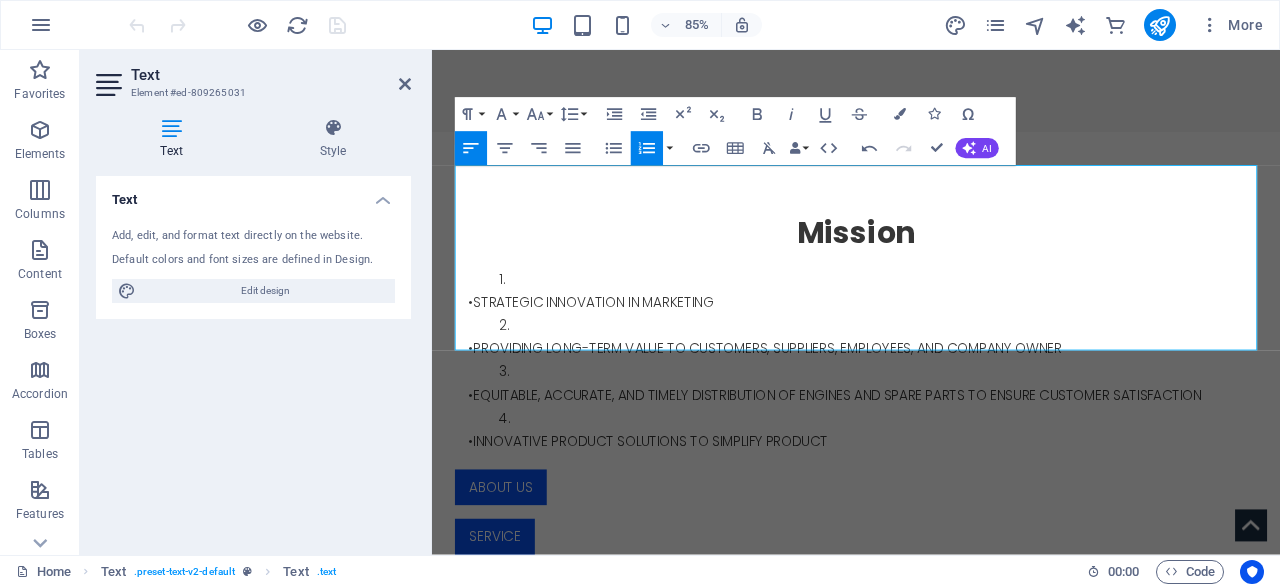 click 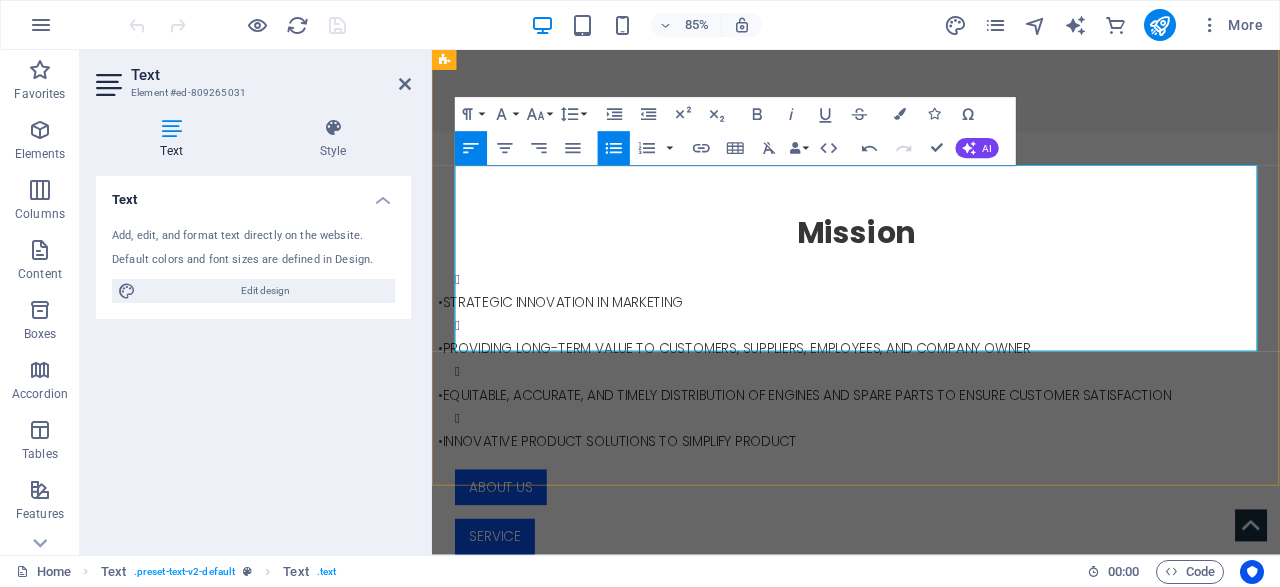 click on "•STRATEGIC INNOVATION IN MARKETING" at bounding box center (939, 347) 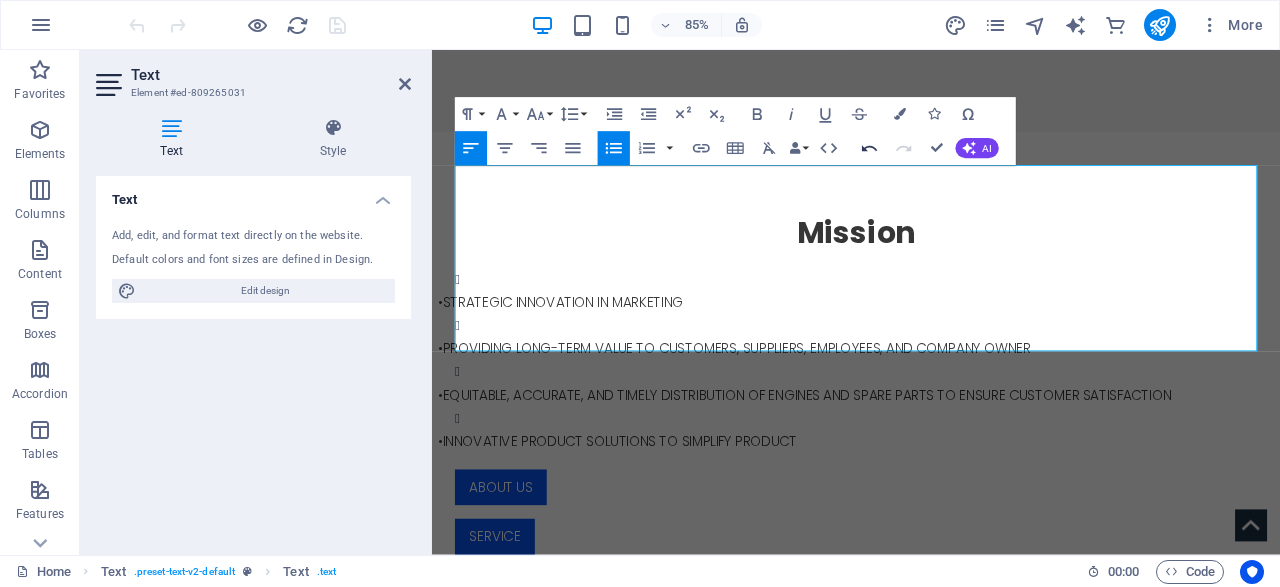 click 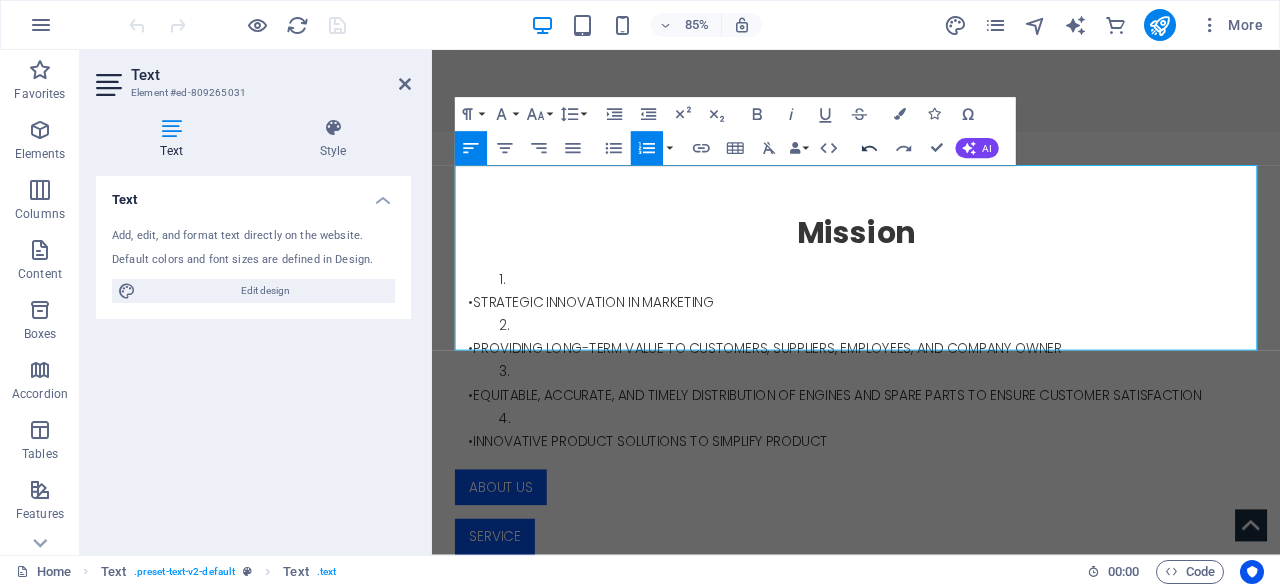 click 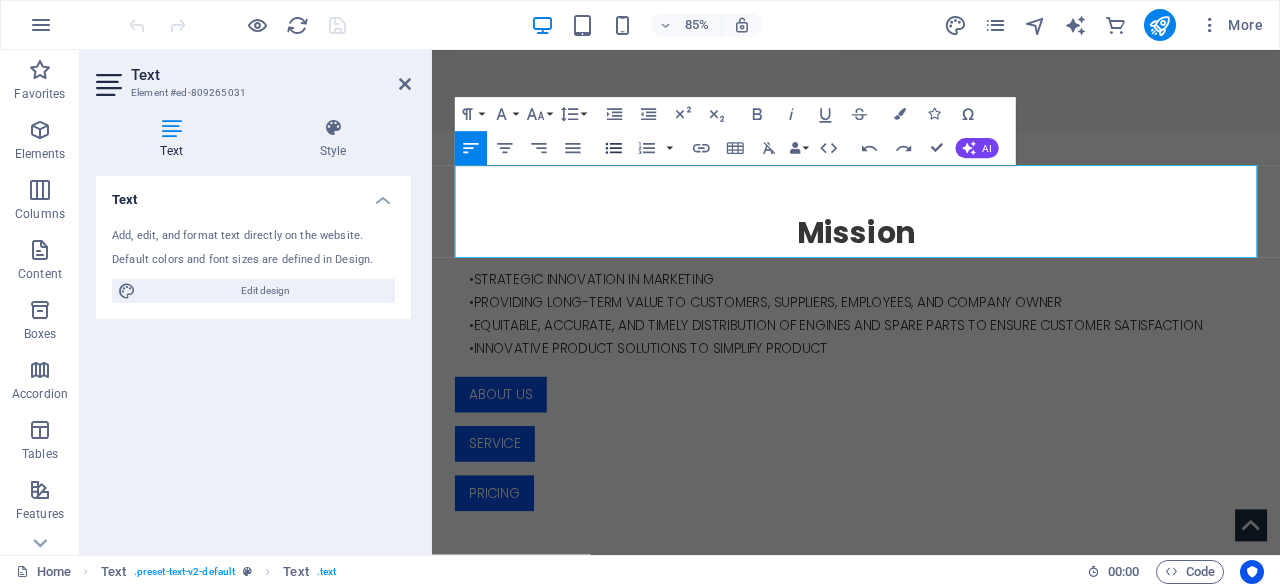click 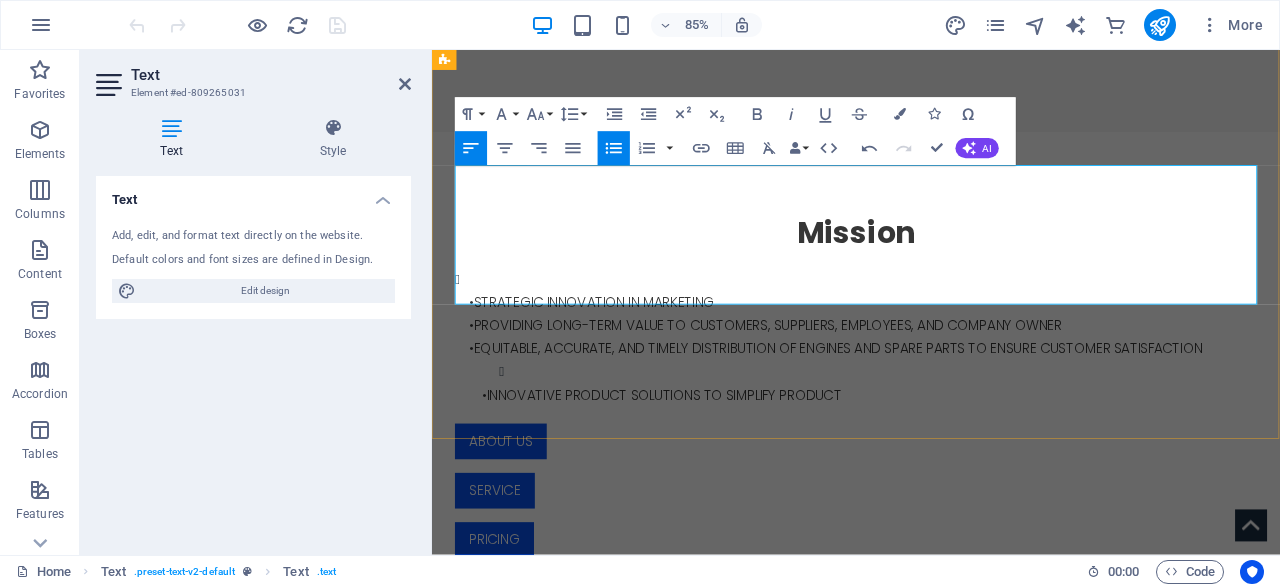 click on "•STRATEGIC INNOVATION IN MARKETING •PROVIDING LONG-TERM VALUE TO CUSTOMERS, SUPPLIERS, EMPLOYEES, AND COMPANY OWNER •EQUITABLE, ACCURATE, AND TIMELY DISTRIBUTION OF ENGINES AND SPARE PARTS TO ENSURE CUSTOMER SATISFACTION •INNOVATIVE PRODUCT SOLUTIONS TO SIMPLIFY PRODUCT" at bounding box center (939, 388) 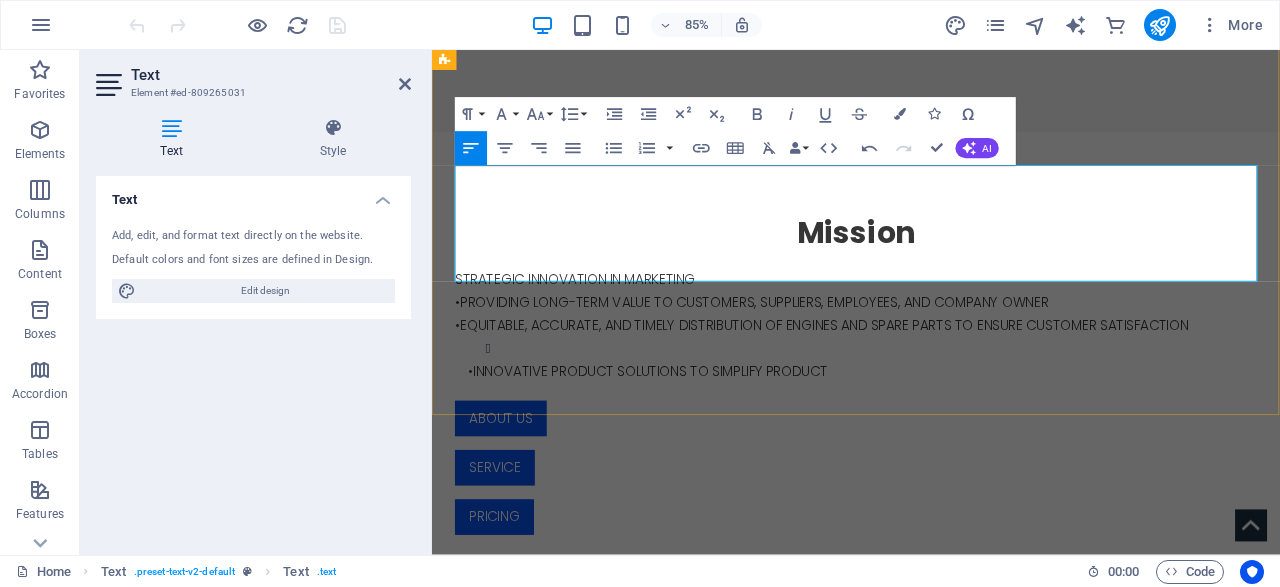 click on "•PROVIDING LONG-TERM VALUE TO CUSTOMERS, SUPPLIERS, EMPLOYEES, AND COMPANY OWNER" at bounding box center [949, 347] 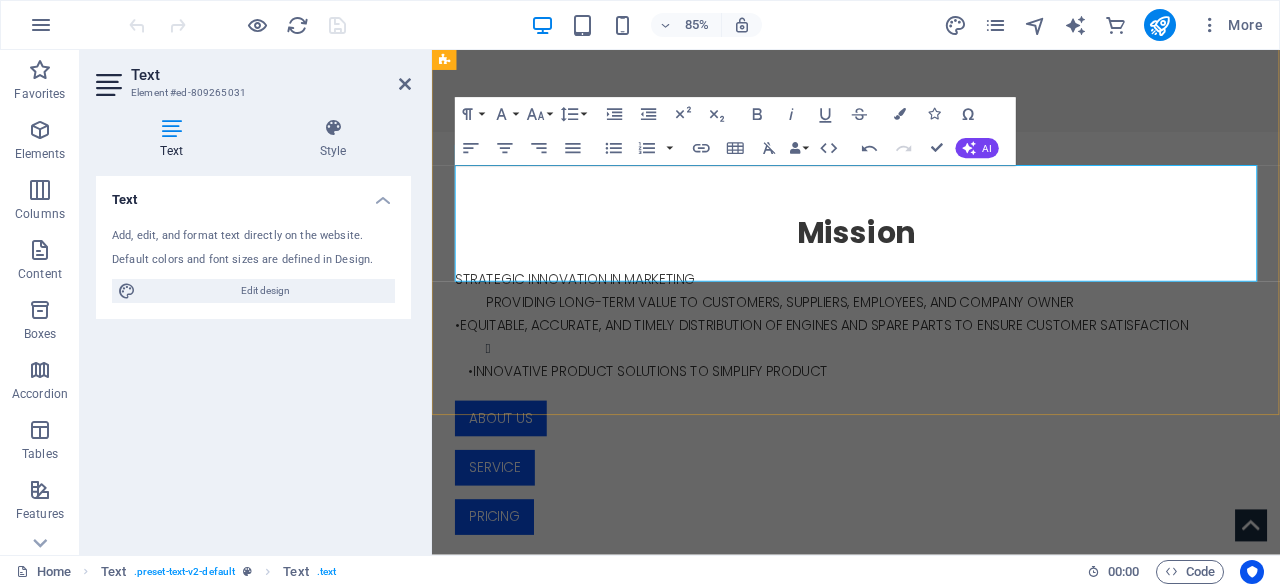 click on "•EQUITABLE, ACCURATE, AND TIMELY DISTRIBUTION OF ENGINES AND SPARE PARTS TO ENSURE CUSTOMER SATISFACTION" at bounding box center [949, 374] 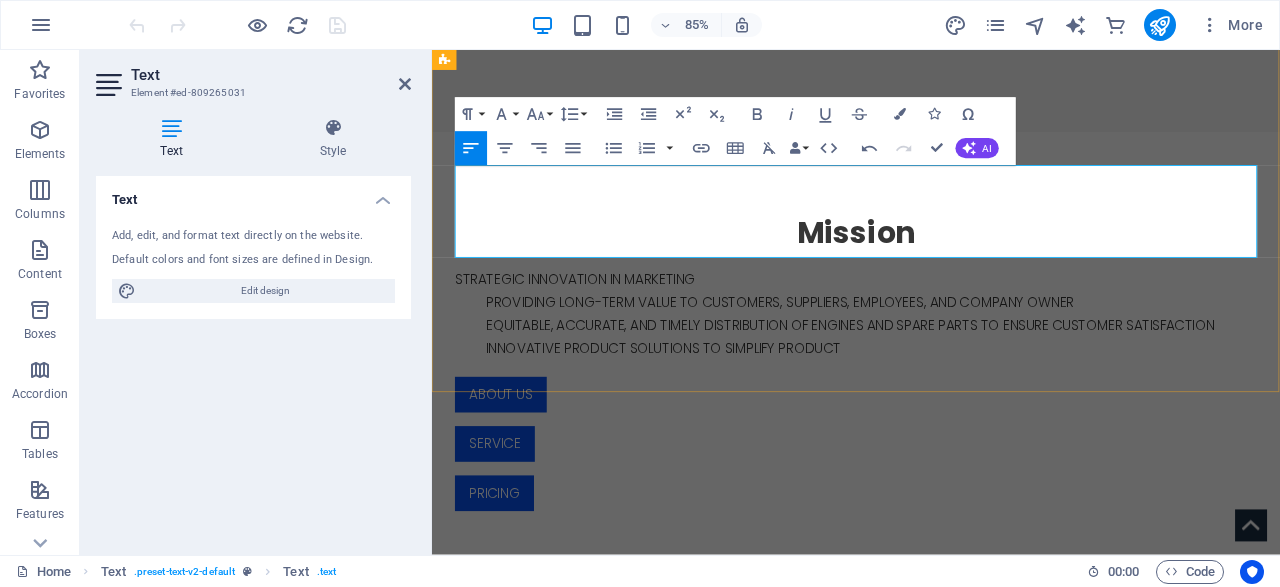 click on "STRATEGIC INNOVATION IN MARKETING PROVIDING LONG-TERM VALUE TO CUSTOMERS, SUPPLIERS, EMPLOYEES, AND COMPANY OWNER EQUITABLE, ACCURATE, AND TIMELY DISTRIBUTION OF ENGINES AND SPARE PARTS TO ENSURE CUSTOMER SATISFACTION INNOVATIVE PRODUCT SOLUTIONS TO SIMPLIFY PRODUCT" at bounding box center (949, 361) 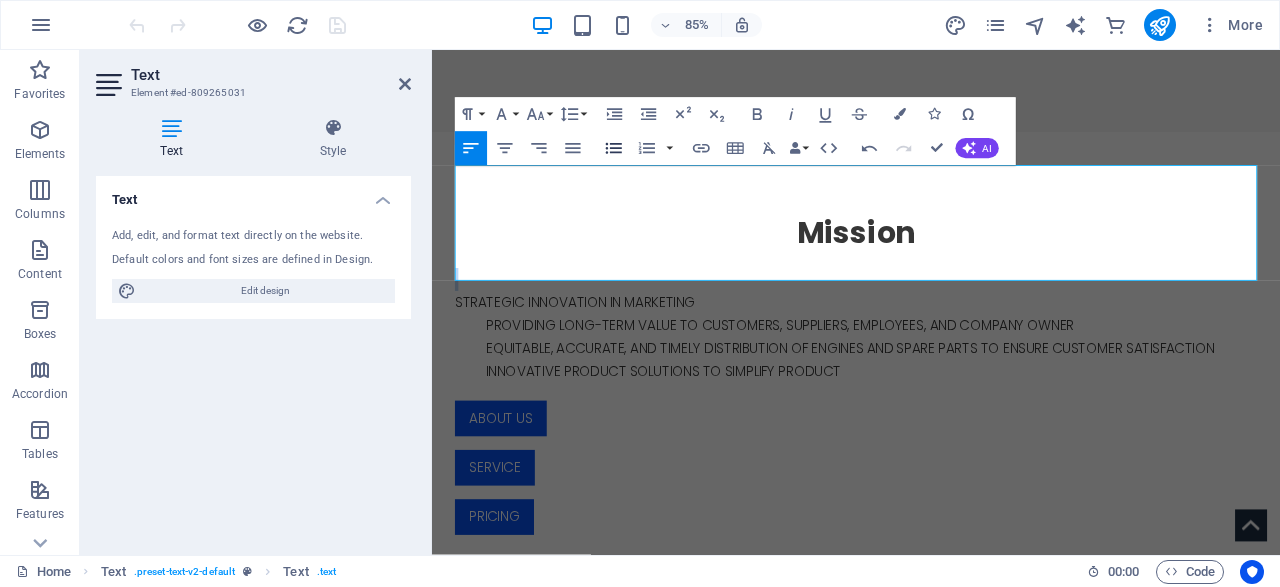 click 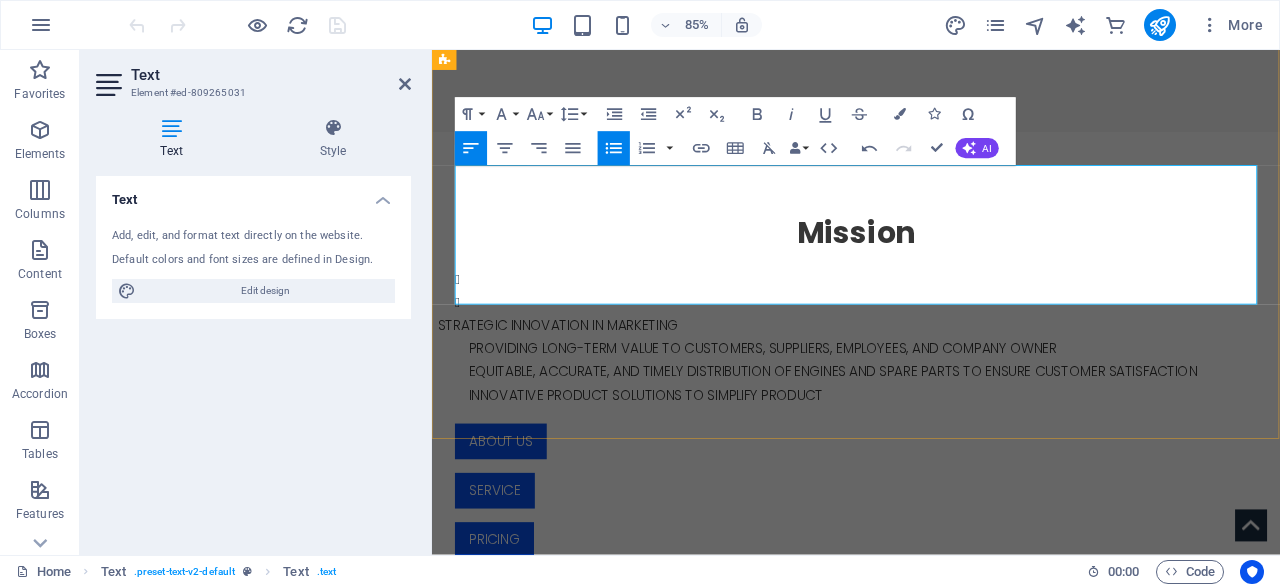 click on "STRATEGIC INNOVATION IN MARKETING PROVIDING LONG-TERM VALUE TO CUSTOMERS, SUPPLIERS, EMPLOYEES, AND COMPANY OWNER EQUITABLE, ACCURATE, AND TIMELY DISTRIBUTION OF ENGINES AND SPARE PARTS TO ENSURE CUSTOMER SATISFACTION INNOVATIVE PRODUCT SOLUTIONS TO SIMPLIFY PRODUCT" at bounding box center (939, 402) 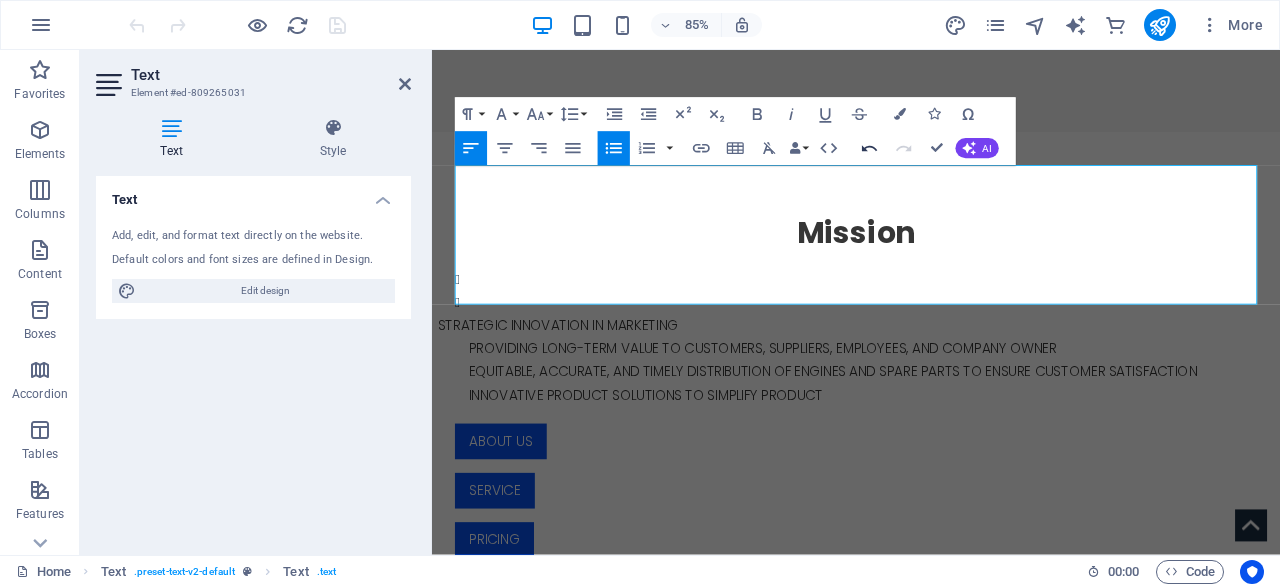 click 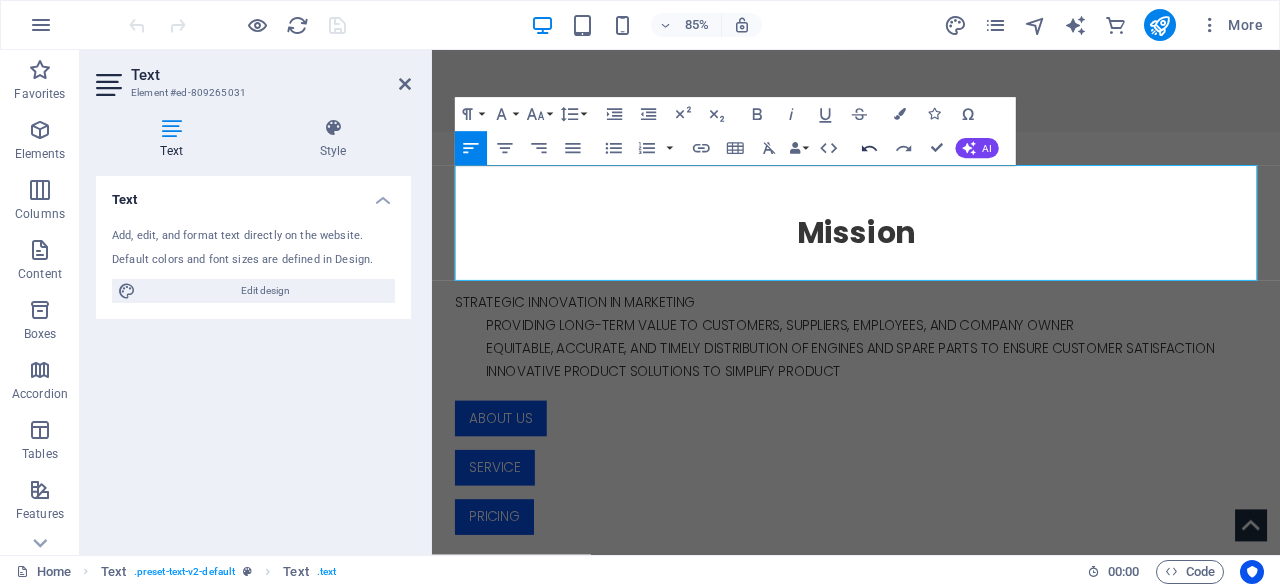 click 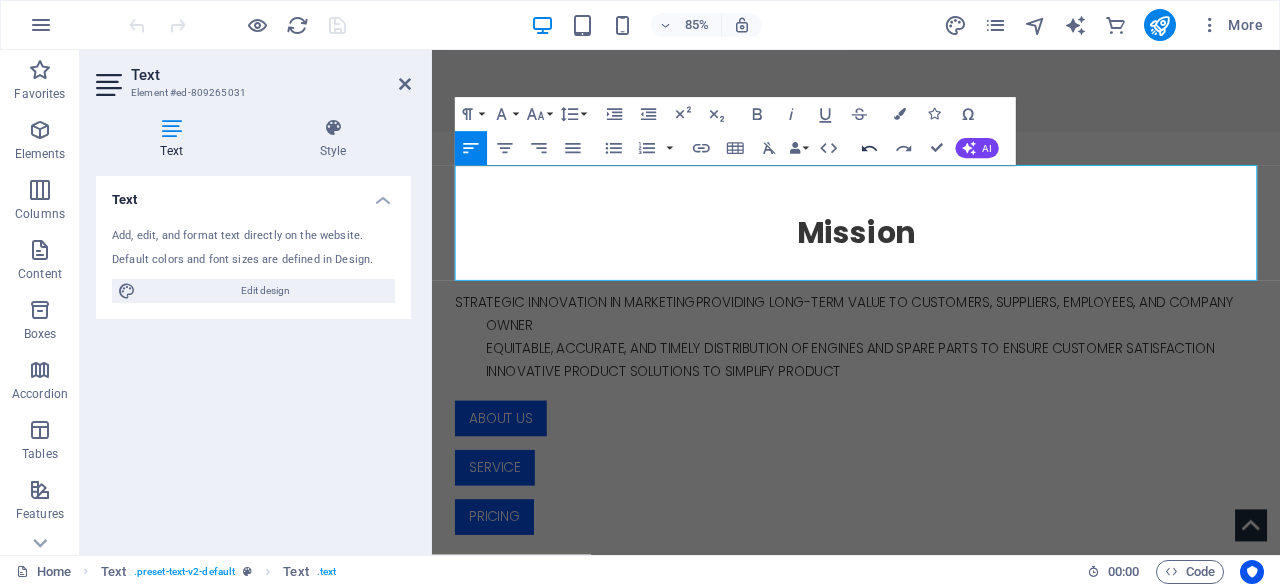 click 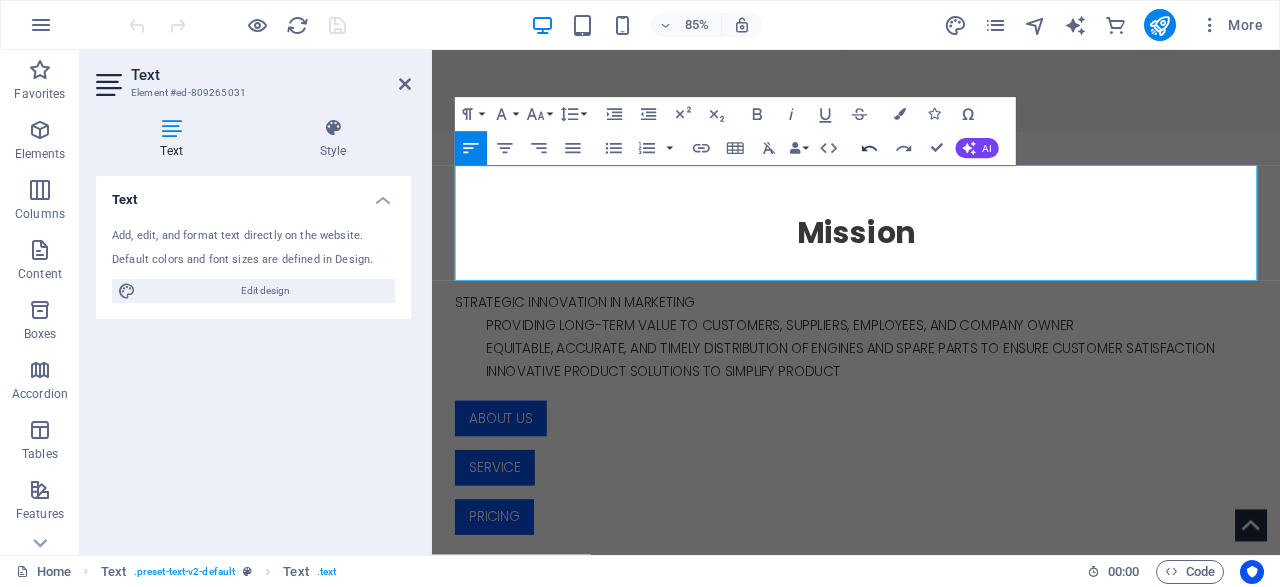 click 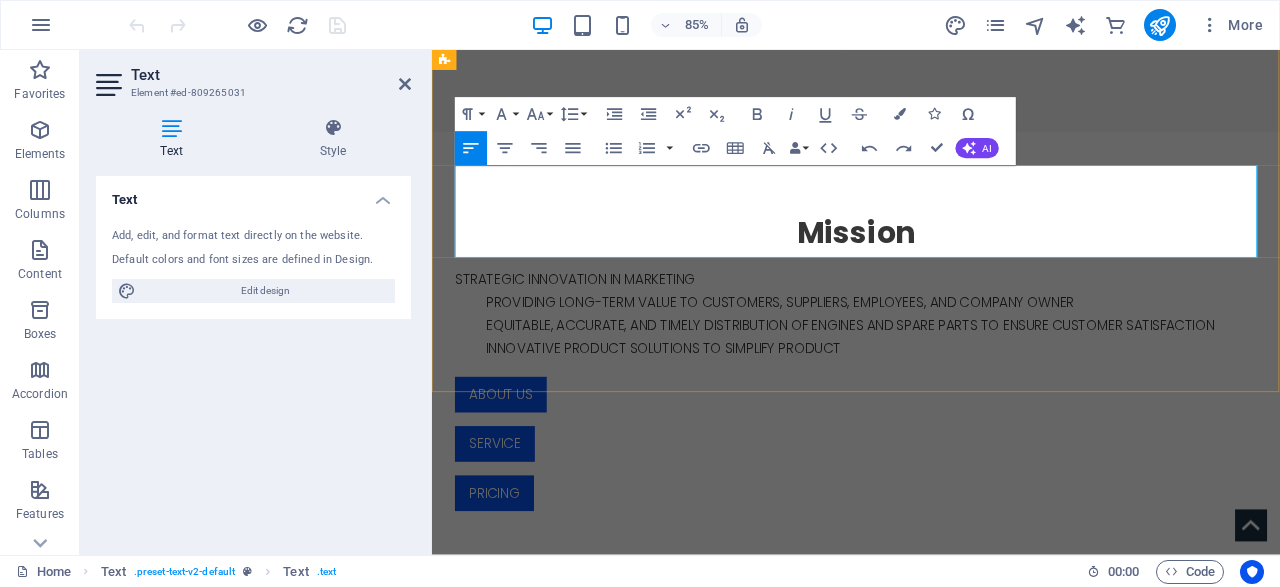 click on "STRATEGIC INNOVATION IN MARKETING PROVIDING LONG-TERM VALUE TO CUSTOMERS, SUPPLIERS, EMPLOYEES, AND COMPANY OWNER EQUITABLE, ACCURATE, AND TIMELY DISTRIBUTION OF ENGINES AND SPARE PARTS TO ENSURE CUSTOMER SATISFACTION INNOVATIVE PRODUCT SOLUTIONS TO SIMPLIFY PRODUCT" at bounding box center [949, 361] 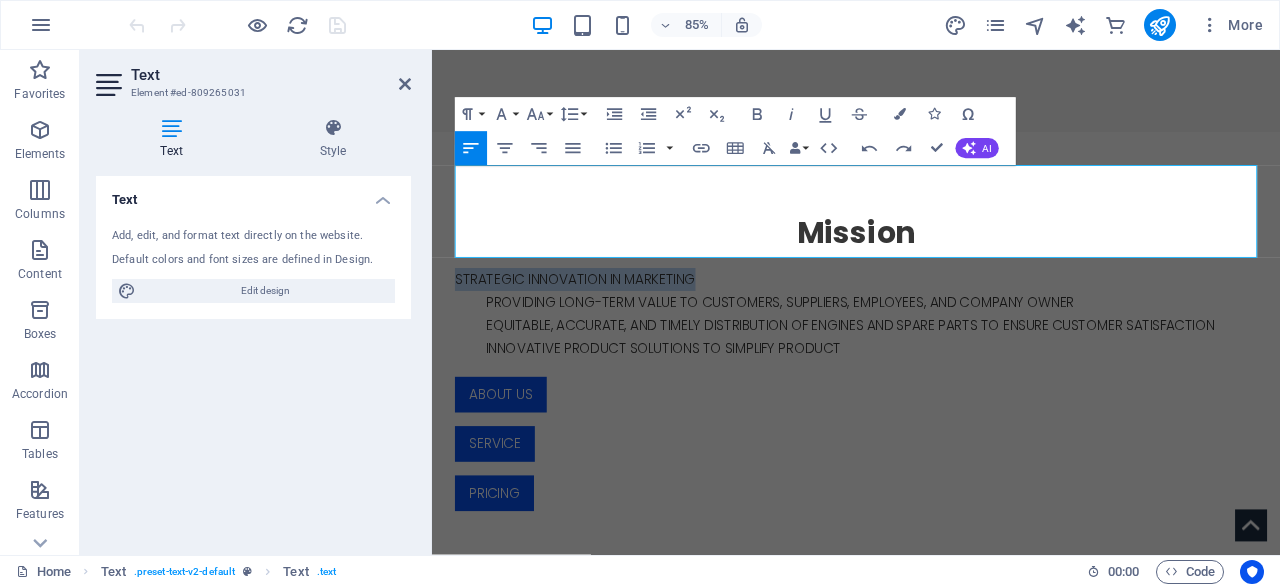 drag, startPoint x: 786, startPoint y: 194, endPoint x: 427, endPoint y: 193, distance: 359.0014 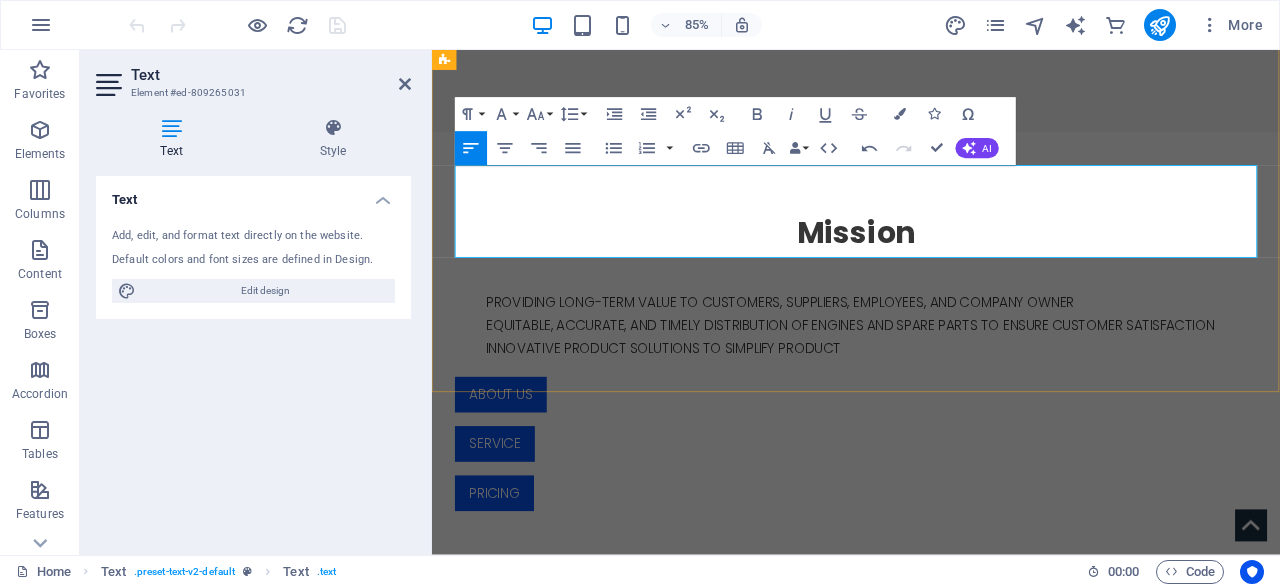 click on "PROVIDING LONG-TERM VALUE TO CUSTOMERS, SUPPLIERS, EMPLOYEES, AND COMPANY OWNER EQUITABLE, ACCURATE, AND TIMELY DISTRIBUTION OF ENGINES AND SPARE PARTS TO ENSURE CUSTOMER SATISFACTION INNOVATIVE PRODUCT SOLUTIONS TO SIMPLIFY PRODUCT" at bounding box center (931, 361) 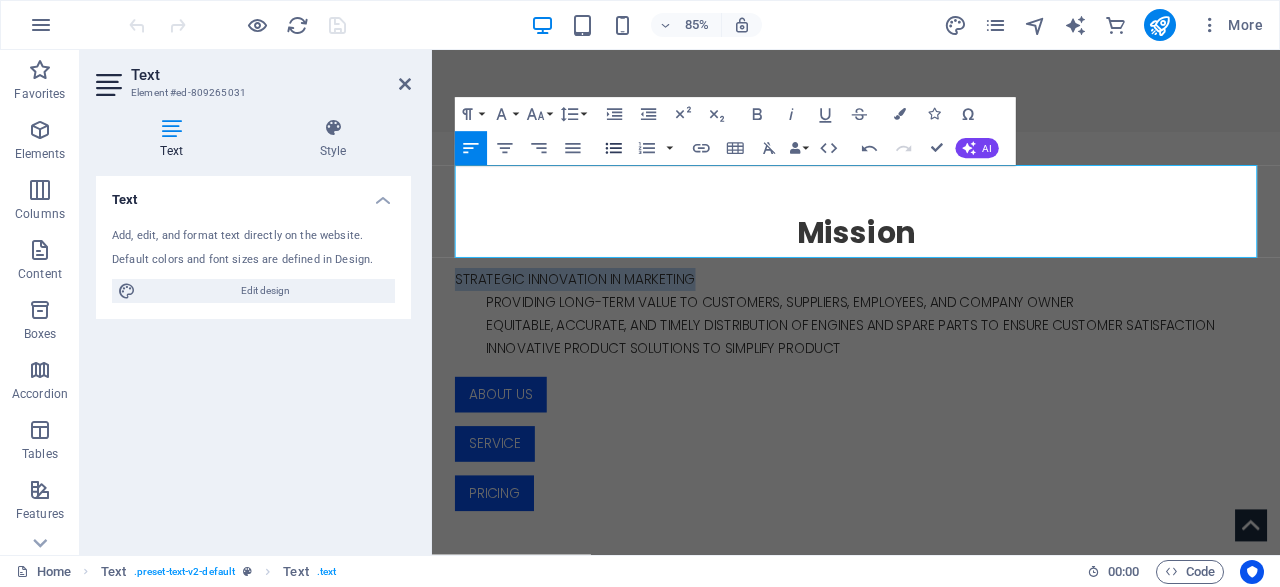 click 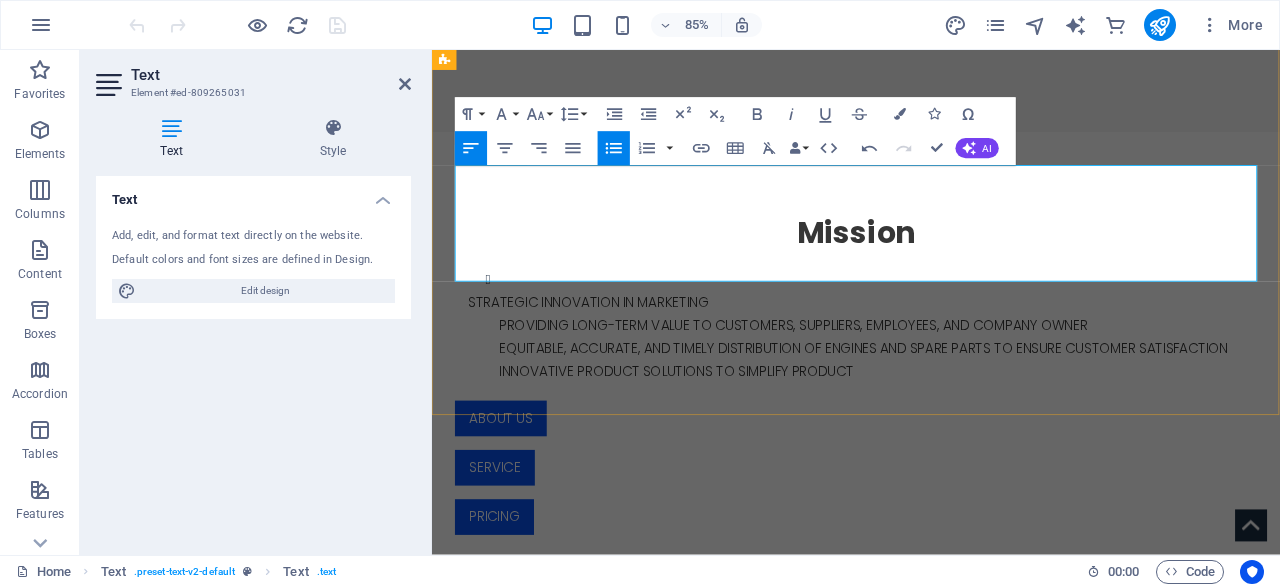 click on "STRATEGIC INNOVATION IN MARKETING PROVIDING LONG-TERM VALUE TO CUSTOMERS, SUPPLIERS, EMPLOYEES, AND COMPANY OWNER EQUITABLE, ACCURATE, AND TIMELY DISTRIBUTION OF ENGINES AND SPARE PARTS TO ENSURE CUSTOMER SATISFACTION INNOVATIVE PRODUCT SOLUTIONS TO SIMPLIFY PRODUCT" at bounding box center [957, 375] 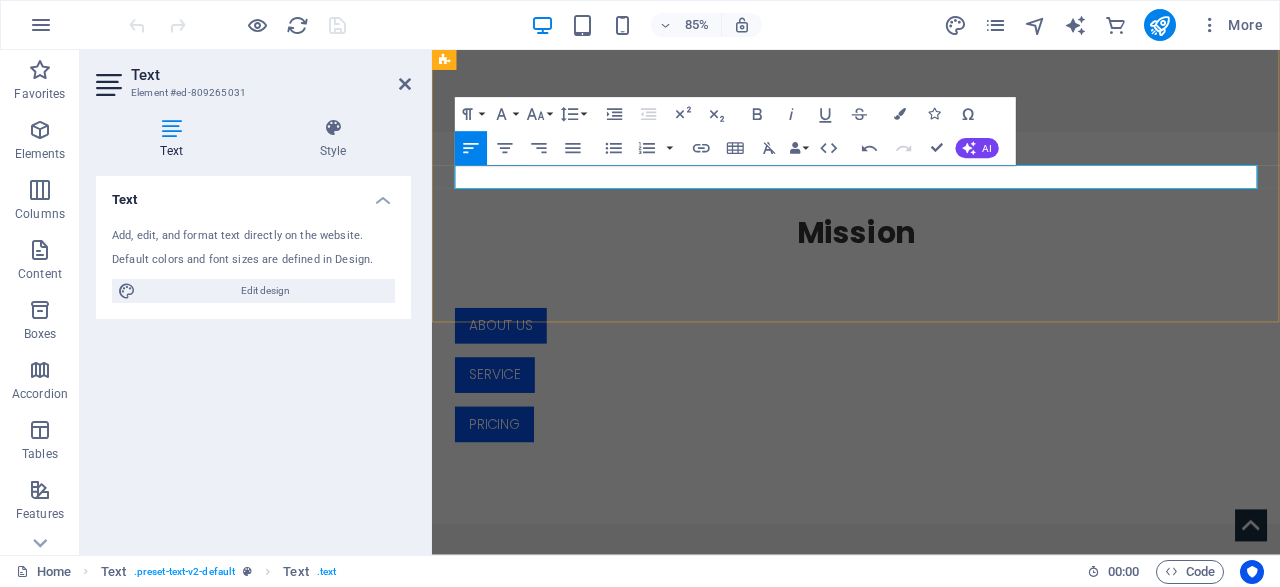 click at bounding box center (931, 320) 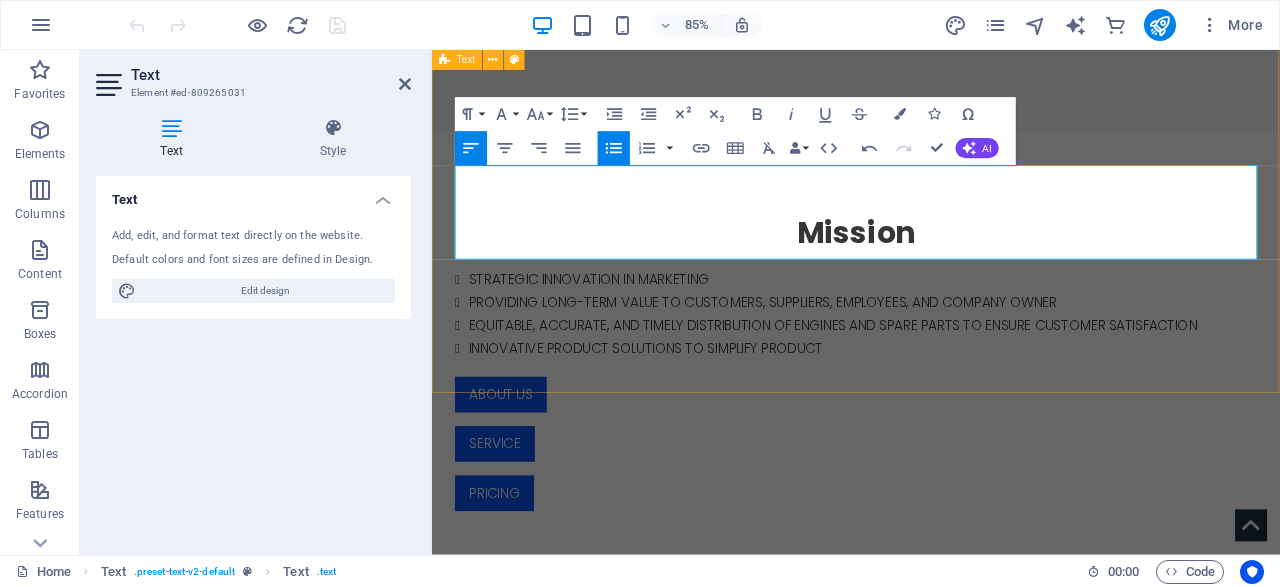 drag, startPoint x: 1201, startPoint y: 89, endPoint x: 778, endPoint y: 105, distance: 423.3025 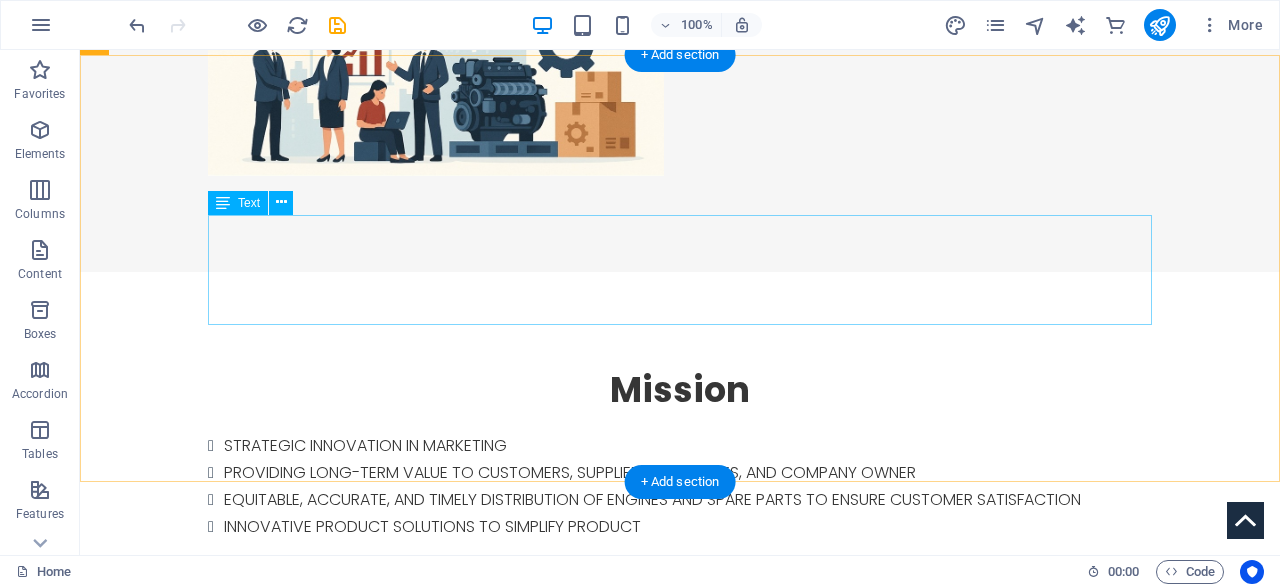 scroll, scrollTop: 520, scrollLeft: 0, axis: vertical 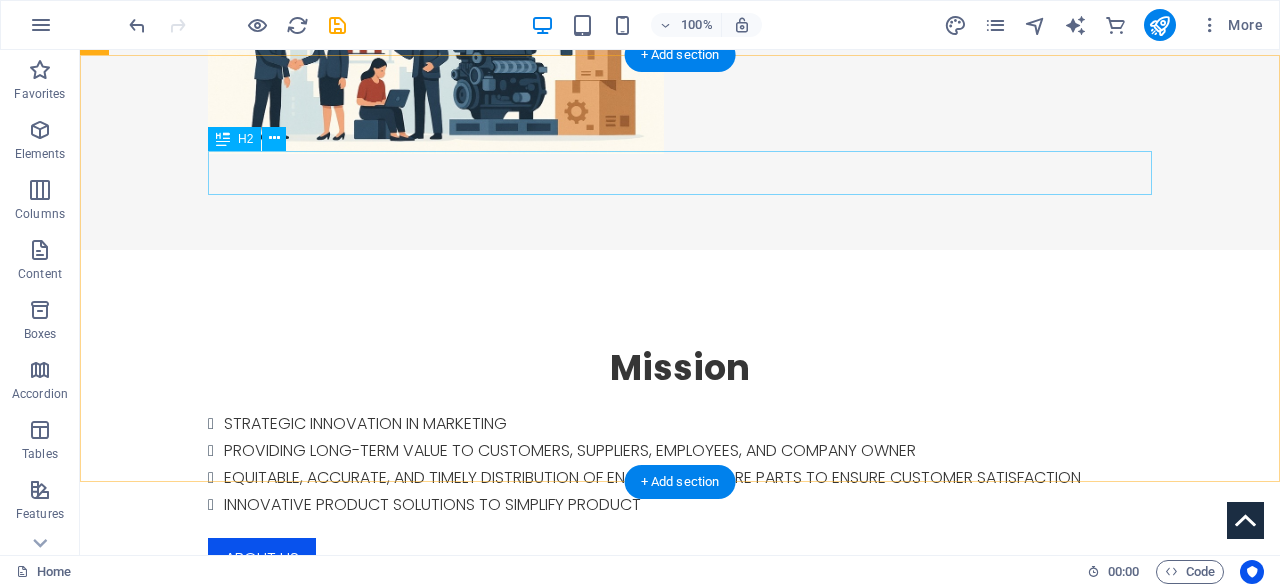 click on "Mission" at bounding box center [680, 368] 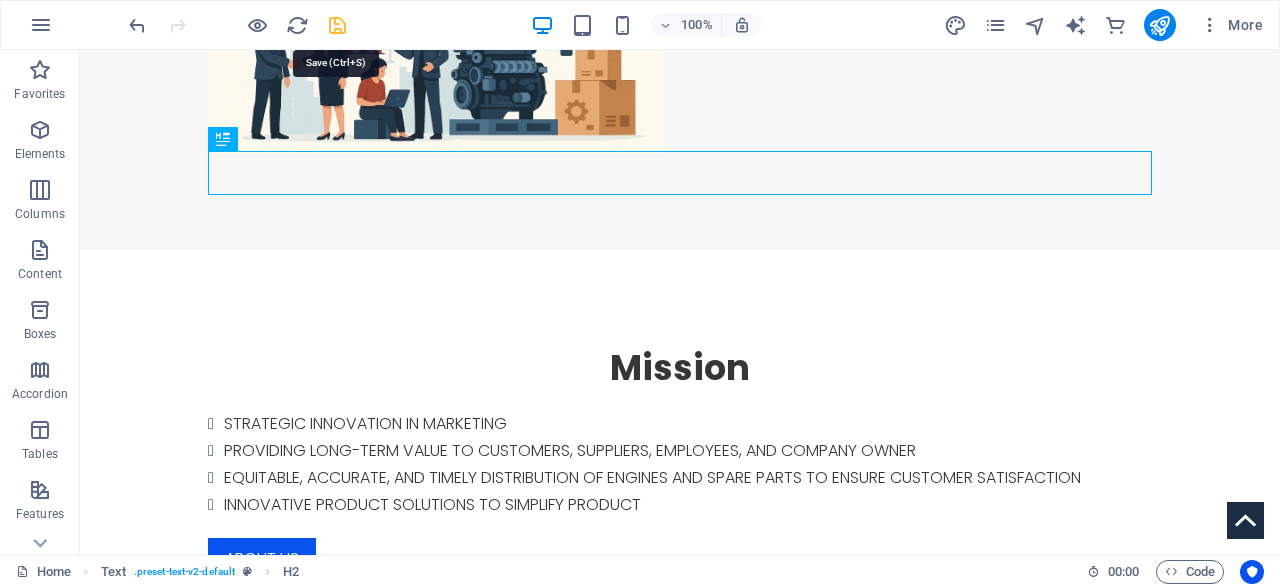 click at bounding box center (337, 25) 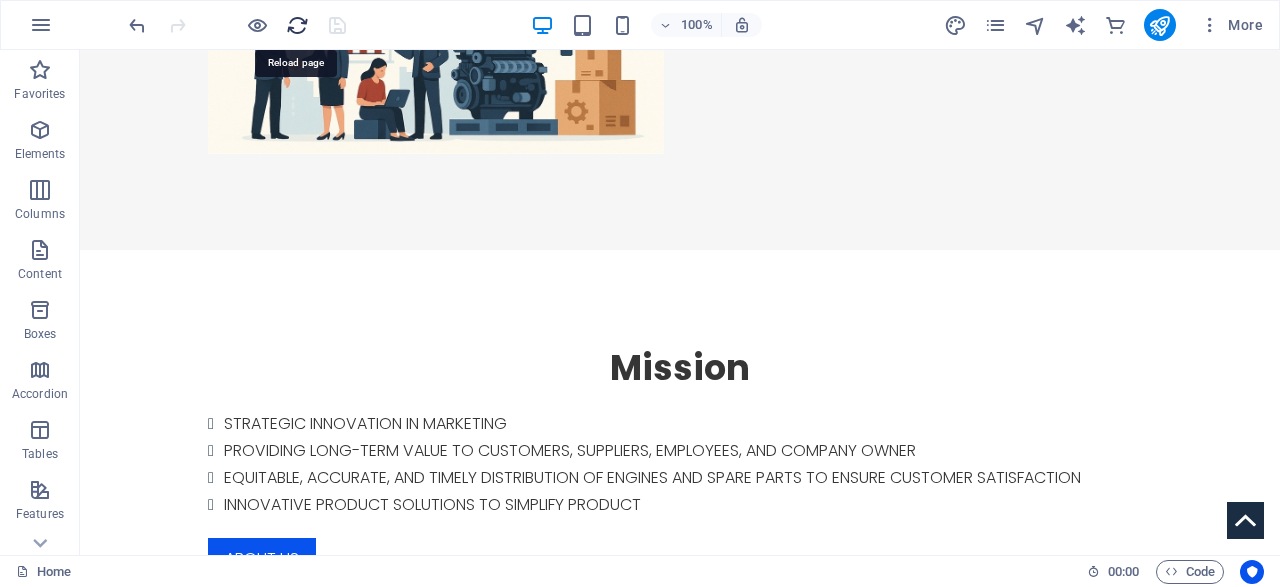 click at bounding box center (297, 25) 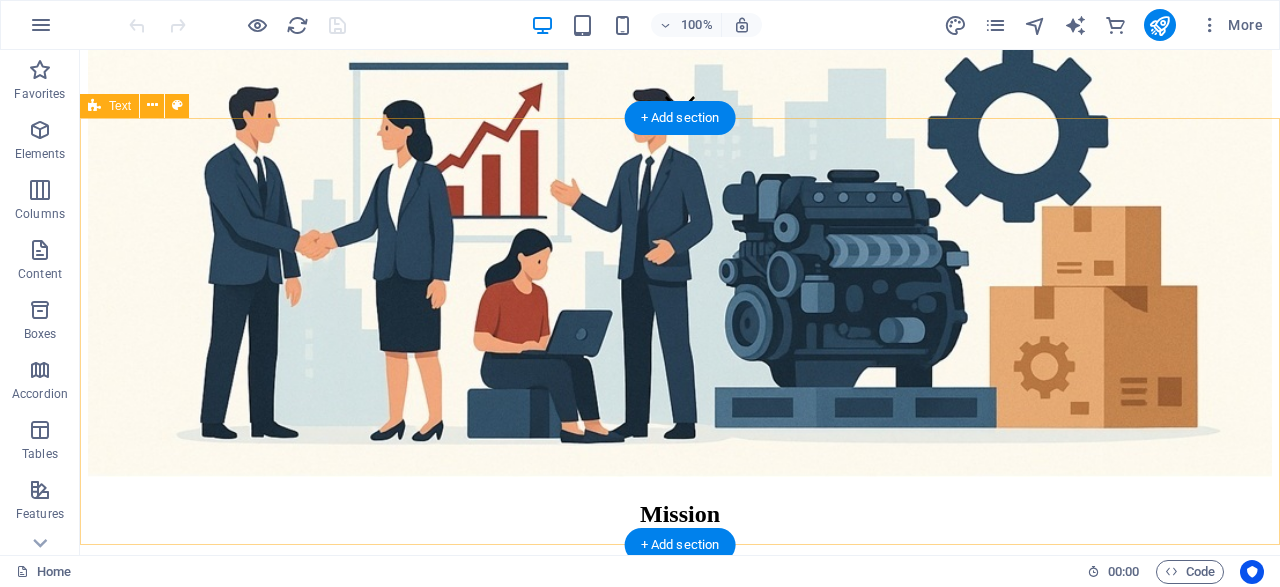 scroll, scrollTop: 520, scrollLeft: 0, axis: vertical 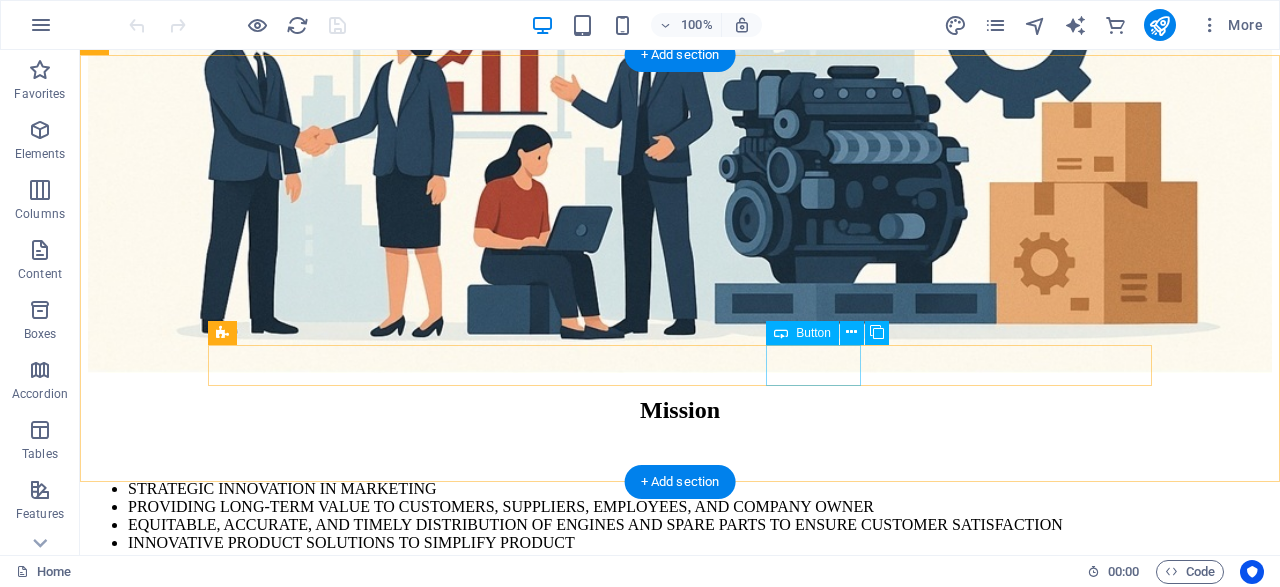 click on "Pricing" at bounding box center (680, 633) 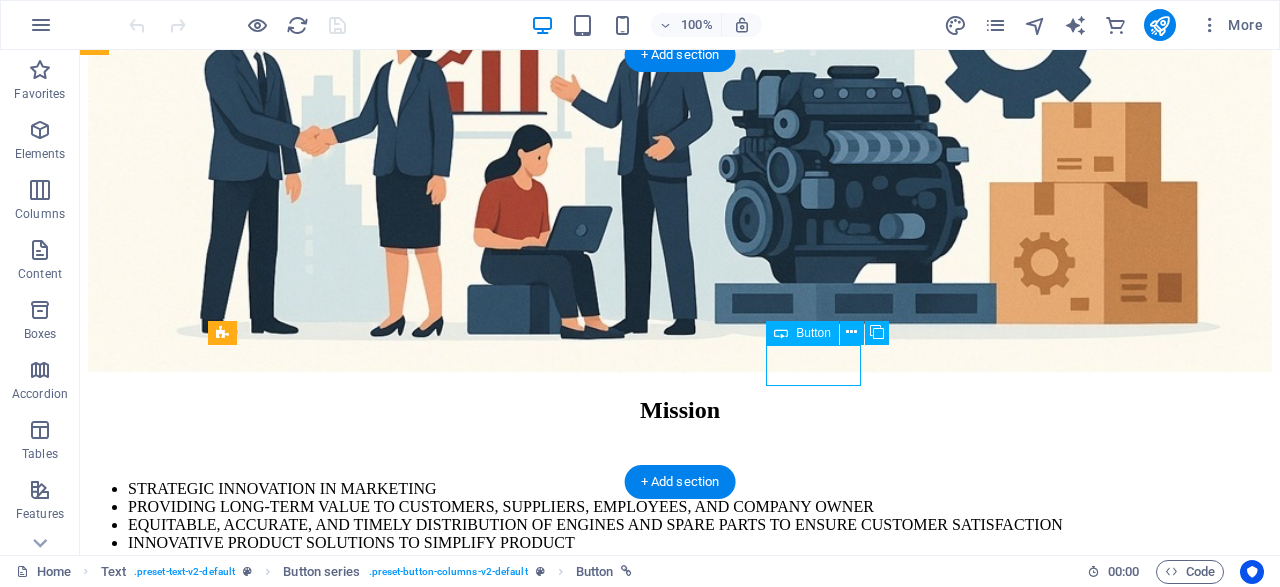click on "Pricing" at bounding box center [680, 633] 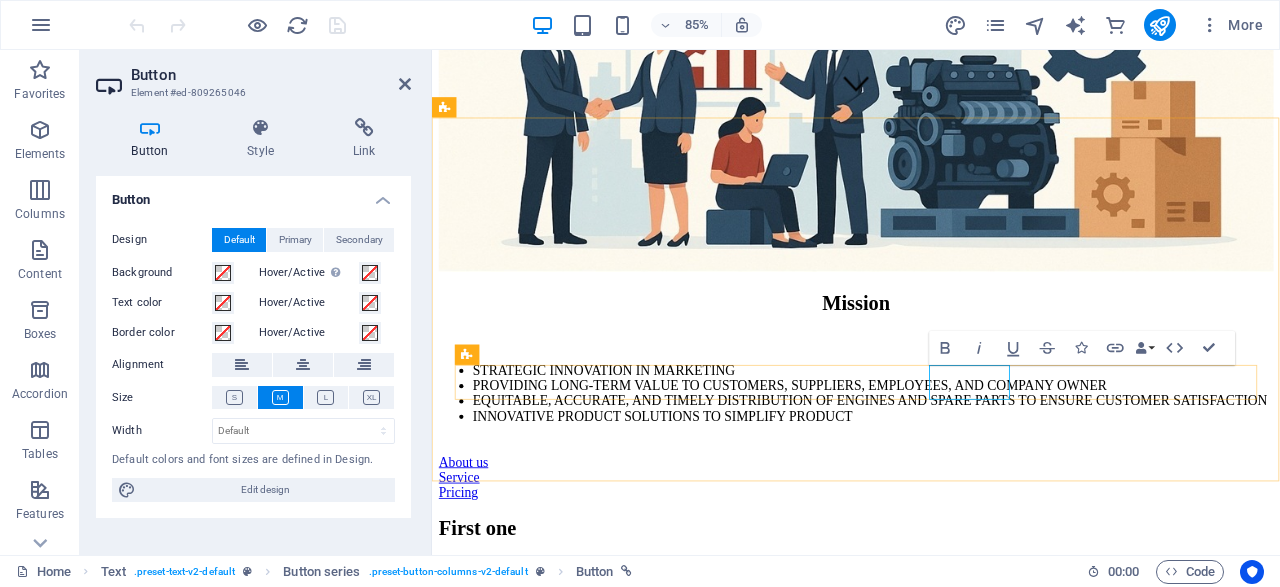 click on "Pricing" at bounding box center (463, 570) 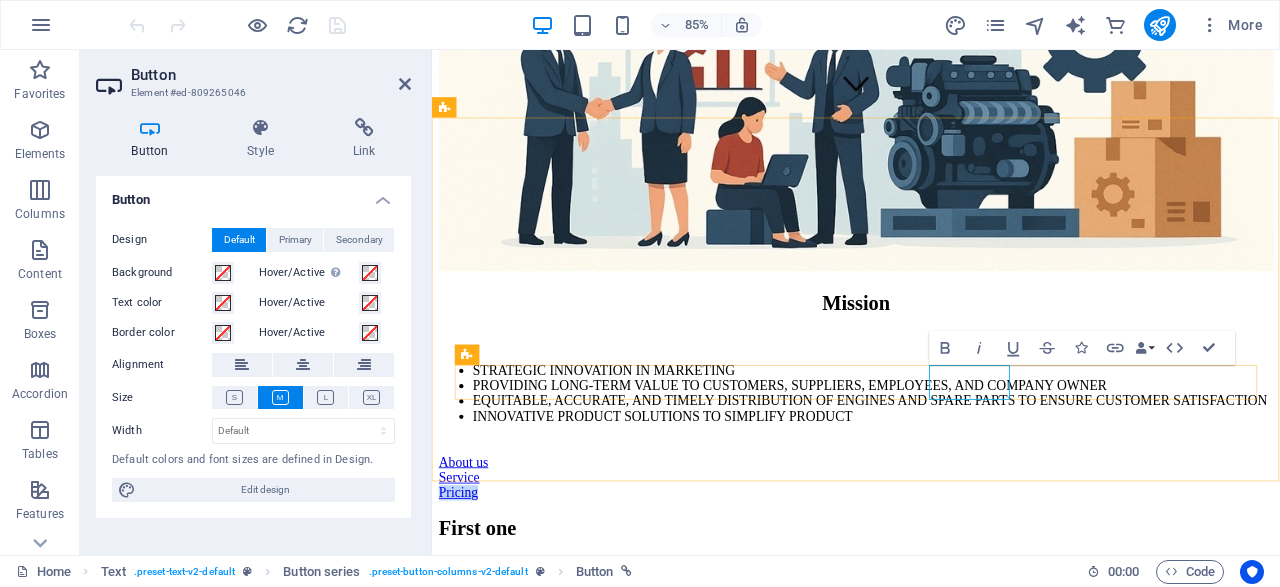 click on "Pricing" at bounding box center [463, 570] 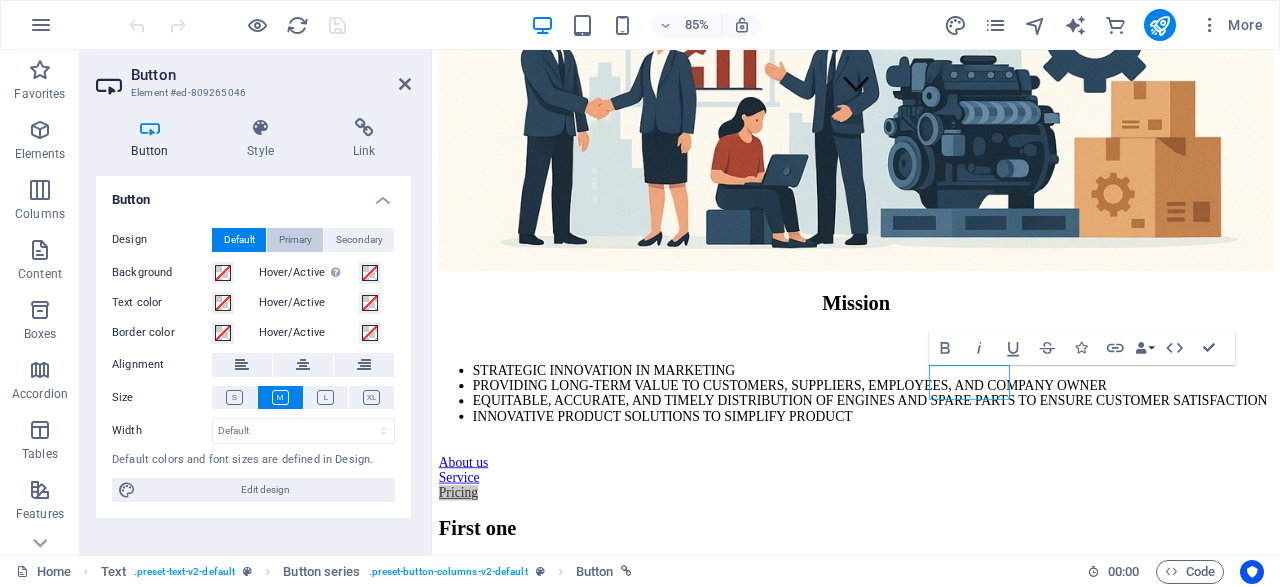 click on "Primary" at bounding box center [295, 240] 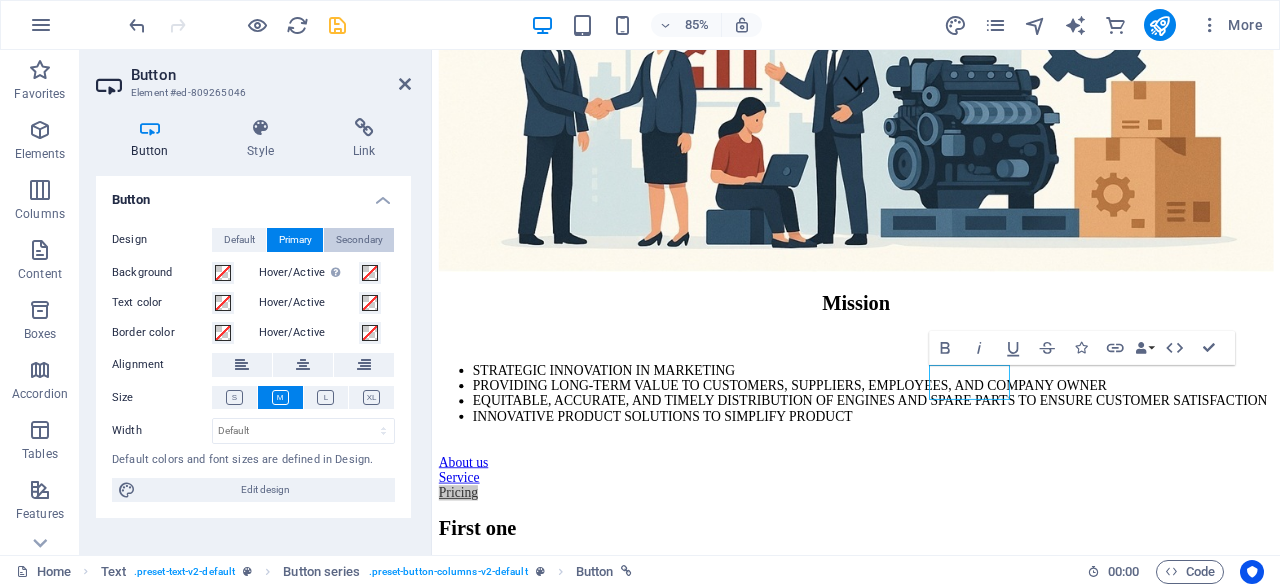 click on "Secondary" at bounding box center (359, 240) 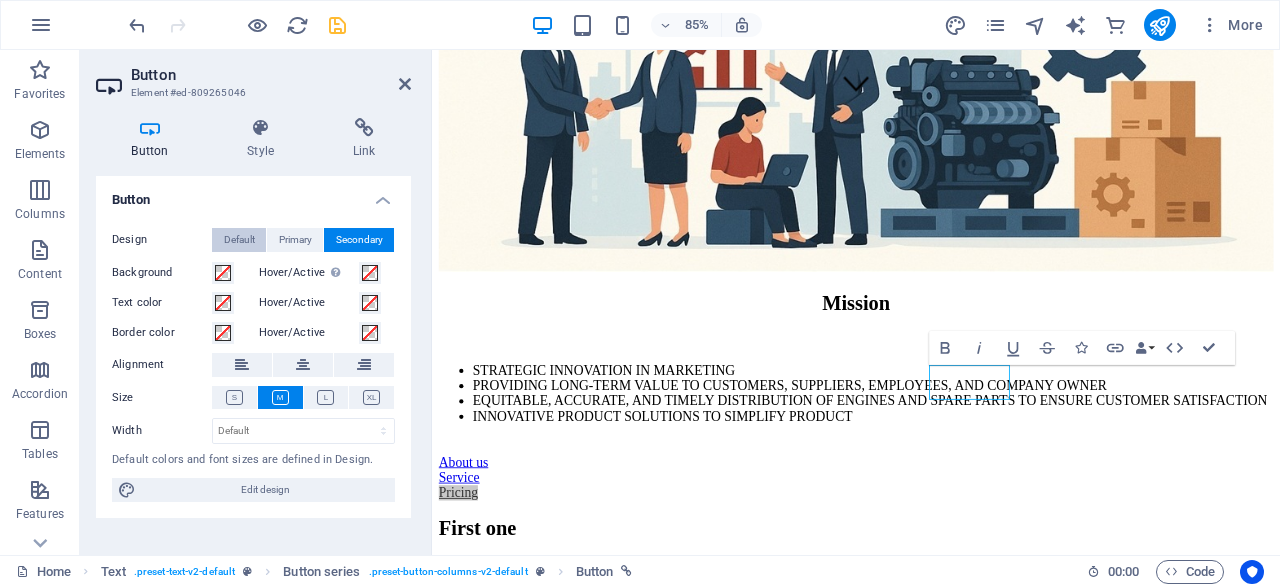 click on "Default" at bounding box center [239, 240] 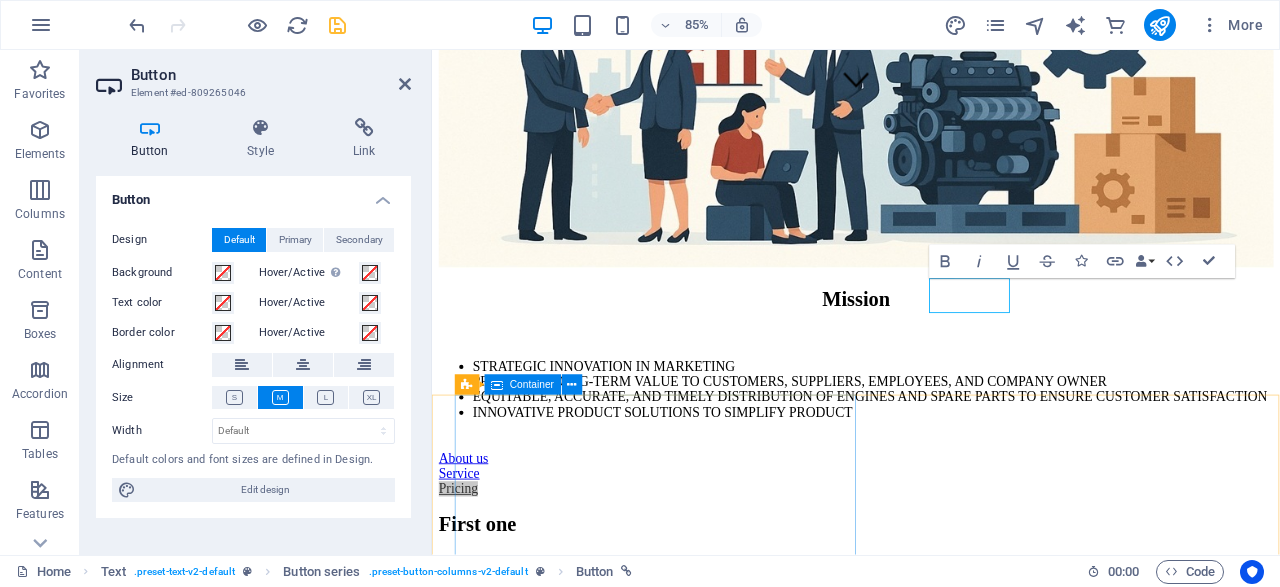 scroll, scrollTop: 624, scrollLeft: 0, axis: vertical 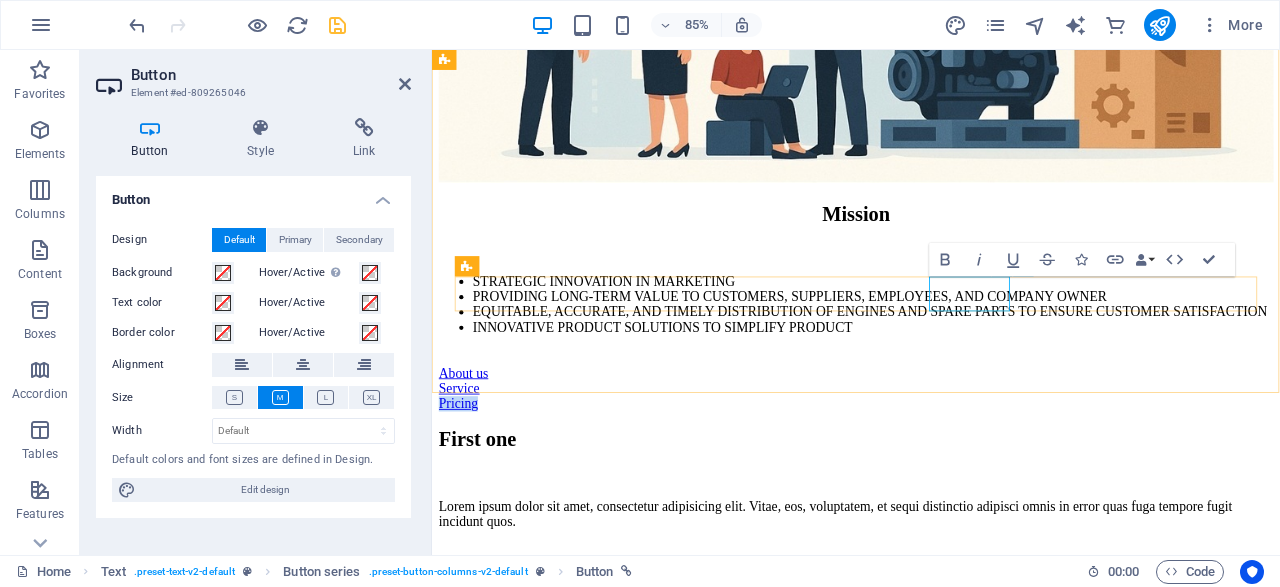 click on "Pricing" at bounding box center [463, 466] 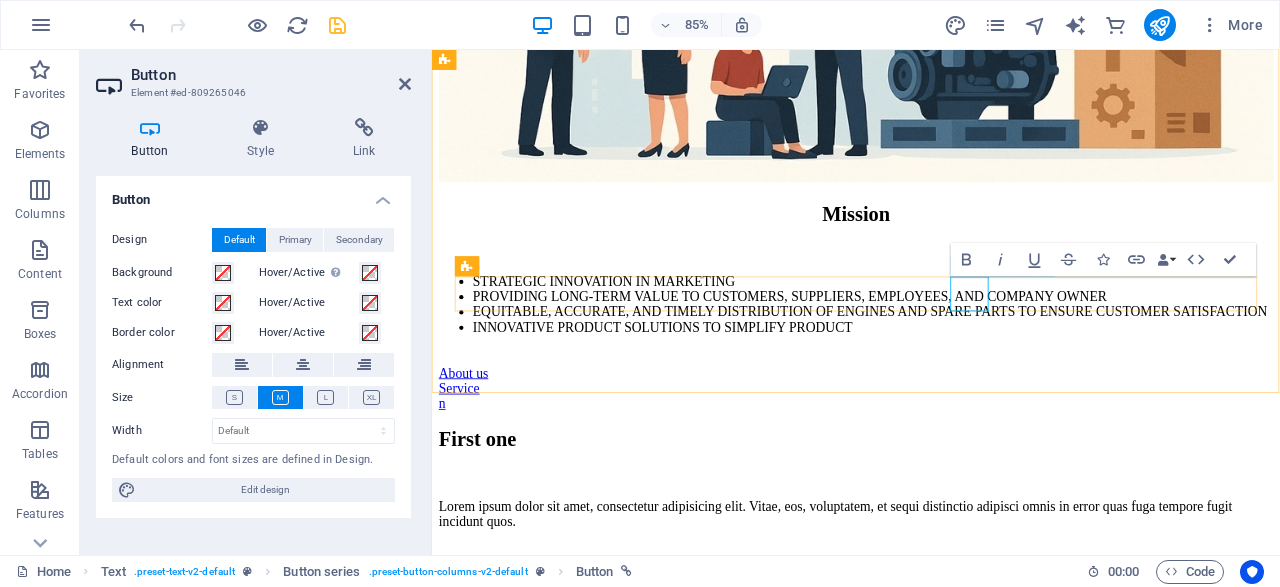 click on "n" at bounding box center [444, 466] 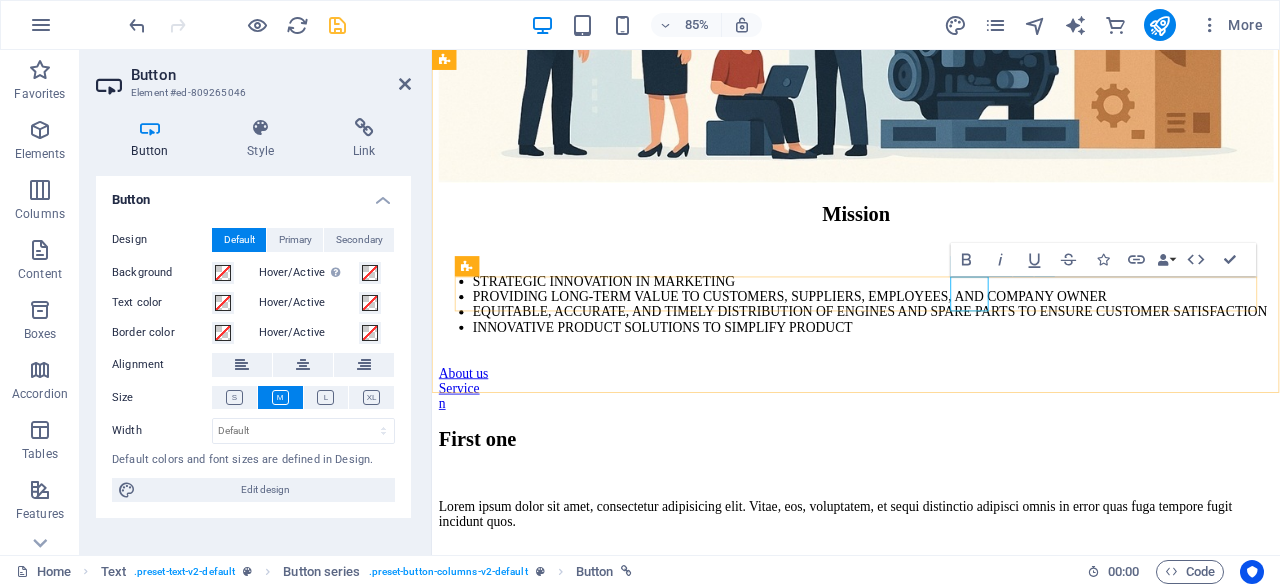 click on "n" at bounding box center [444, 466] 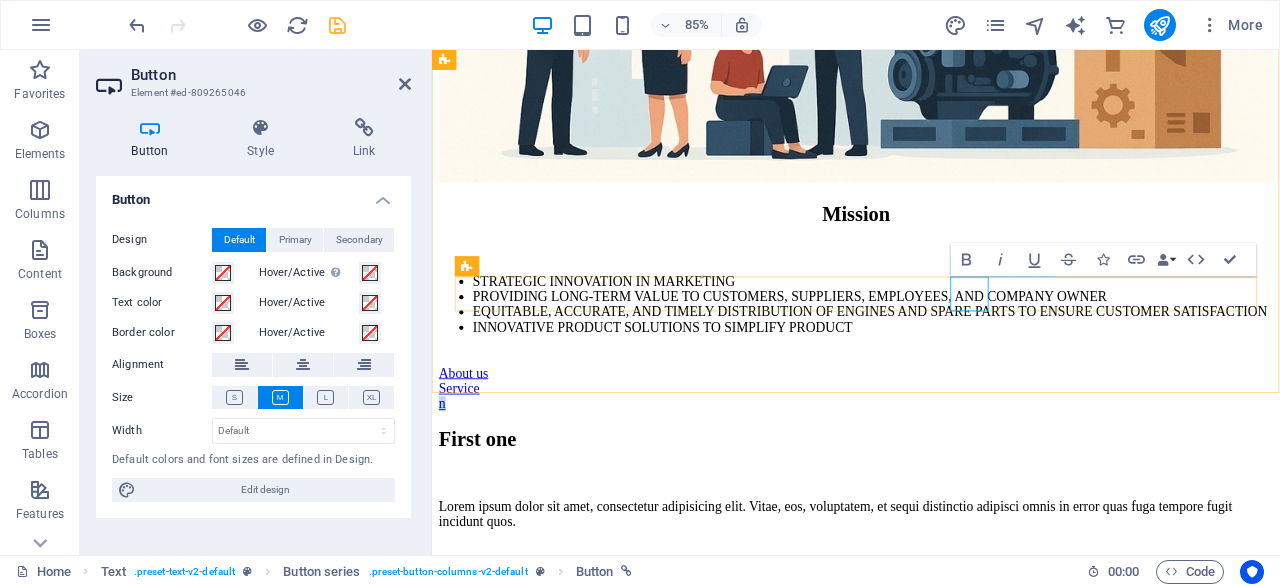 click on "n" at bounding box center (444, 466) 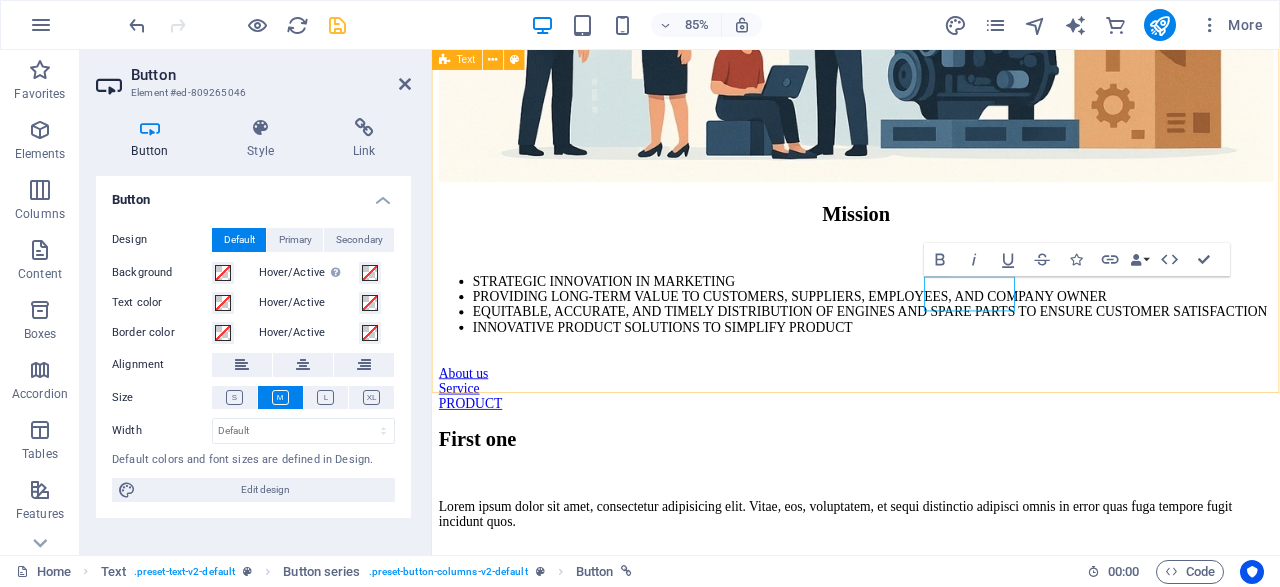 click on "Mission STRATEGIC INNOVATION IN MARKETING PROVIDING LONG-TERM VALUE TO CUSTOMERS, SUPPLIERS, EMPLOYEES, AND COMPANY OWNER EQUITABLE, ACCURATE, AND TIMELY DISTRIBUTION OF ENGINES AND SPARE PARTS TO ENSURE CUSTOMER SATISFACTION INNOVATIVE PRODUCT SOLUTIONS TO SIMPLIFY PRODUCT About us Service PRODUCT" at bounding box center [931, 353] 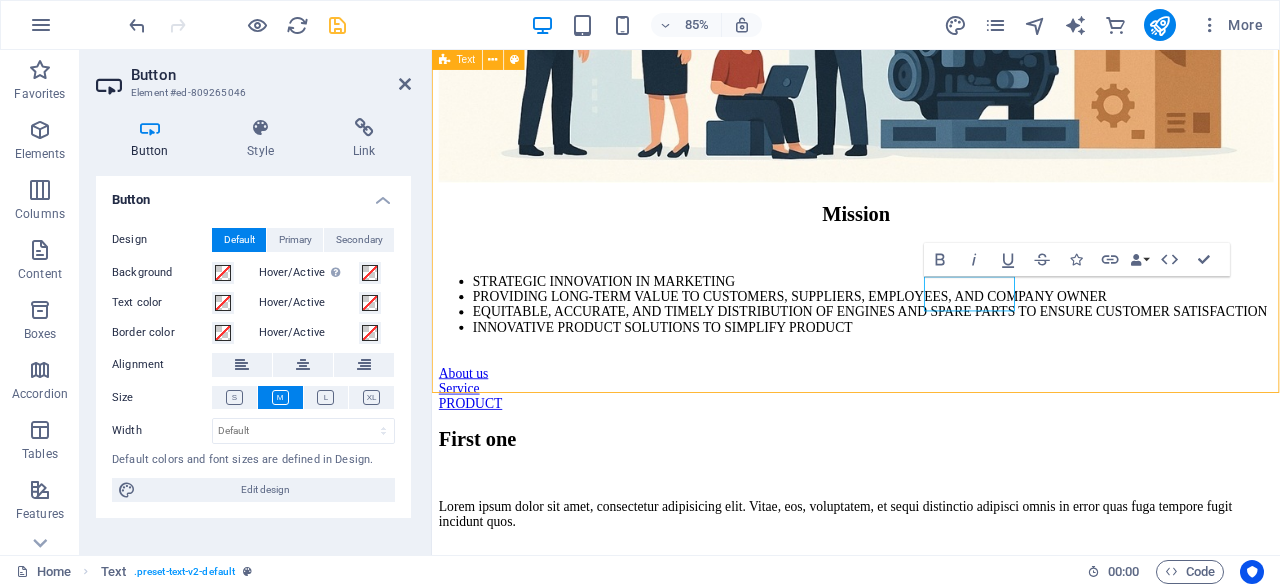 scroll, scrollTop: 547, scrollLeft: 0, axis: vertical 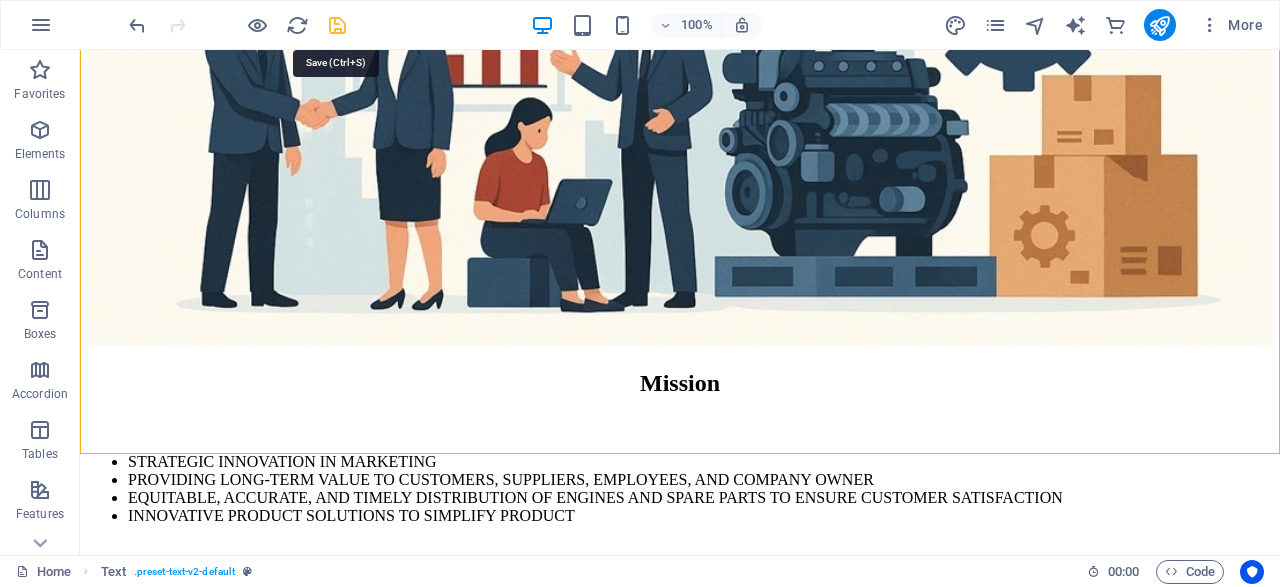 click at bounding box center (337, 25) 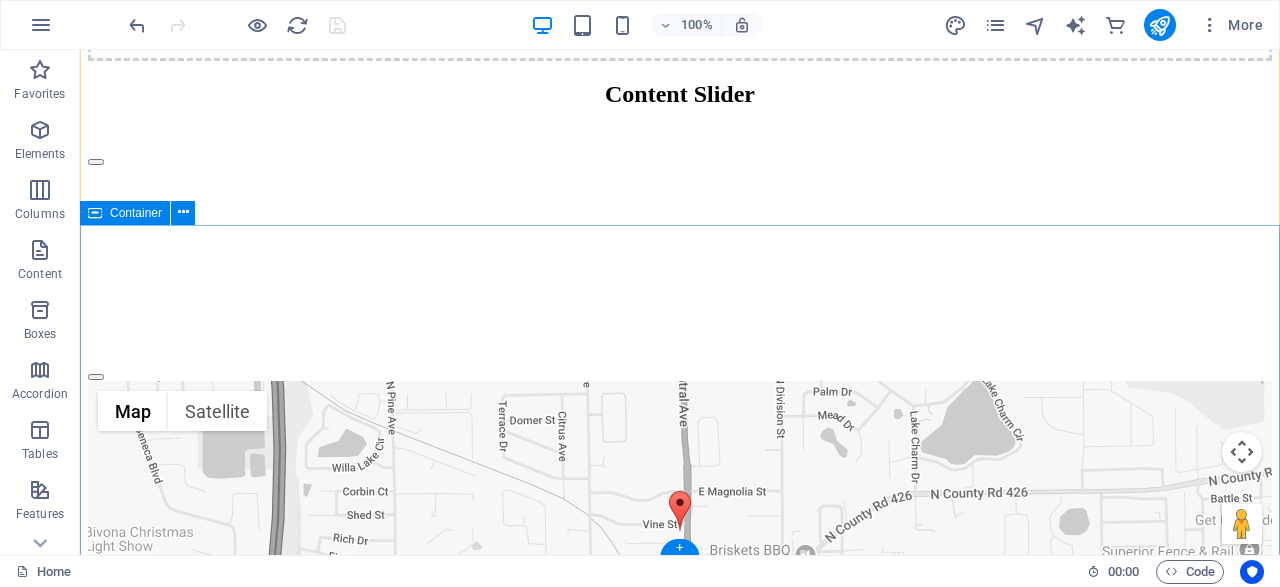 scroll, scrollTop: 1964, scrollLeft: 0, axis: vertical 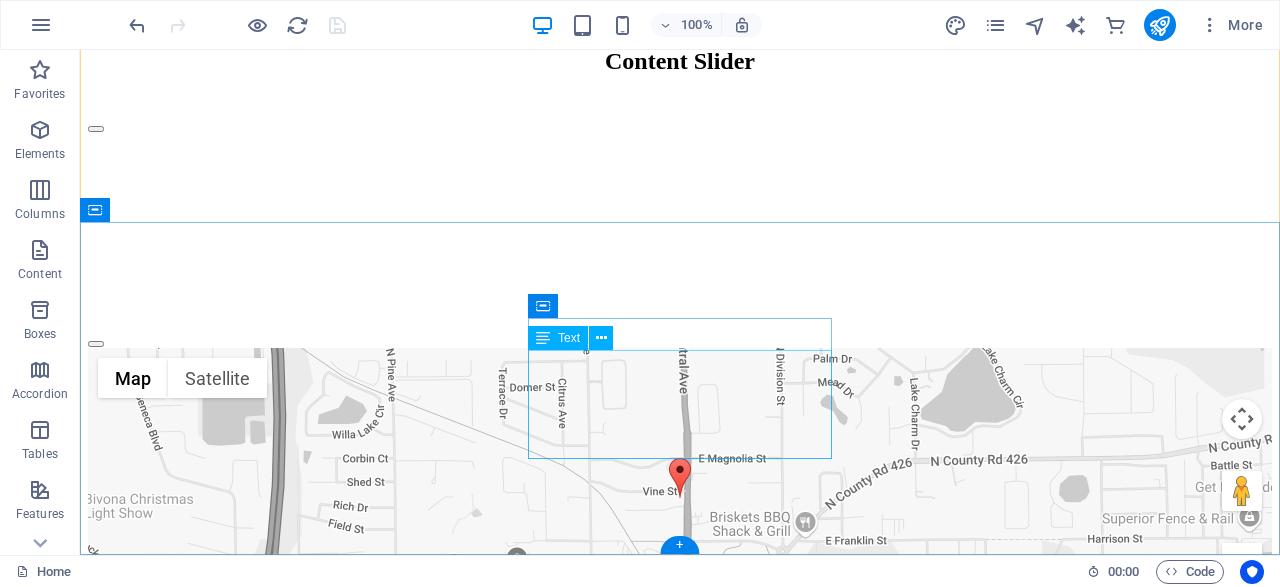 click on "Nusamandala Primadaya Niaga Street Berlin   12345 Legal Notice  |  Privacy" at bounding box center [680, 7051] 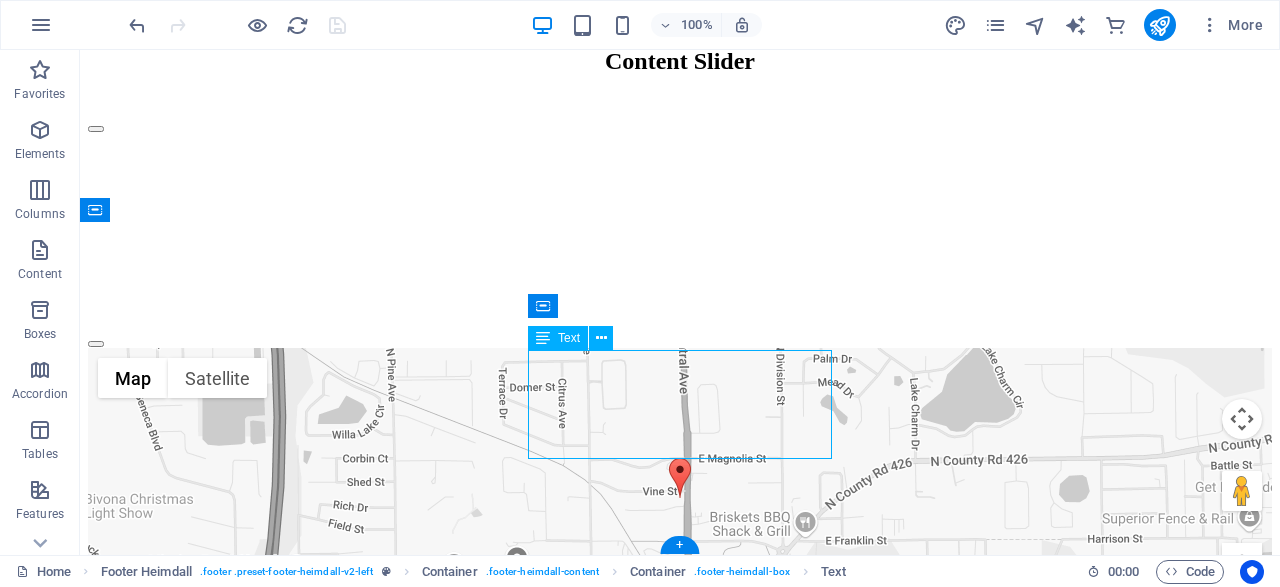click on "Nusamandala Primadaya Niaga Street Berlin   12345 Legal Notice  |  Privacy" at bounding box center (680, 7051) 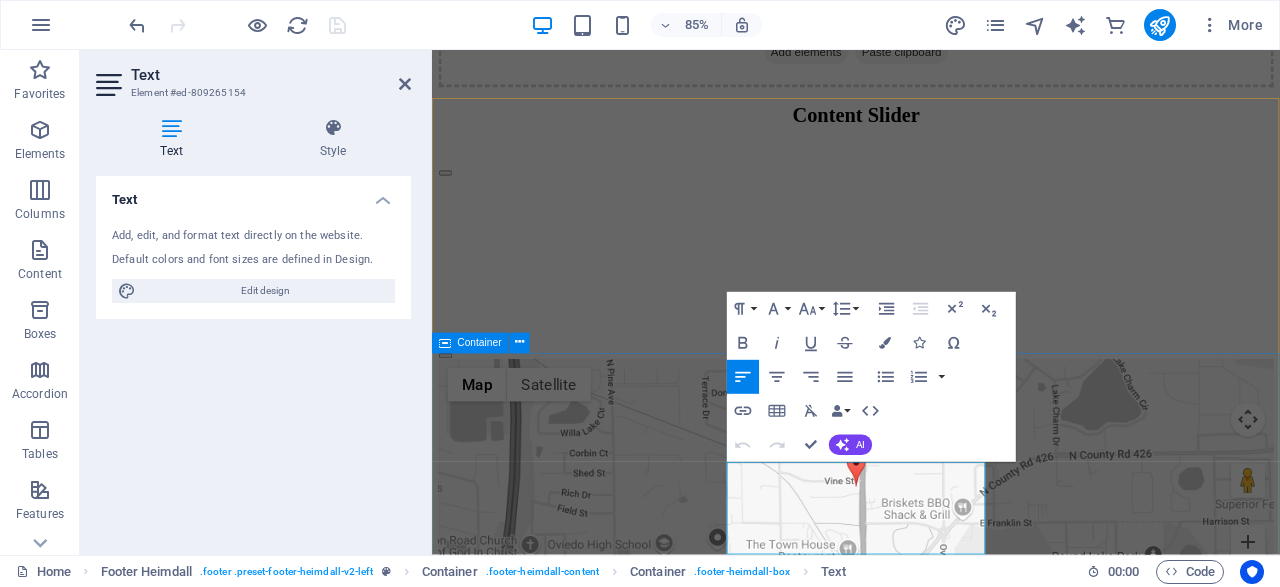 click on "Lorem ipsum dolor sit ligule amet, consectetuer eget adipiscing elit. Address Nusamandala Primadaya Niaga Street Berlin   12345 Legal Notice  |  Privacy Contact Tel.:  0123 - 456789 Fax:  Mobil:  admin@ptnp.co.id" at bounding box center (931, 4009) 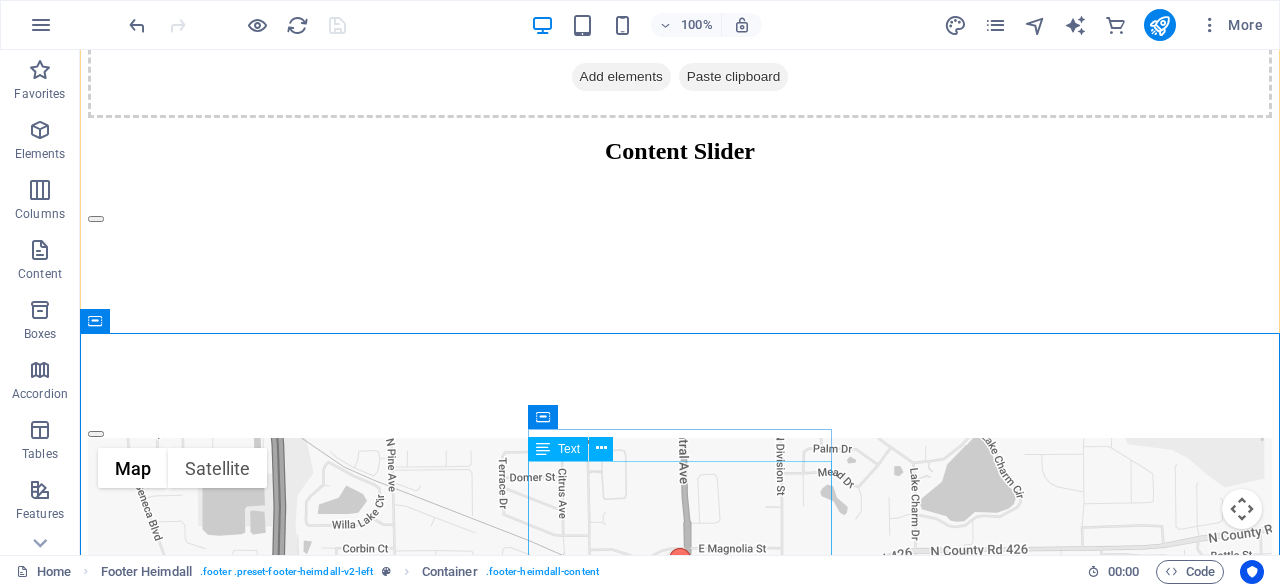 scroll, scrollTop: 1964, scrollLeft: 0, axis: vertical 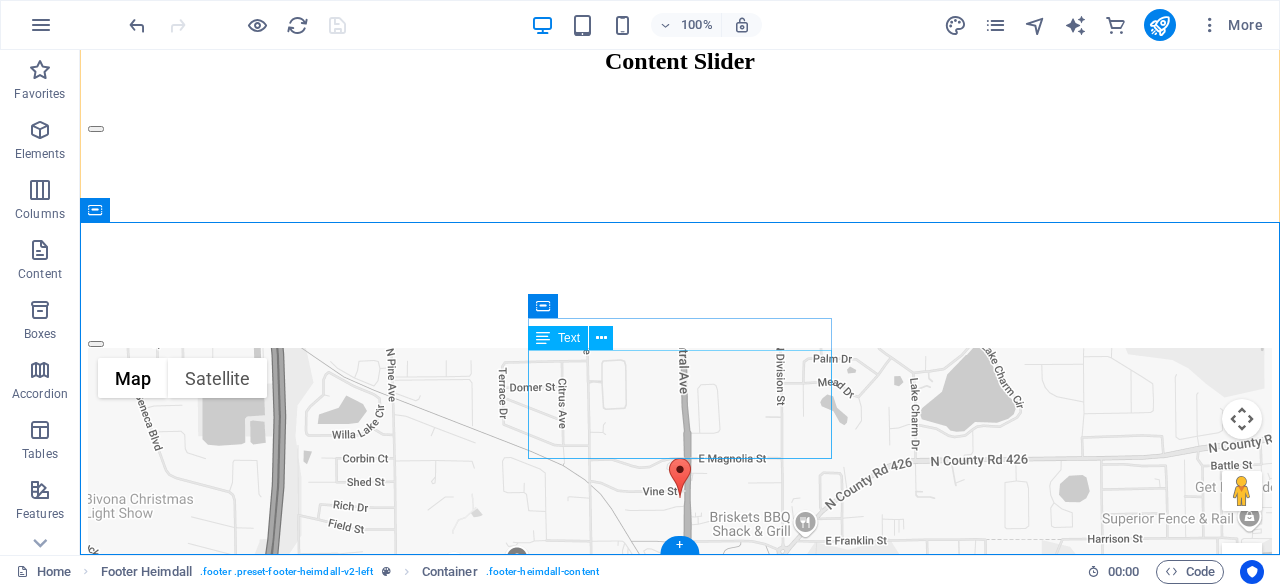 click on "Nusamandala Primadaya Niaga Street Berlin   12345 Legal Notice  |  Privacy" at bounding box center (680, 7051) 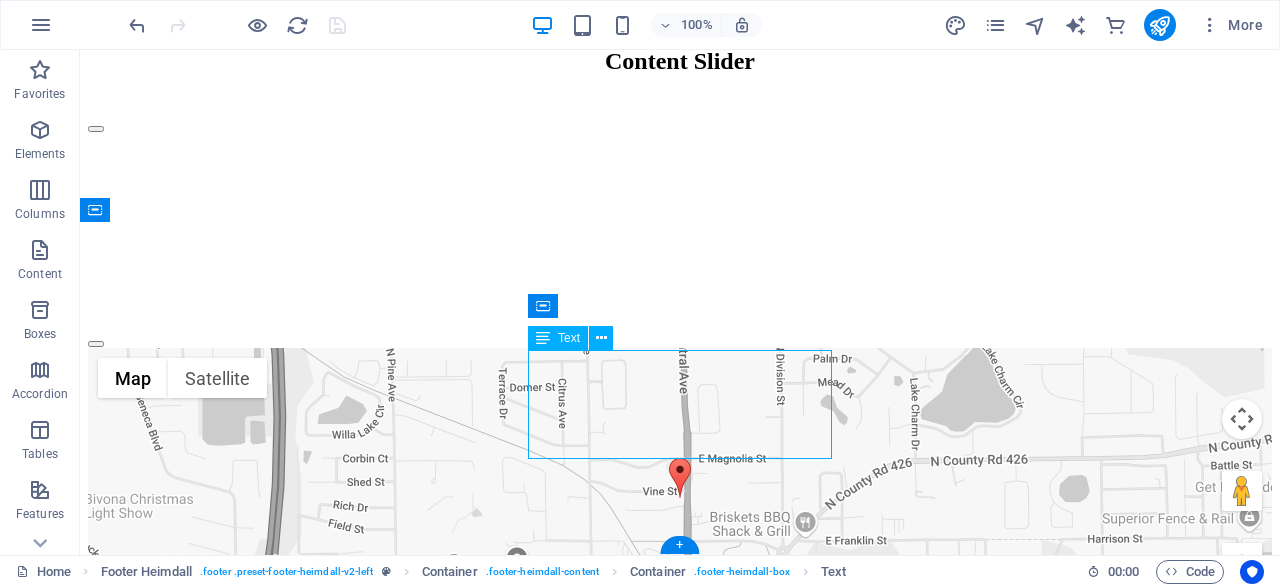 click on "Nusamandala Primadaya Niaga Street Berlin   12345 Legal Notice  |  Privacy" at bounding box center [680, 7051] 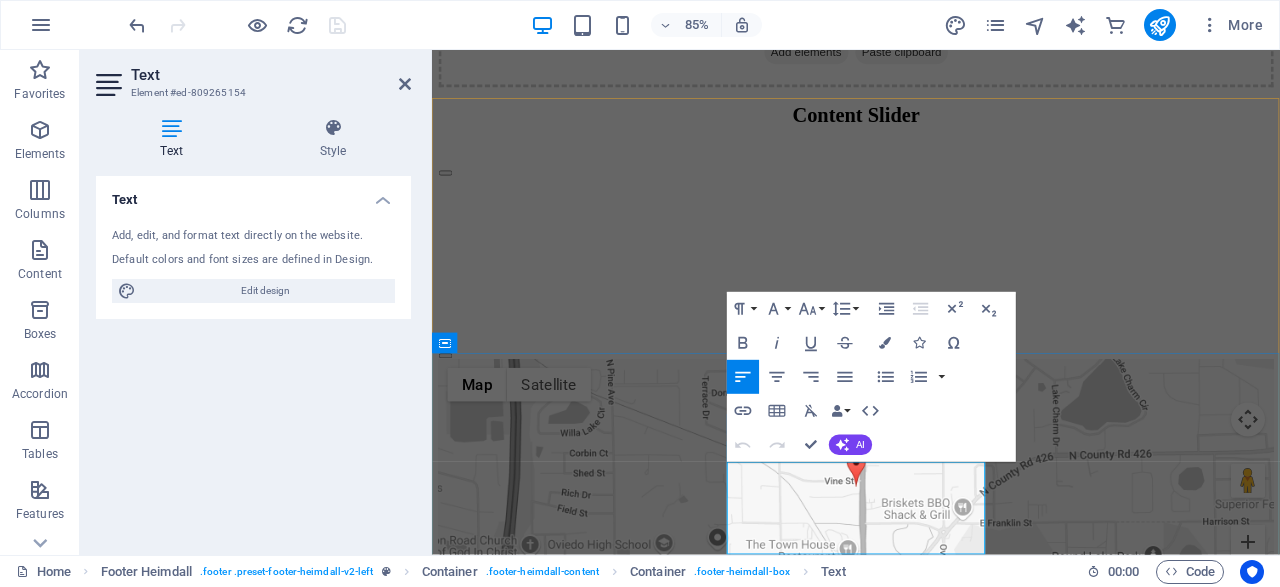 click on "Nusamandala Primadaya Niaga" at bounding box center [541, 6010] 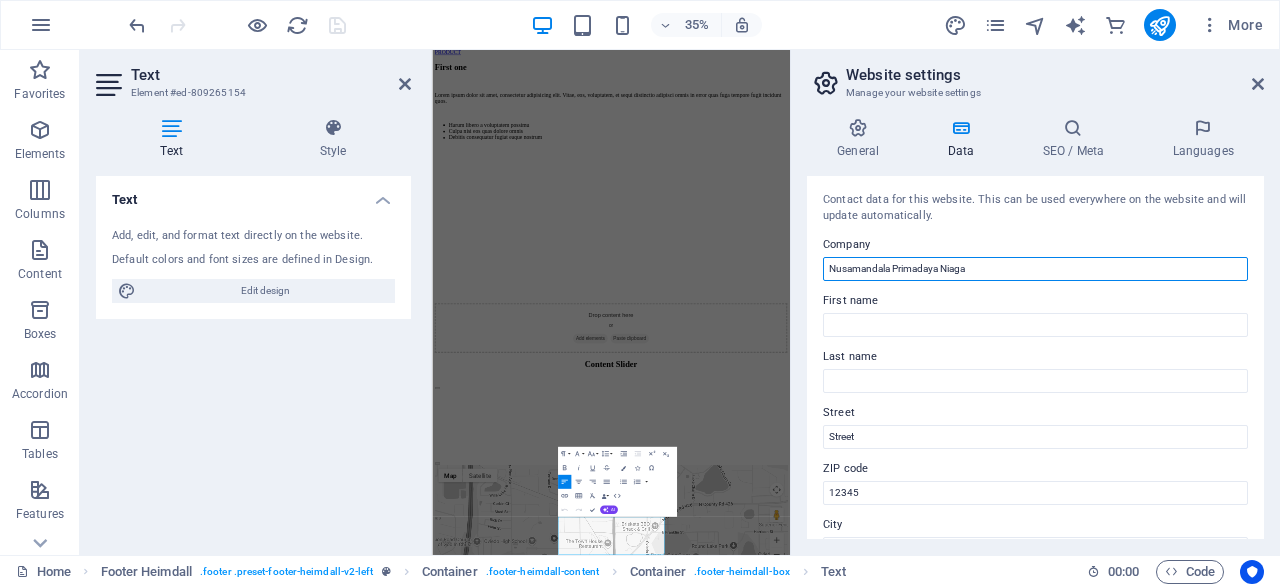 click on "Nusamandala Primadaya Niaga" at bounding box center (1035, 269) 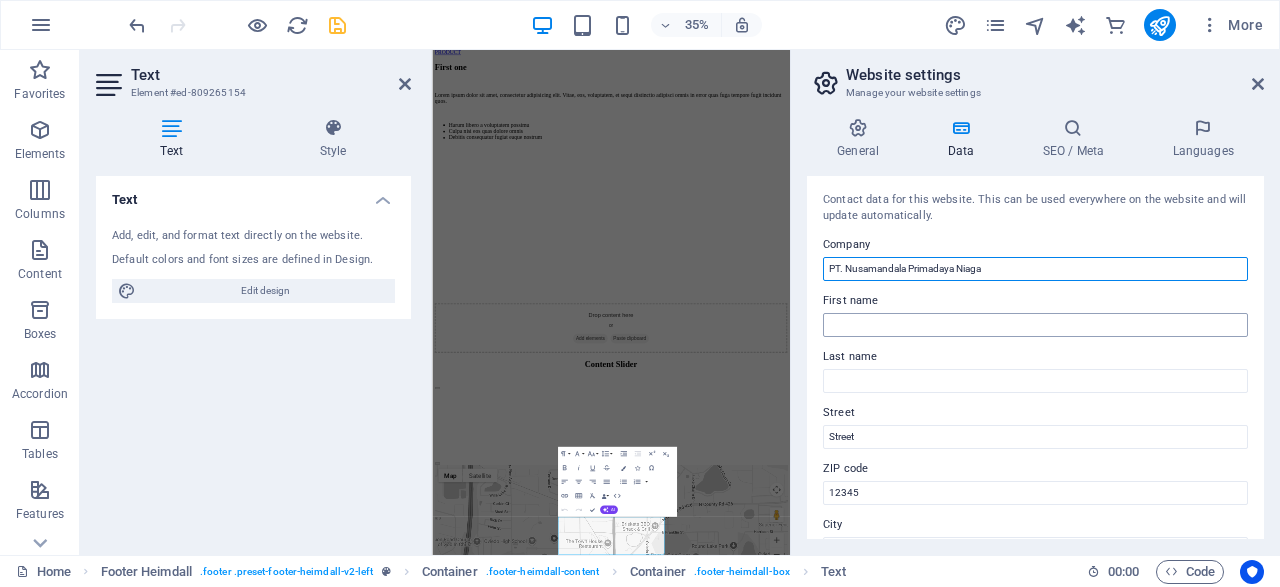 type on "PT. Nusamandala Primadaya Niaga" 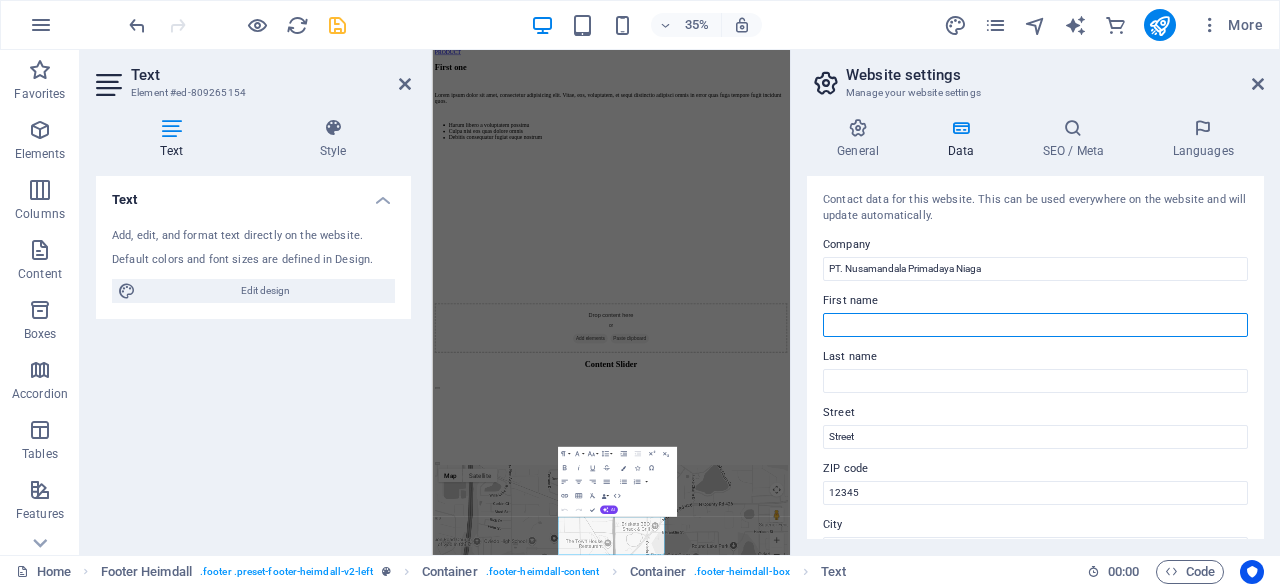 click on "First name" at bounding box center (1035, 325) 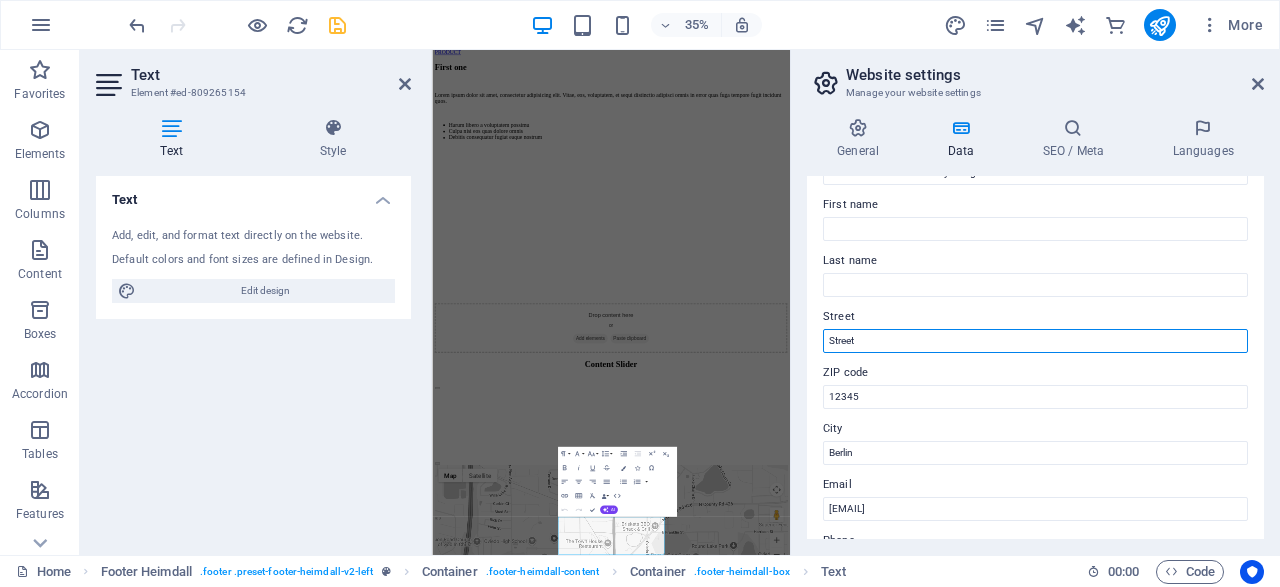 click on "Street" at bounding box center (1035, 341) 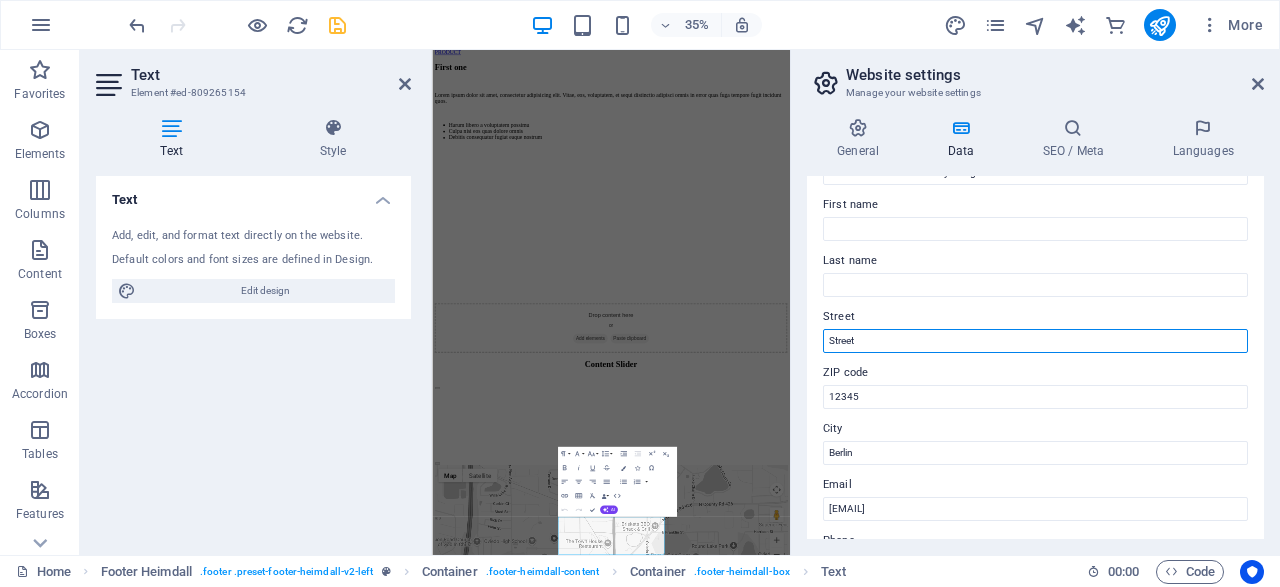 click on "Street" at bounding box center [1035, 341] 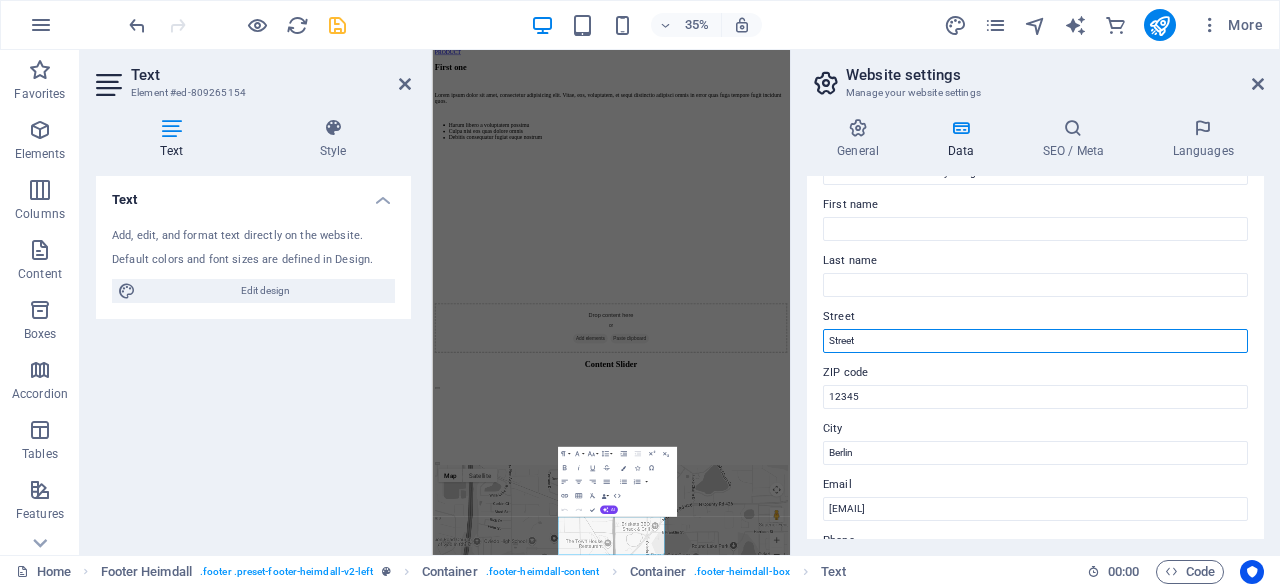 paste on "Komplek Puri Delta Mas, Blok H No. 12A    Jl. Bandengan Selatan No. 43, Jakarta Utara – 14450" 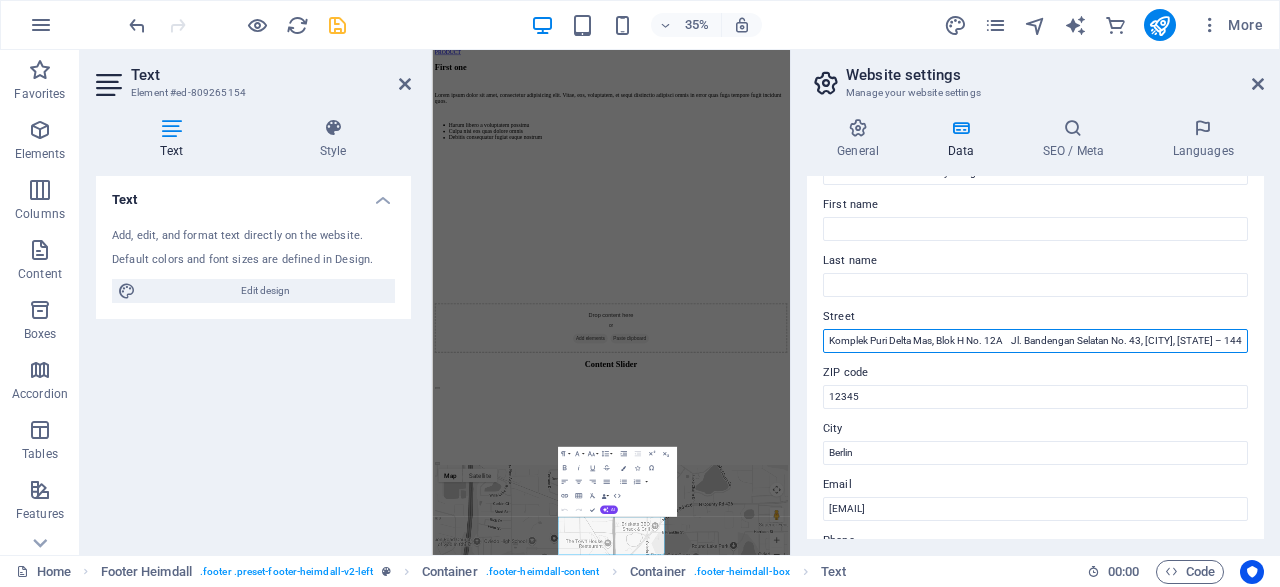 scroll, scrollTop: 0, scrollLeft: 8, axis: horizontal 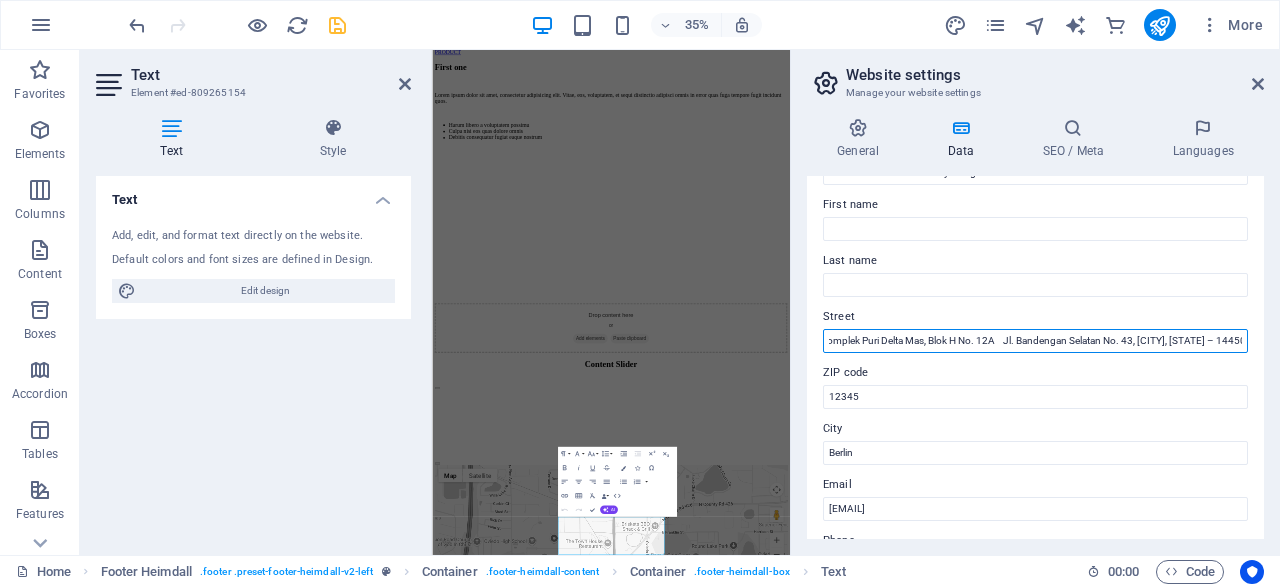 click on "Komplek Puri Delta Mas, Blok H No. 12A    Jl. Bandengan Selatan No. 43, Jakarta Utara – 14450" at bounding box center (1035, 341) 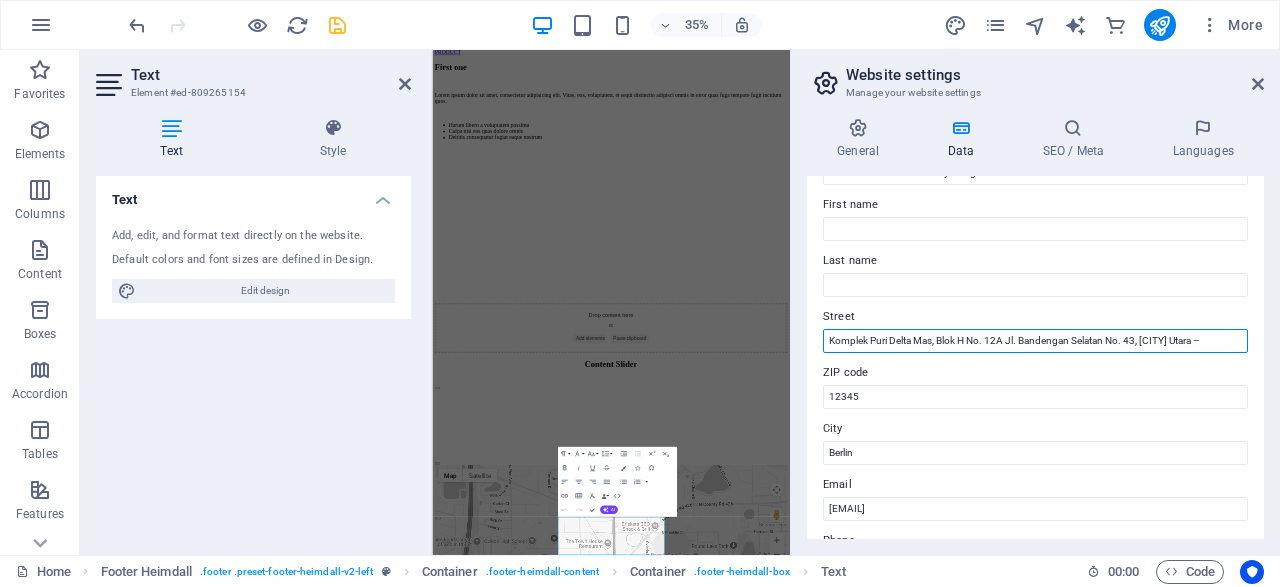 scroll, scrollTop: 0, scrollLeft: 0, axis: both 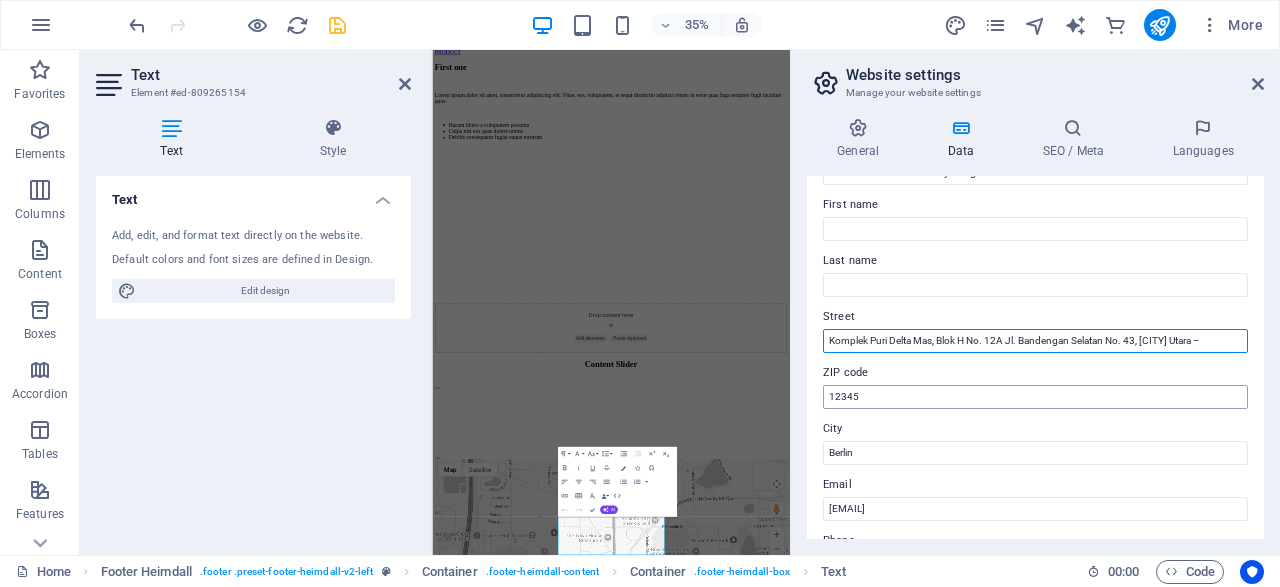 type on "Komplek Puri Delta Mas, Blok H No. 12A    Jl. Bandengan Selatan No. 43, Jakarta Utara –" 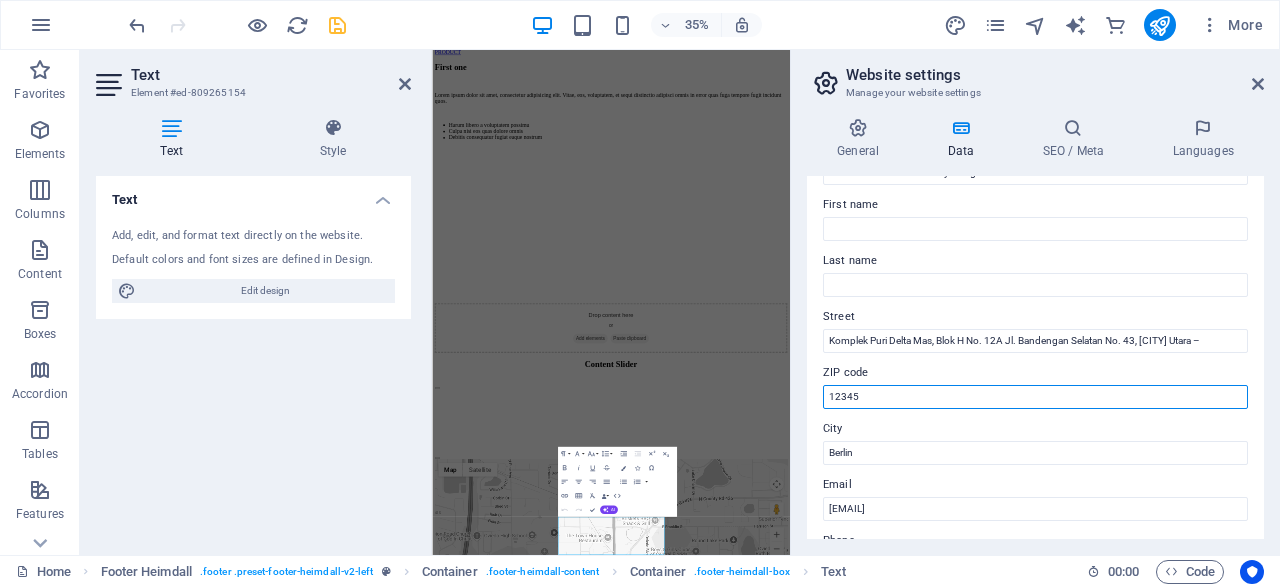 click on "12345" at bounding box center (1035, 397) 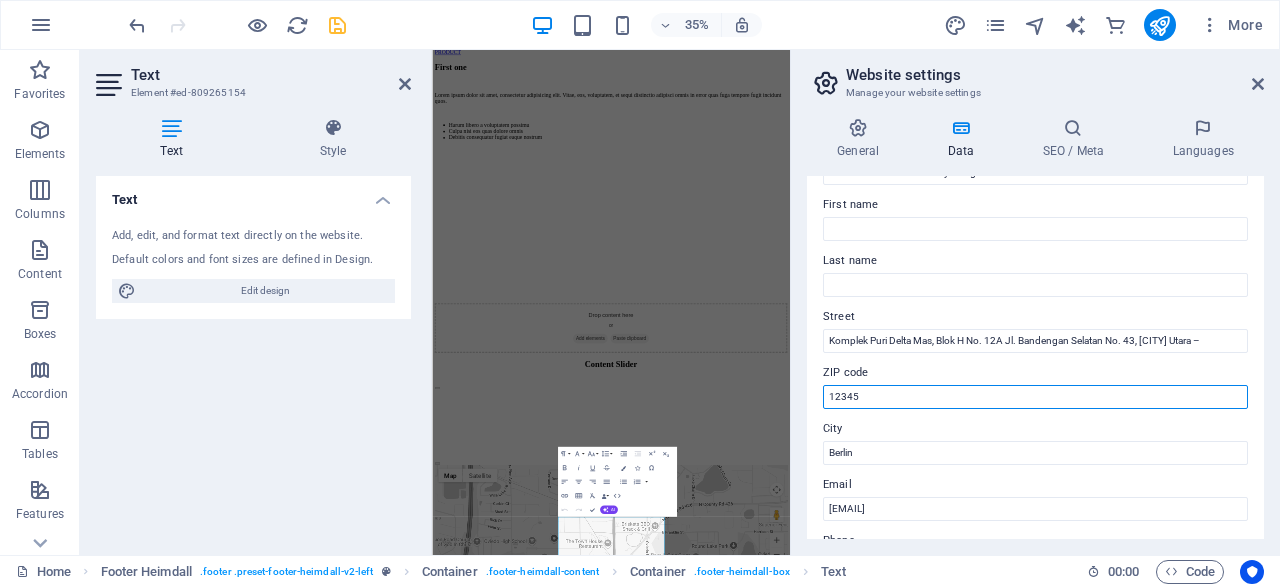 paste on "4450" 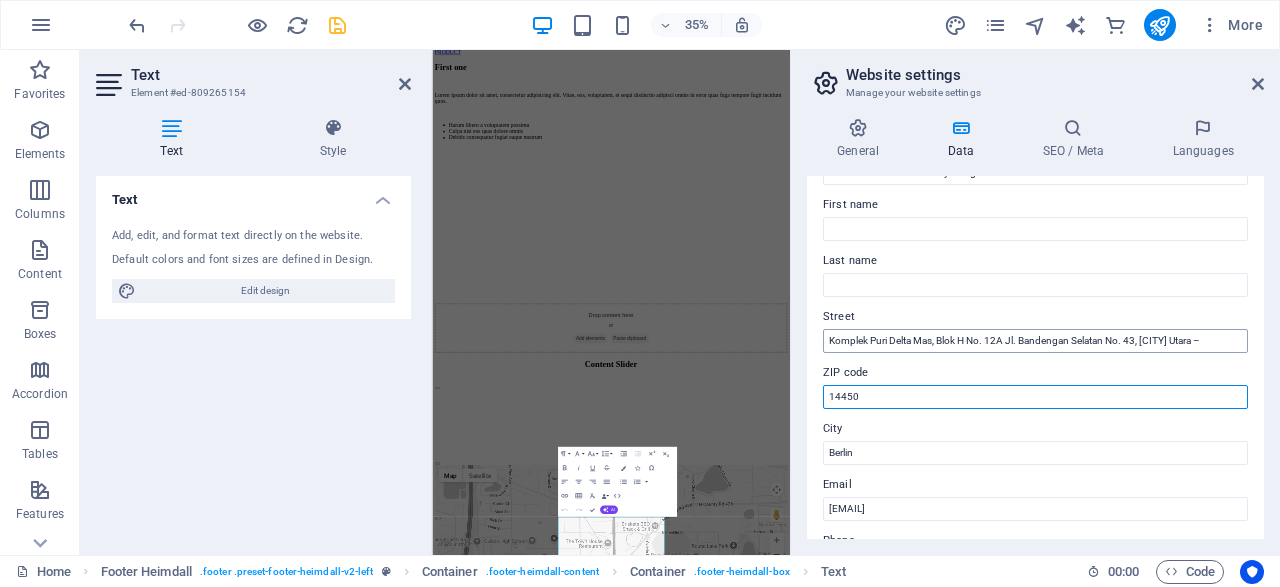 type on "14450" 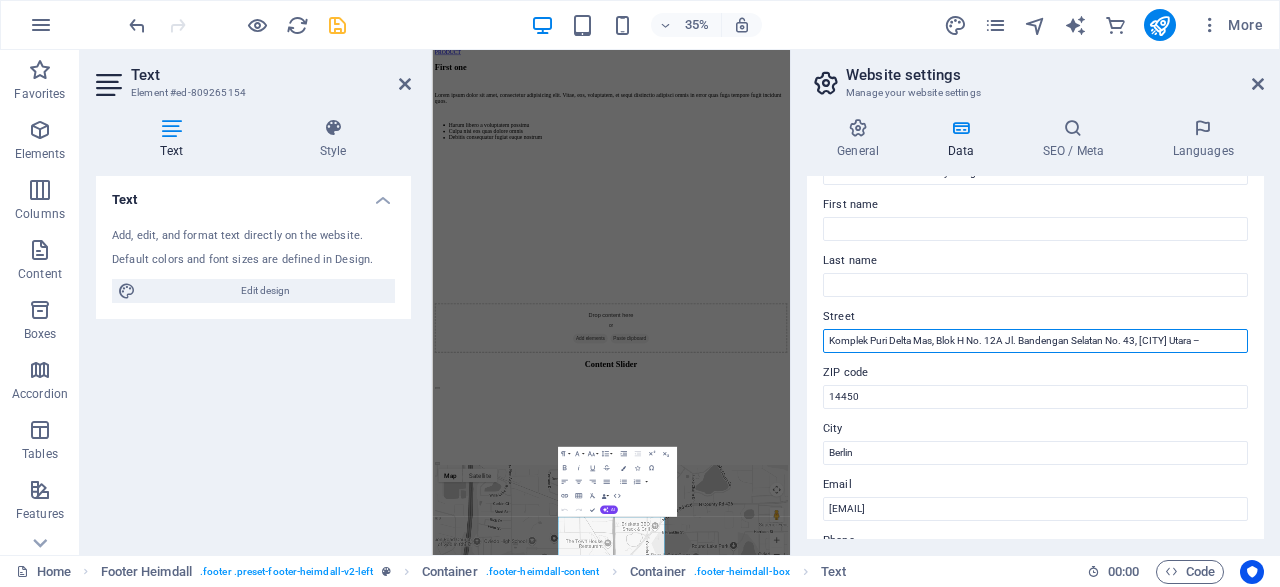 drag, startPoint x: 1151, startPoint y: 342, endPoint x: 1245, endPoint y: 335, distance: 94.26028 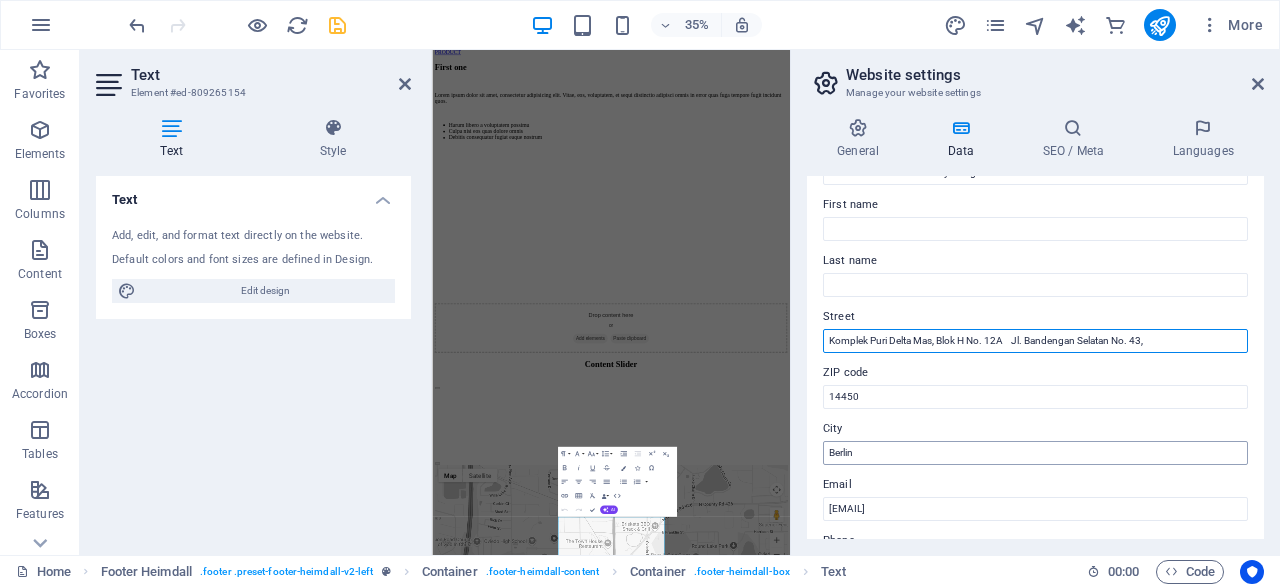 type on "Komplek Puri Delta Mas, Blok H No. 12A    Jl. Bandengan Selatan No. 43," 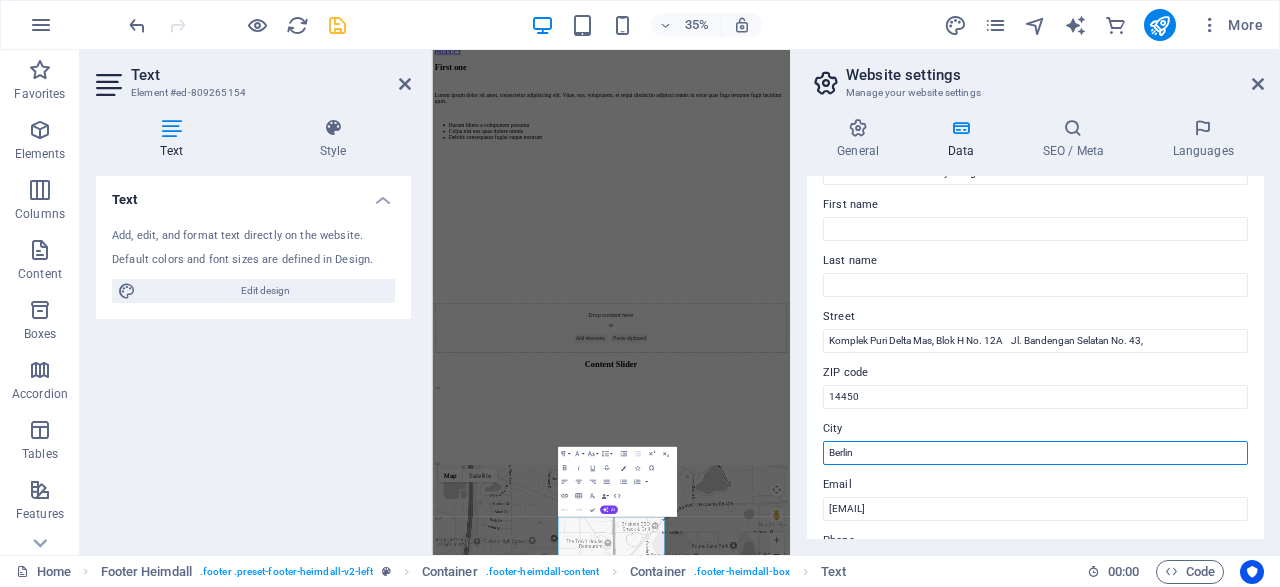 click on "Berlin" at bounding box center [1035, 453] 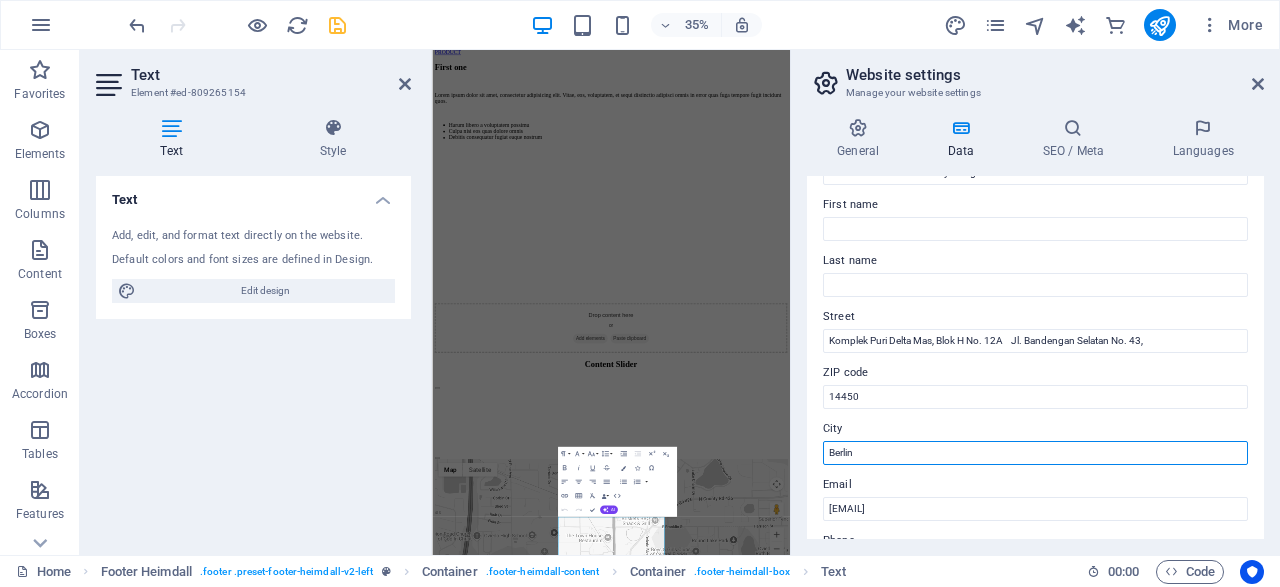 paste on "Jakarta Utara –" 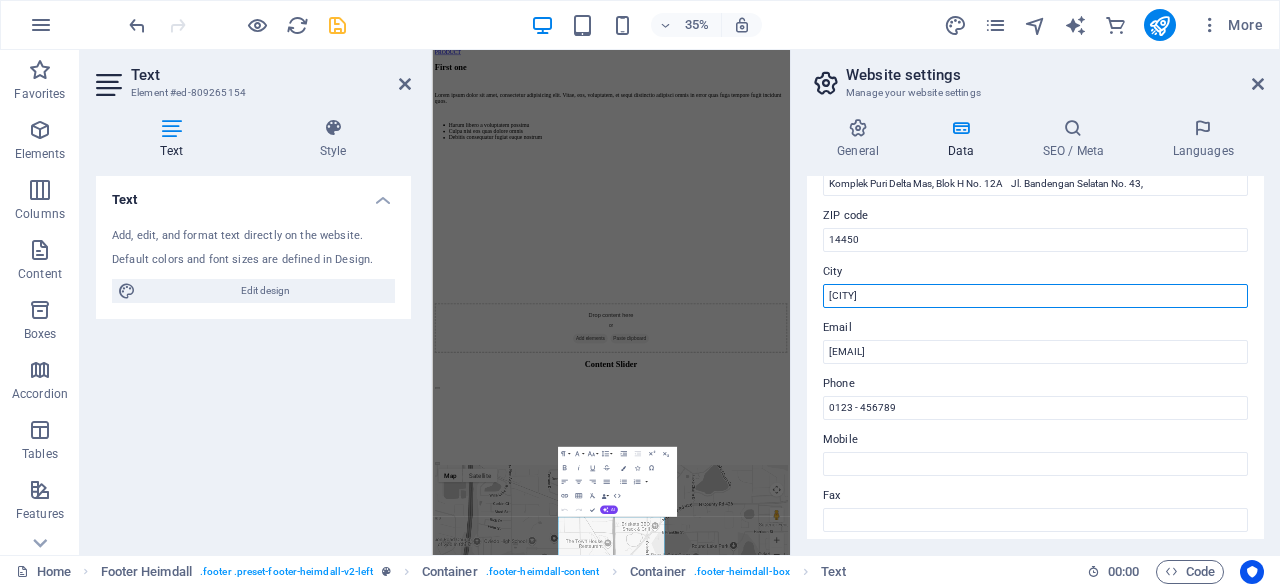 scroll, scrollTop: 288, scrollLeft: 0, axis: vertical 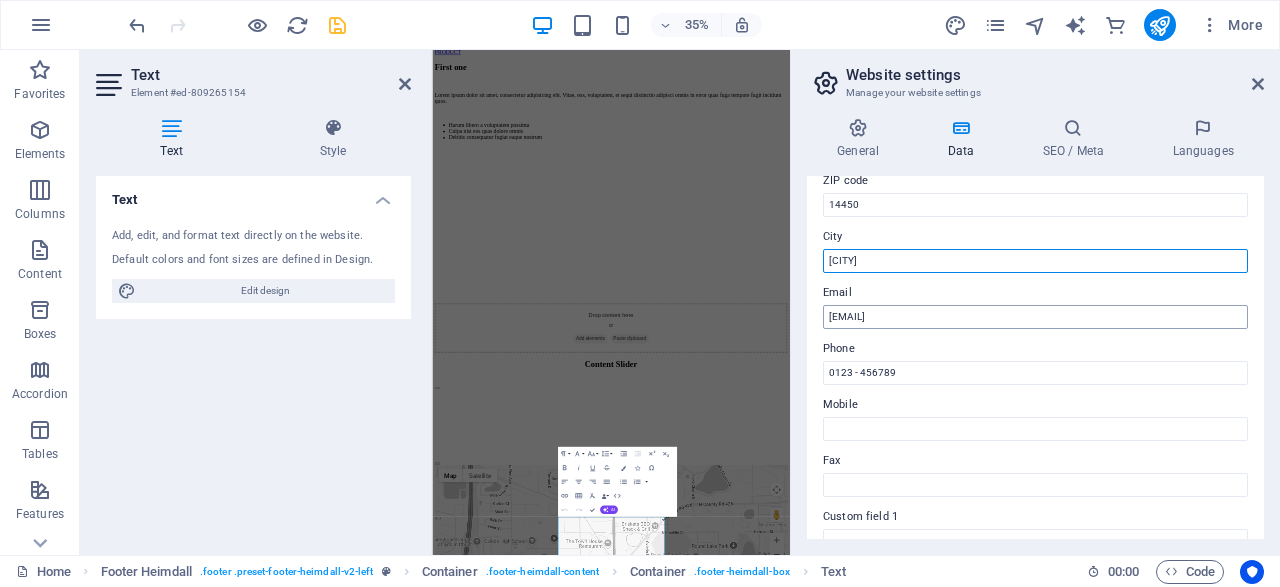 type on "Jakarta Utara" 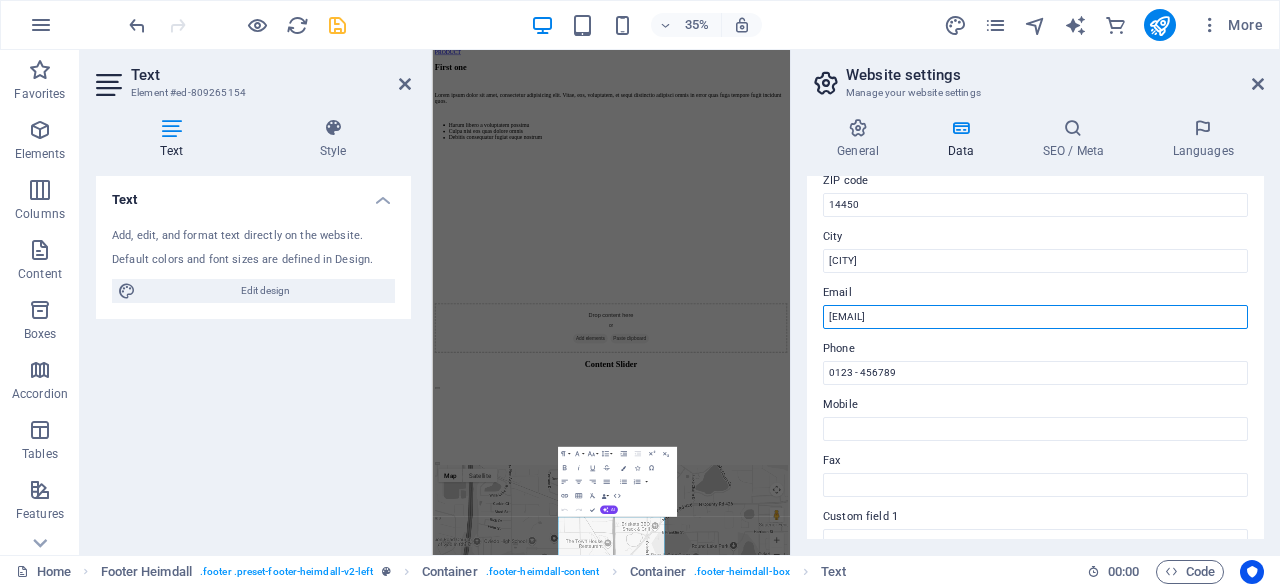 click on "admin@ptnp.co.id" at bounding box center [1035, 317] 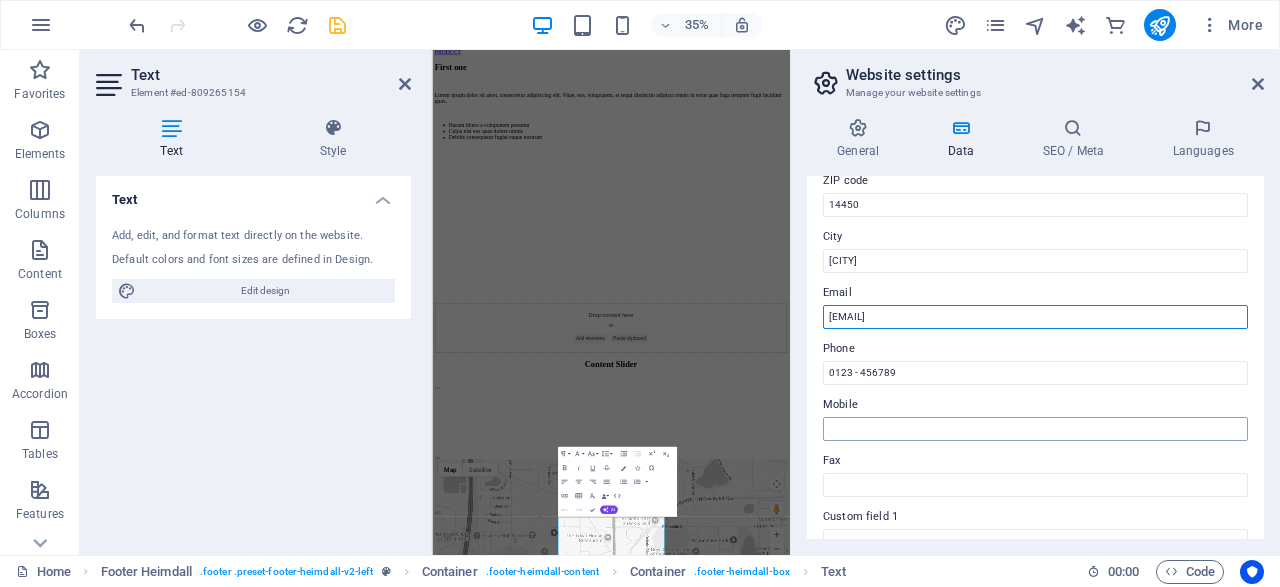 type on "aa@[DOMAIN]" 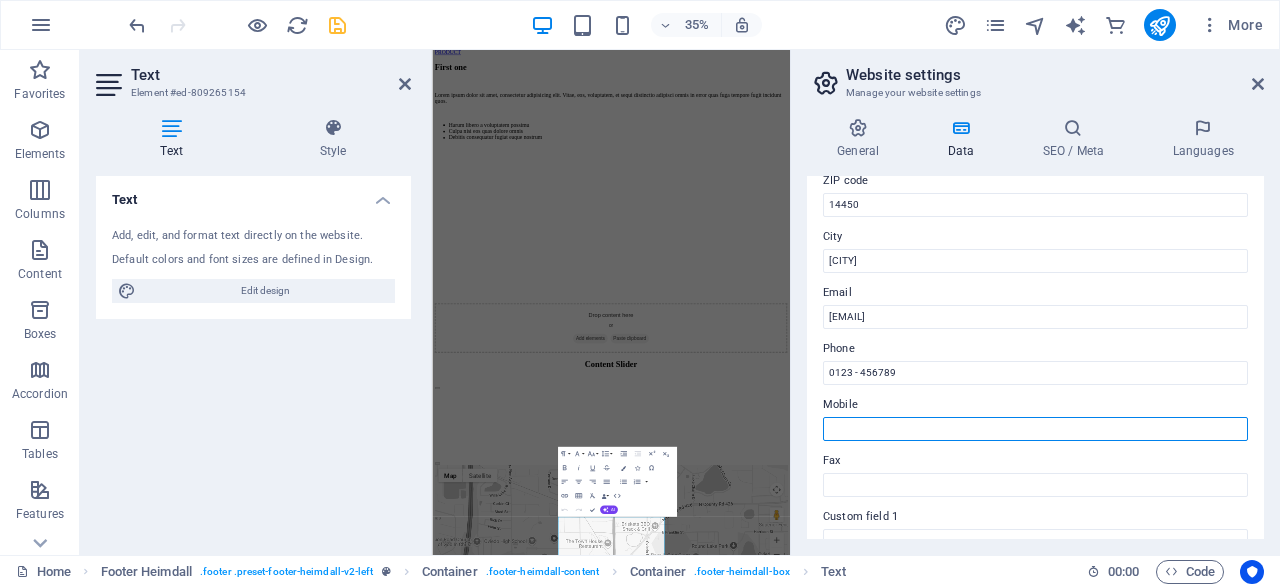 click on "Mobile" at bounding box center (1035, 429) 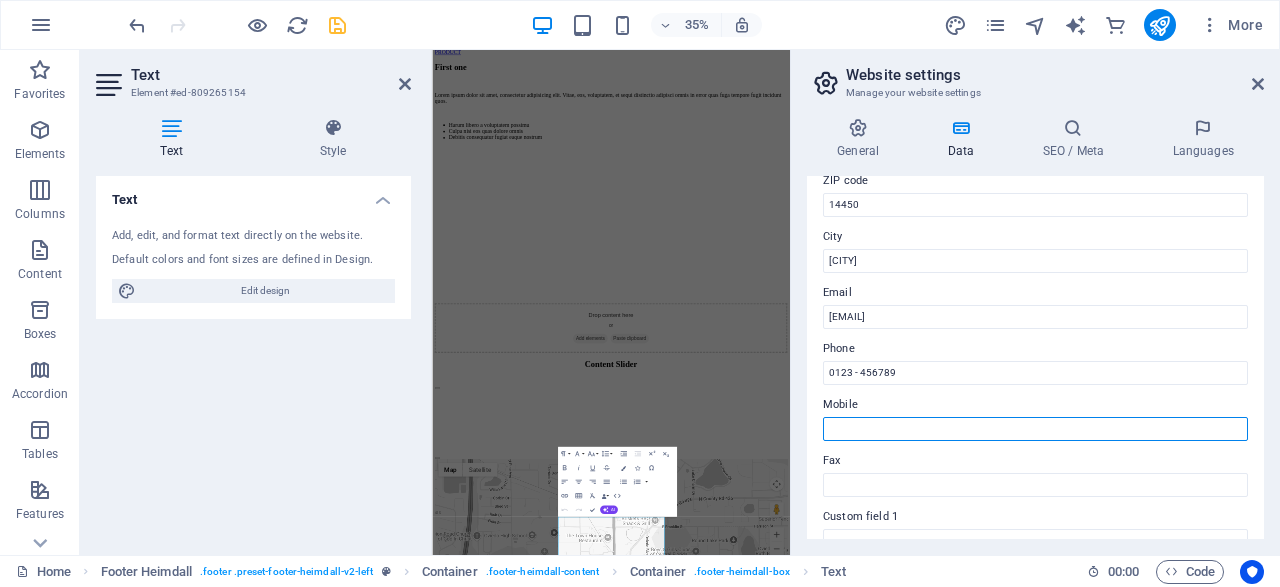 paste on "[PHONE]" 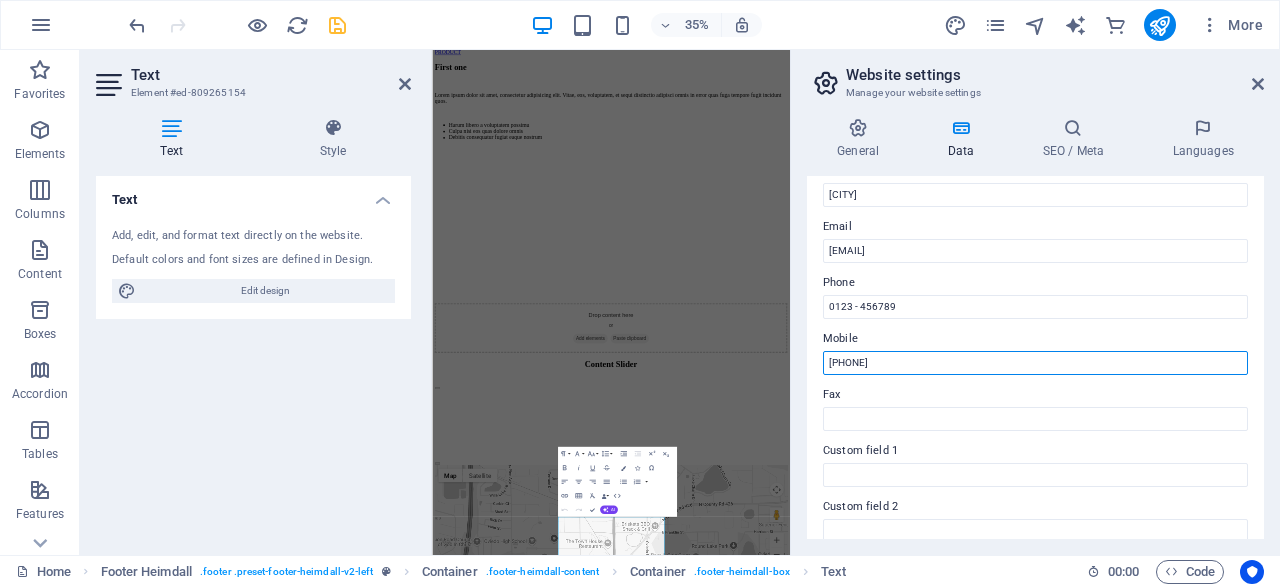 scroll, scrollTop: 384, scrollLeft: 0, axis: vertical 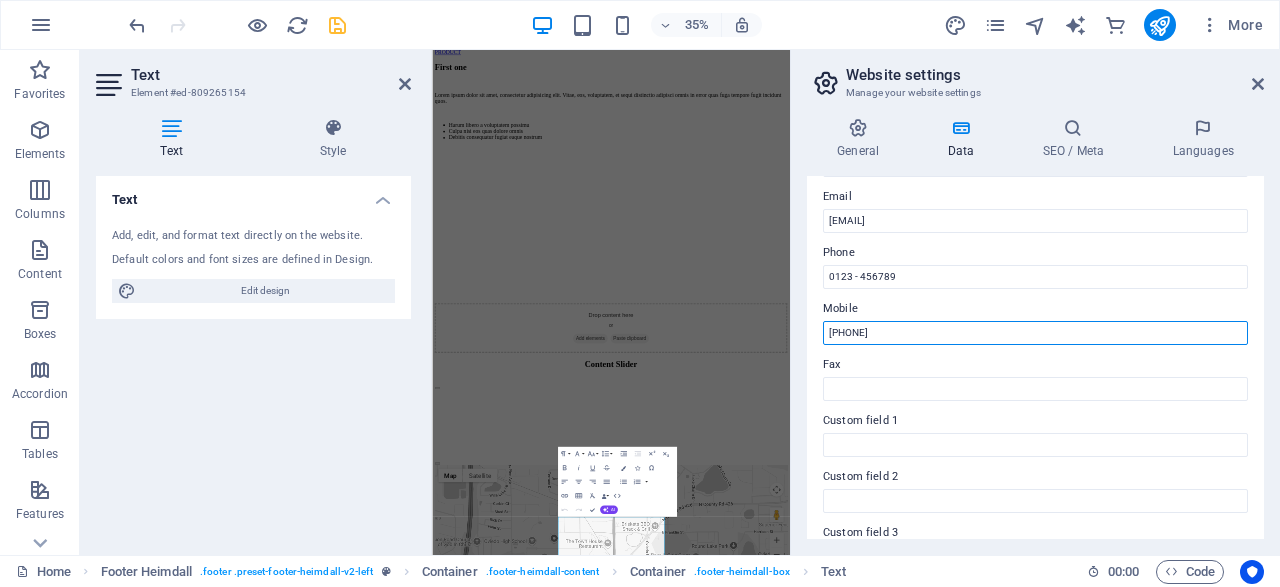 click on "[PHONE]" at bounding box center [1035, 333] 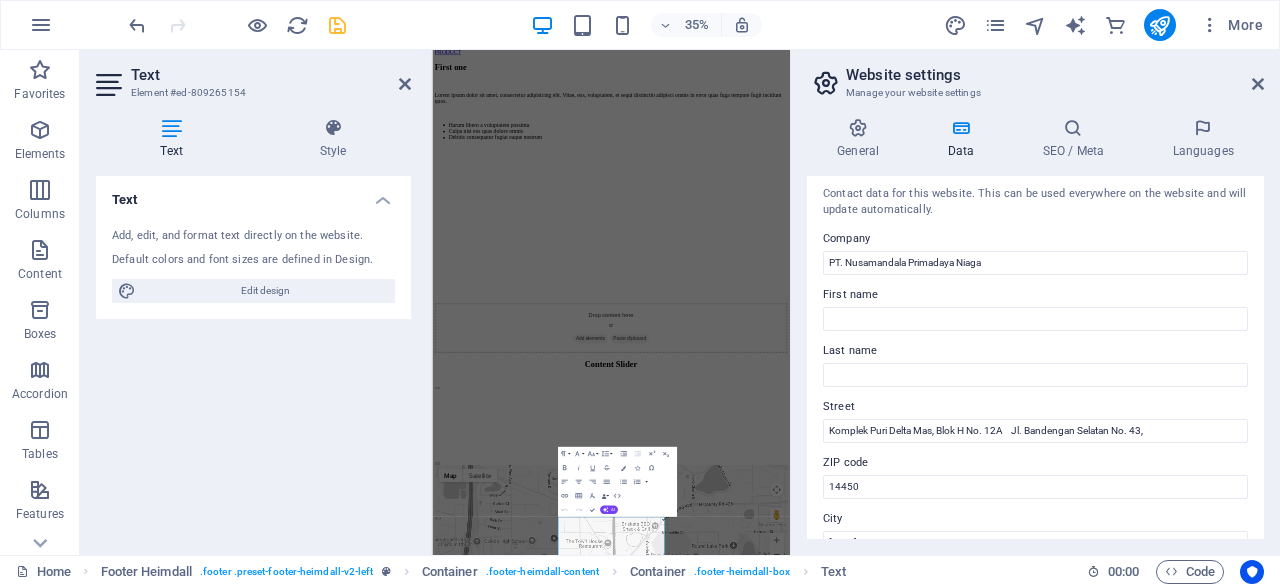 scroll, scrollTop: 0, scrollLeft: 0, axis: both 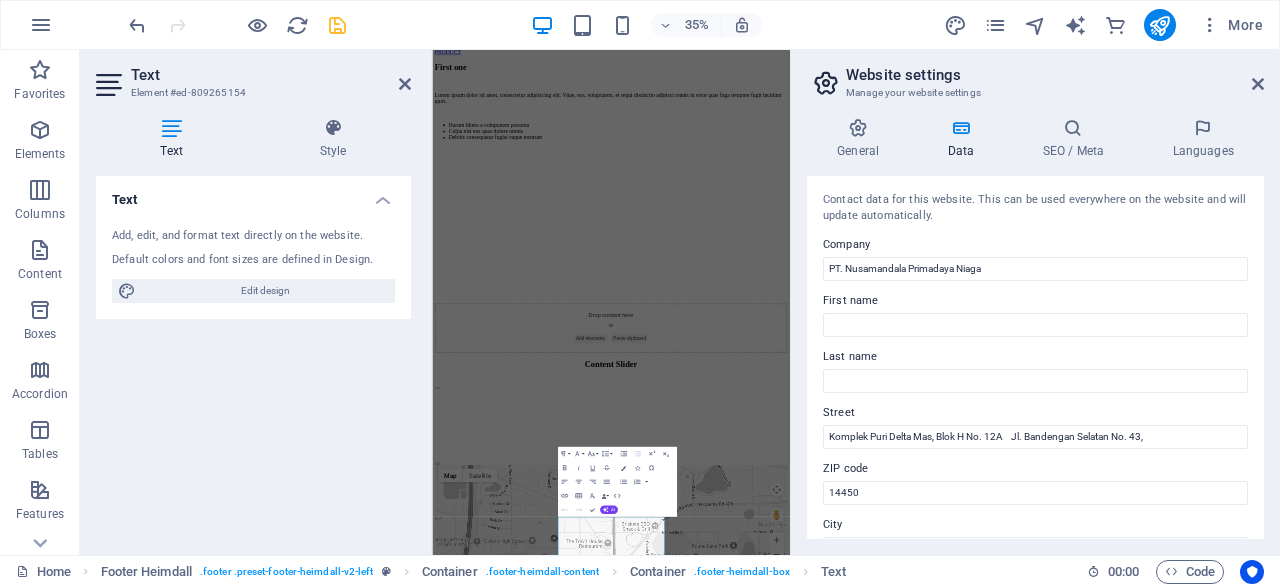 type on "[PHONE]" 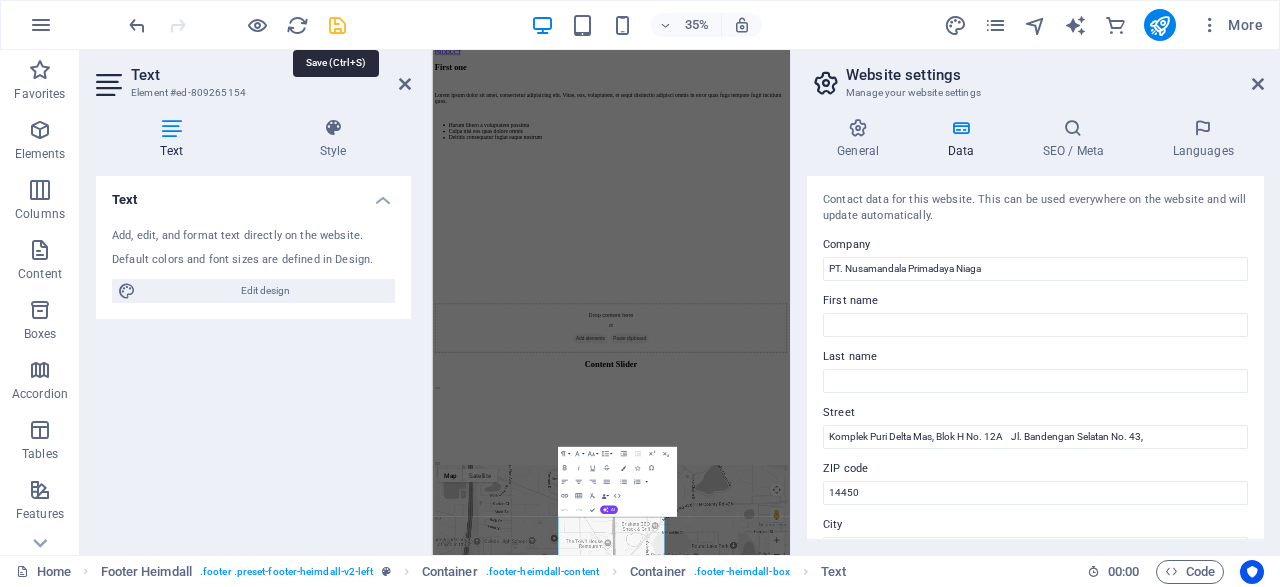 click at bounding box center (337, 25) 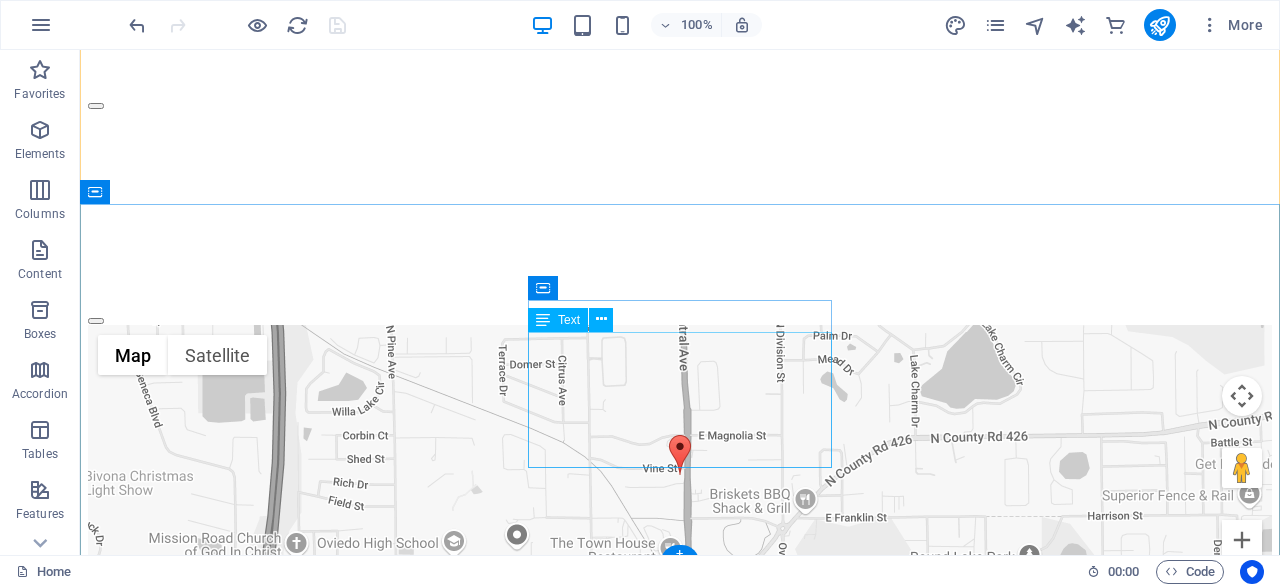 scroll, scrollTop: 1990, scrollLeft: 0, axis: vertical 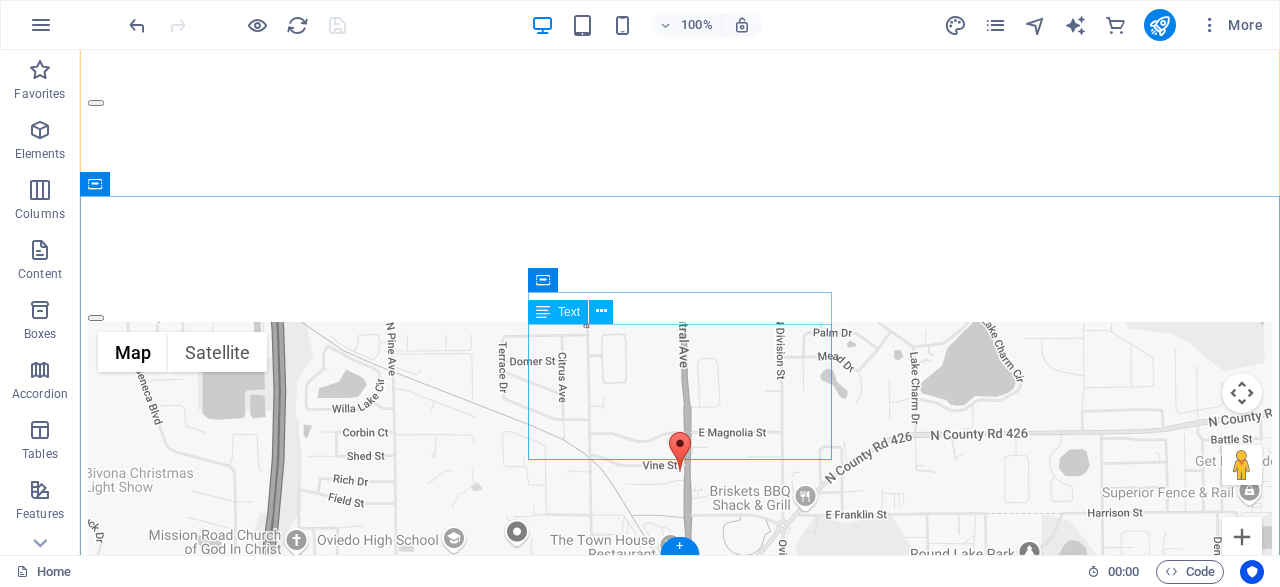 click on "PT. Nusamandala Primadaya Niaga Komplek Puri Delta Mas, Blok H No. 12A    Jl. Bandengan Selatan No. 43,  Jakarta Utara   14450 Legal Notice  |  Privacy" at bounding box center [680, 7025] 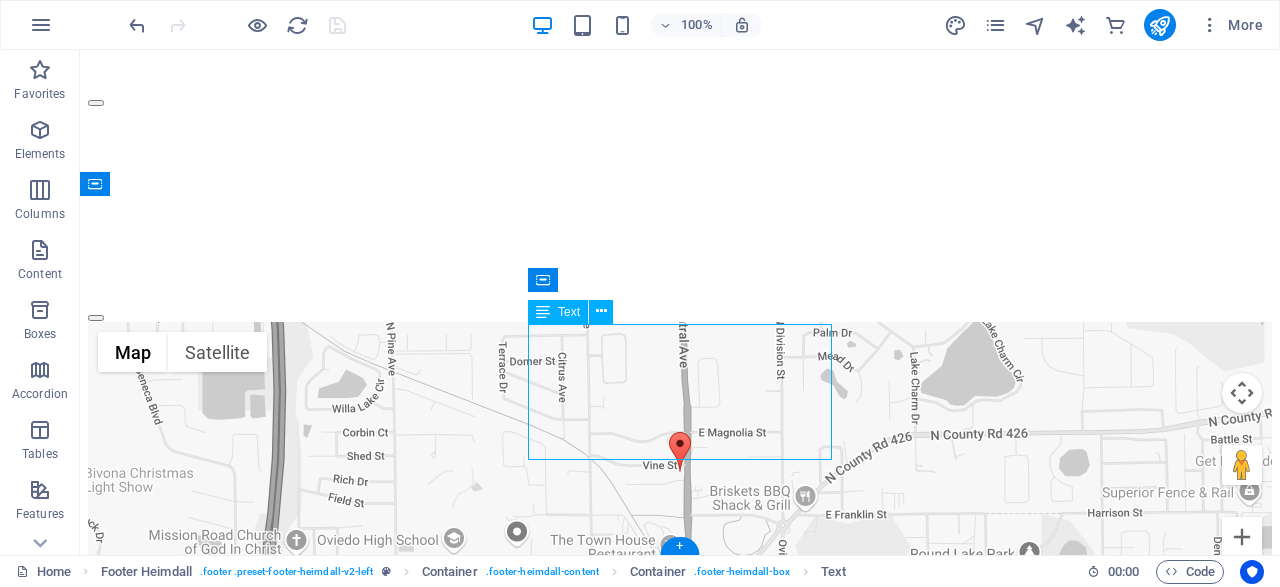 click on "PT. Nusamandala Primadaya Niaga Komplek Puri Delta Mas, Blok H No. 12A    Jl. Bandengan Selatan No. 43,  Jakarta Utara   14450 Legal Notice  |  Privacy" at bounding box center (680, 7025) 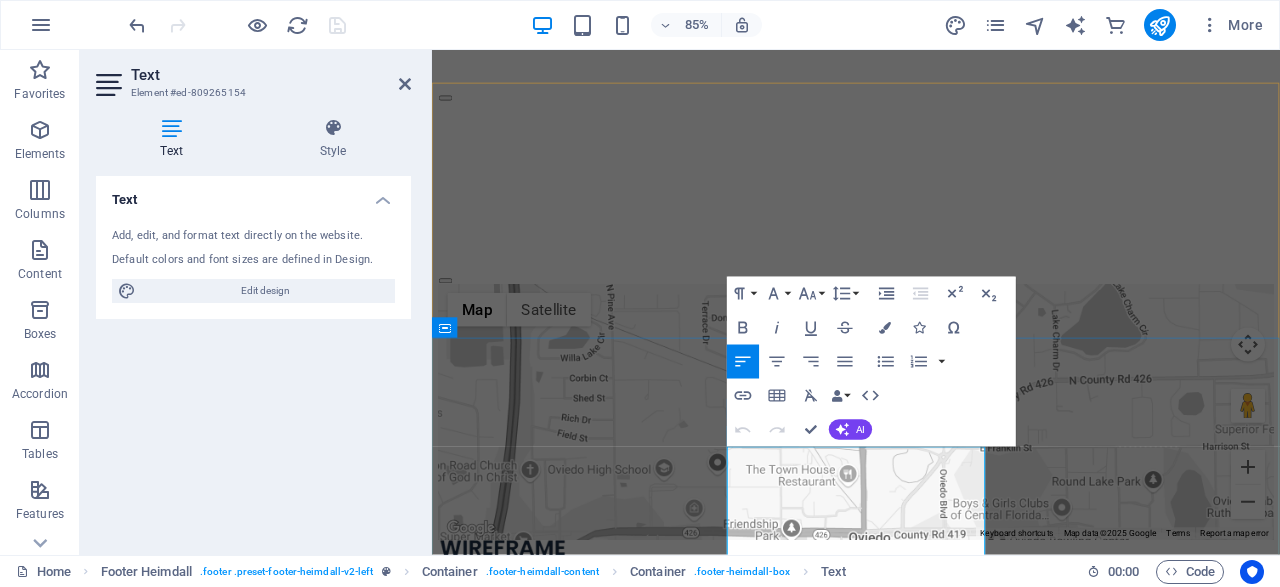 scroll, scrollTop: 1959, scrollLeft: 0, axis: vertical 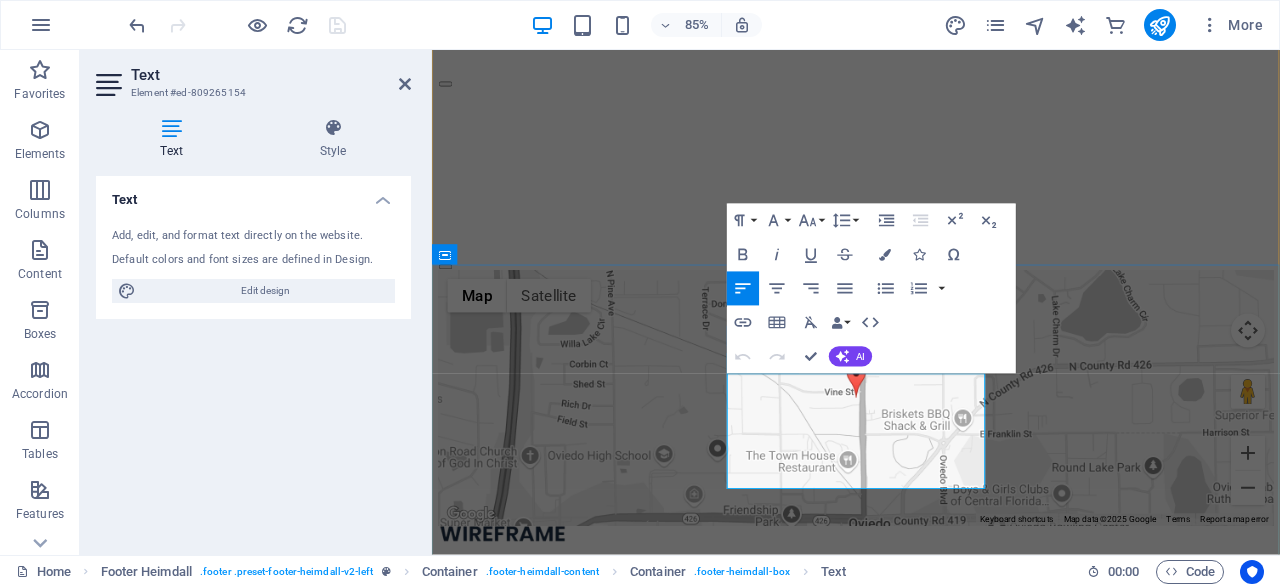 click on "Komplek Puri Delta Mas, Blok H No. 12A    Jl. Bandengan Selatan No. 43," at bounding box center [931, 5941] 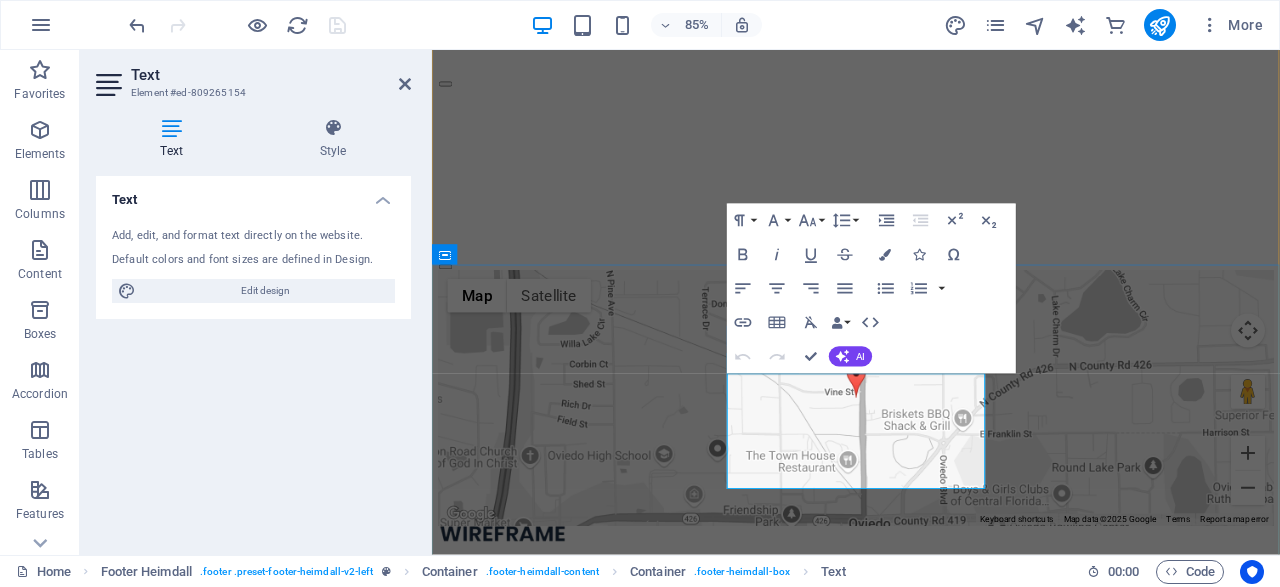 click on "Komplek Puri Delta Mas, Blok H No. 12A    Jl. Bandengan Selatan No. 43," at bounding box center (931, 5941) 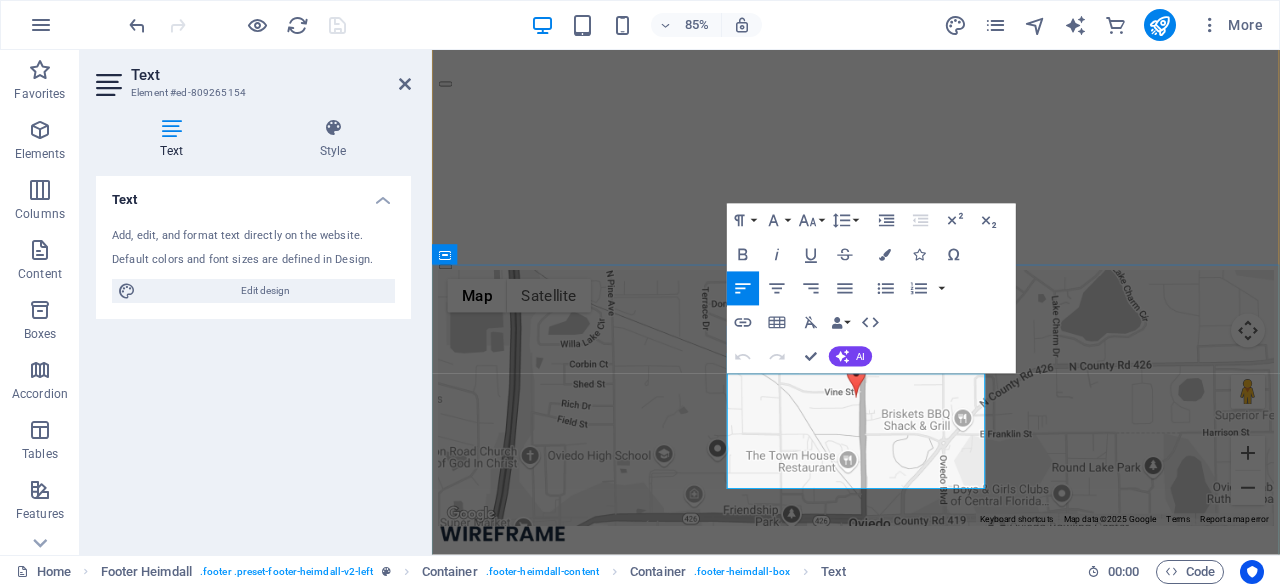 click on "Komplek Puri Delta Mas, Blok H No. 12A    Jl. Bandengan Selatan No. 43," at bounding box center [931, 5941] 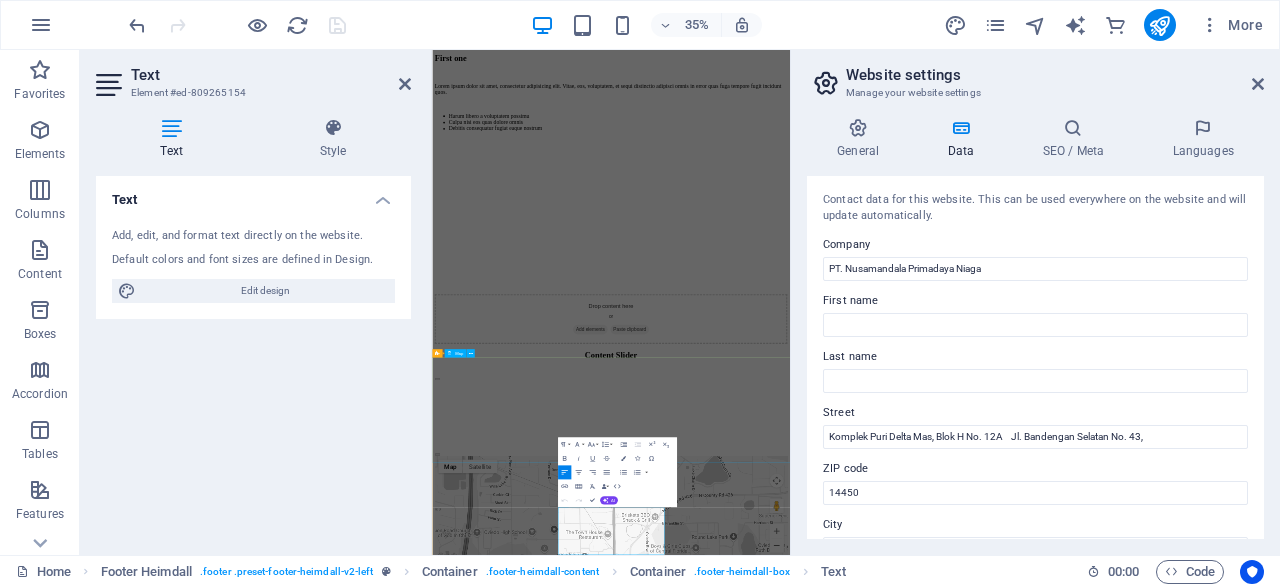 click on "← Move left → Move right ↑ Move up ↓ Move down + Zoom in - Zoom out Home Jump left by 75% End Jump right by 75% Page Up Jump up by 75% Page Down Jump down by 75% Map Terrain Satellite Labels Keyboard shortcuts Map Data Map data ©2025 Google Map data ©2025 Google 200 m  Click to toggle between metric and imperial units Terms Report a map error" at bounding box center (943, 1359) 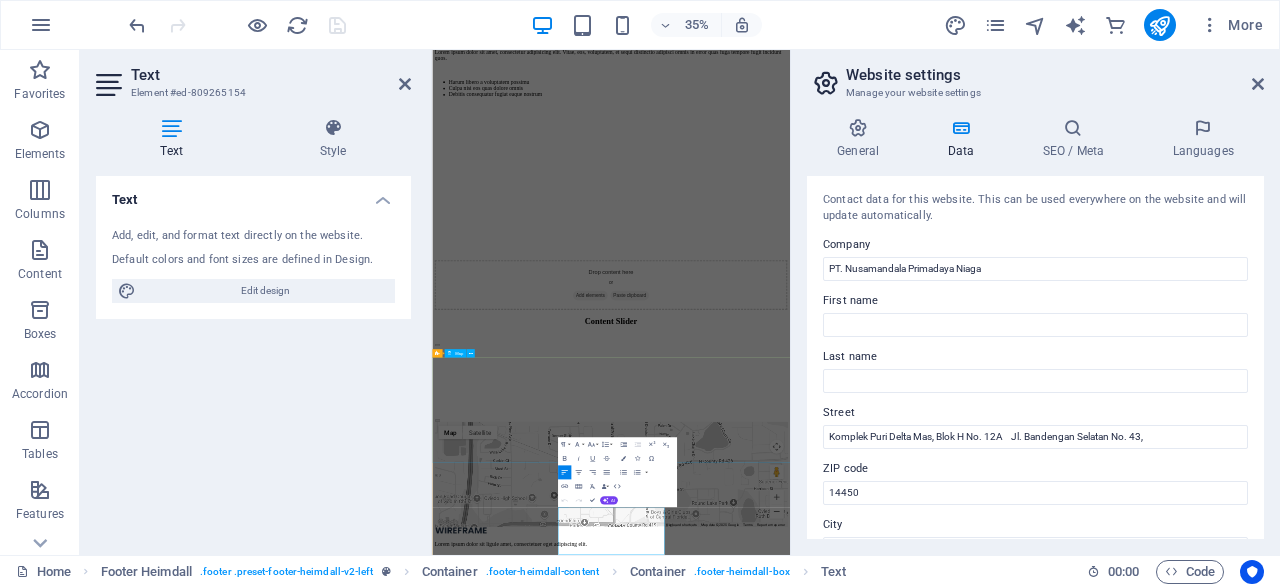 select on "1" 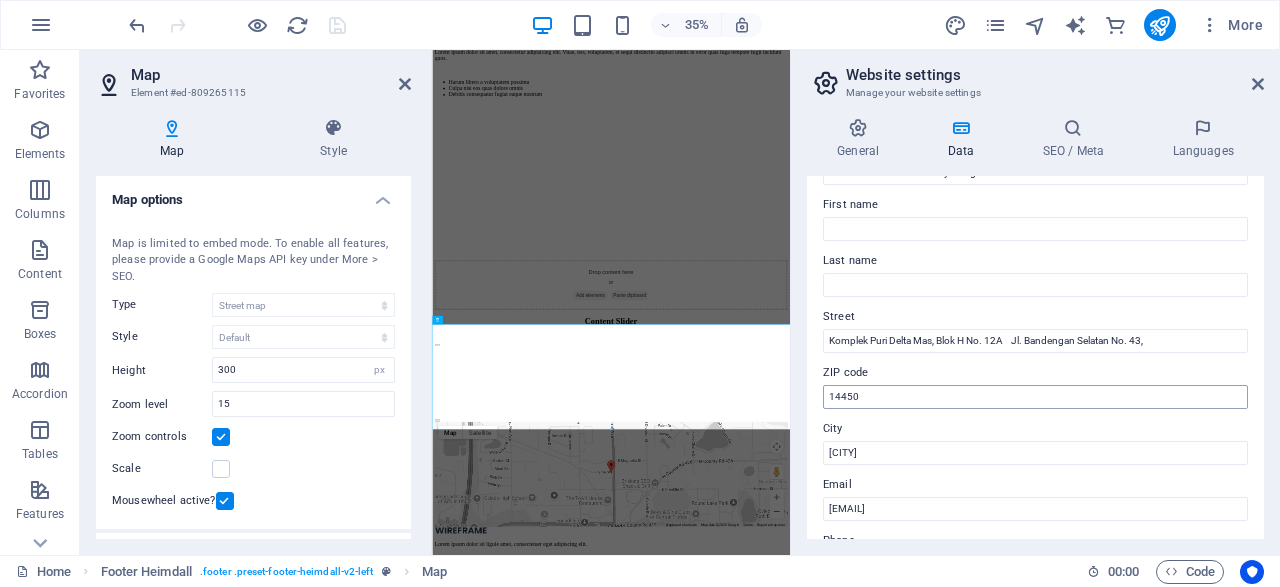 scroll, scrollTop: 192, scrollLeft: 0, axis: vertical 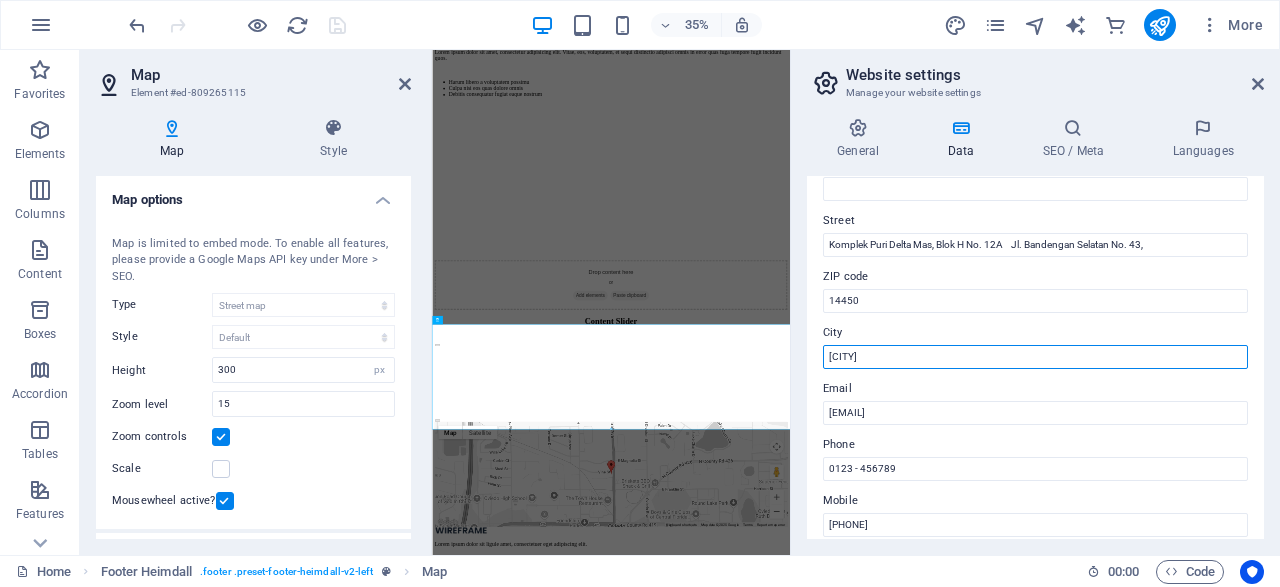 drag, startPoint x: 921, startPoint y: 357, endPoint x: 759, endPoint y: 345, distance: 162.44383 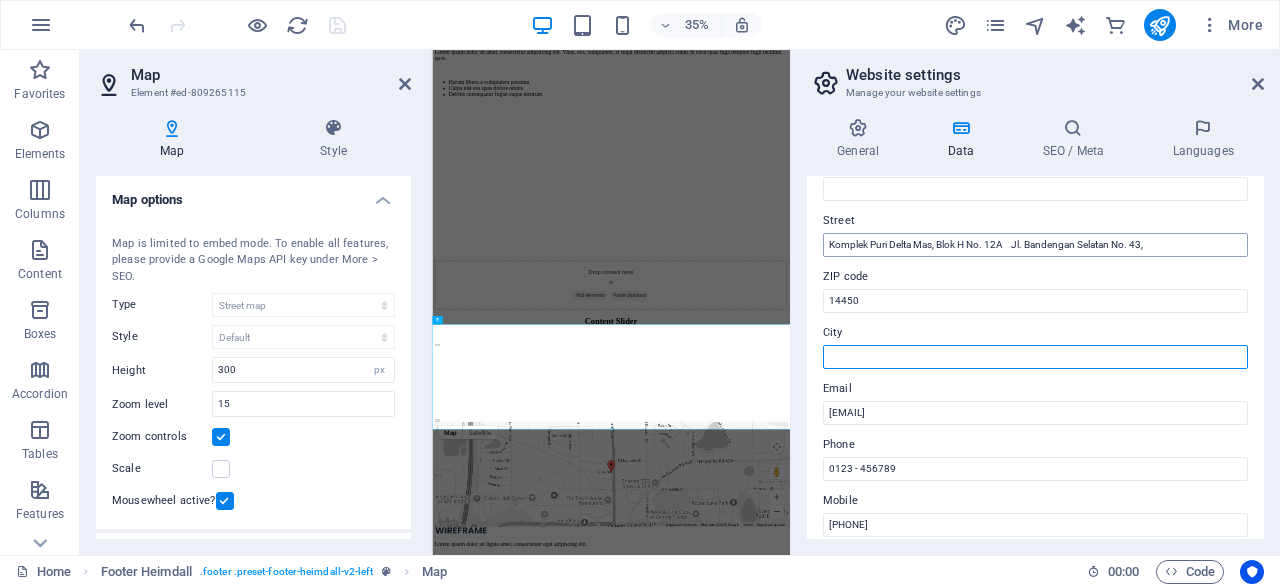 type 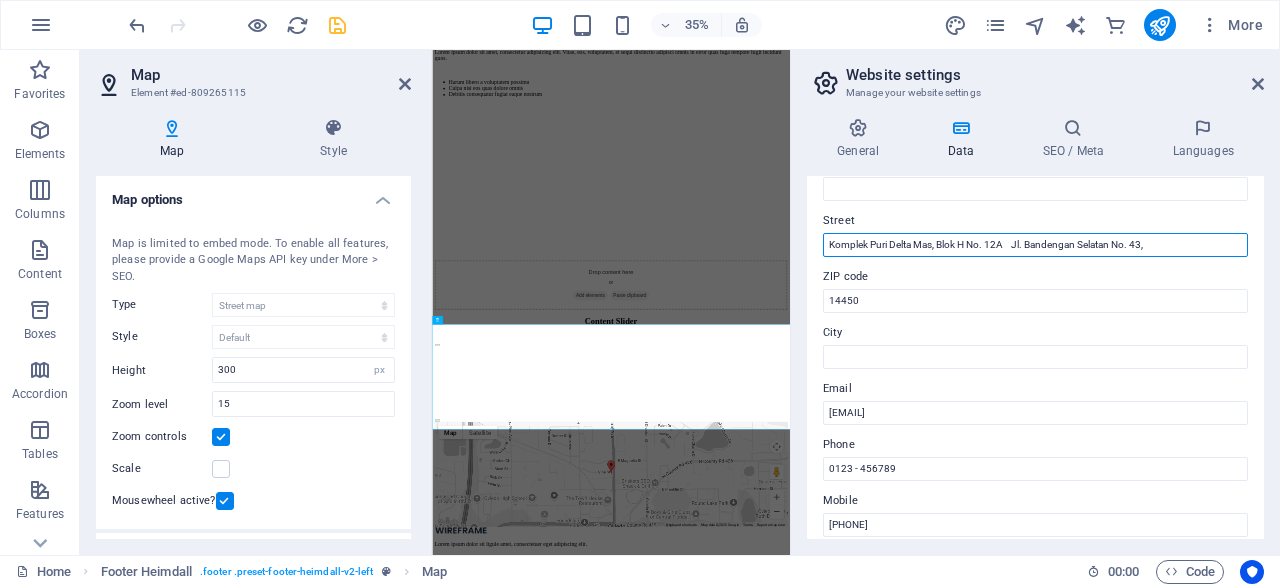 click on "Komplek Puri Delta Mas, Blok H No. 12A    Jl. Bandengan Selatan No. 43," at bounding box center (1035, 245) 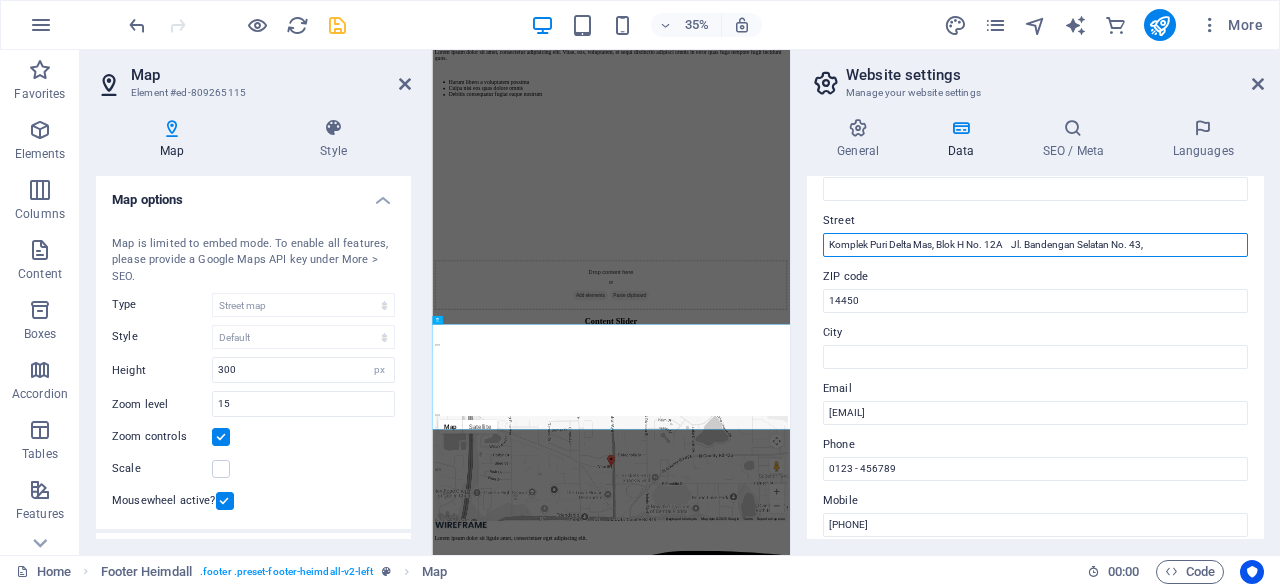 paste on "Jakarta Utara" 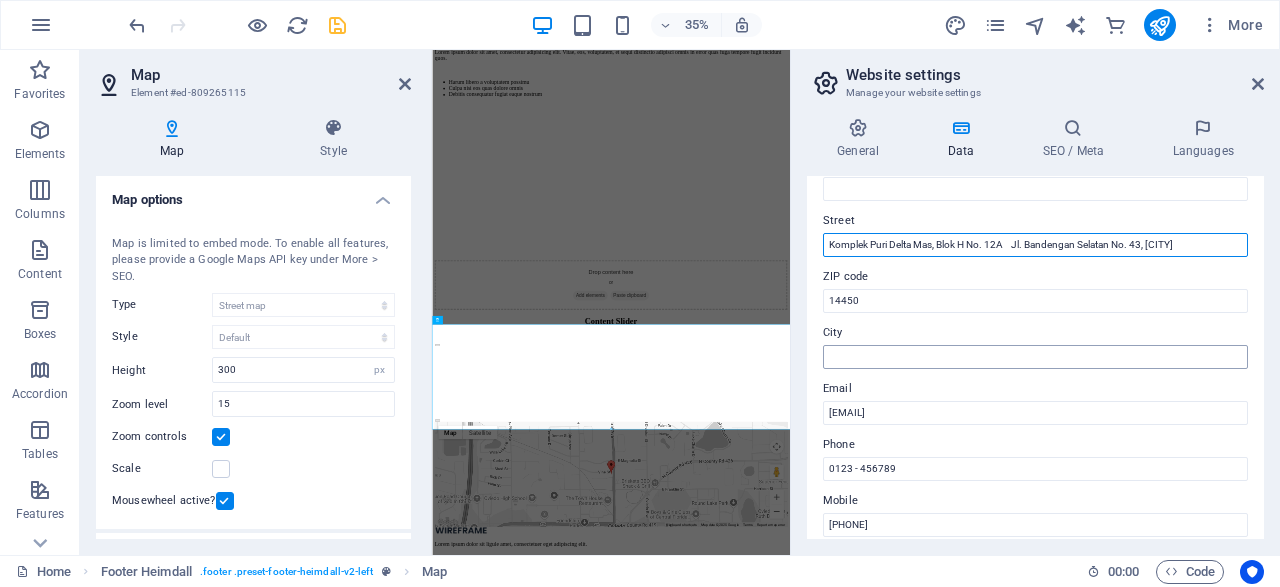 type on "Komplek Puri Delta Mas, Blok H No. 12A    Jl. Bandengan Selatan No. 43, [CITY], [STATE]" 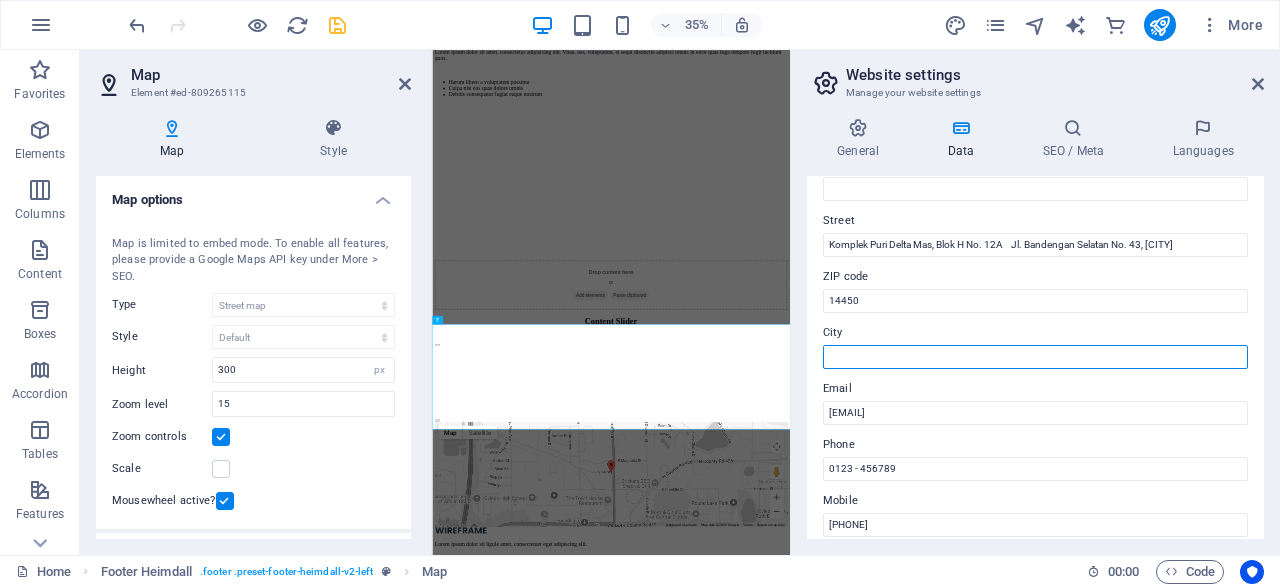 click on "City" at bounding box center (1035, 357) 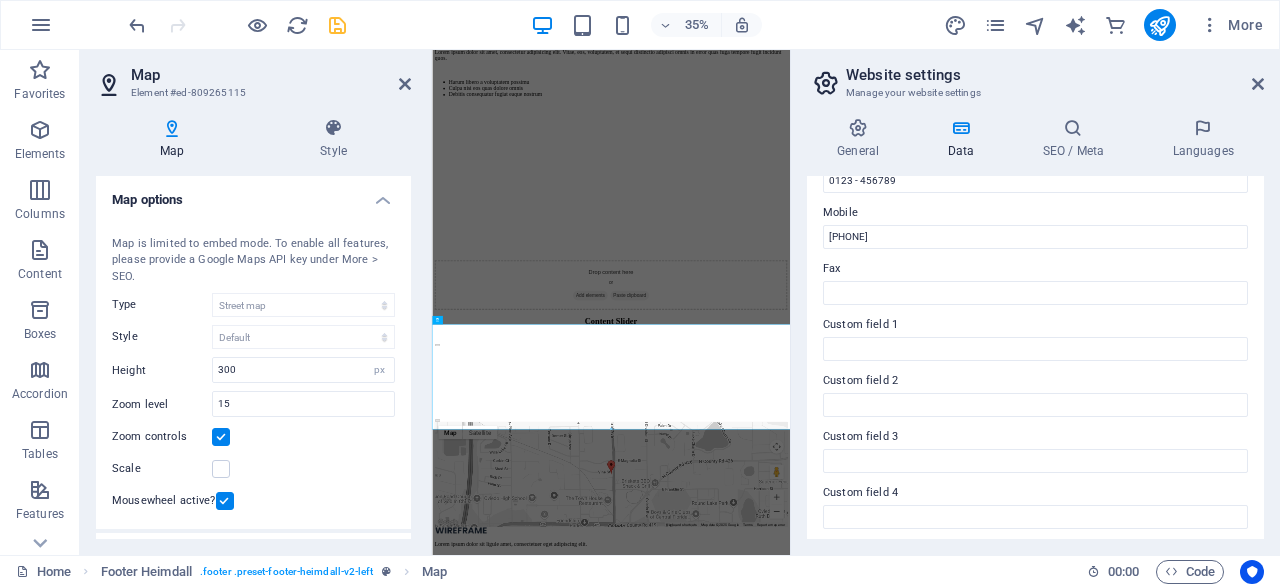 scroll, scrollTop: 597, scrollLeft: 0, axis: vertical 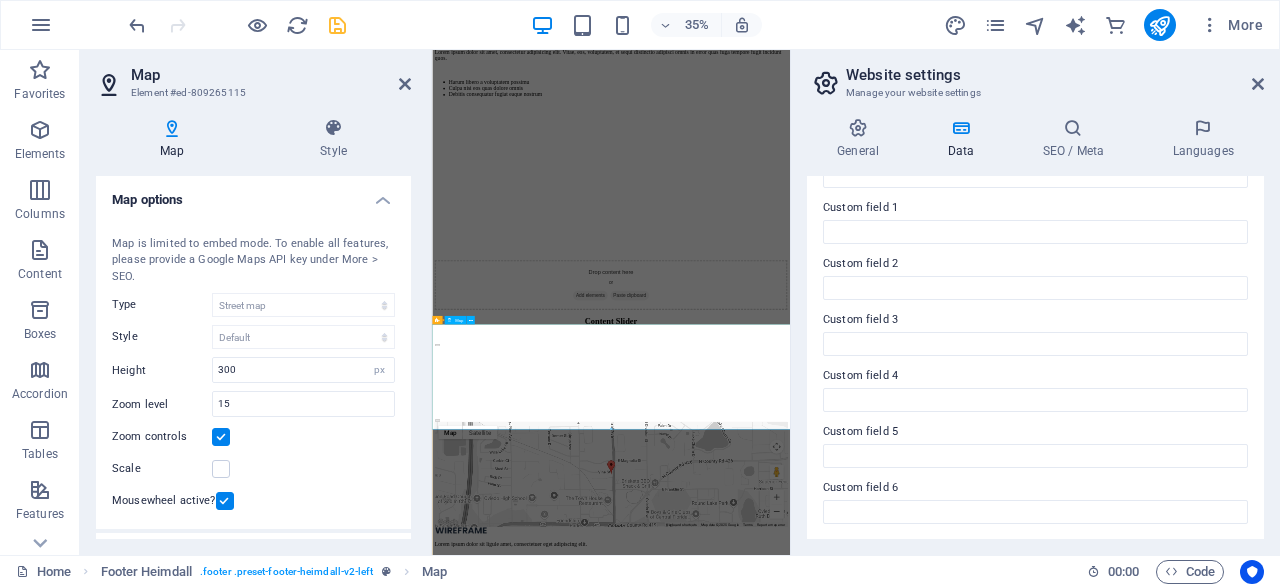 type on "[CITY]" 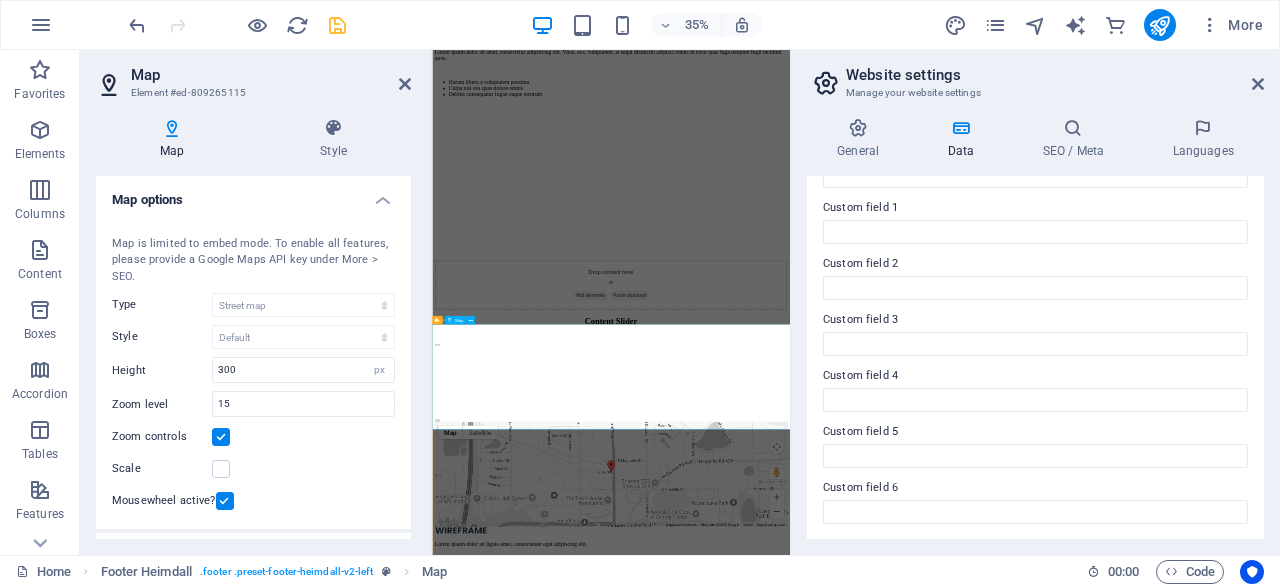 click on "← Move left → Move right ↑ Move up ↓ Move down + Zoom in - Zoom out Home Jump left by 75% End Jump right by 75% Page Up Jump up by 75% Page Down Jump down by 75% Map Terrain Satellite Labels Keyboard shortcuts Map Data Map data ©2025 Google Map data ©2025 Google 200 m  Click to toggle between metric and imperial units Terms Report a map error" at bounding box center [943, 1264] 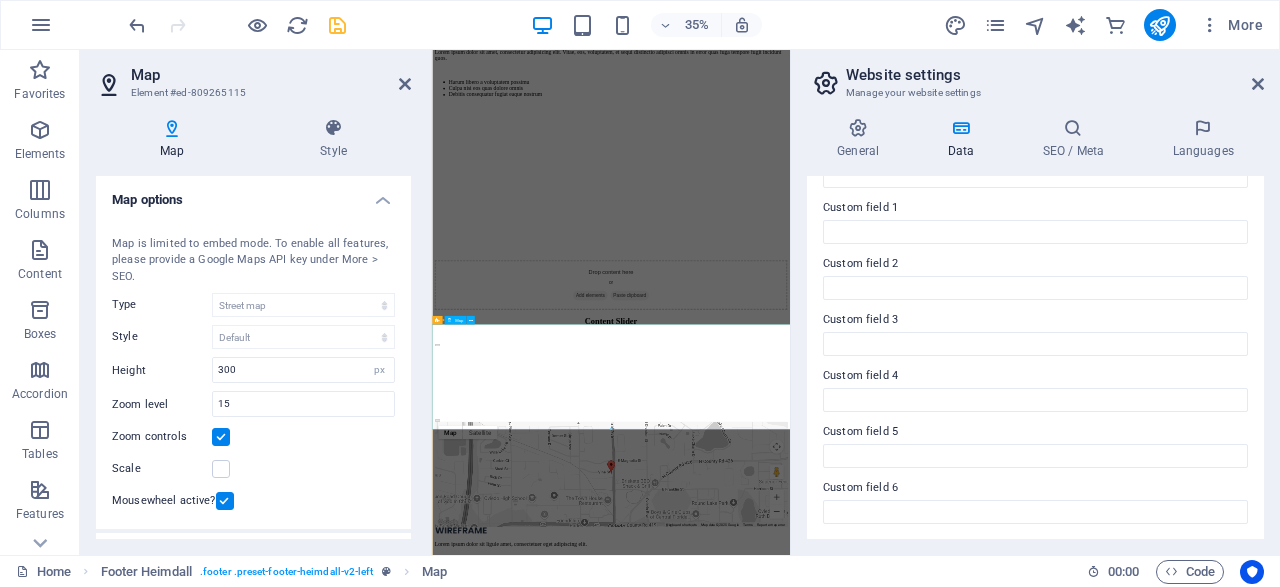 click on "← Move left → Move right ↑ Move up ↓ Move down + Zoom in - Zoom out Home Jump left by 75% End Jump right by 75% Page Up Jump up by 75% Page Down Jump down by 75% Map Terrain Satellite Labels Keyboard shortcuts Map Data Map data ©2025 Google Map data ©2025 Google 200 m  Click to toggle between metric and imperial units Terms Report a map error" at bounding box center (943, 1264) 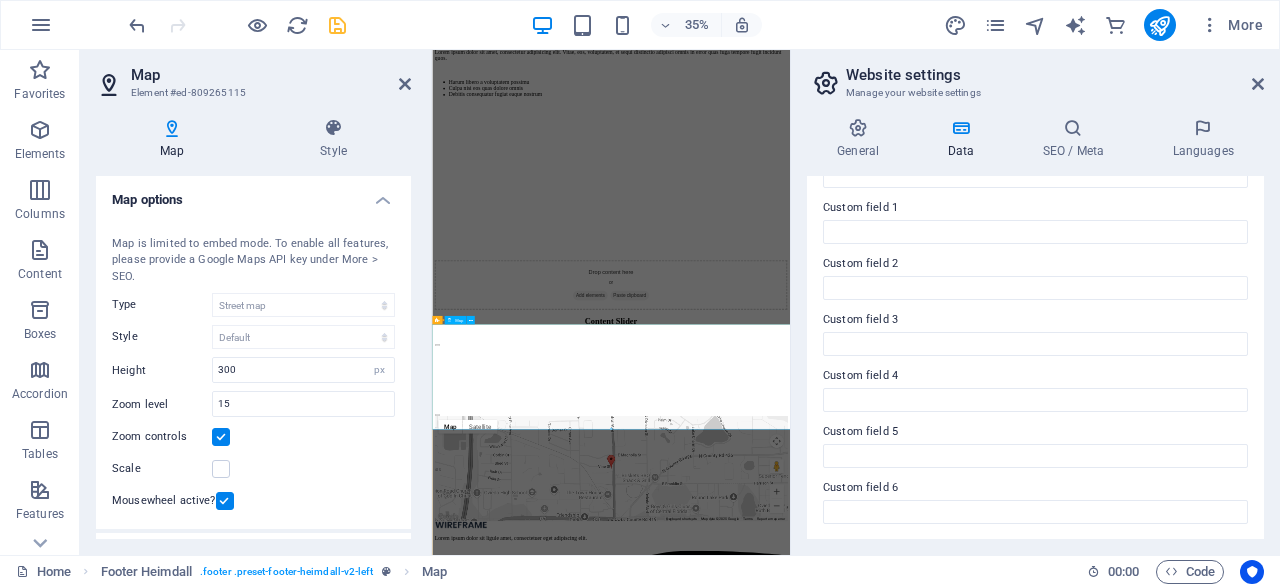 click on "← Move left → Move right ↑ Move up ↓ Move down + Zoom in - Zoom out Home Jump left by 75% End Jump right by 75% Page Up Jump up by 75% Page Down Jump down by 75% Map Terrain Satellite Labels Keyboard shortcuts Map Data Map data ©2025 Google Map data ©2025 Google 200 m  Click to toggle between metric and imperial units Terms Report a map error" at bounding box center (943, 1248) 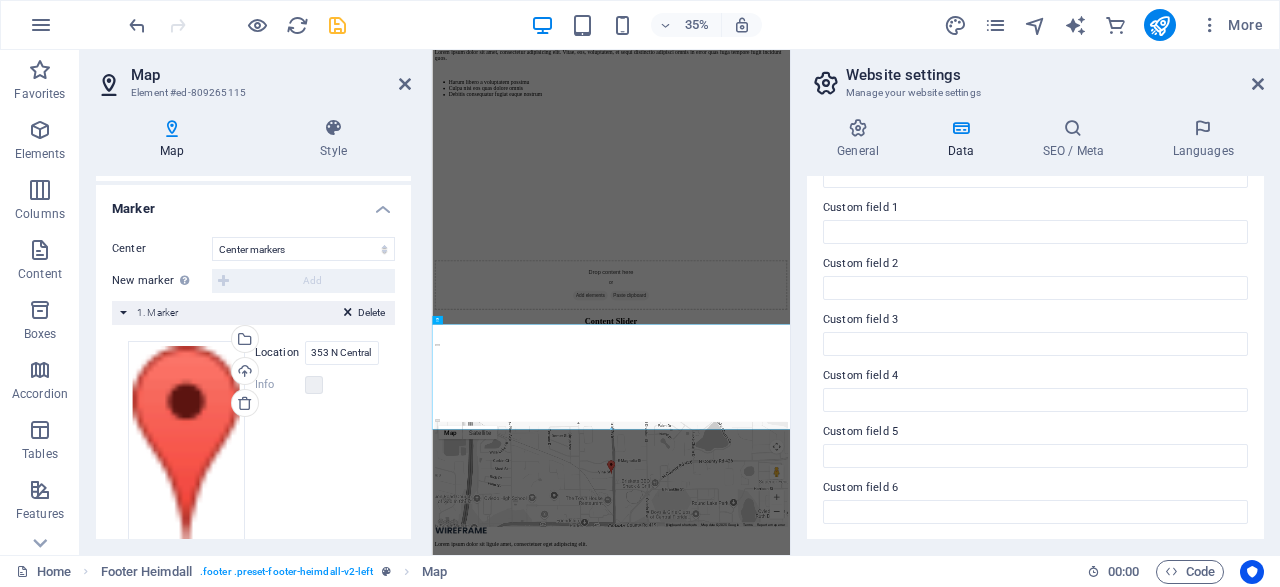 scroll, scrollTop: 382, scrollLeft: 0, axis: vertical 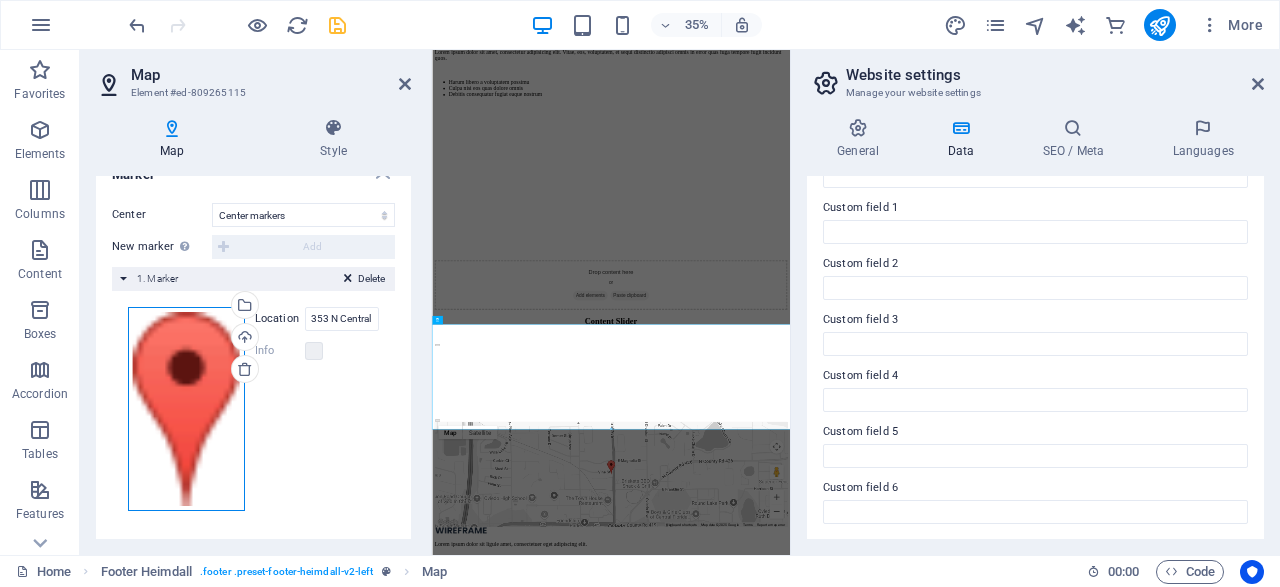 click on "Drag files here, click to choose files or select files from Files or our free stock photos & videos" at bounding box center [186, 409] 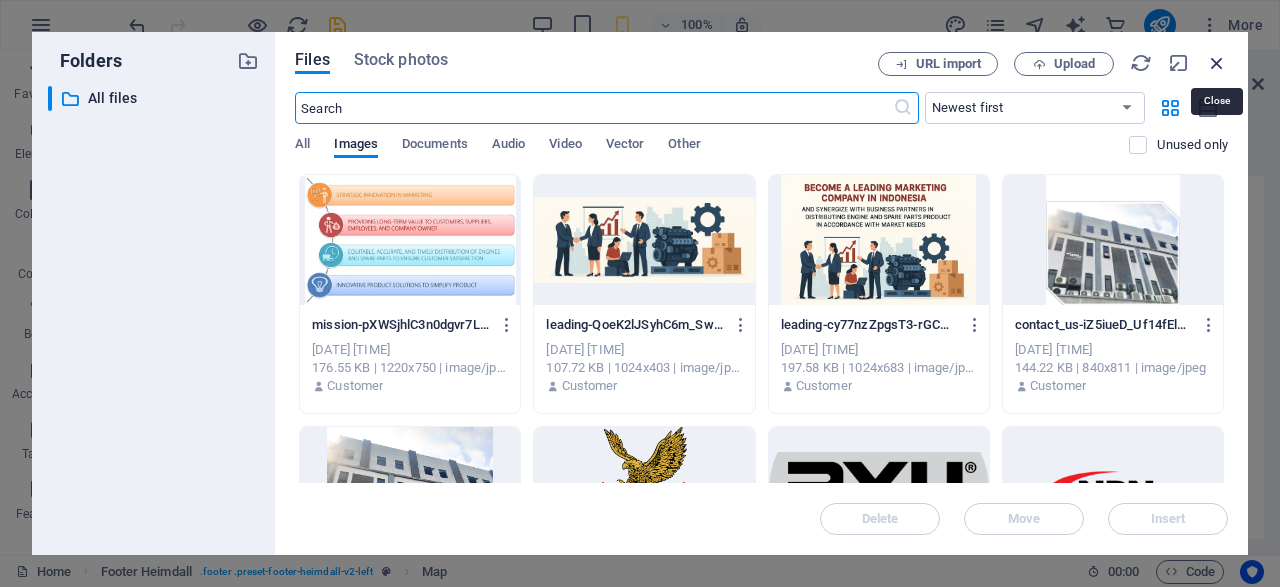 click at bounding box center (1217, 63) 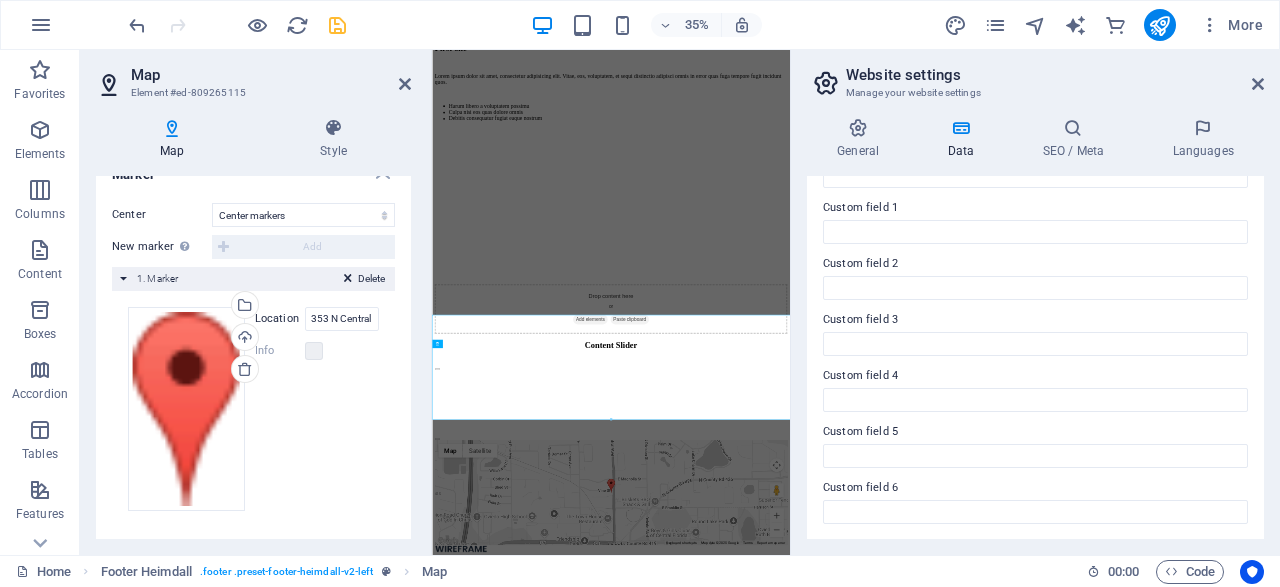 scroll, scrollTop: 1785, scrollLeft: 0, axis: vertical 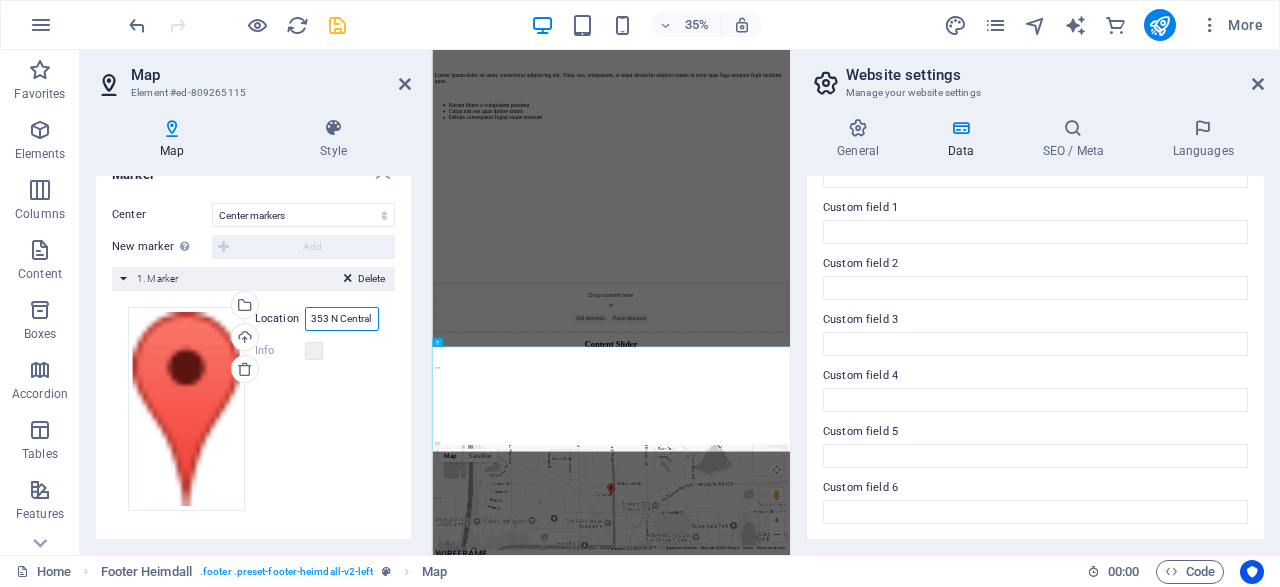 click on "353 N Central Ave, 32765 Oviedo, FL" at bounding box center [342, 319] 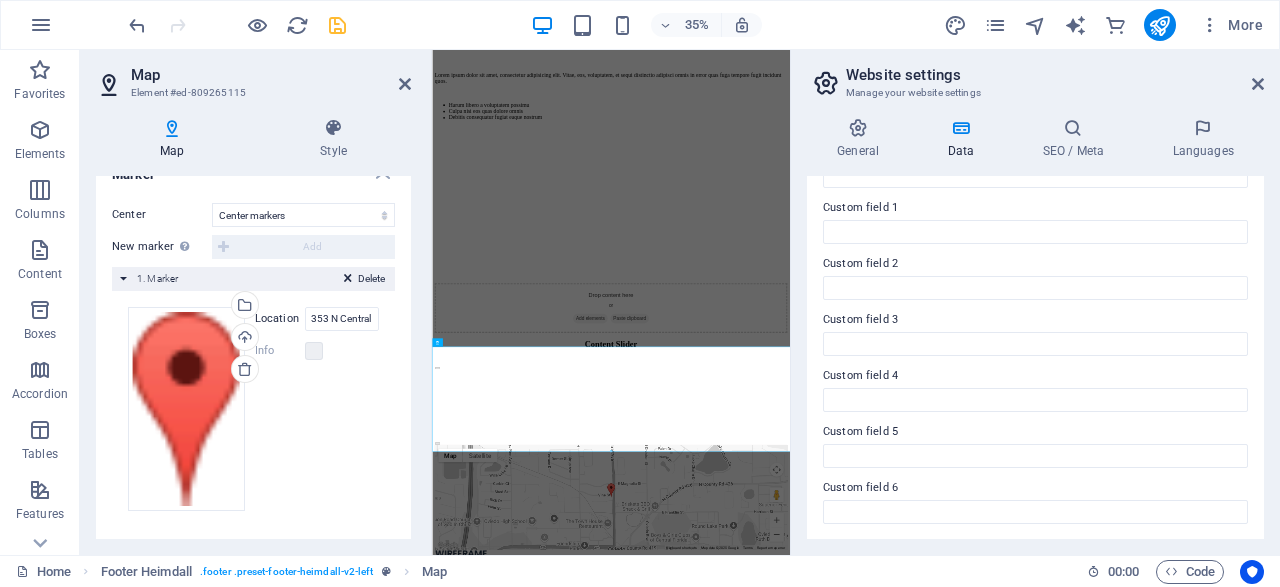 click on "Location" at bounding box center (280, 319) 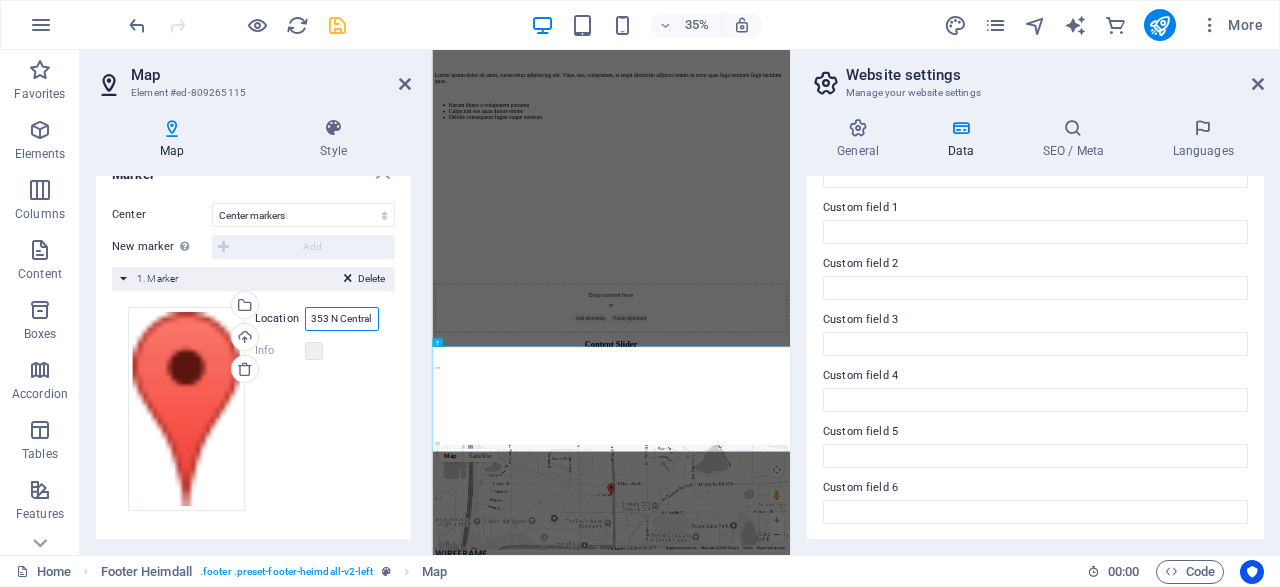 click on "353 N Central Ave, 32765 Oviedo, FL" at bounding box center (342, 319) 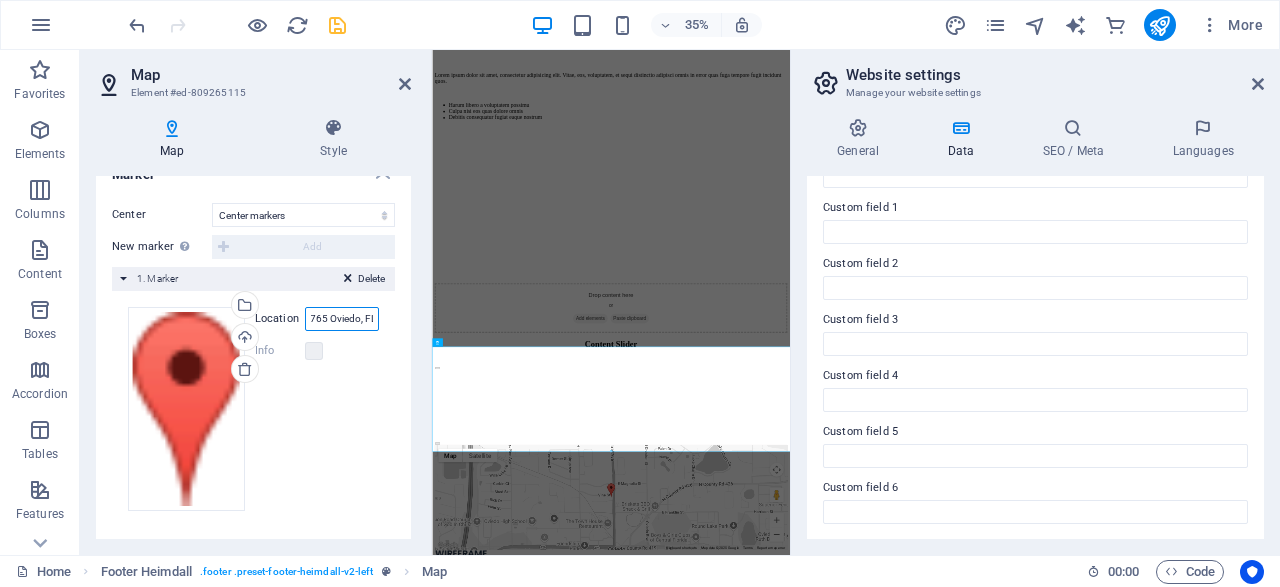 click on "353 N Central Ave, 32765 Oviedo, FL" at bounding box center [342, 319] 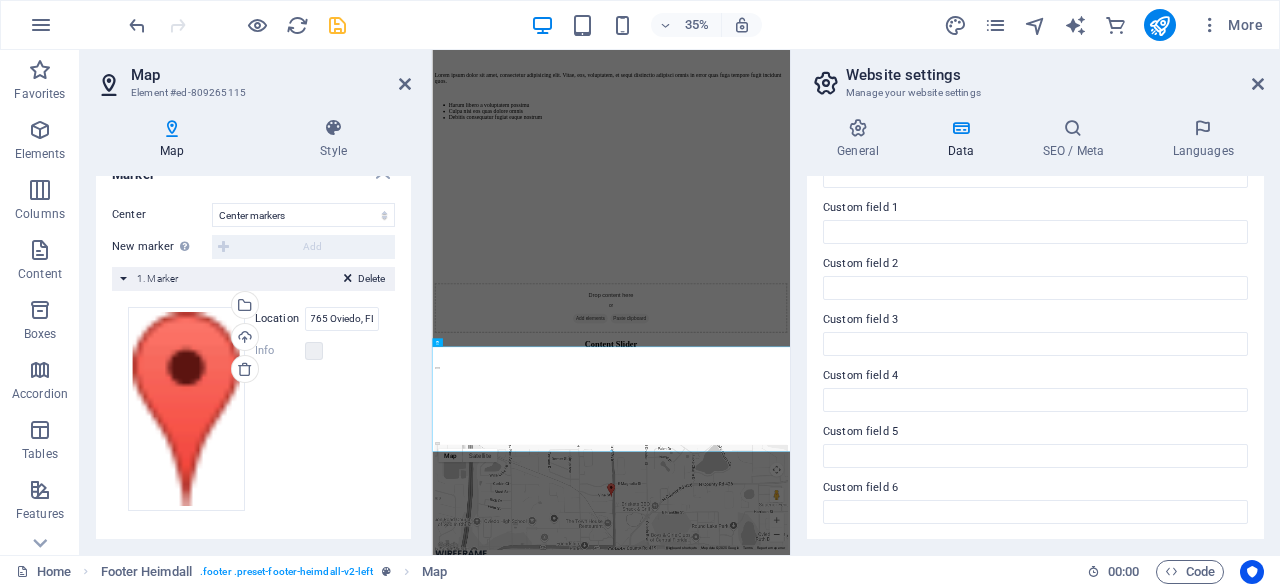 scroll, scrollTop: 1717, scrollLeft: 0, axis: vertical 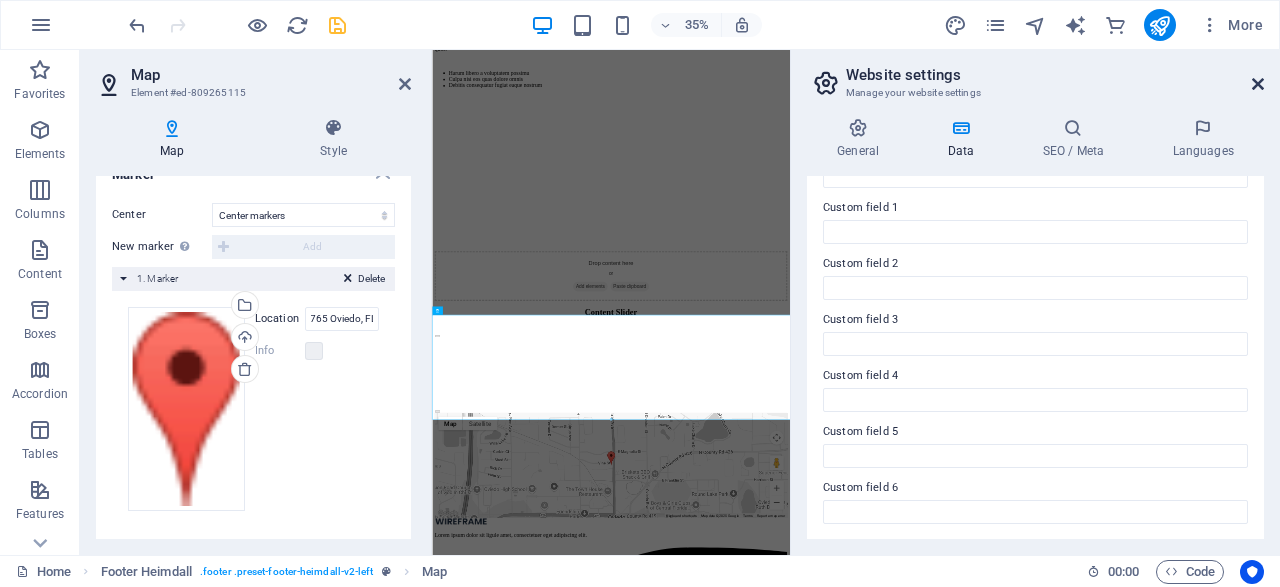 drag, startPoint x: 1253, startPoint y: 83, endPoint x: 907, endPoint y: 60, distance: 346.7636 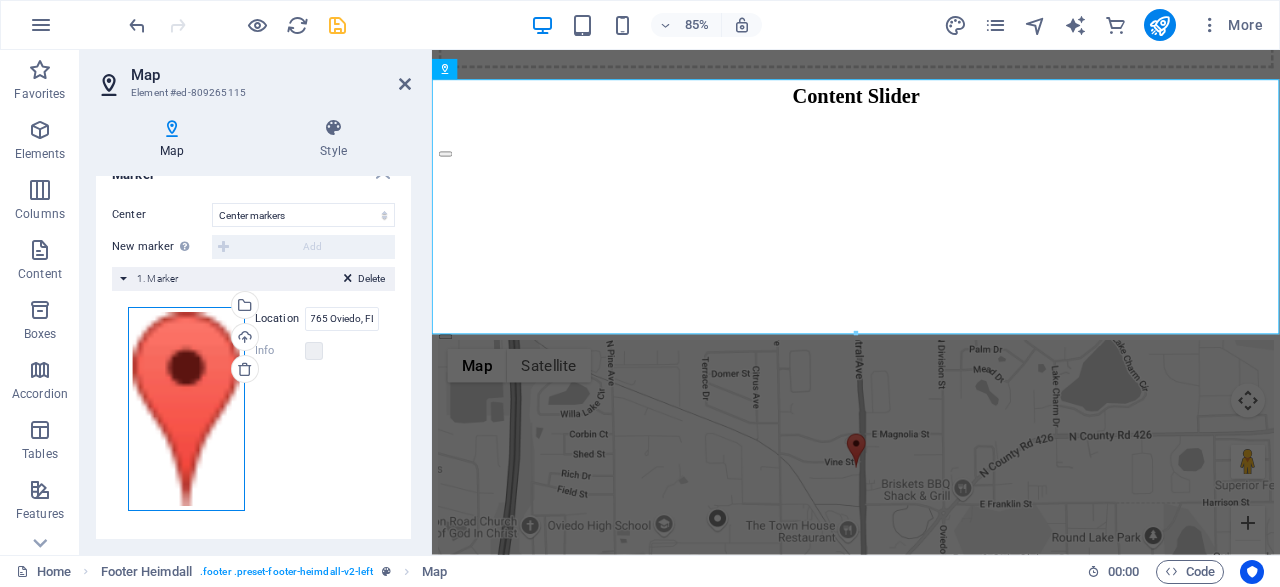 click on "Drag files here, click to choose files or select files from Files or our free stock photos & videos" at bounding box center (186, 409) 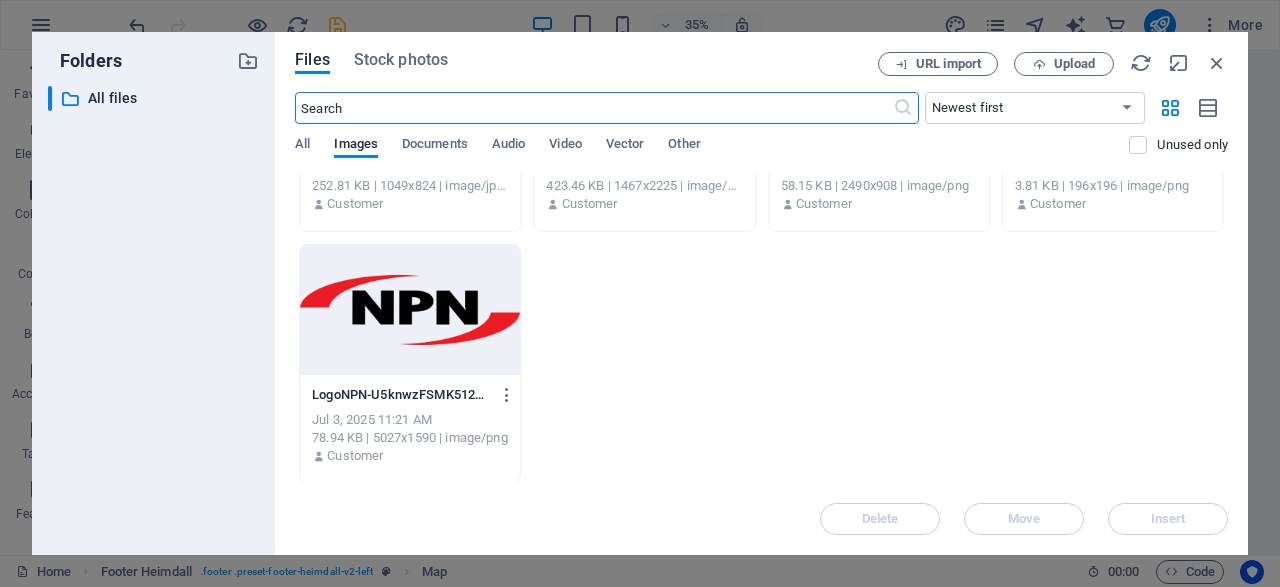 scroll, scrollTop: 338, scrollLeft: 0, axis: vertical 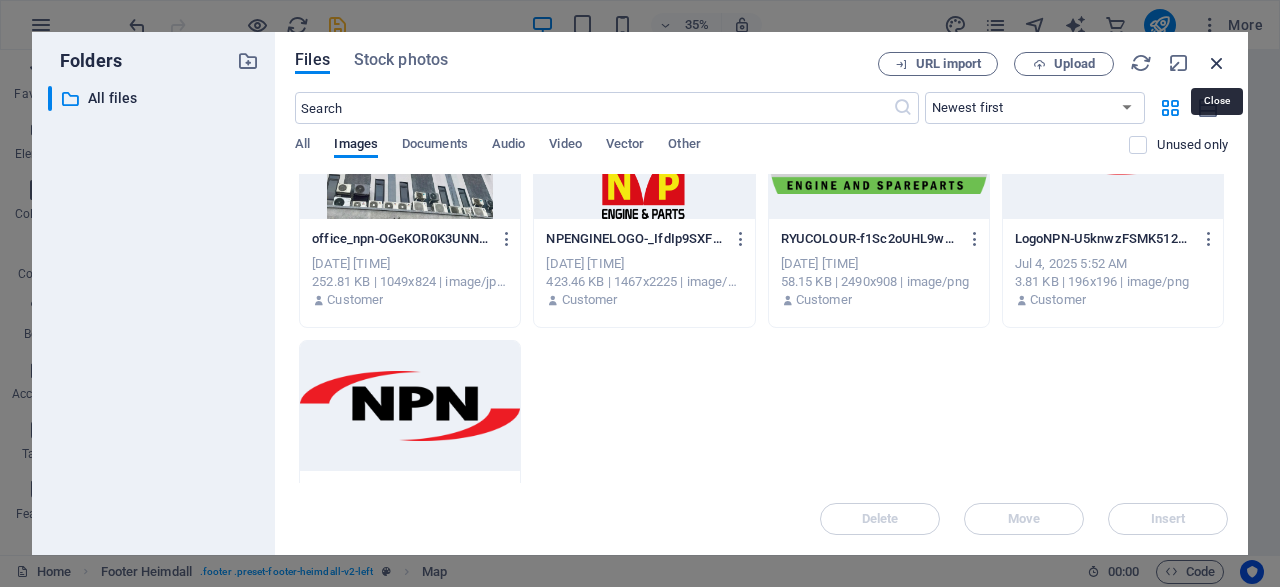 drag, startPoint x: 1219, startPoint y: 61, endPoint x: 756, endPoint y: 78, distance: 463.31198 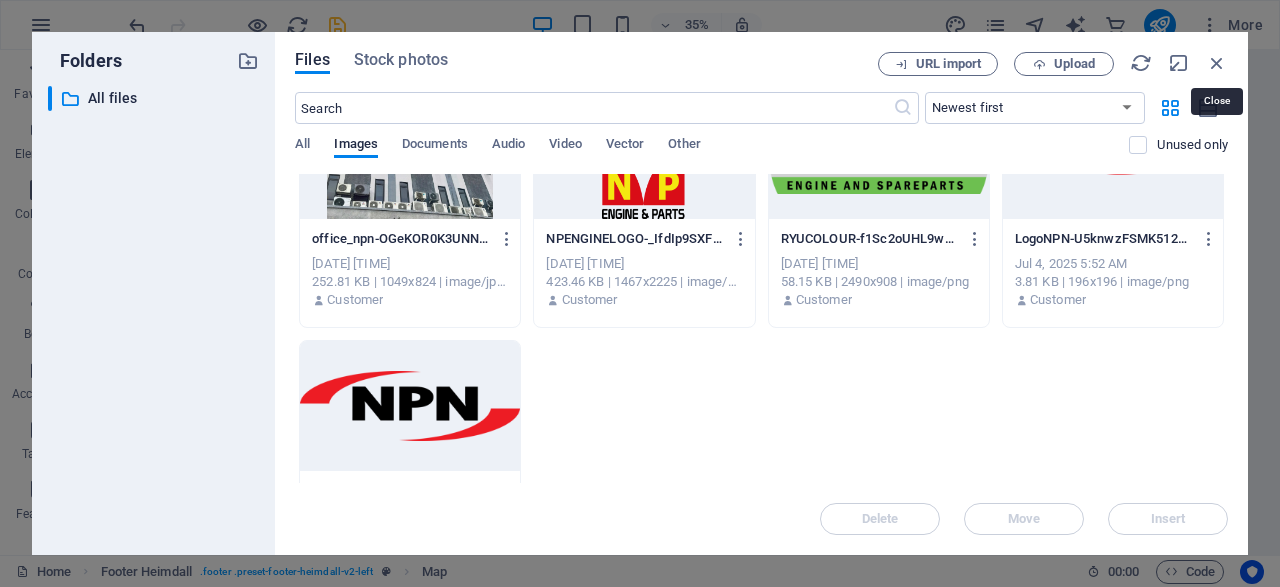 scroll, scrollTop: 1764, scrollLeft: 0, axis: vertical 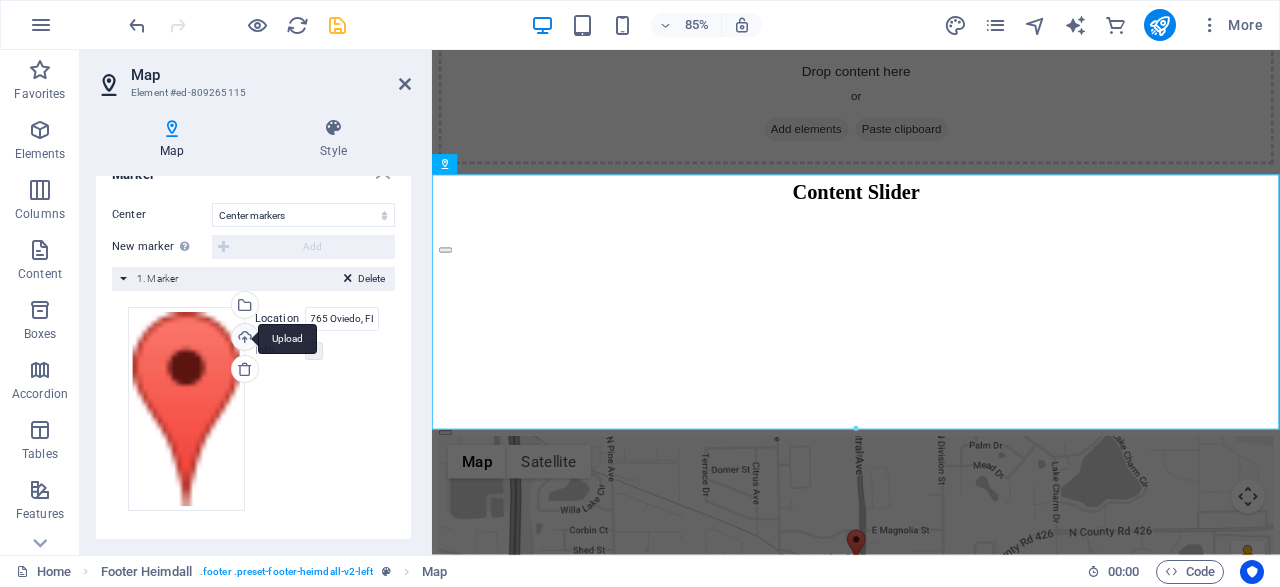 click on "Upload" at bounding box center [243, 339] 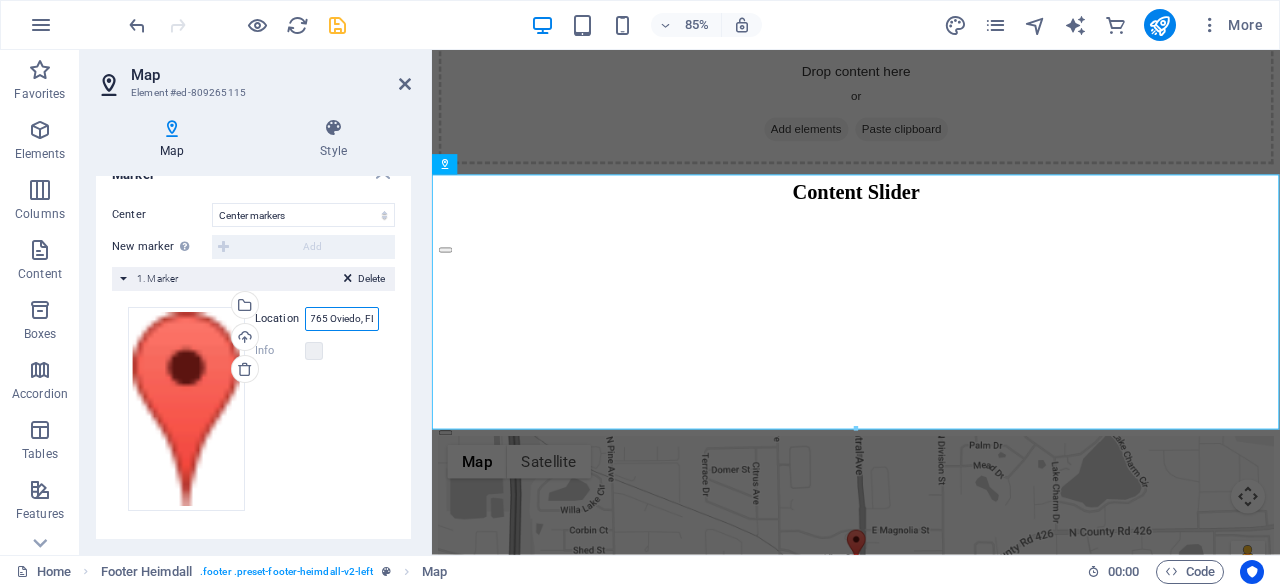 click on "353 N Central Ave, 32765 Oviedo, FL" at bounding box center (342, 319) 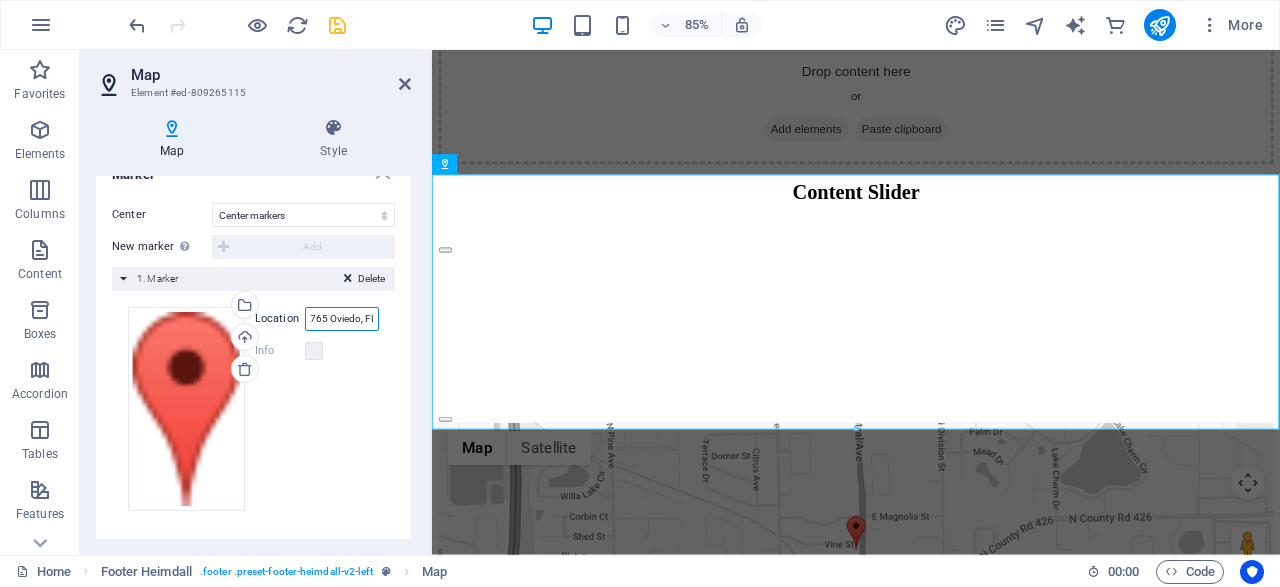 click on "353 N Central Ave, 32765 Oviedo, FL" at bounding box center (342, 319) 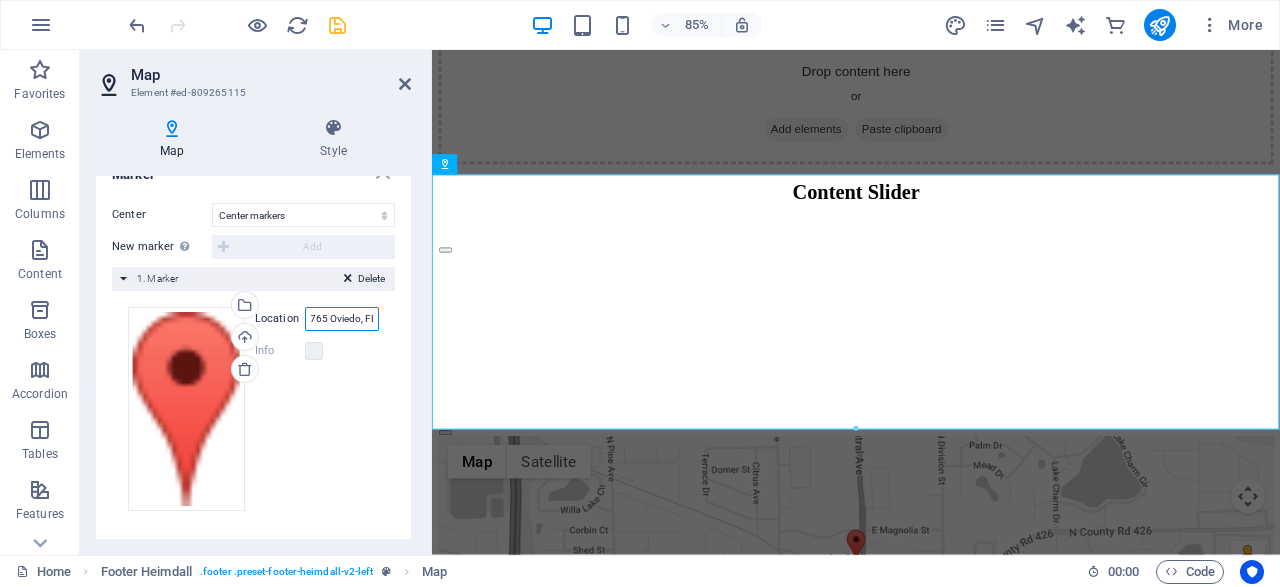 scroll, scrollTop: 0, scrollLeft: 0, axis: both 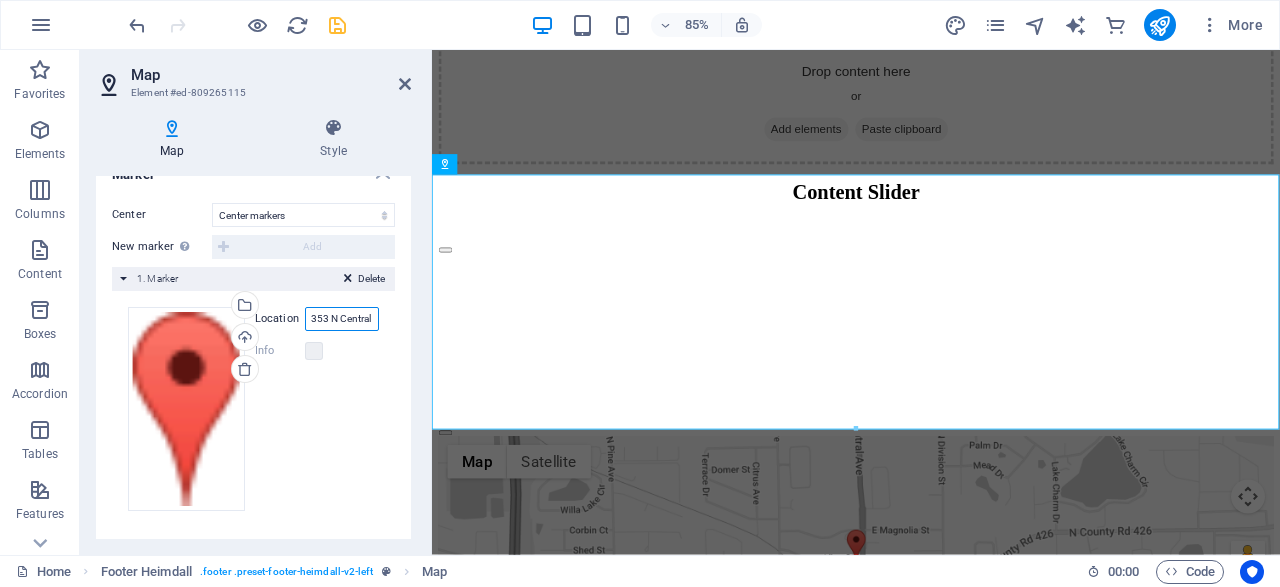 click on "353 N Central Ave, 32765 Oviedo, FL" at bounding box center (342, 319) 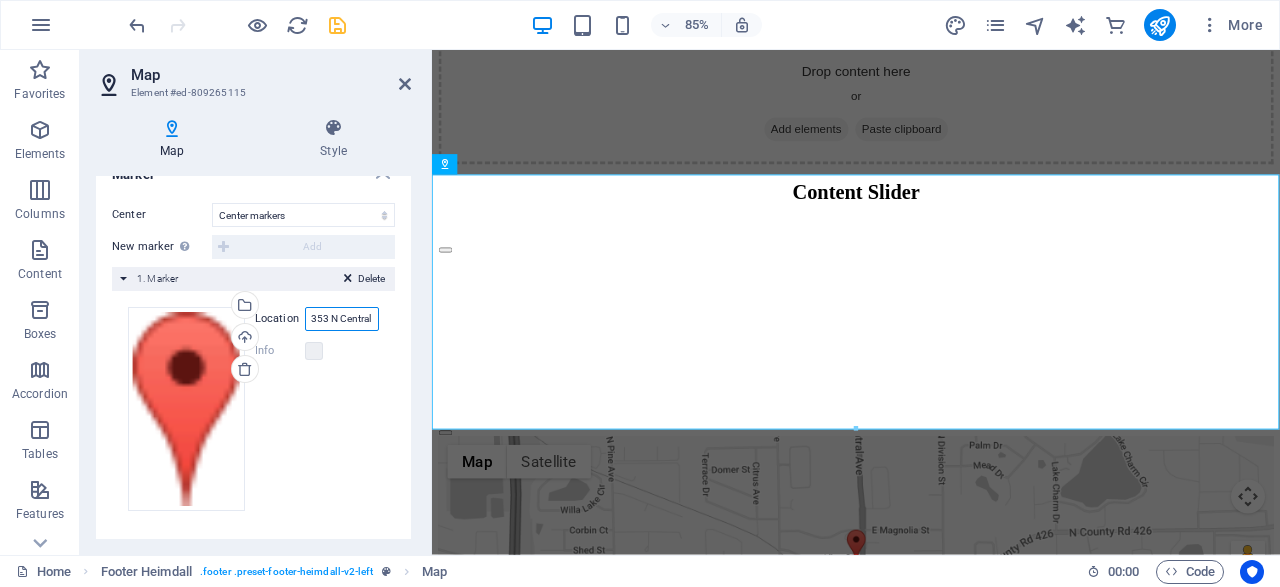 click on "353 N Central Ave, 32765 Oviedo, FL" at bounding box center (342, 319) 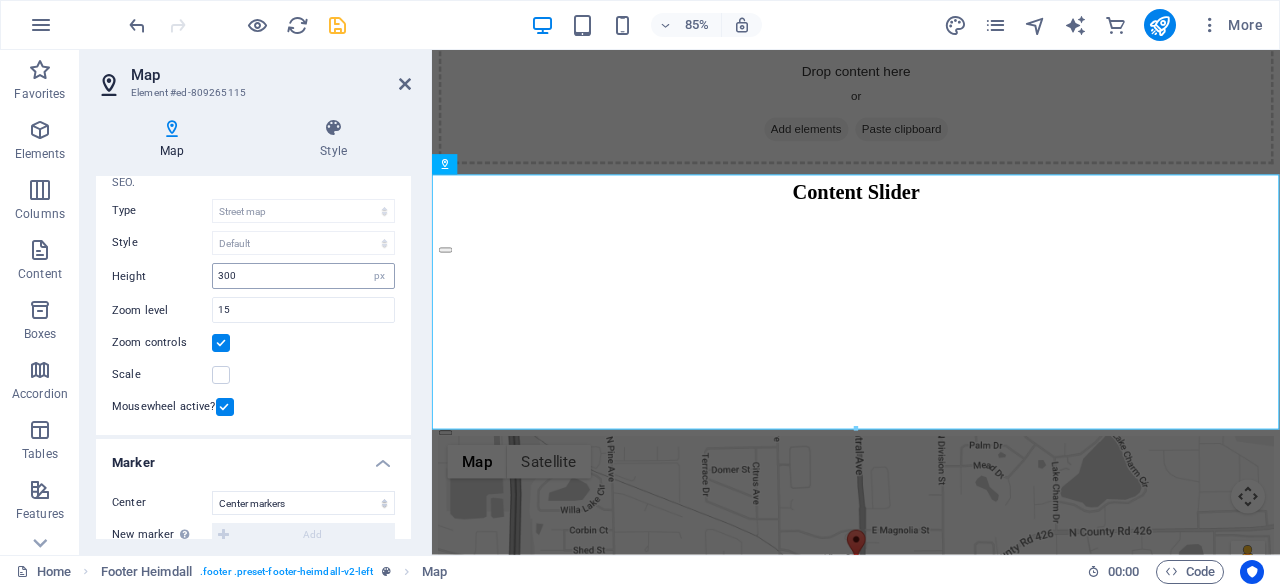 scroll, scrollTop: 0, scrollLeft: 0, axis: both 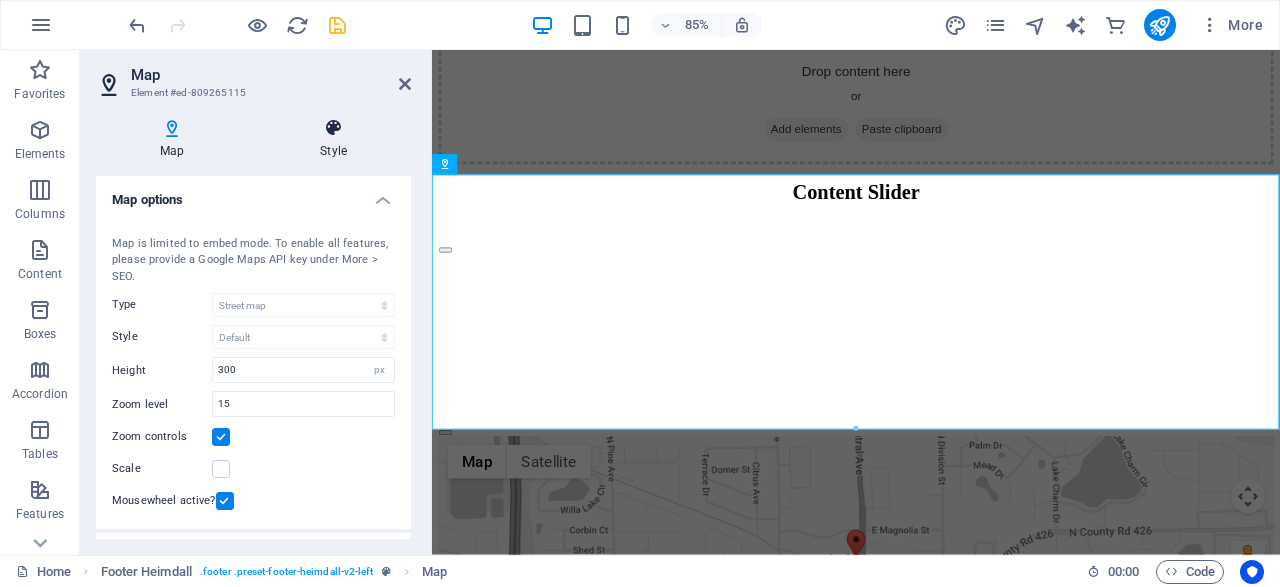 click on "Style" at bounding box center (333, 139) 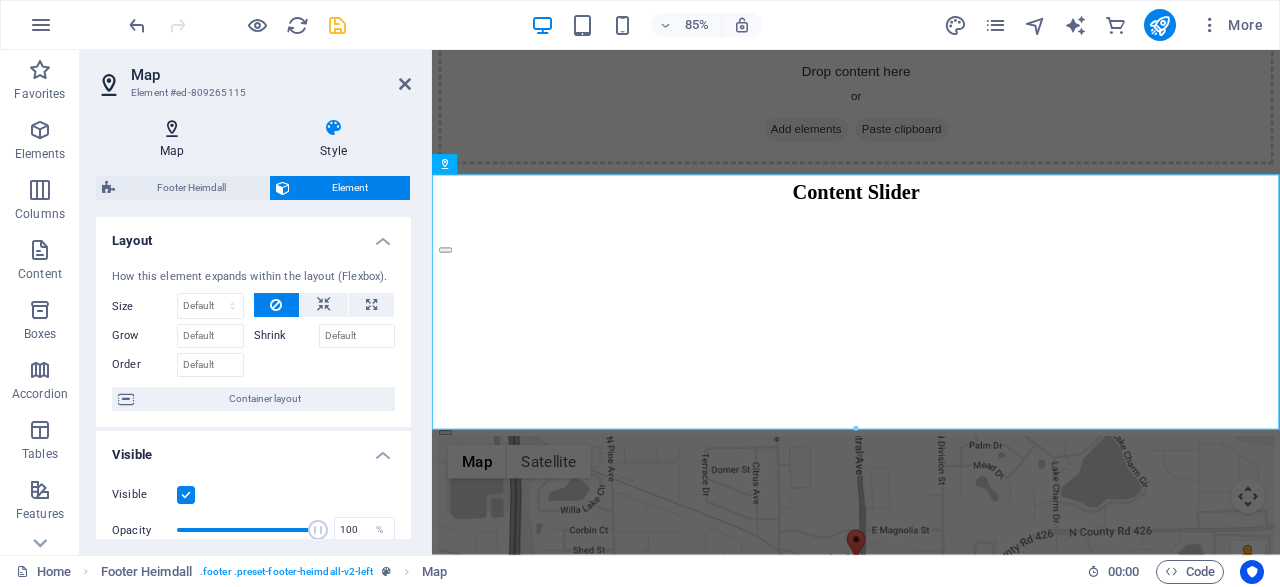 click at bounding box center (172, 128) 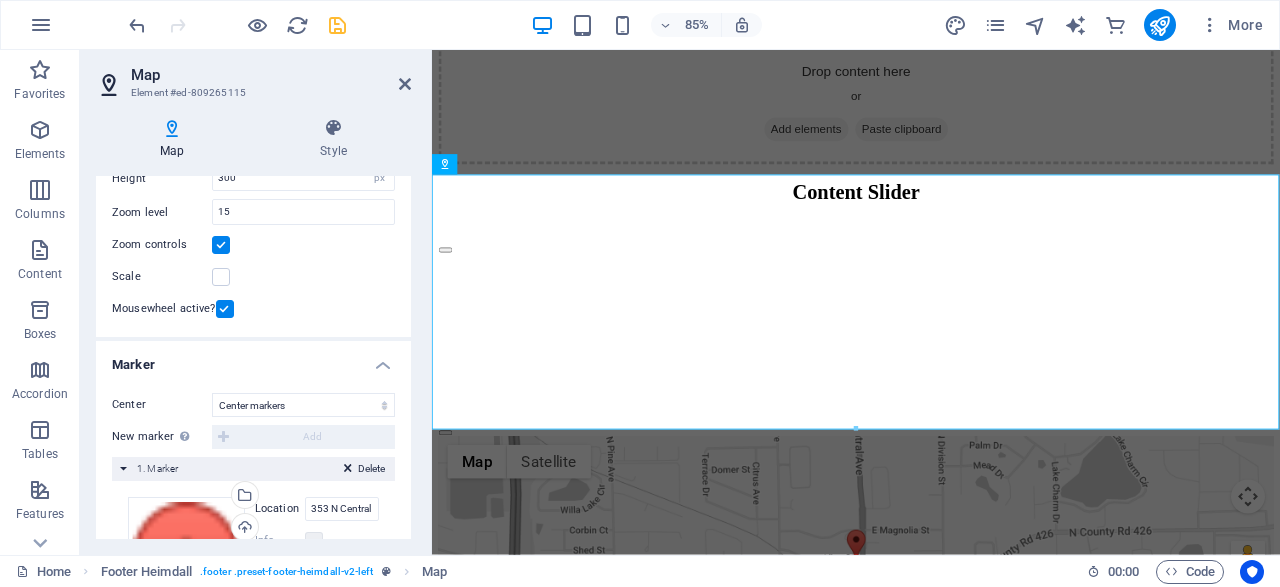 scroll, scrollTop: 288, scrollLeft: 0, axis: vertical 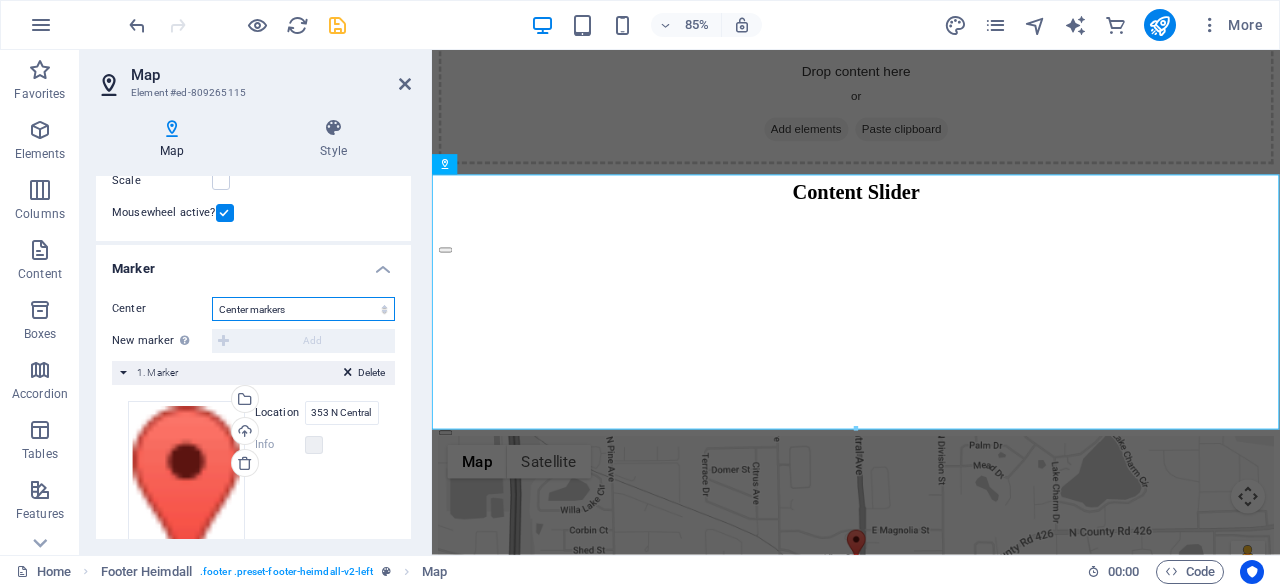 click on "Don't center Center markers Center and zoom markers" at bounding box center (303, 309) 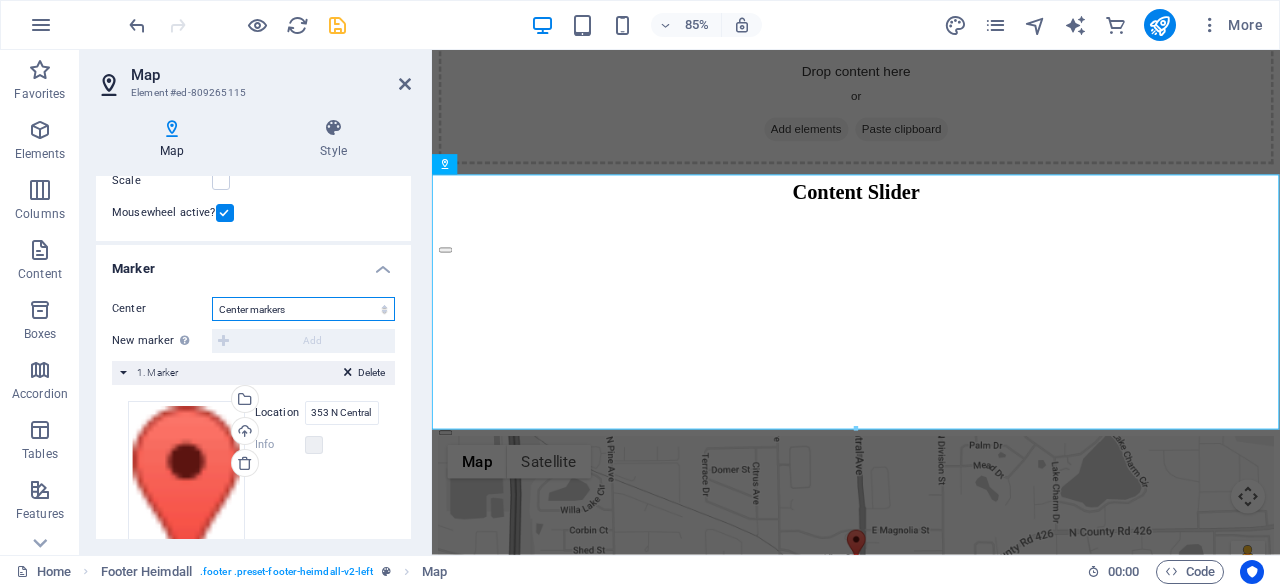 click on "Don't center Center markers Center and zoom markers" at bounding box center (303, 309) 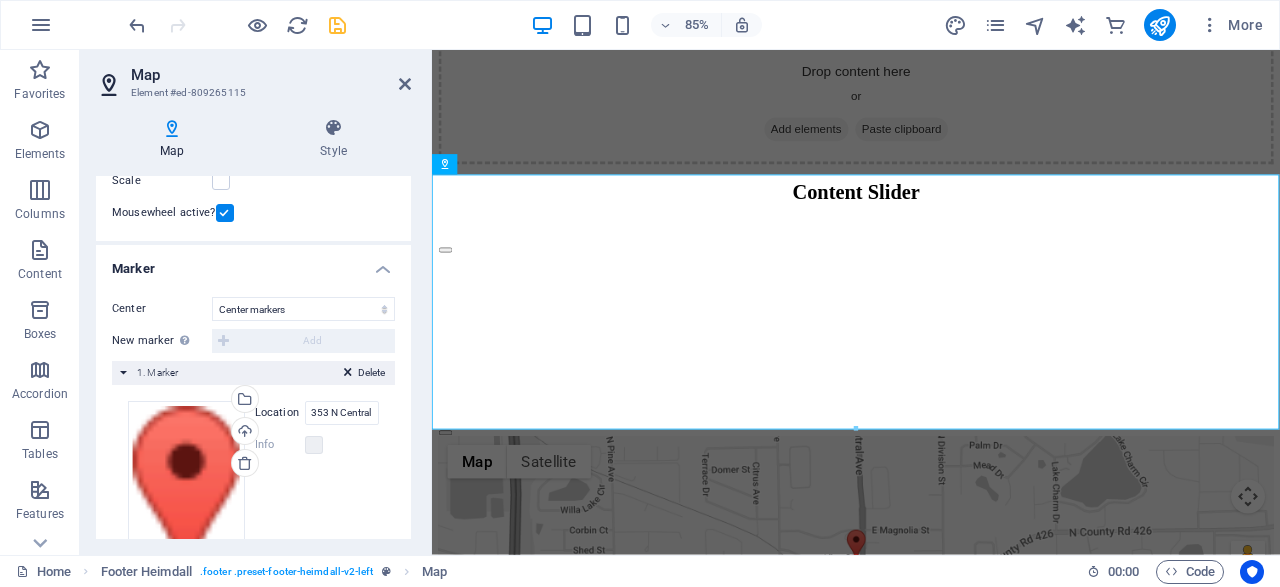 click on "New marker To enable this feature, please provide a Google Maps API key in the website settings. Add" at bounding box center [253, 341] 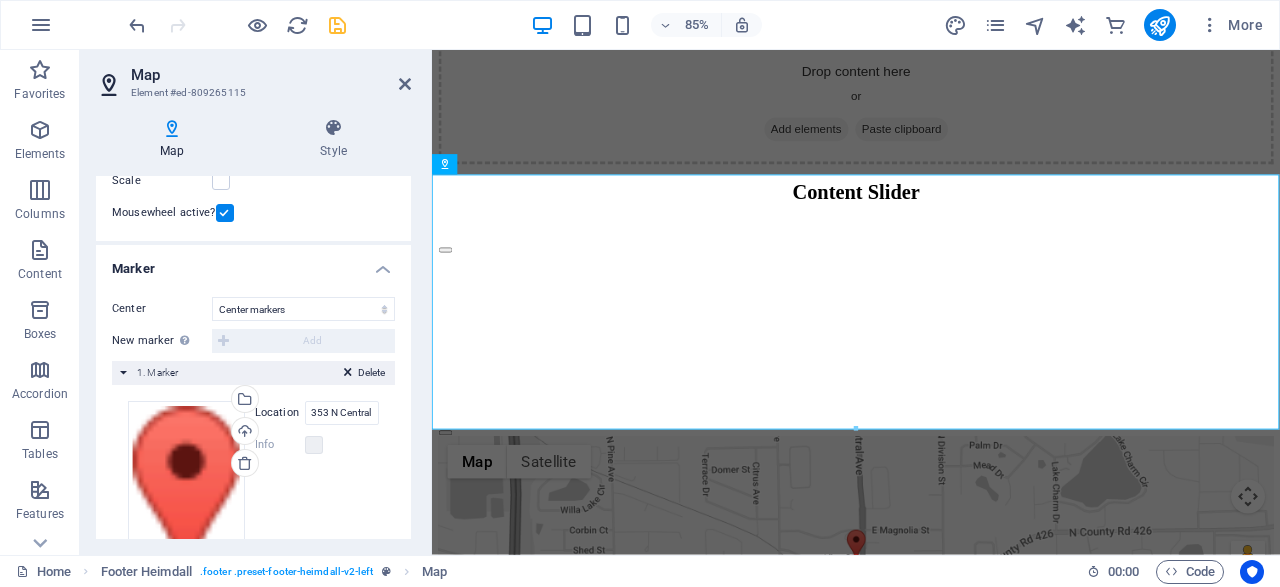 scroll, scrollTop: 382, scrollLeft: 0, axis: vertical 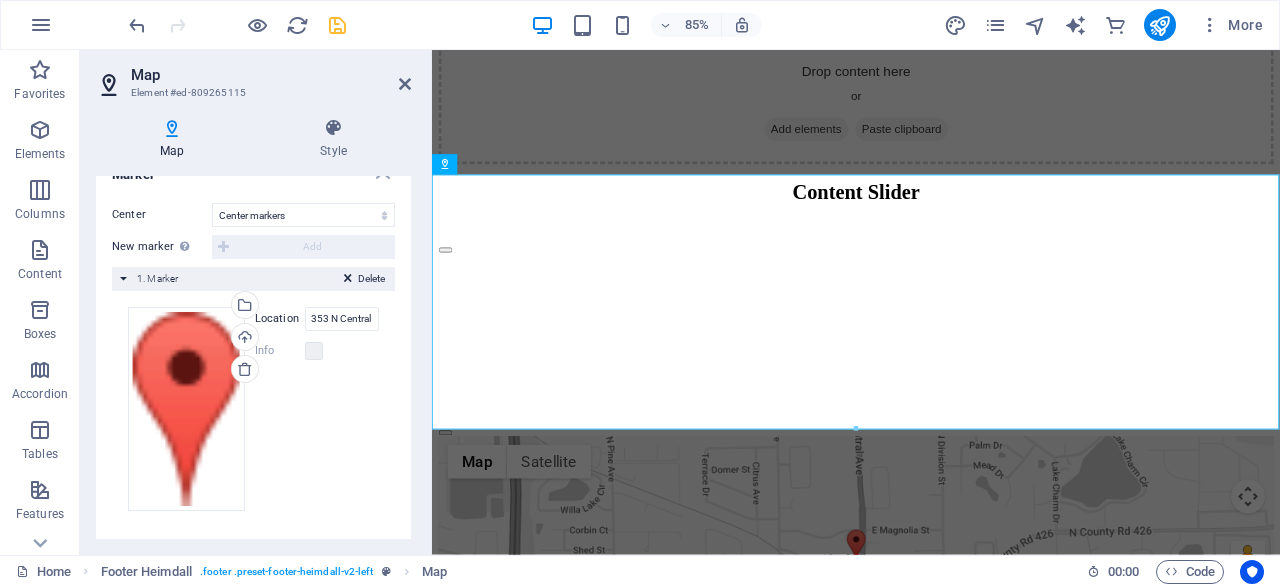 click at bounding box center [348, 282] 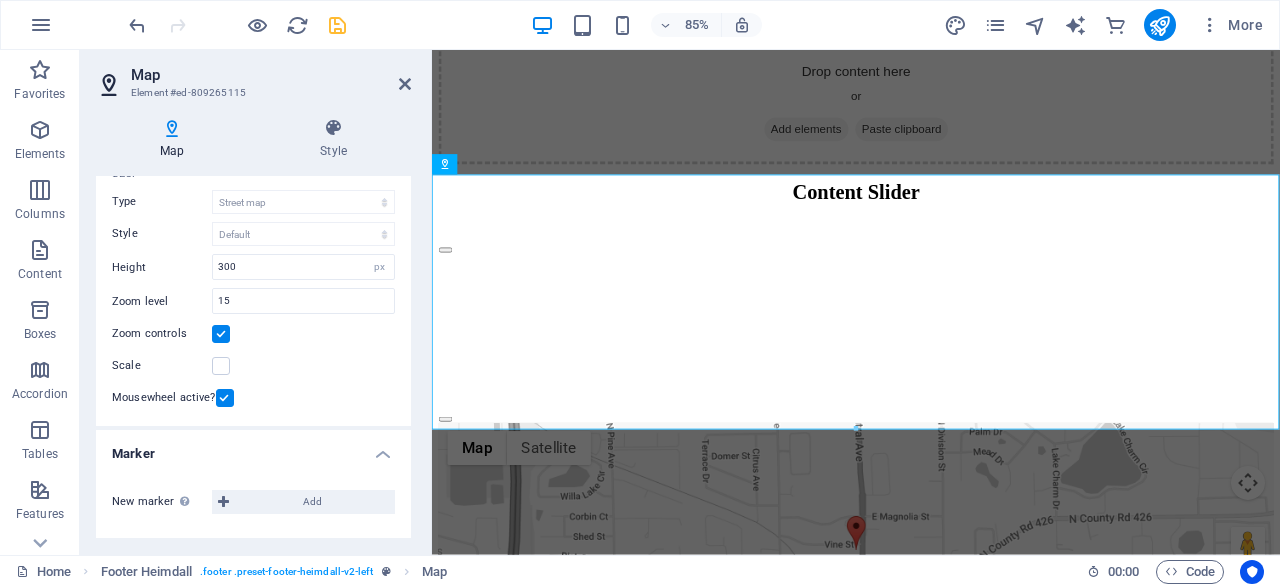 scroll, scrollTop: 100, scrollLeft: 0, axis: vertical 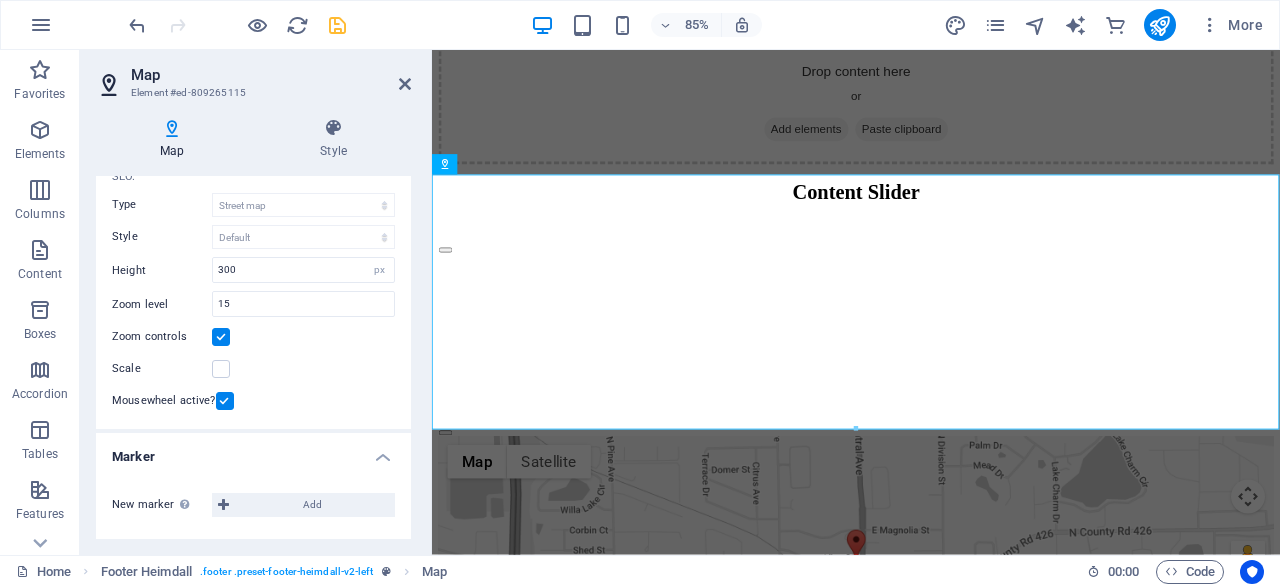 click on "New marker To enable this feature, please provide a Google Maps API key in the website settings." at bounding box center (162, 505) 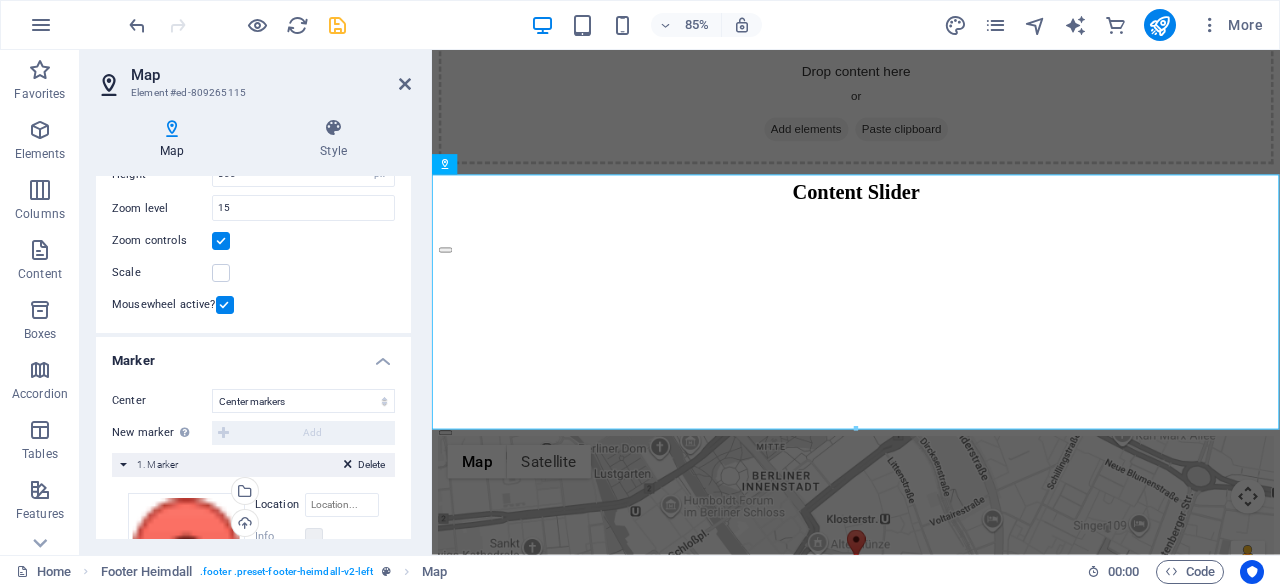 scroll, scrollTop: 292, scrollLeft: 0, axis: vertical 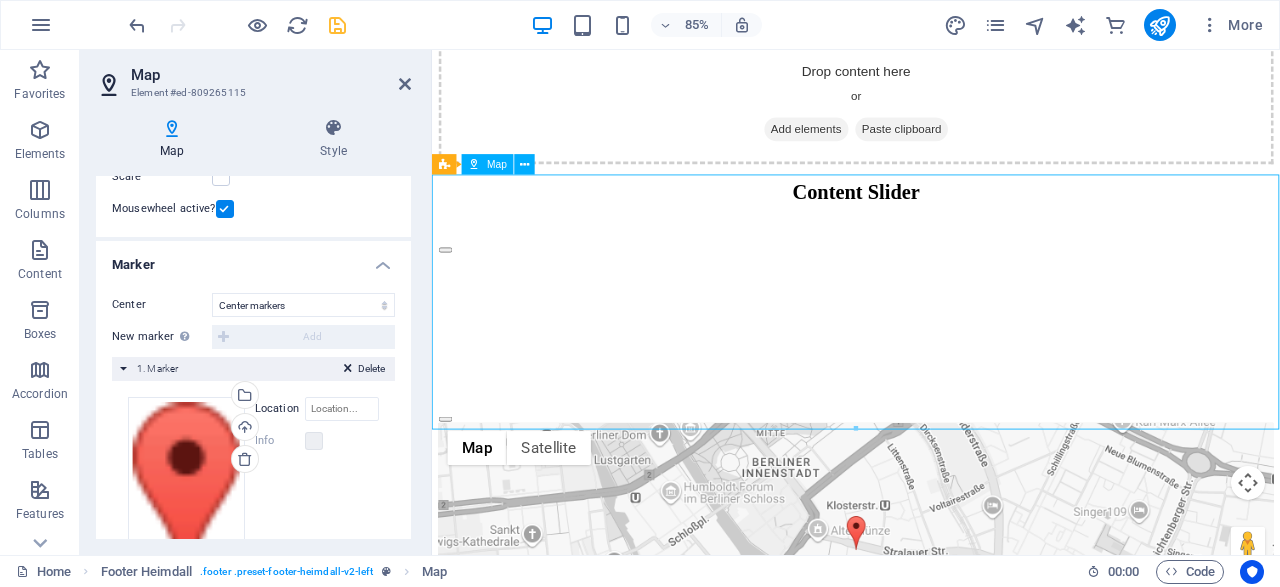 drag, startPoint x: 877, startPoint y: 368, endPoint x: 817, endPoint y: 361, distance: 60.40695 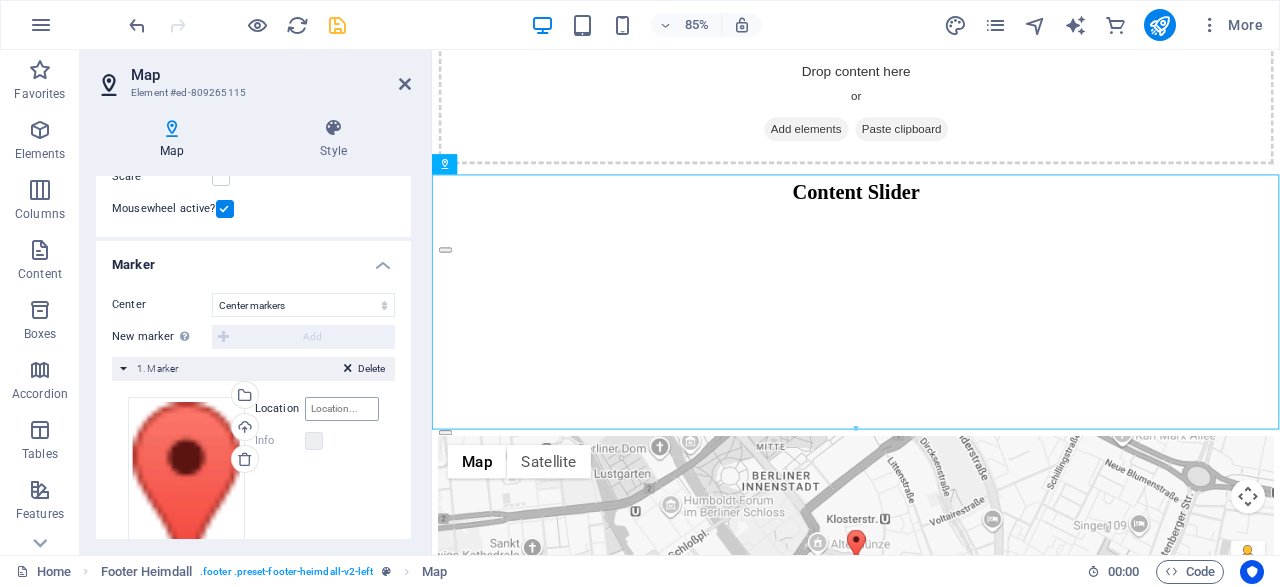 scroll, scrollTop: 382, scrollLeft: 0, axis: vertical 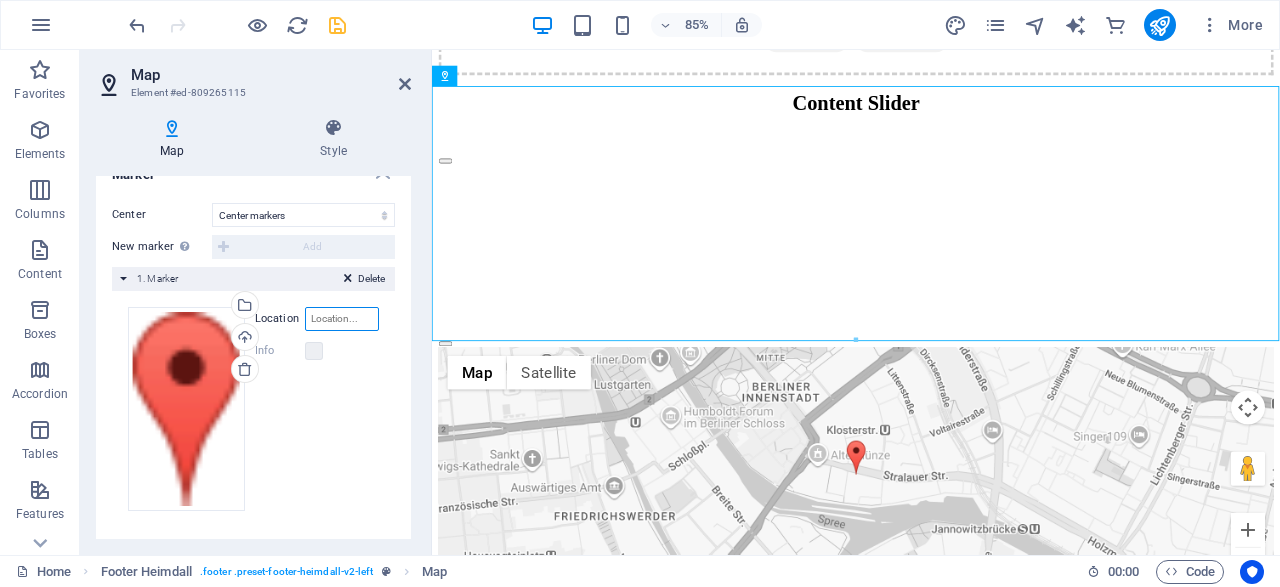 click on "Location" at bounding box center (342, 319) 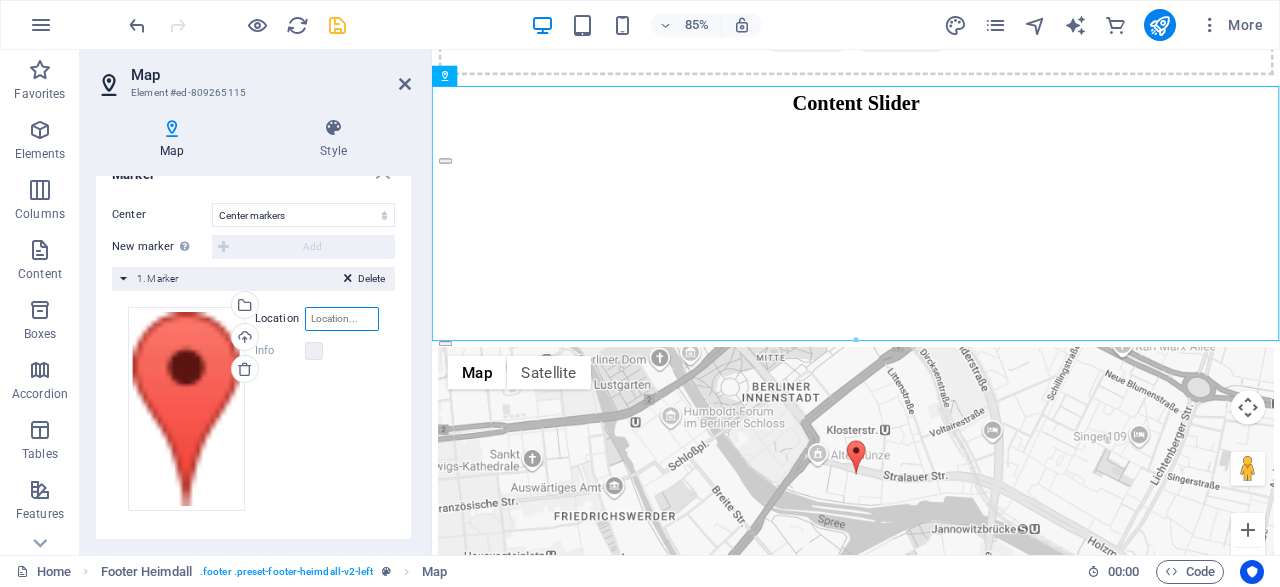 paste on "https://maps.app.goo.gl/q6aocDBQ7VKL1P3QA" 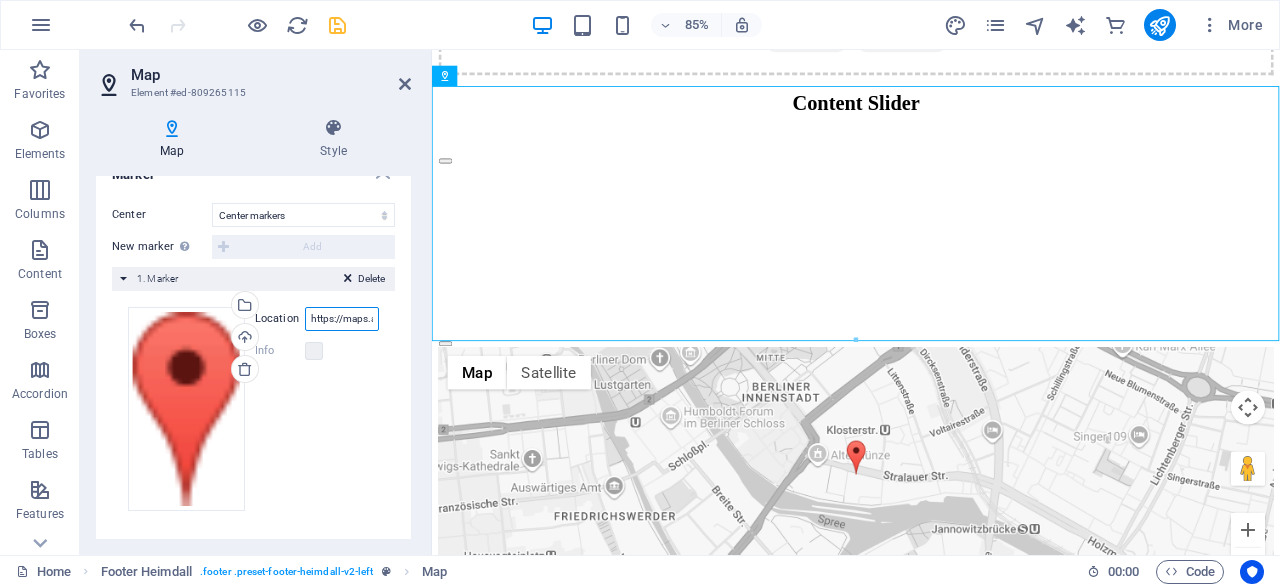 scroll, scrollTop: 0, scrollLeft: 148, axis: horizontal 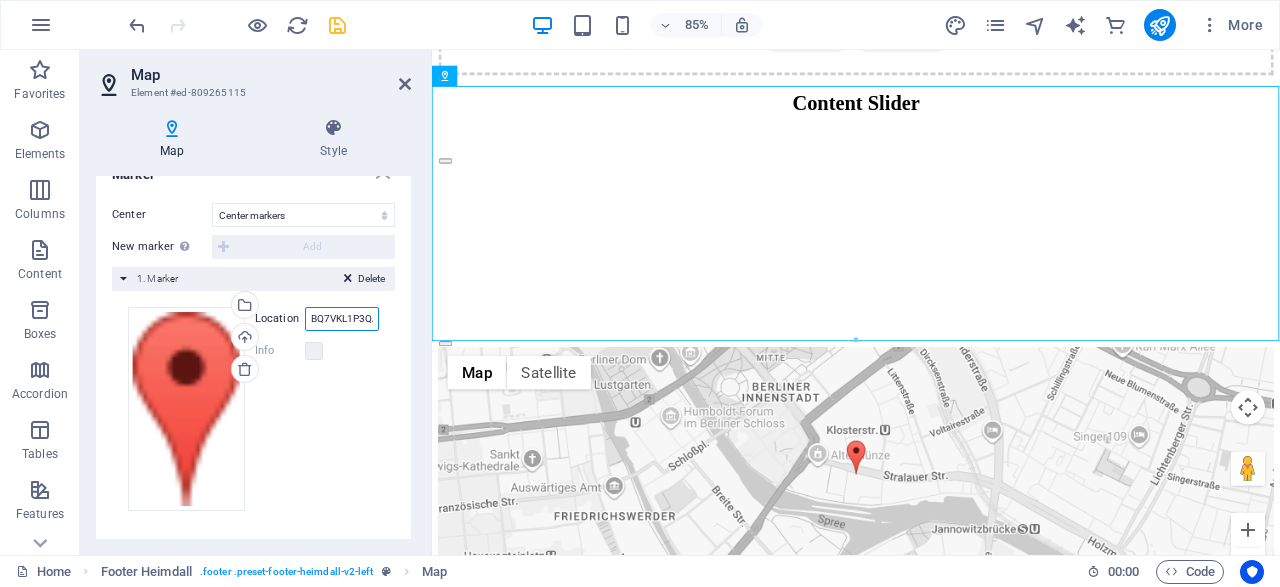 type on "https://maps.app.goo.gl/q6aocDBQ7VKL1P3QA" 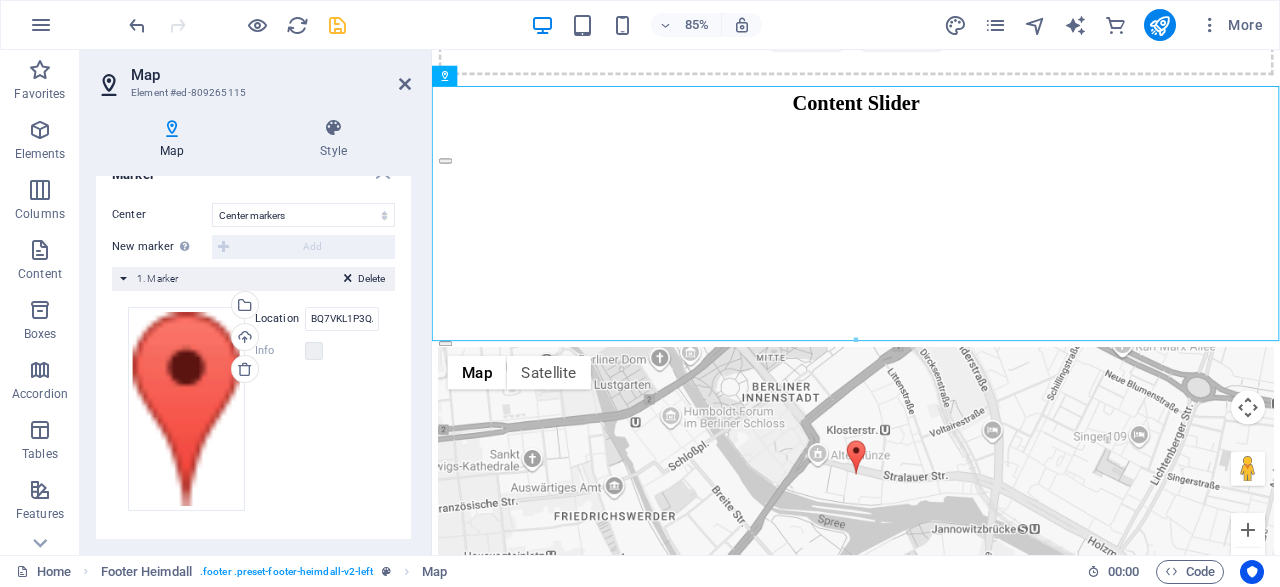 click on "Drag files here, click to choose files or select files from Files or our free stock photos & videos Select files from the file manager, stock photos, or upload file(s) Upload Location https://maps.app.goo.gl/q6aocDBQ7VKL1P3QA Width auto px Info Opened? Headline SEO Description Paragraph Format Normal Heading 1 Heading 2 Heading 3 Heading 4 Heading 5 Heading 6 Code Font Family Arial Georgia Impact Tahoma Times New Roman Verdana Poppins Font Size 8 9 10 11 12 14 18 24 30 36 48 60 72 96 Bold Italic Underline Strikethrough Colors Icons Align Left Align Center Align Right Align Justify Unordered List Ordered List Insert Link Clear Formatting HTML" at bounding box center [253, 409] 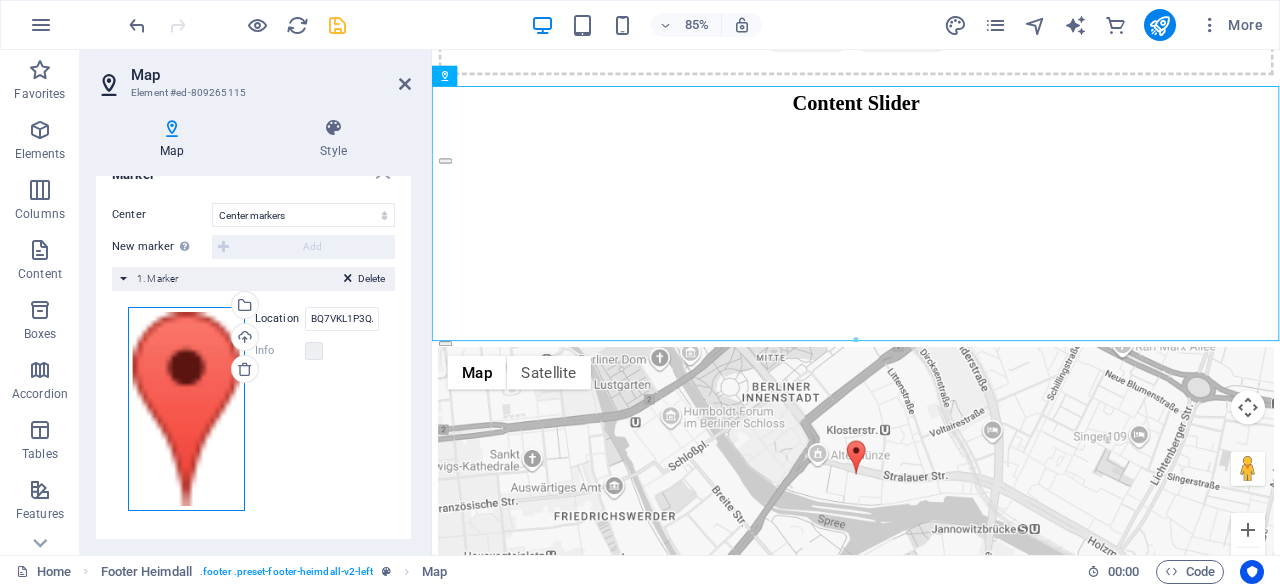 click on "Drag files here, click to choose files or select files from Files or our free stock photos & videos" at bounding box center (186, 409) 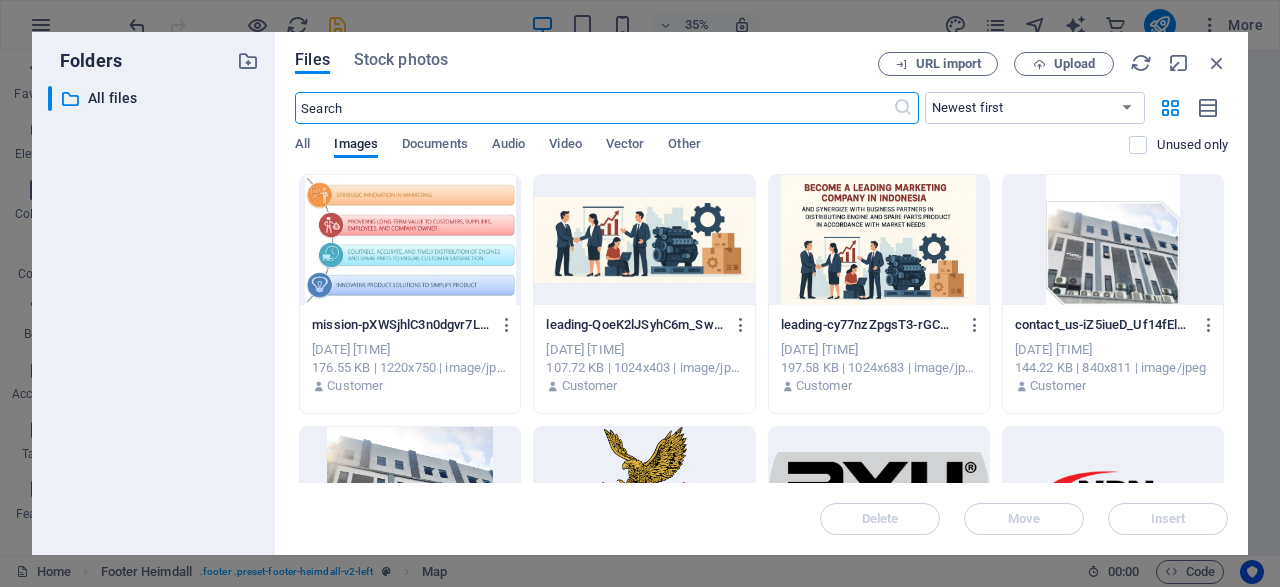scroll, scrollTop: 1877, scrollLeft: 0, axis: vertical 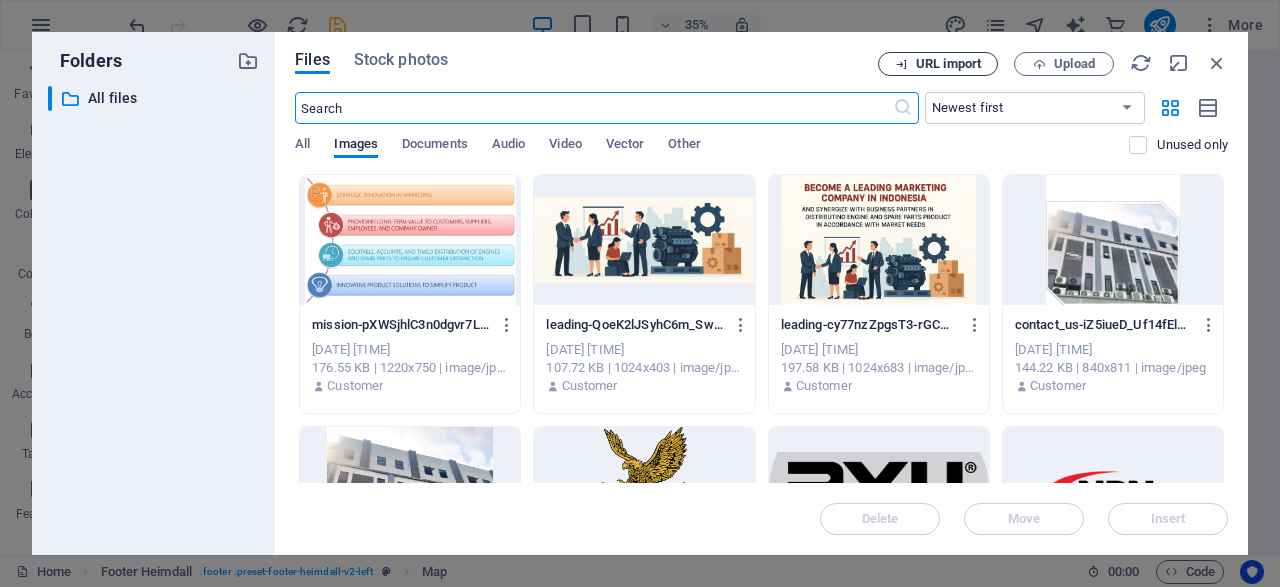 click on "URL import" at bounding box center [948, 64] 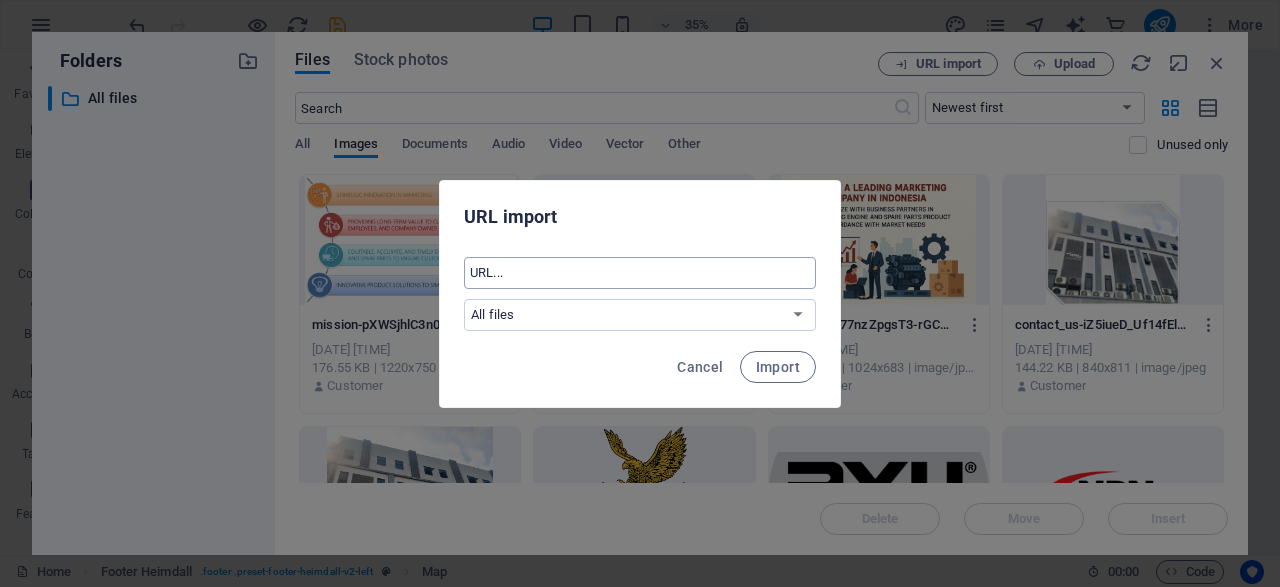 click at bounding box center (640, 273) 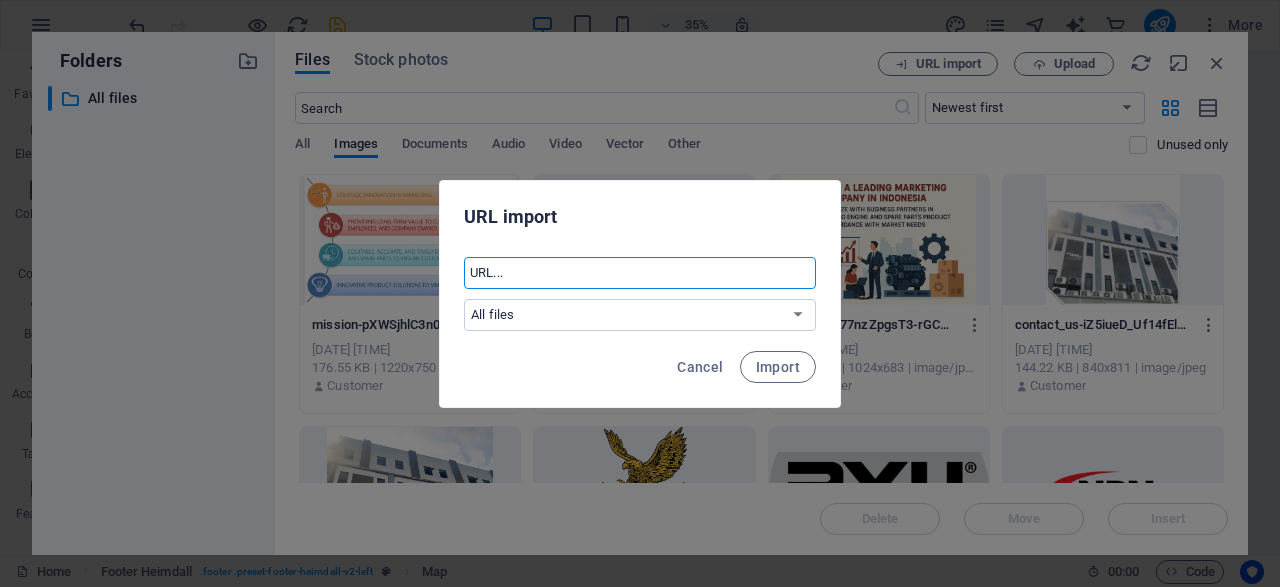 paste on "https://maps.app.goo.gl/q6aocDBQ7VKL1P3QA" 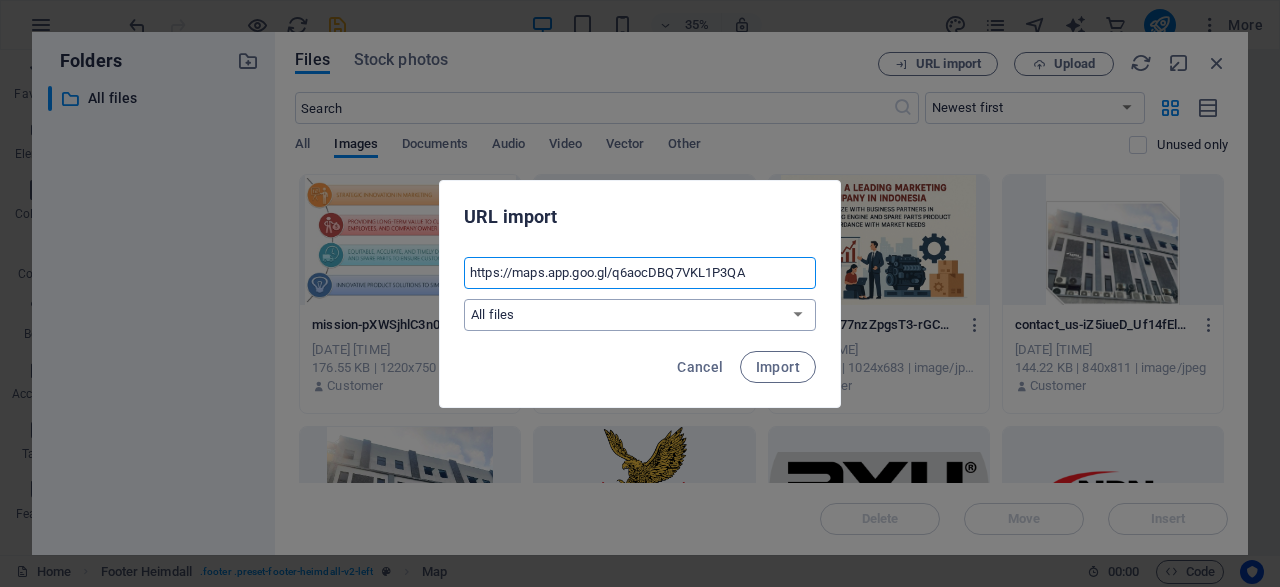 type on "https://maps.app.goo.gl/q6aocDBQ7VKL1P3QA" 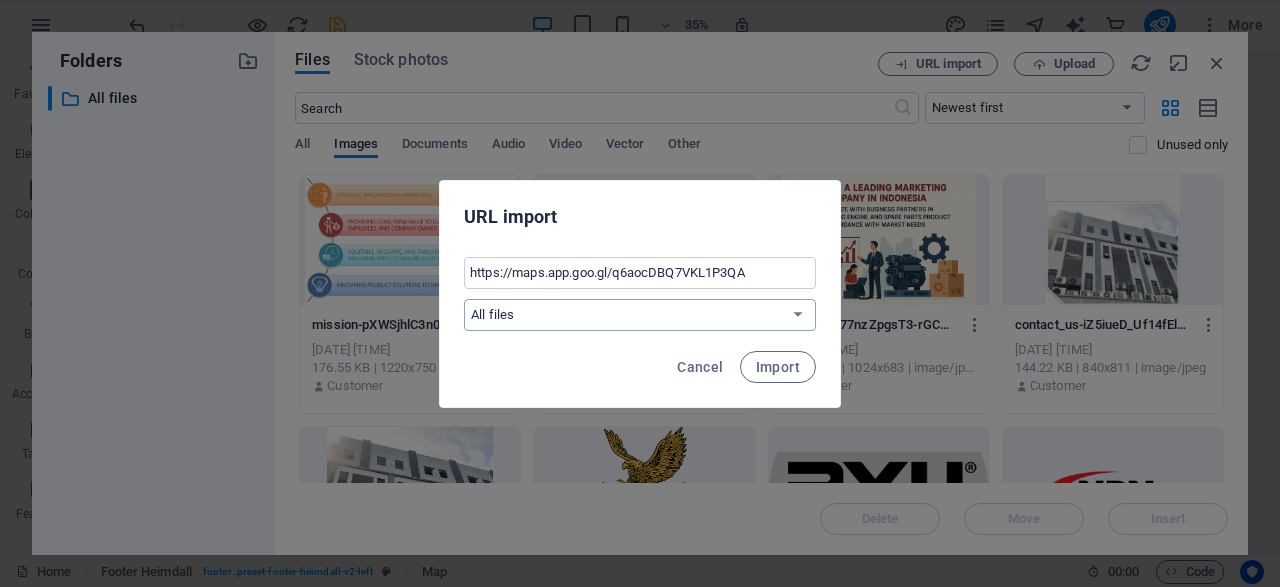 click on "All files" at bounding box center (640, 315) 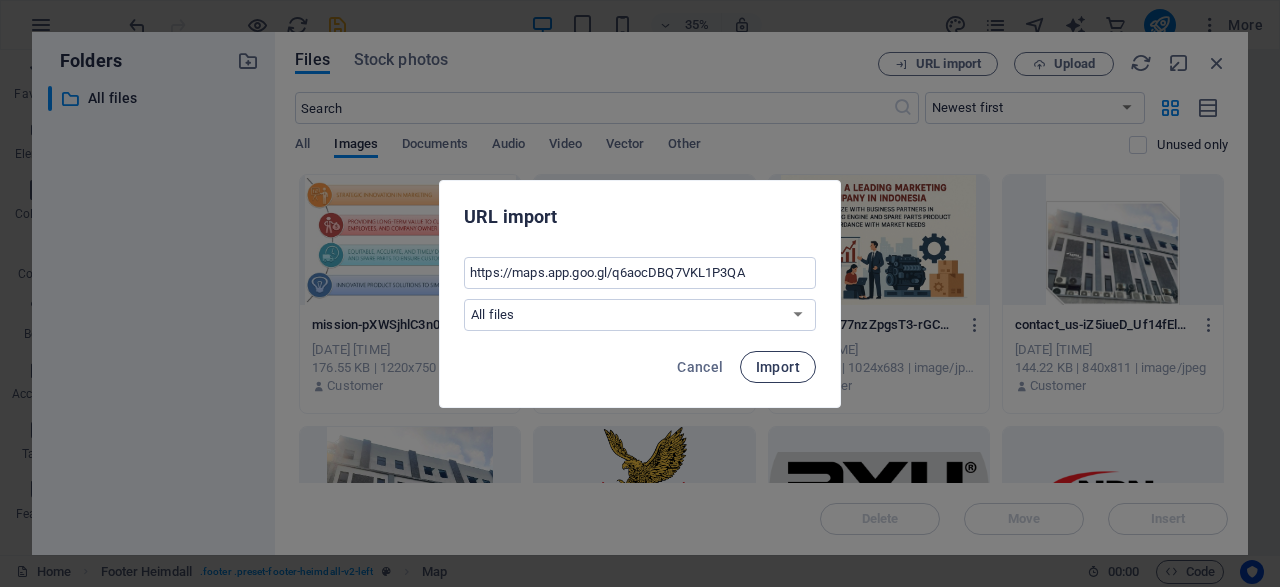 click on "Import" at bounding box center [778, 367] 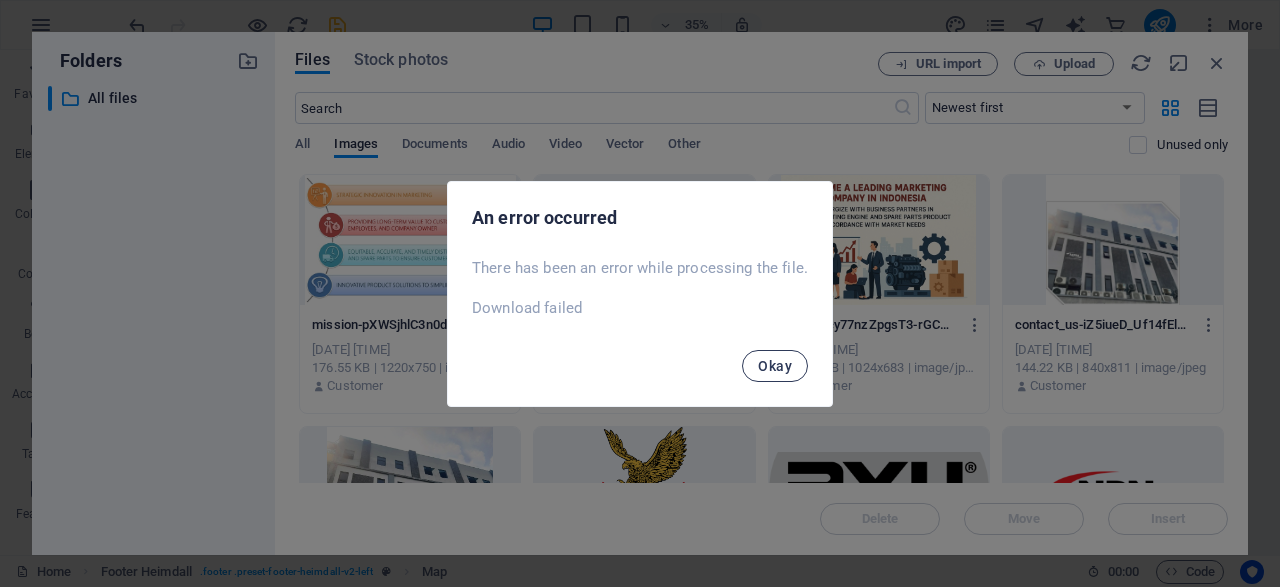 click on "Okay" at bounding box center [775, 366] 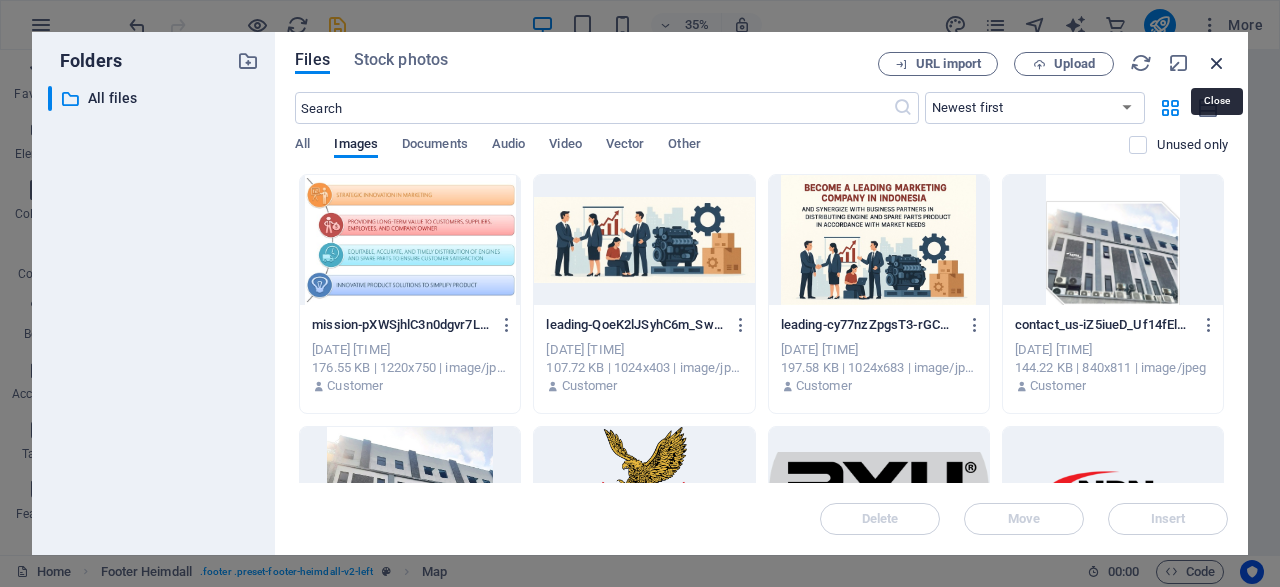 click at bounding box center [1217, 63] 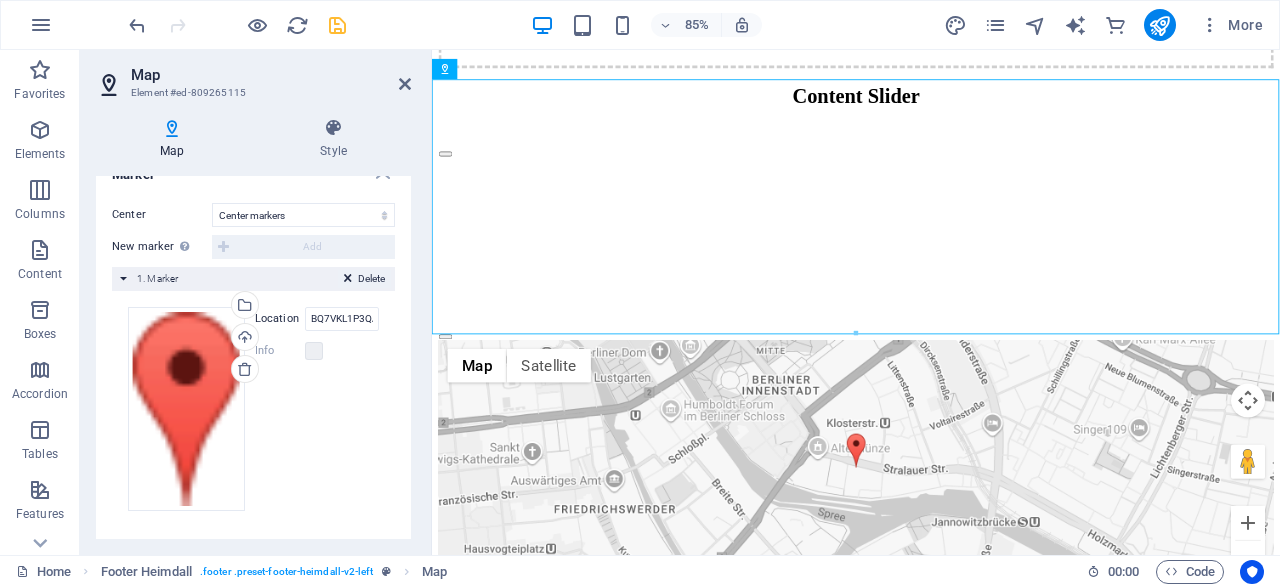 click on "Delete" at bounding box center (371, 279) 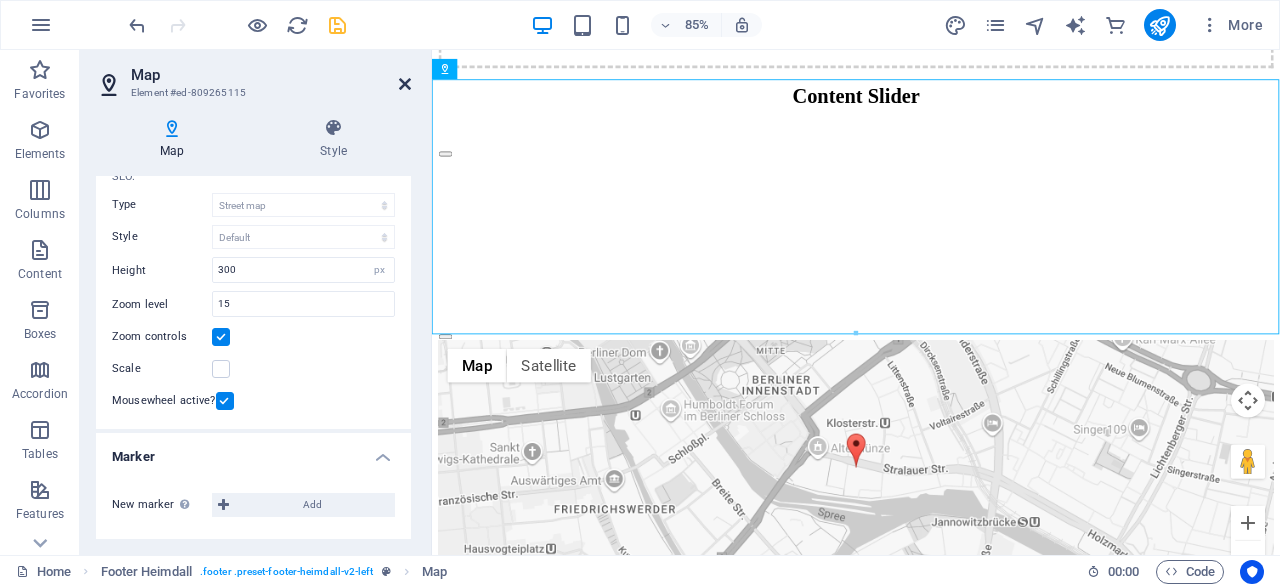 click at bounding box center (405, 84) 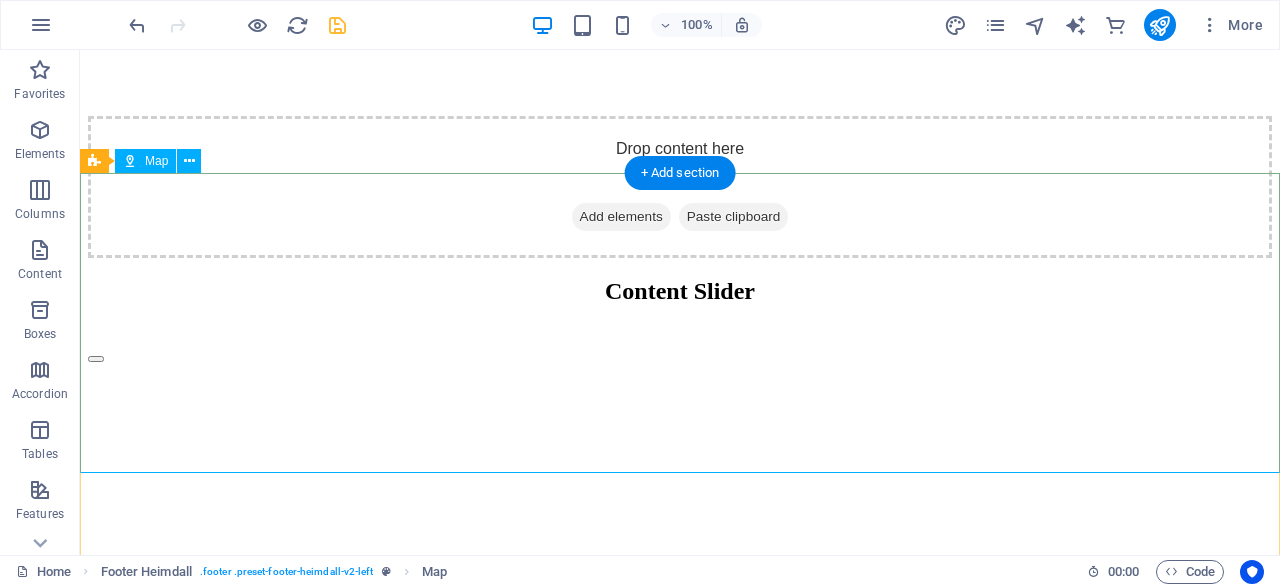 scroll, scrollTop: 1697, scrollLeft: 0, axis: vertical 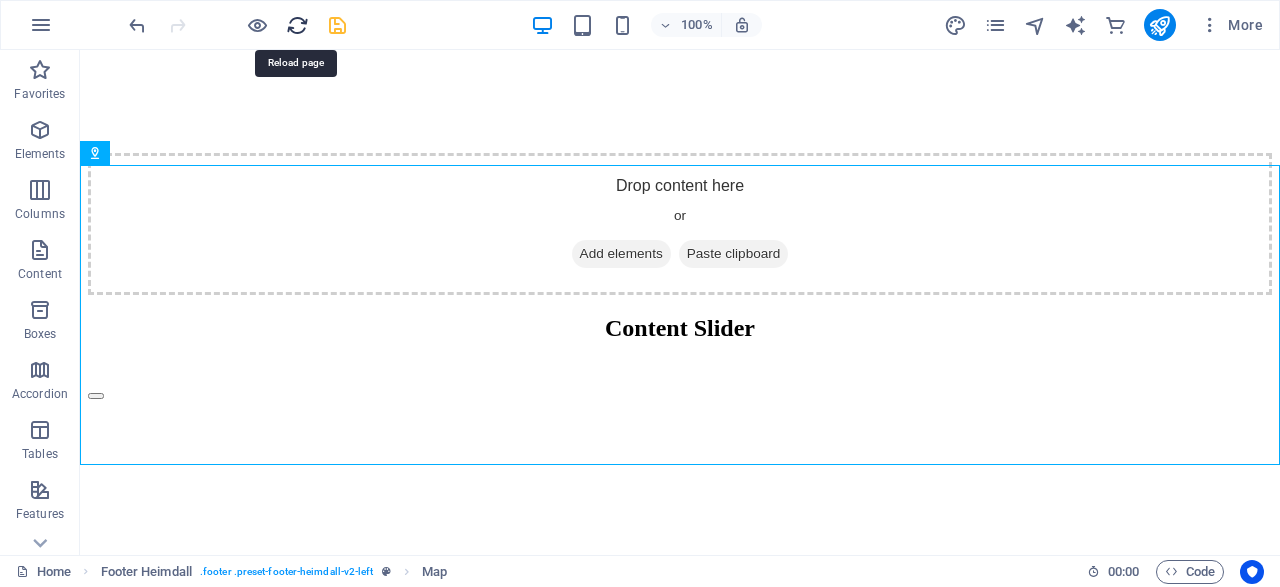 click at bounding box center (297, 25) 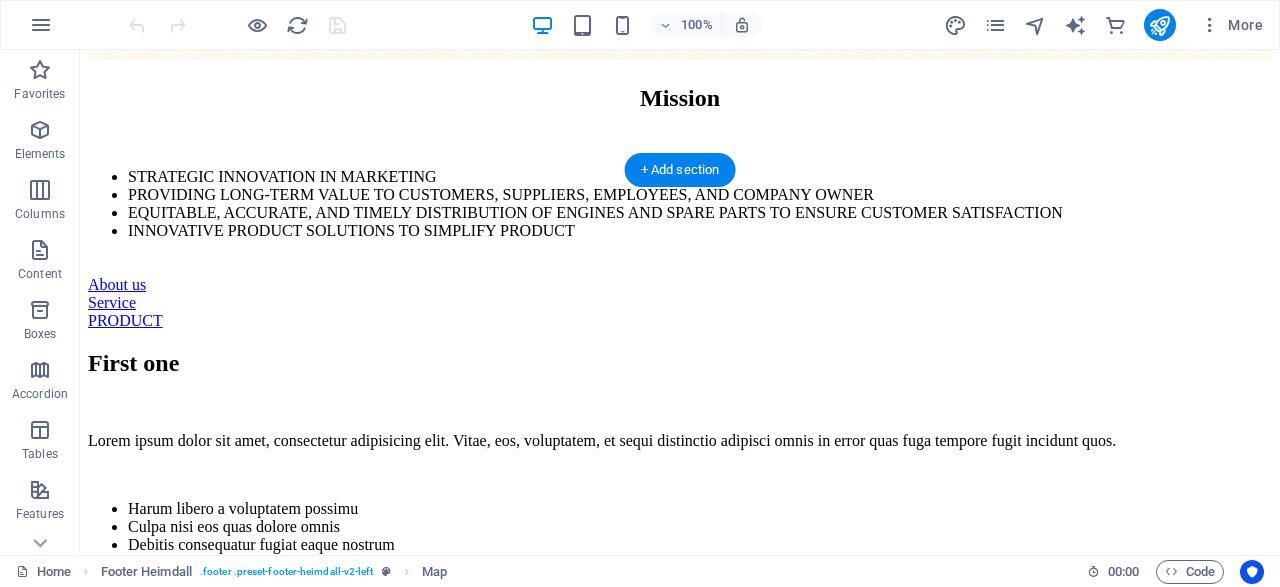 scroll, scrollTop: 520, scrollLeft: 0, axis: vertical 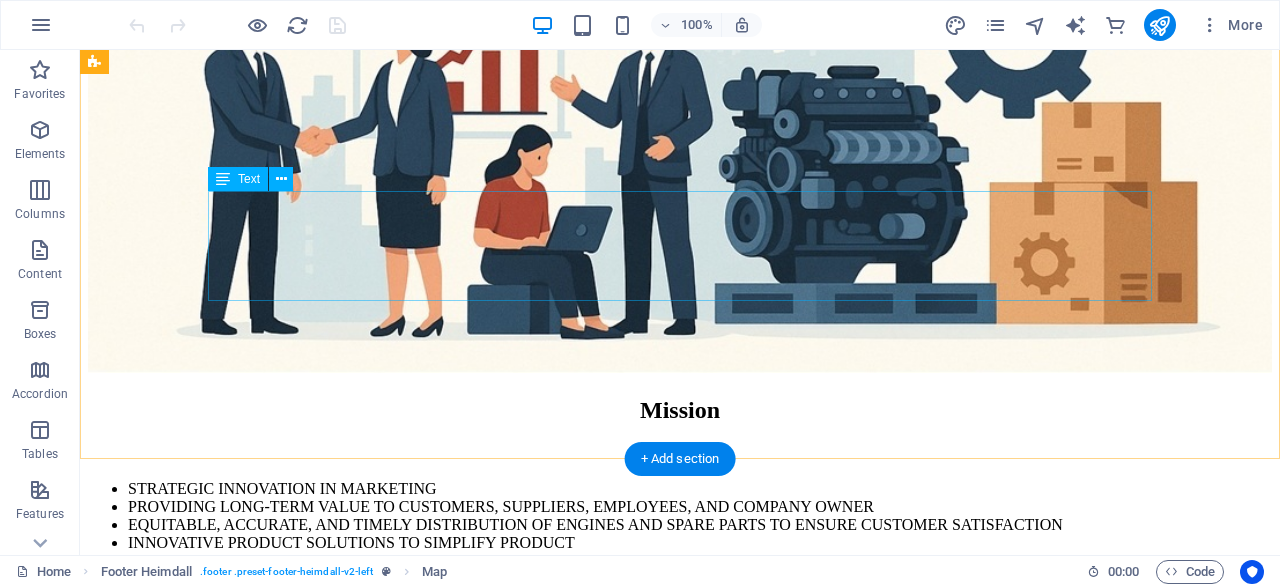 click on "STRATEGIC INNOVATION IN MARKETING PROVIDING LONG-TERM VALUE TO CUSTOMERS, SUPPLIERS, EMPLOYEES, AND COMPANY OWNER EQUITABLE, ACCURATE, AND TIMELY DISTRIBUTION OF ENGINES AND SPARE PARTS TO ENSURE CUSTOMER SATISFACTION INNOVATIVE PRODUCT SOLUTIONS TO SIMPLIFY PRODUCT" at bounding box center (680, 516) 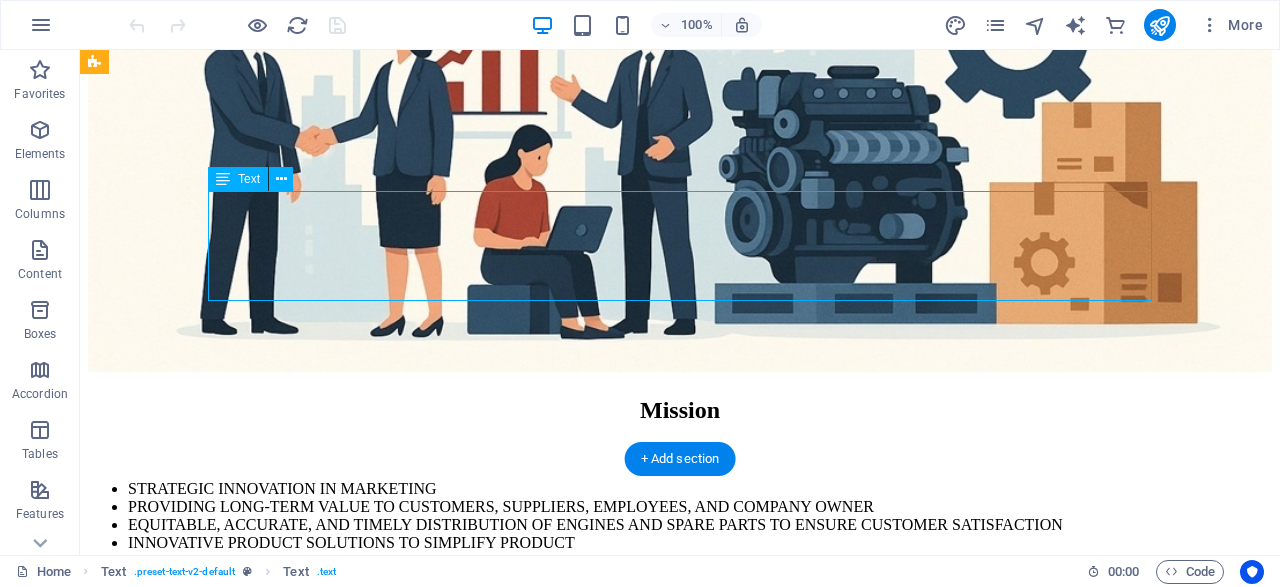 click on "STRATEGIC INNOVATION IN MARKETING PROVIDING LONG-TERM VALUE TO CUSTOMERS, SUPPLIERS, EMPLOYEES, AND COMPANY OWNER EQUITABLE, ACCURATE, AND TIMELY DISTRIBUTION OF ENGINES AND SPARE PARTS TO ENSURE CUSTOMER SATISFACTION INNOVATIVE PRODUCT SOLUTIONS TO SIMPLIFY PRODUCT" at bounding box center (680, 516) 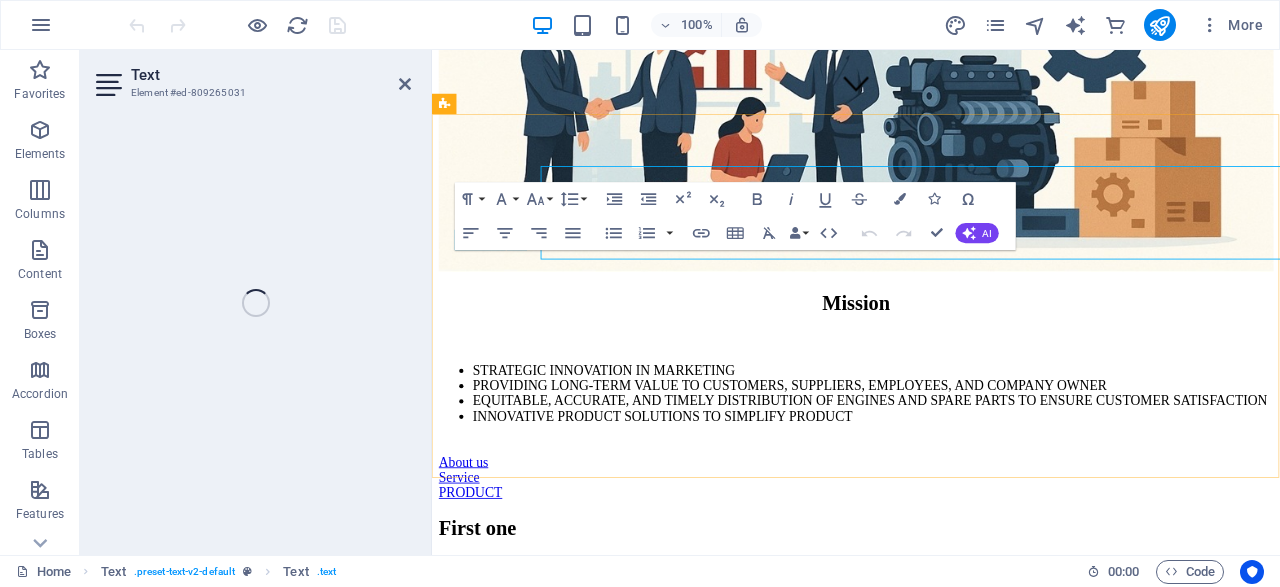 scroll, scrollTop: 524, scrollLeft: 0, axis: vertical 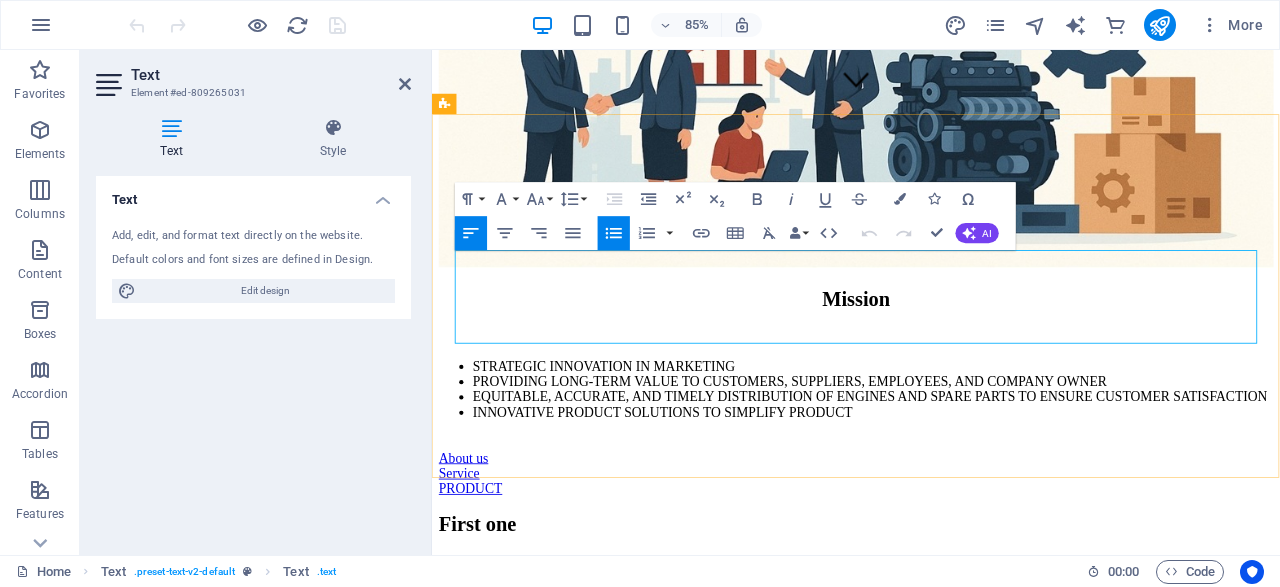 click on "PROVIDING LONG-TERM VALUE TO CUSTOMERS, SUPPLIERS, EMPLOYEES, AND COMPANY OWNER" at bounding box center (951, 441) 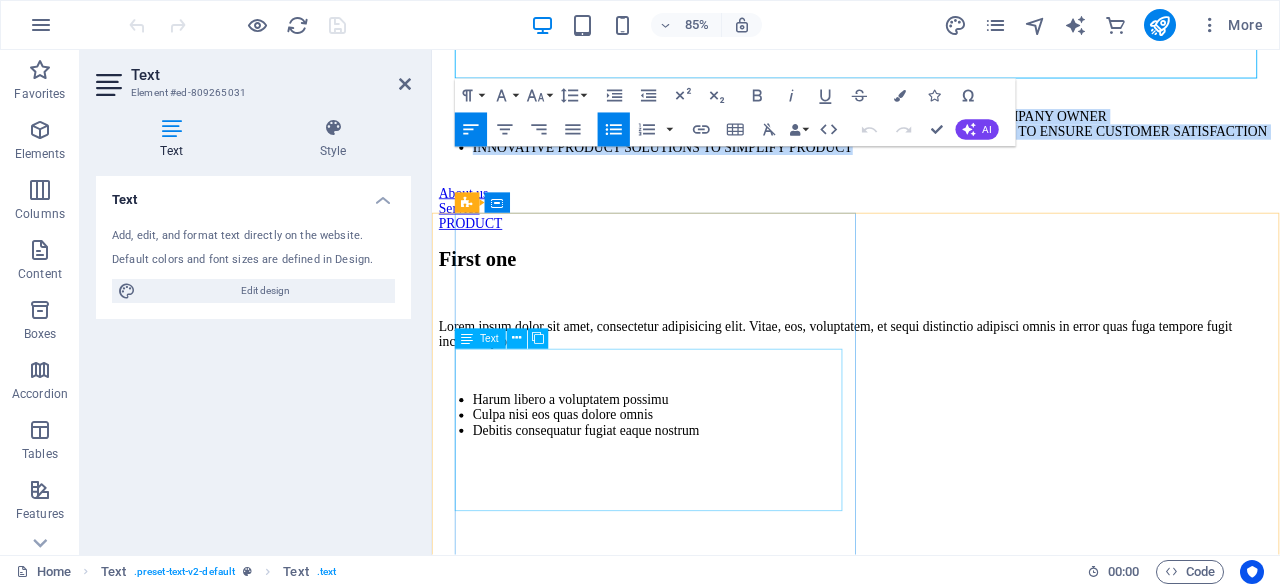scroll, scrollTop: 940, scrollLeft: 0, axis: vertical 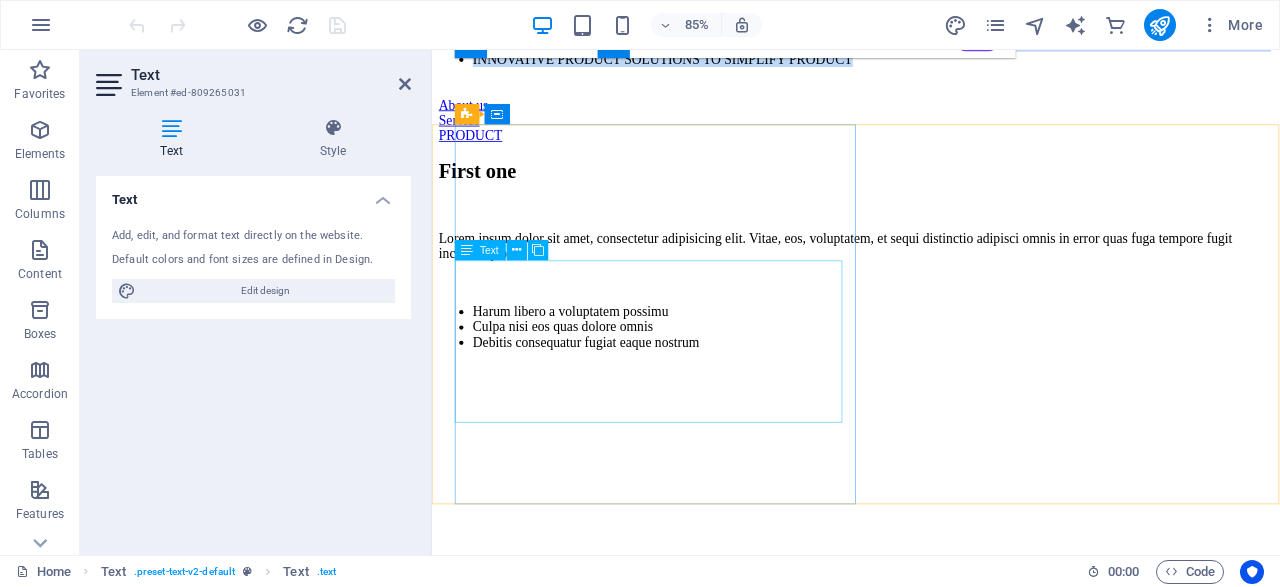 click on "Lorem ipsum dolor sit amet, consectetur adipisicing elit. Vitae, eos, voluptatem, et sequi distinctio adipisci omnis in error quas fuga tempore fugit incidunt quos. Harum libero a voluptatem possimu Culpa nisi eos quas dolore omnis  Debitis consequatur fugiat eaque nostrum" at bounding box center (931, 333) 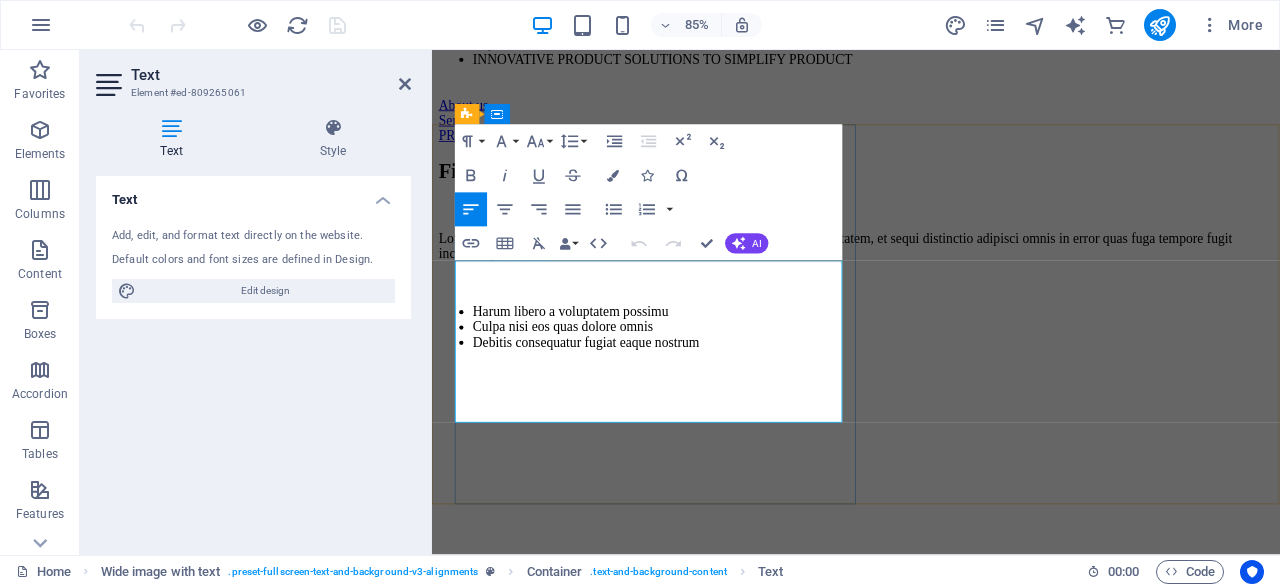 click on "Lorem ipsum dolor sit amet, consectetur adipisicing elit. Vitae, eos, voluptatem, et sequi distinctio adipisci omnis in error quas fuga tempore fugit incidunt quos." at bounding box center (931, 281) 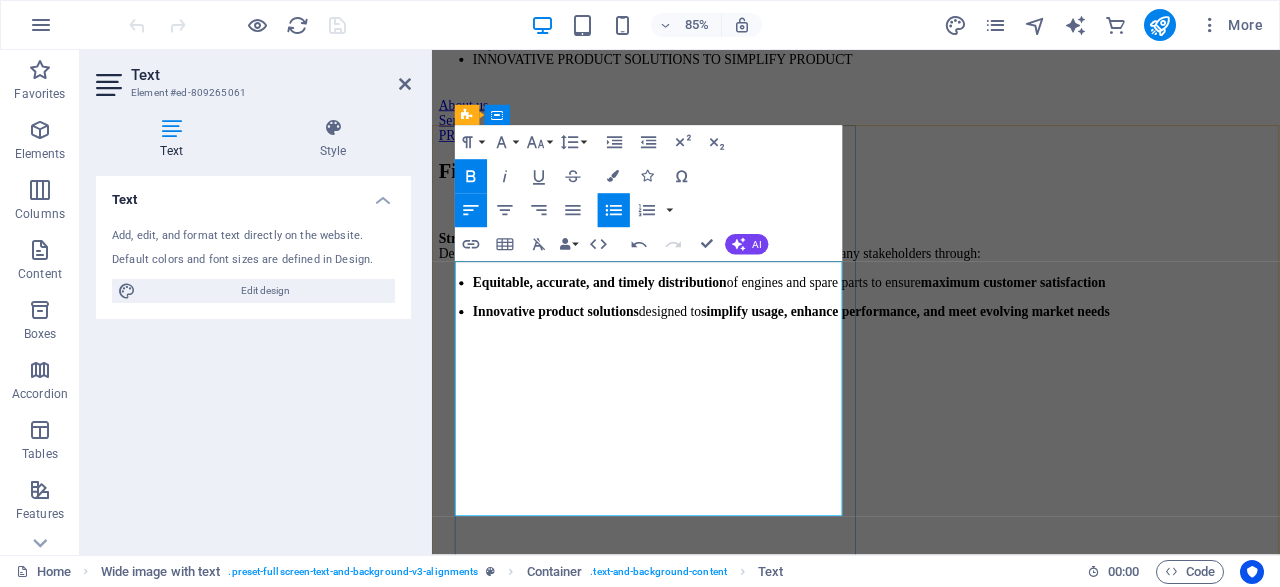scroll, scrollTop: 836, scrollLeft: 0, axis: vertical 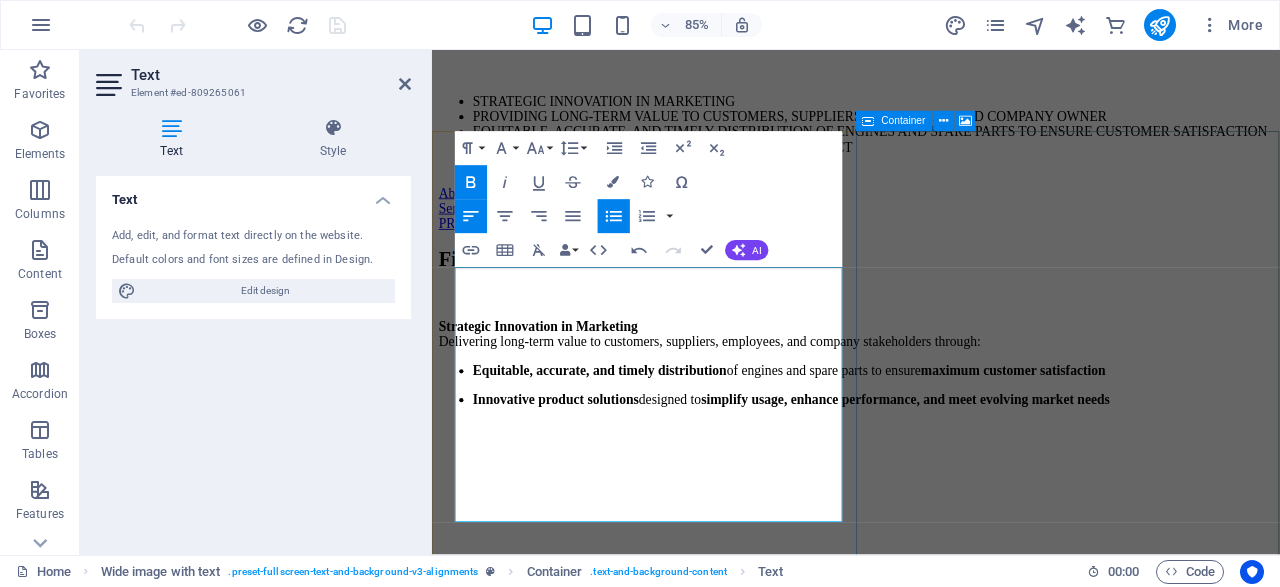 drag, startPoint x: 976, startPoint y: 173, endPoint x: 1241, endPoint y: 155, distance: 265.61063 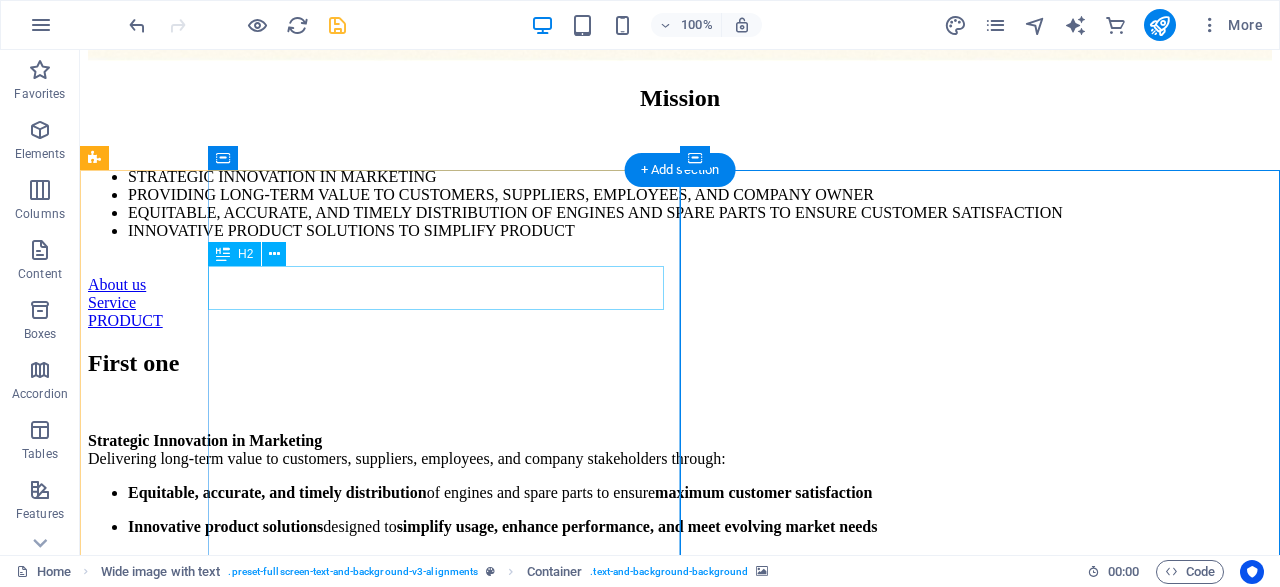 click on "First one" at bounding box center [680, 363] 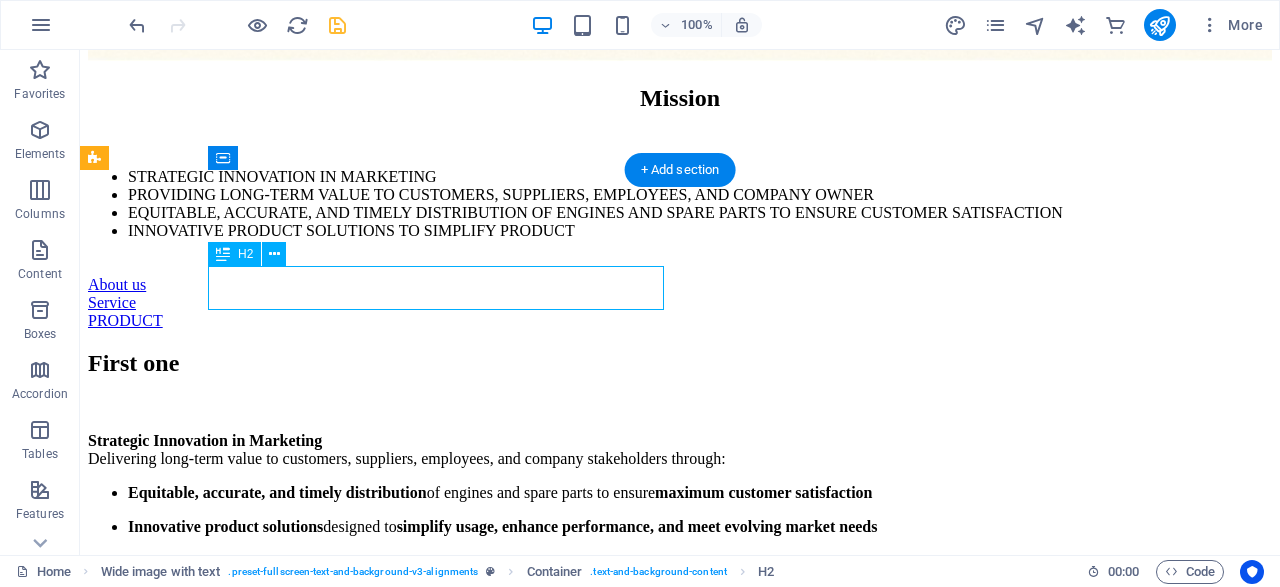 click on "First one" at bounding box center [680, 363] 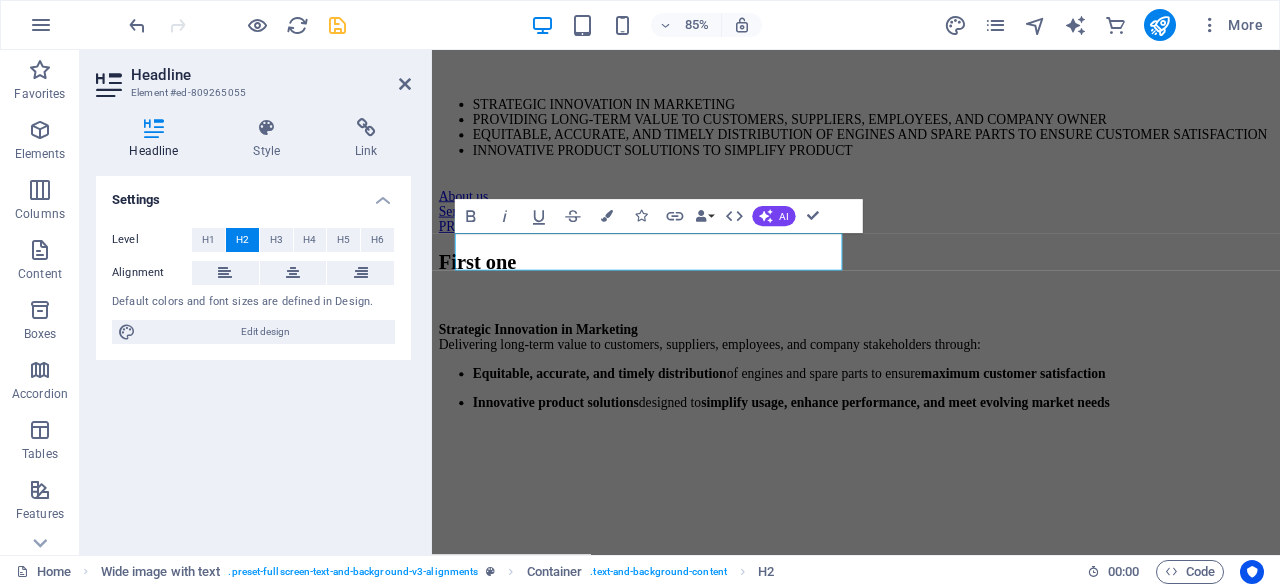 scroll, scrollTop: 908, scrollLeft: 0, axis: vertical 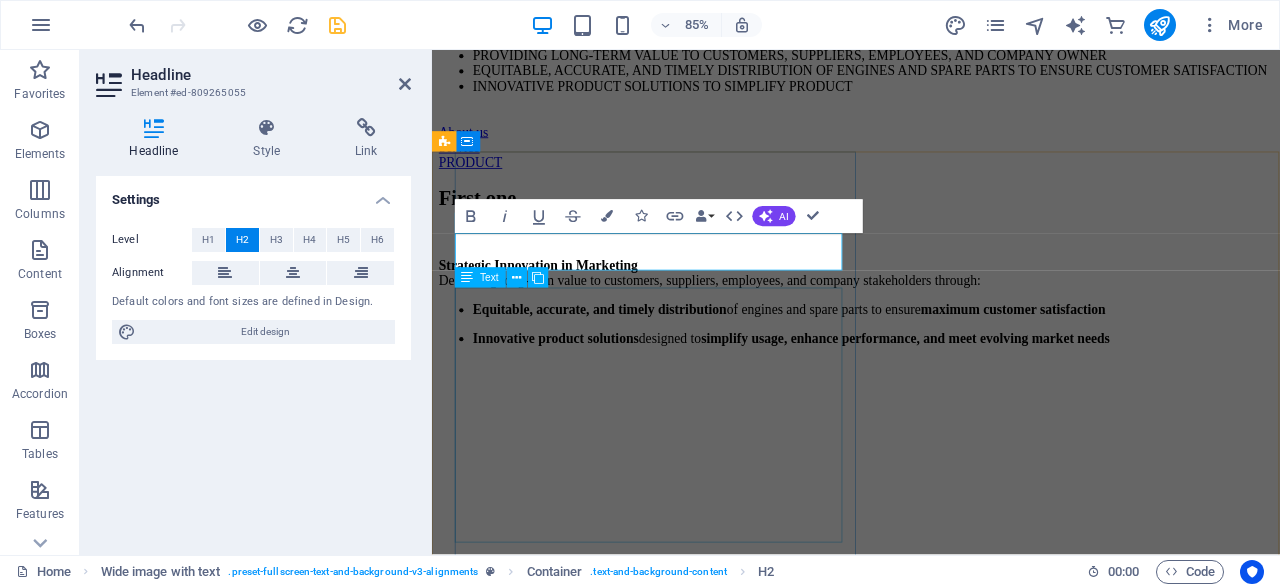 click on "Strategic Innovation in Marketing Delivering long-term value to customers, suppliers, employees, and company stakeholders through: Equitable, accurate, and timely distribution  of engines and spare parts to ensure  maximum customer satisfaction Innovative product solutions  designed to  simplify usage, enhance performance, and meet evolving market needs" at bounding box center [931, 347] 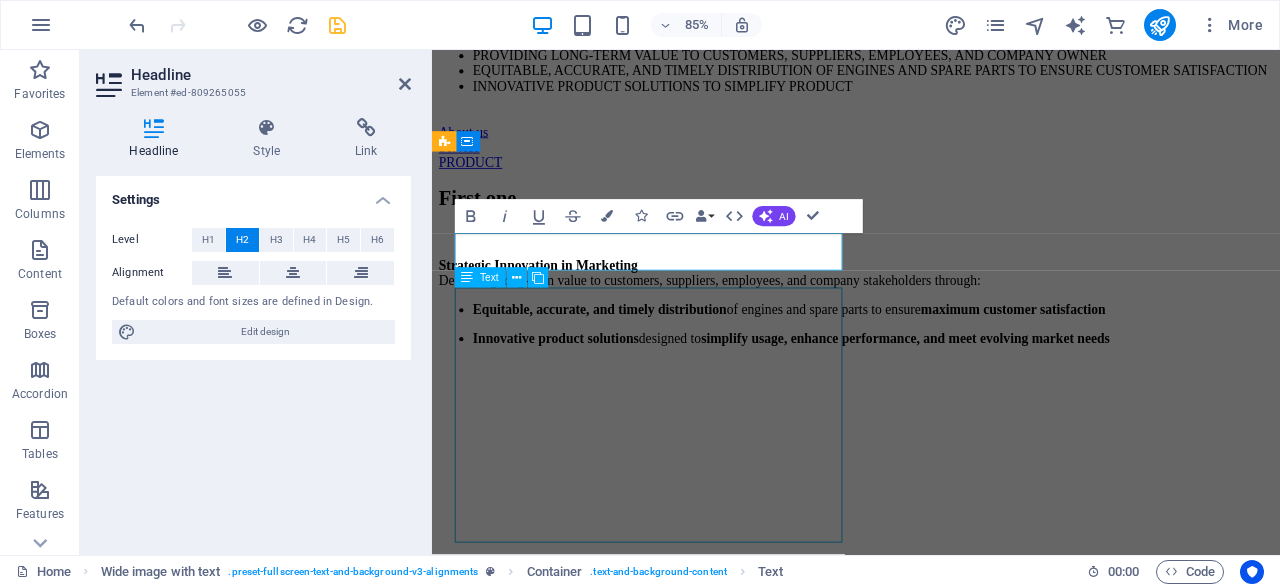 scroll, scrollTop: 832, scrollLeft: 0, axis: vertical 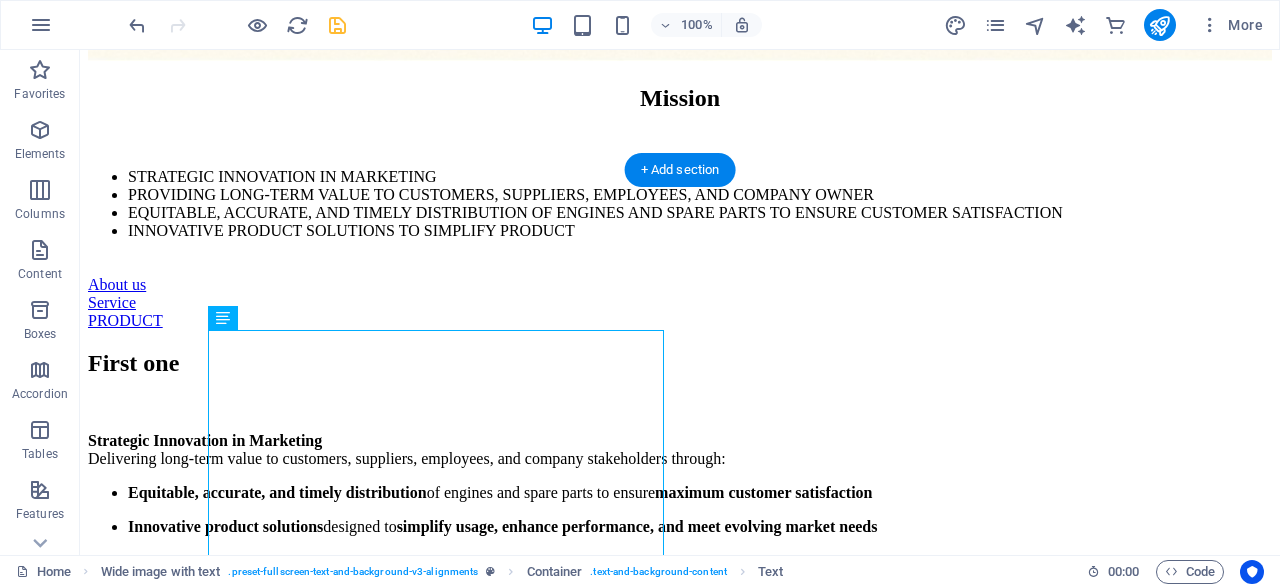 click at bounding box center (680, 552) 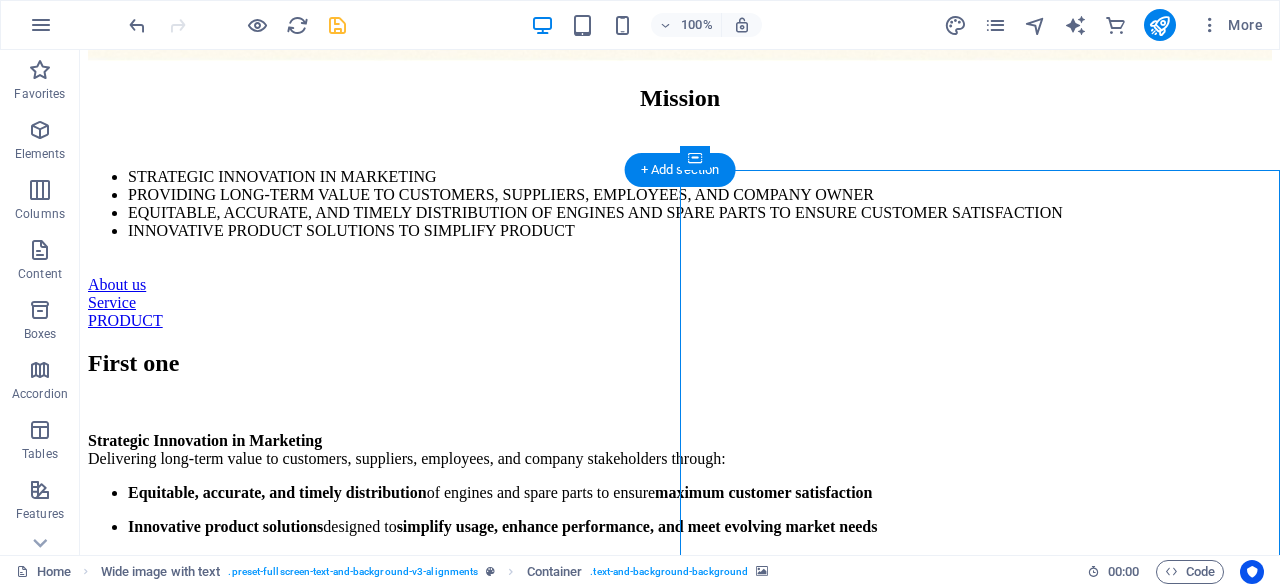 click at bounding box center (680, 552) 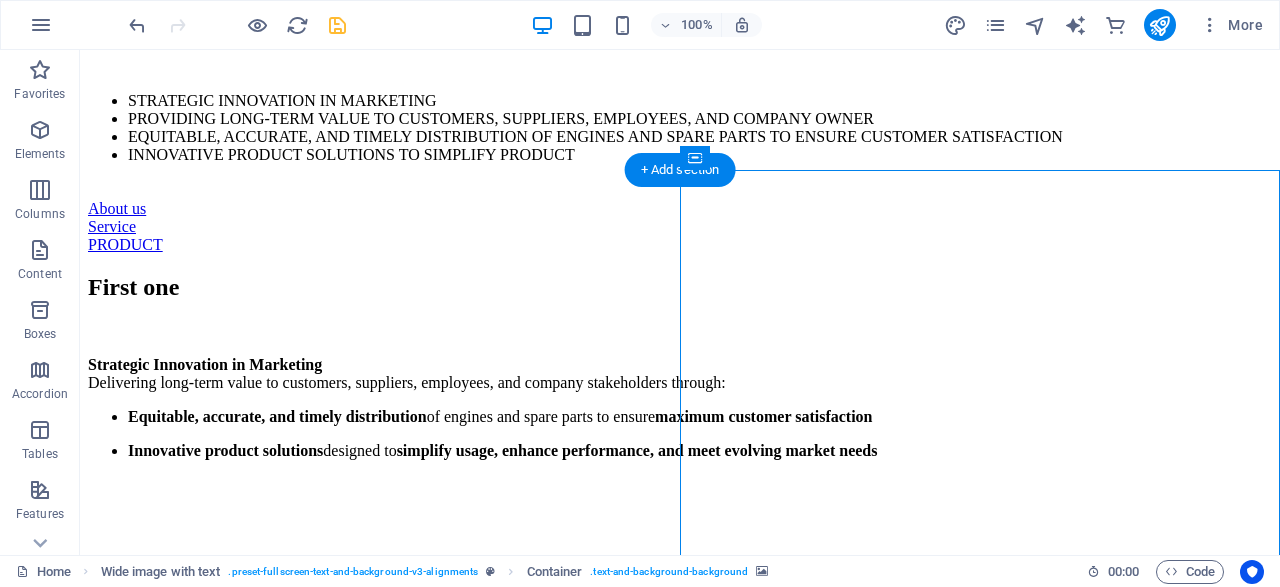 select on "px" 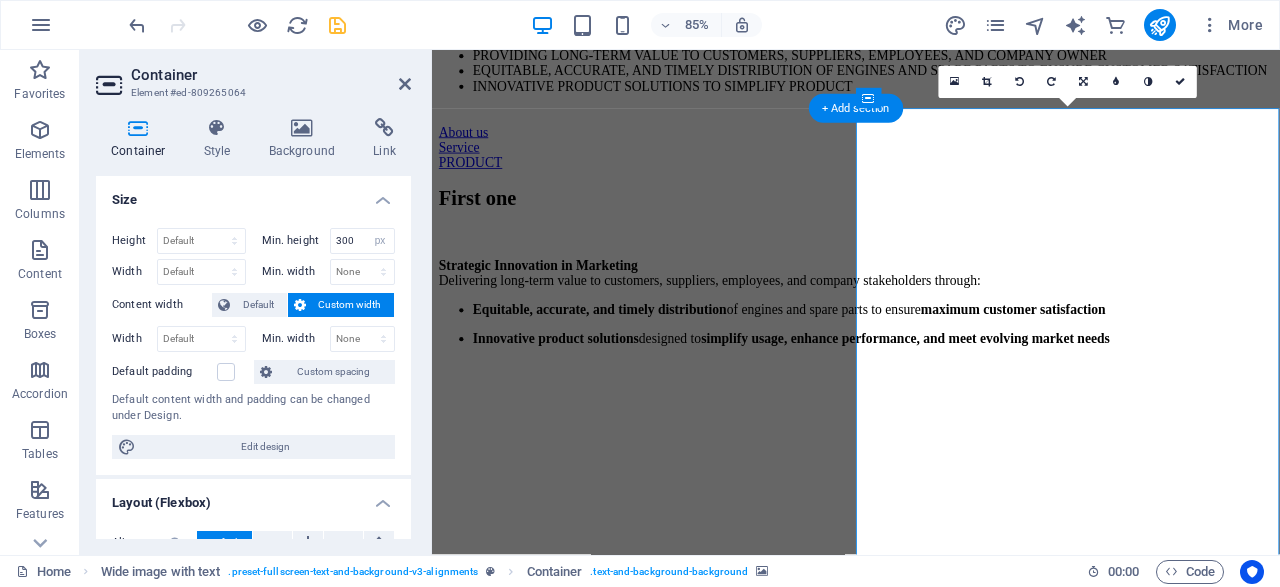 scroll, scrollTop: 1011, scrollLeft: 0, axis: vertical 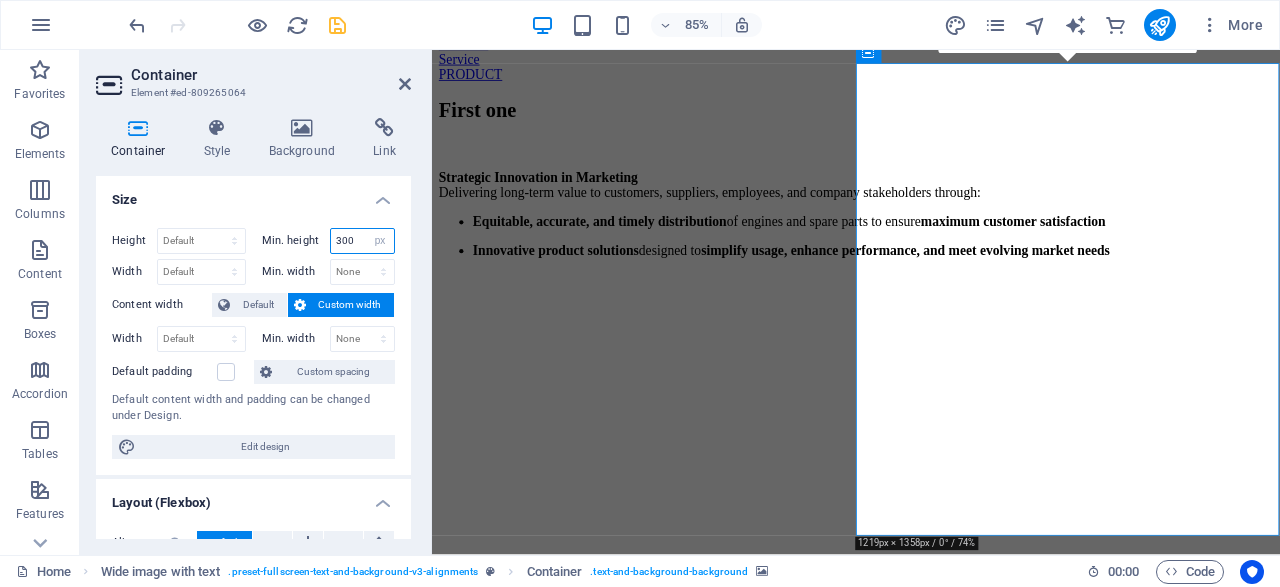 click on "300" at bounding box center (363, 241) 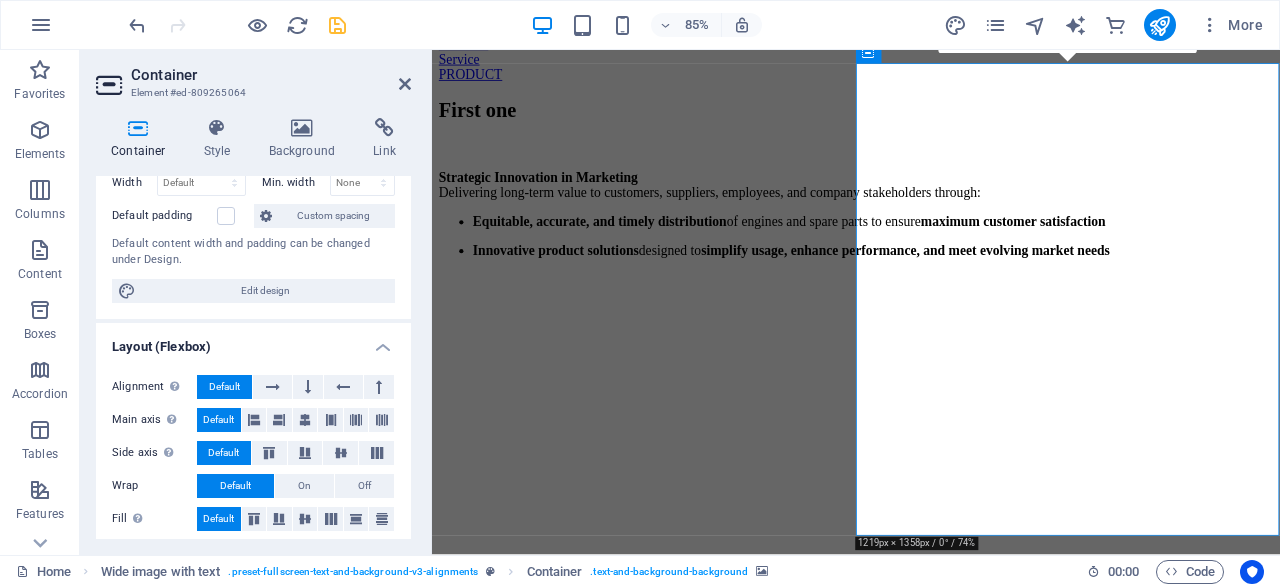 scroll, scrollTop: 0, scrollLeft: 0, axis: both 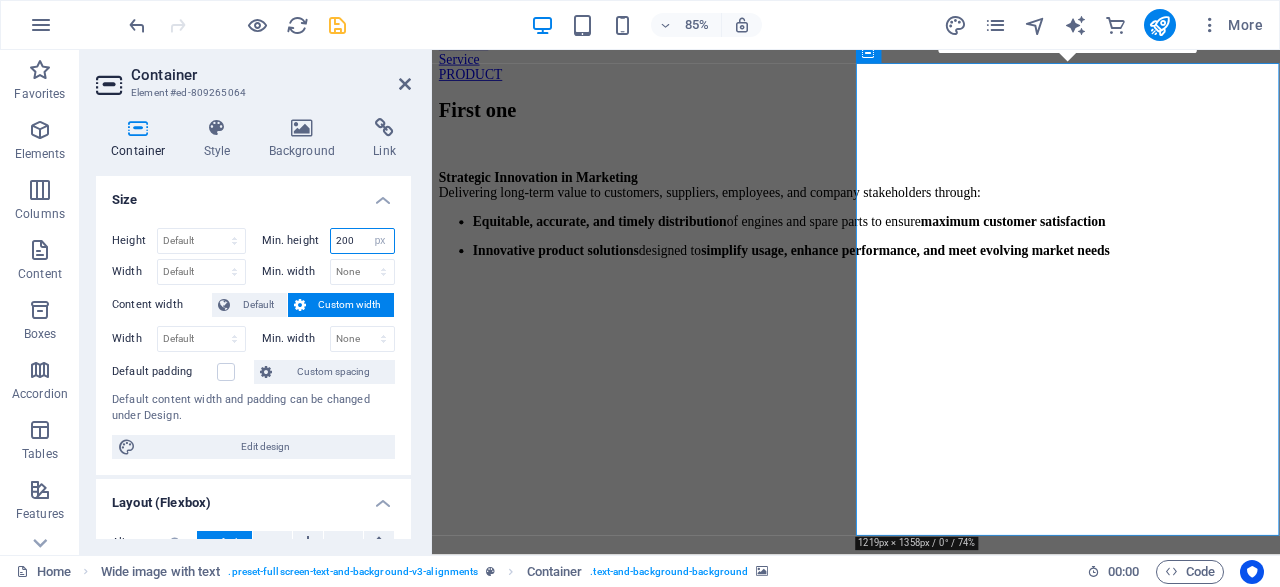 type on "200" 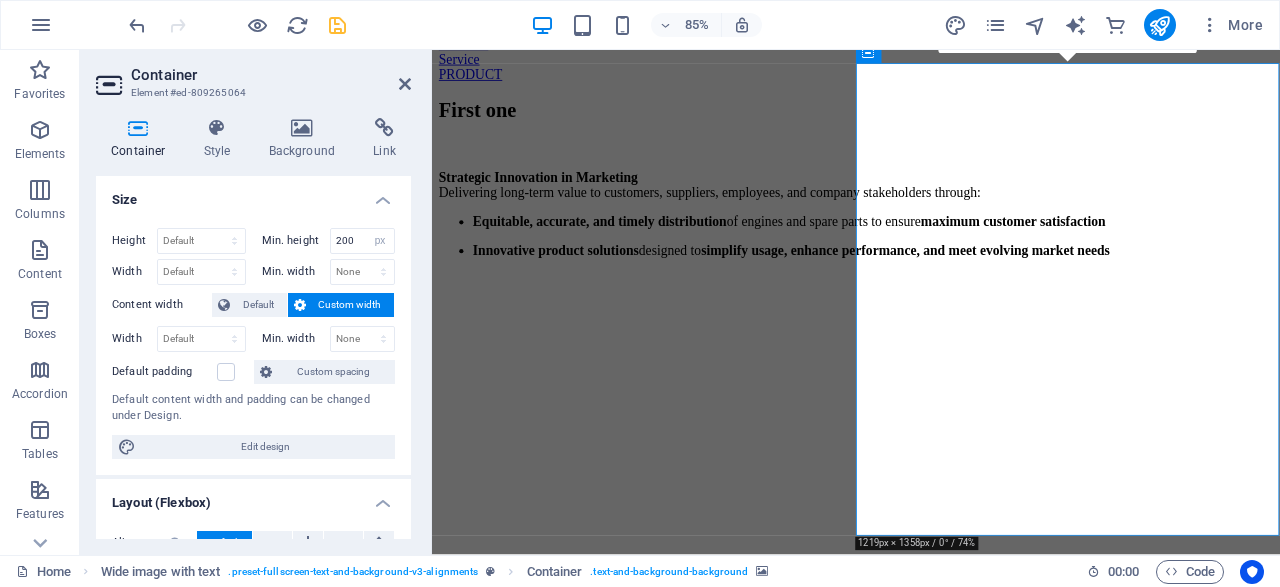 click at bounding box center (337, 25) 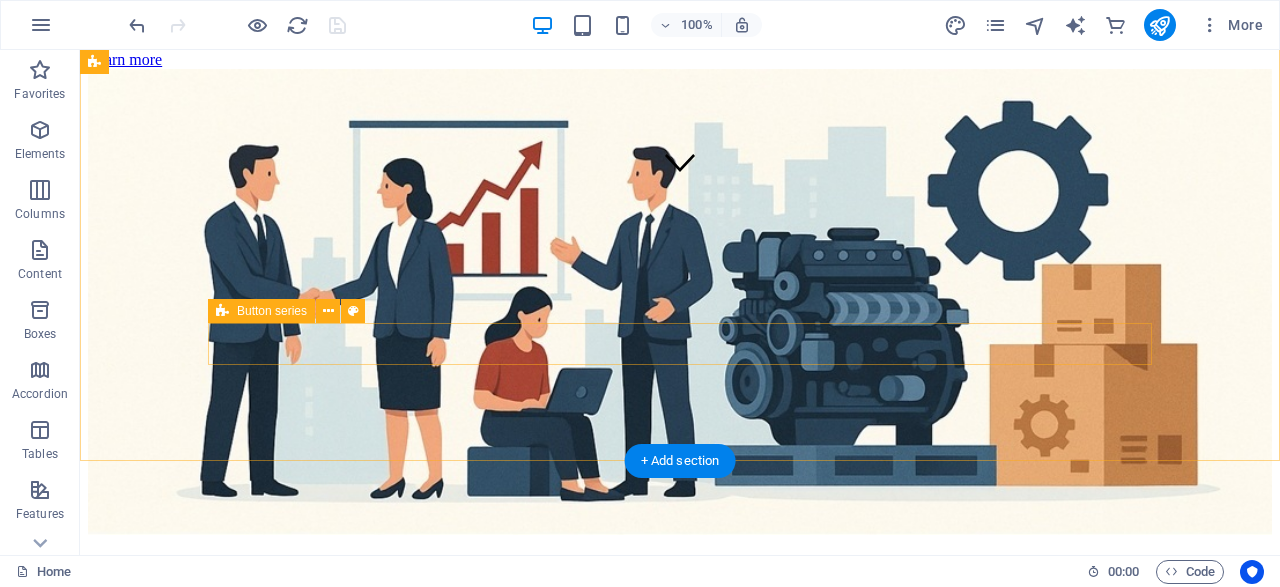 scroll, scrollTop: 311, scrollLeft: 0, axis: vertical 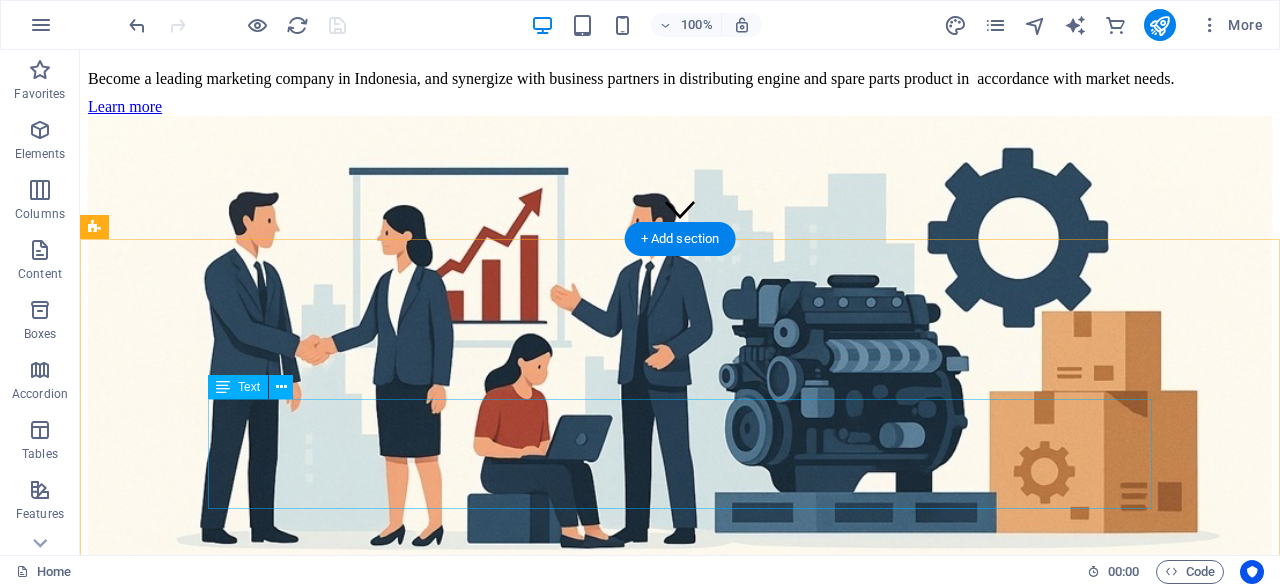 click on "STRATEGIC INNOVATION IN MARKETING PROVIDING LONG-TERM VALUE TO CUSTOMERS, SUPPLIERS, EMPLOYEES, AND COMPANY OWNER EQUITABLE, ACCURATE, AND TIMELY DISTRIBUTION OF ENGINES AND SPARE PARTS TO ENSURE CUSTOMER SATISFACTION INNOVATIVE PRODUCT SOLUTIONS TO SIMPLIFY PRODUCT" at bounding box center (680, 725) 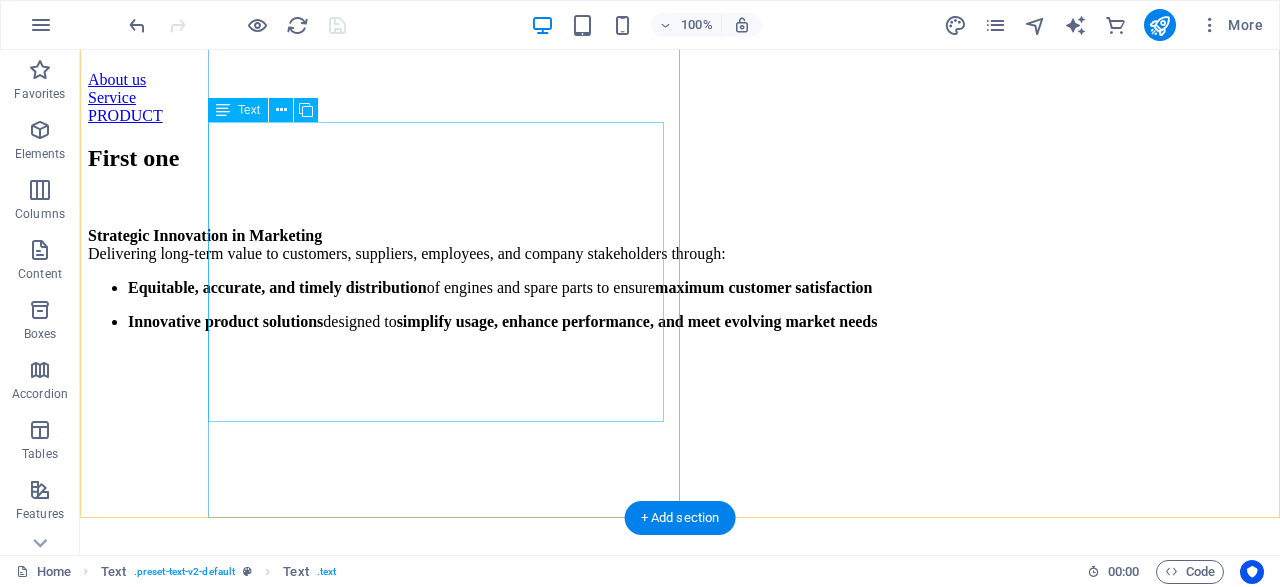 scroll, scrollTop: 1040, scrollLeft: 0, axis: vertical 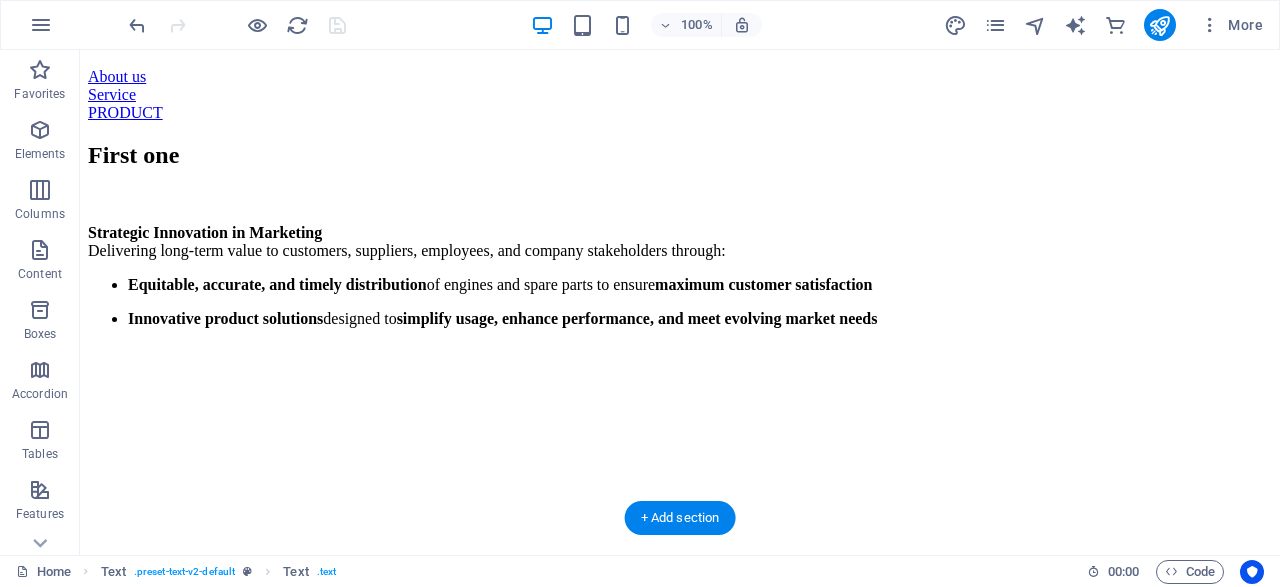 click at bounding box center [680, 344] 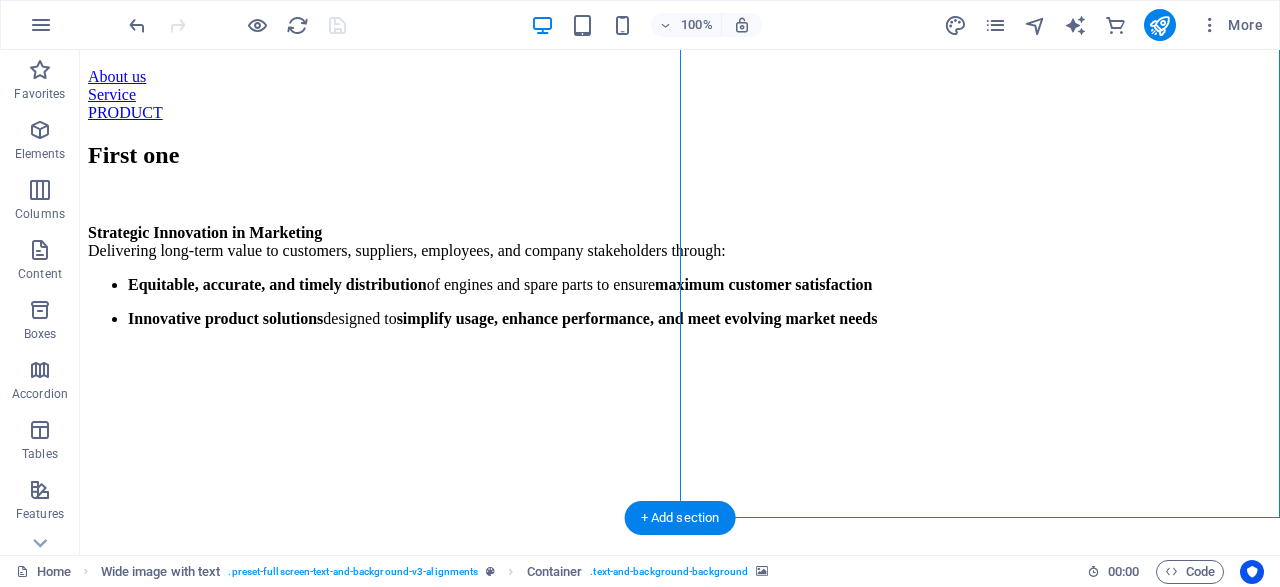 click at bounding box center [680, 344] 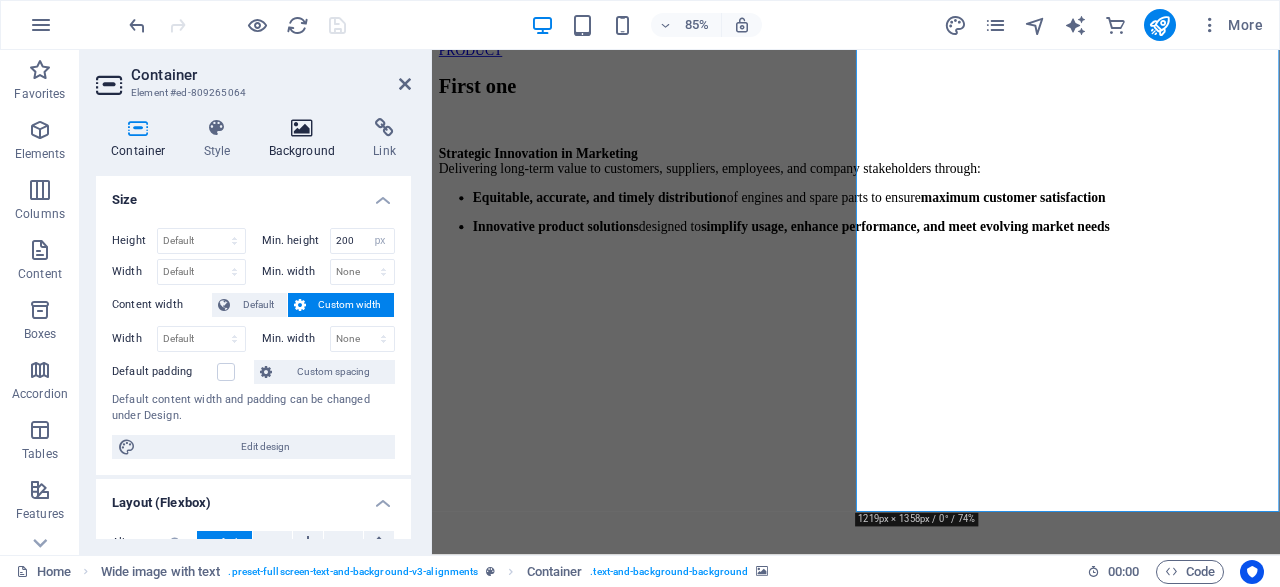 click on "Background" at bounding box center (306, 139) 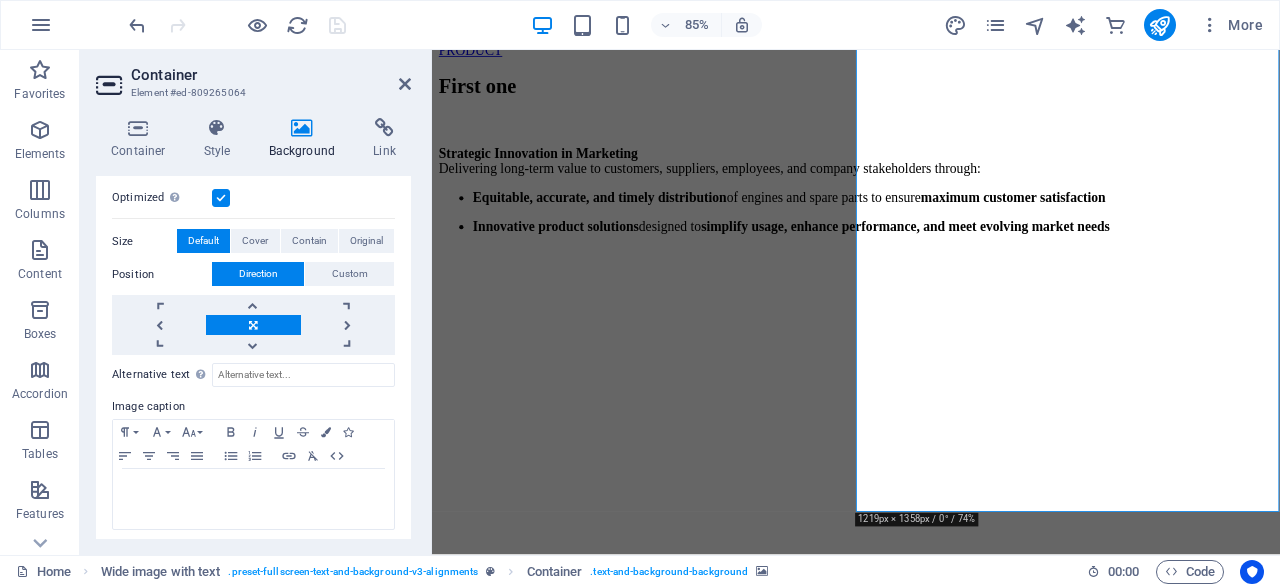 scroll, scrollTop: 288, scrollLeft: 0, axis: vertical 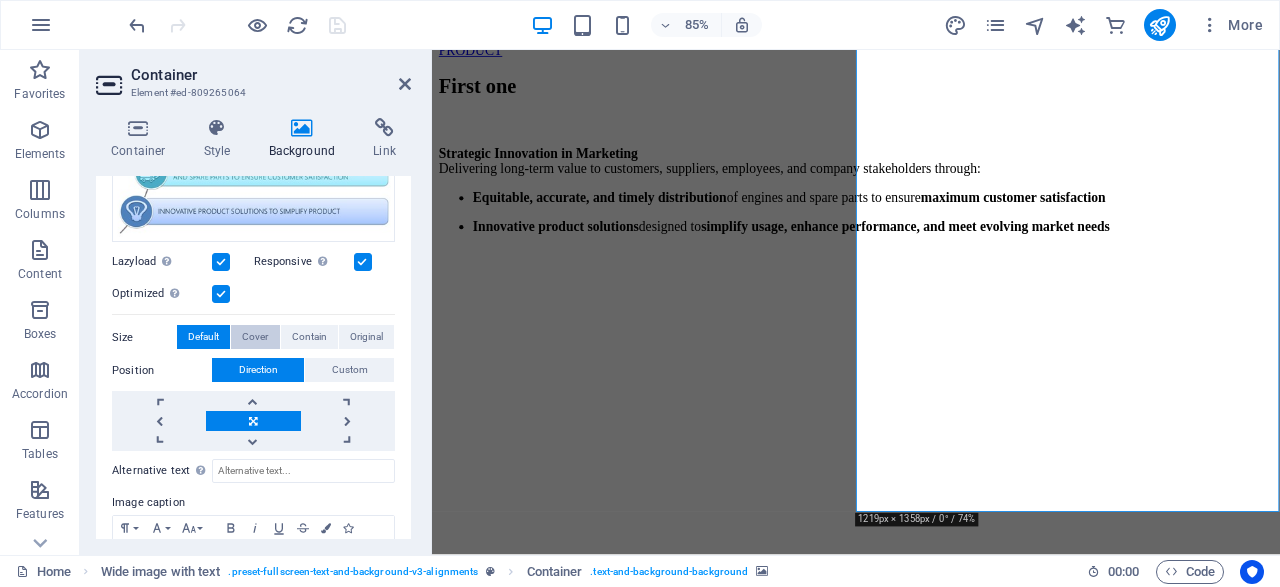 click on "Cover" at bounding box center (255, 337) 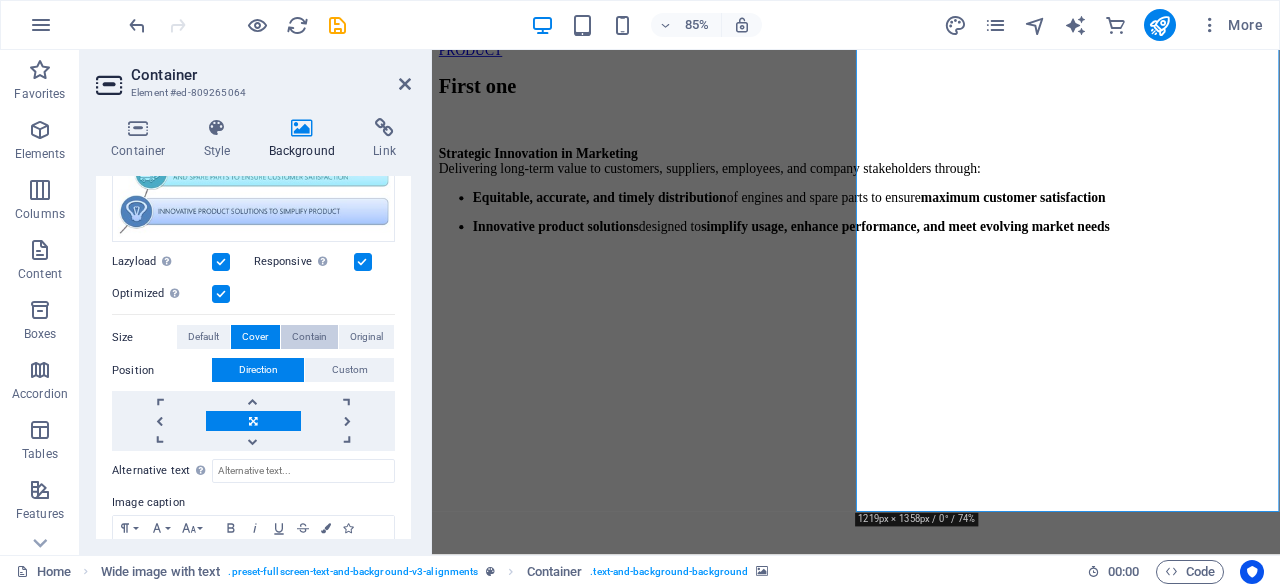 click on "Contain" at bounding box center [309, 337] 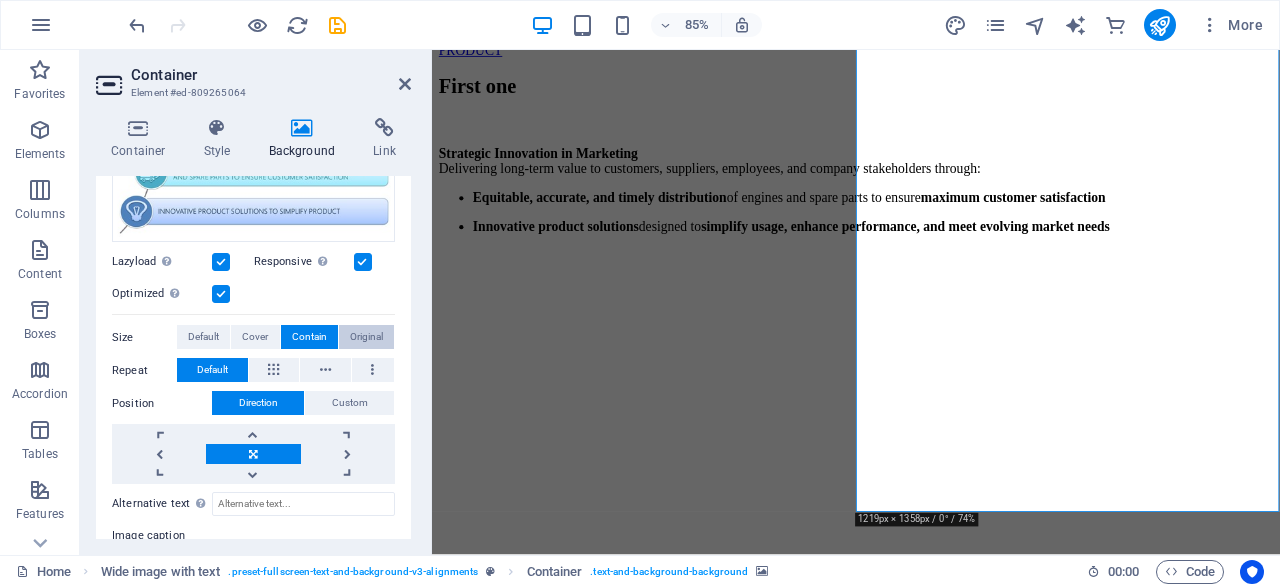 click on "Original" at bounding box center [366, 337] 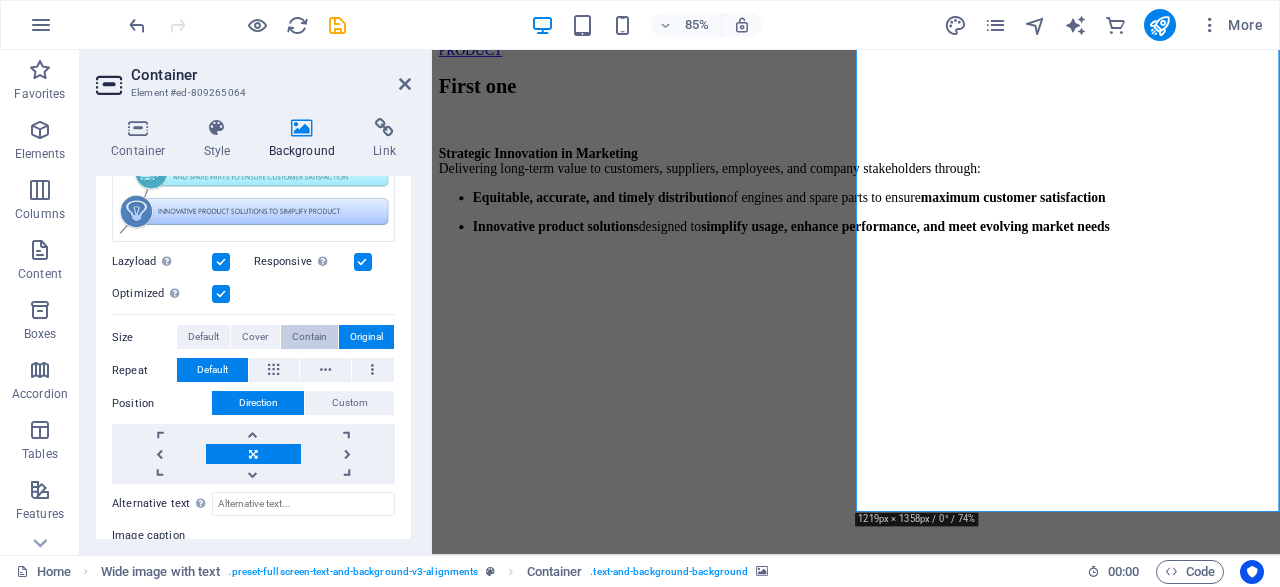 click on "Contain" at bounding box center (309, 337) 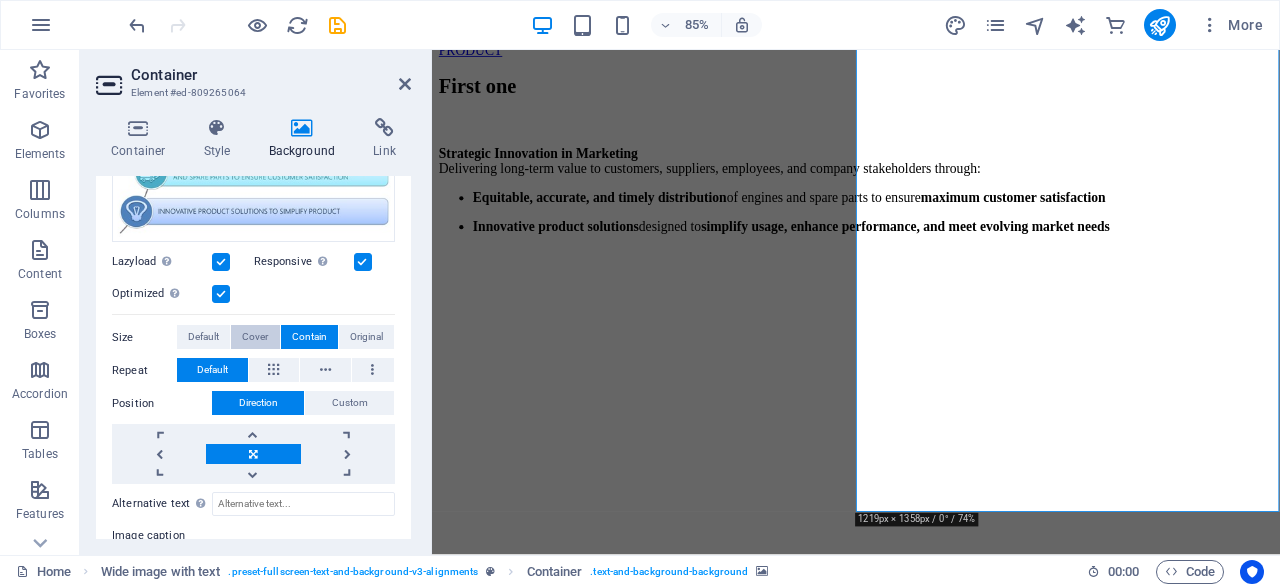click on "Cover" at bounding box center [255, 337] 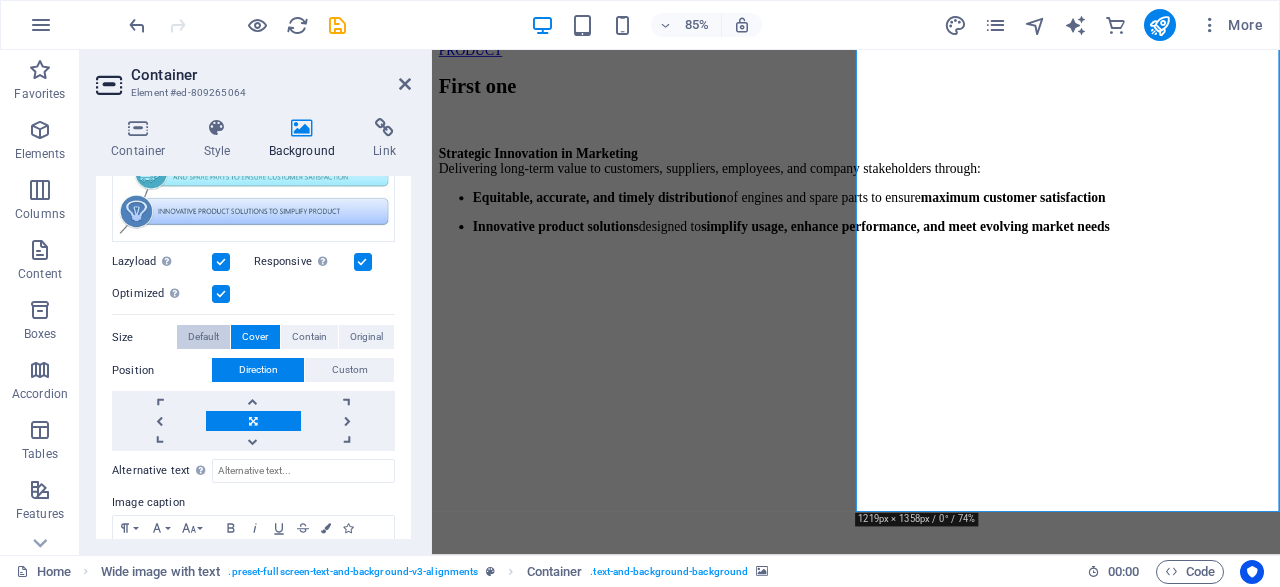 click on "Default" at bounding box center [203, 337] 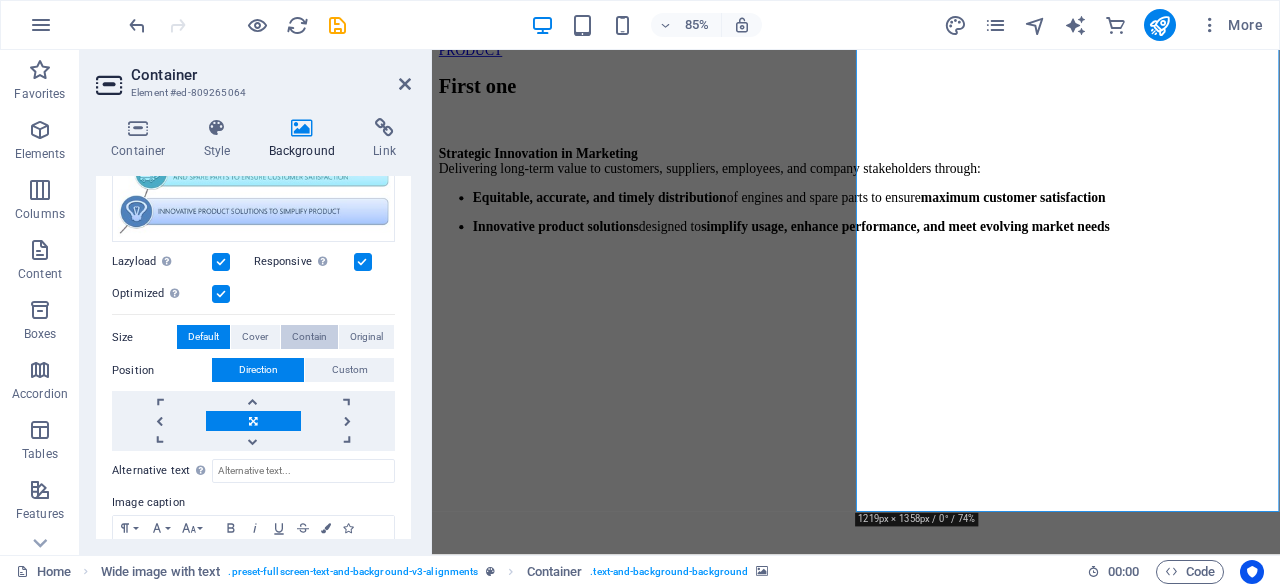 click on "Contain" at bounding box center (309, 337) 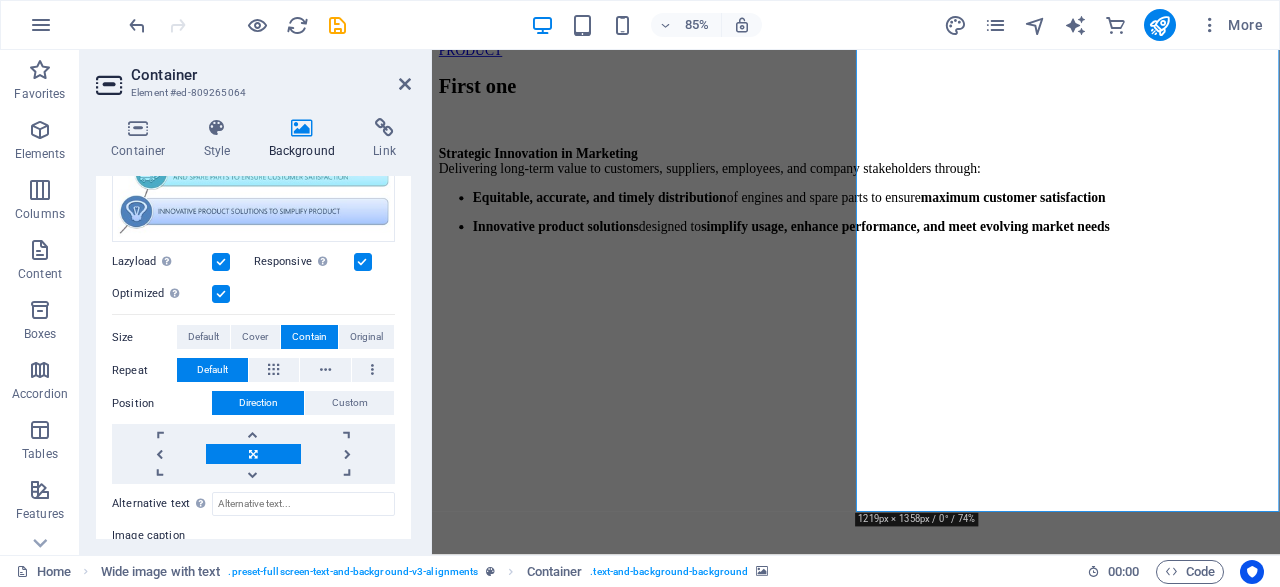 click on "85% More" at bounding box center [698, 25] 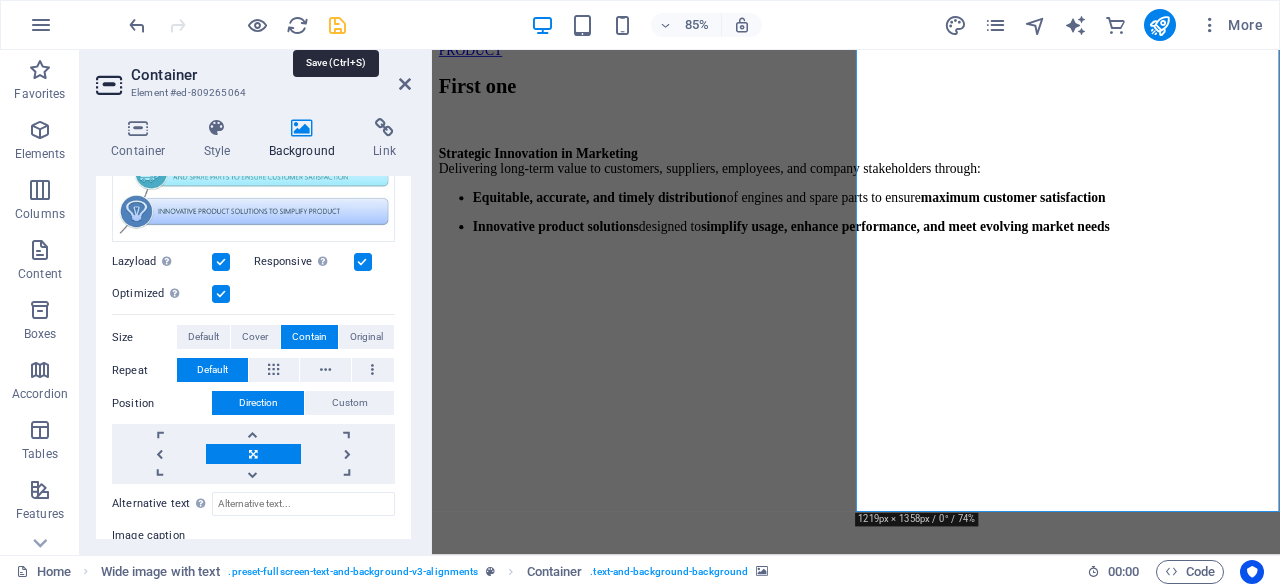 click at bounding box center (337, 25) 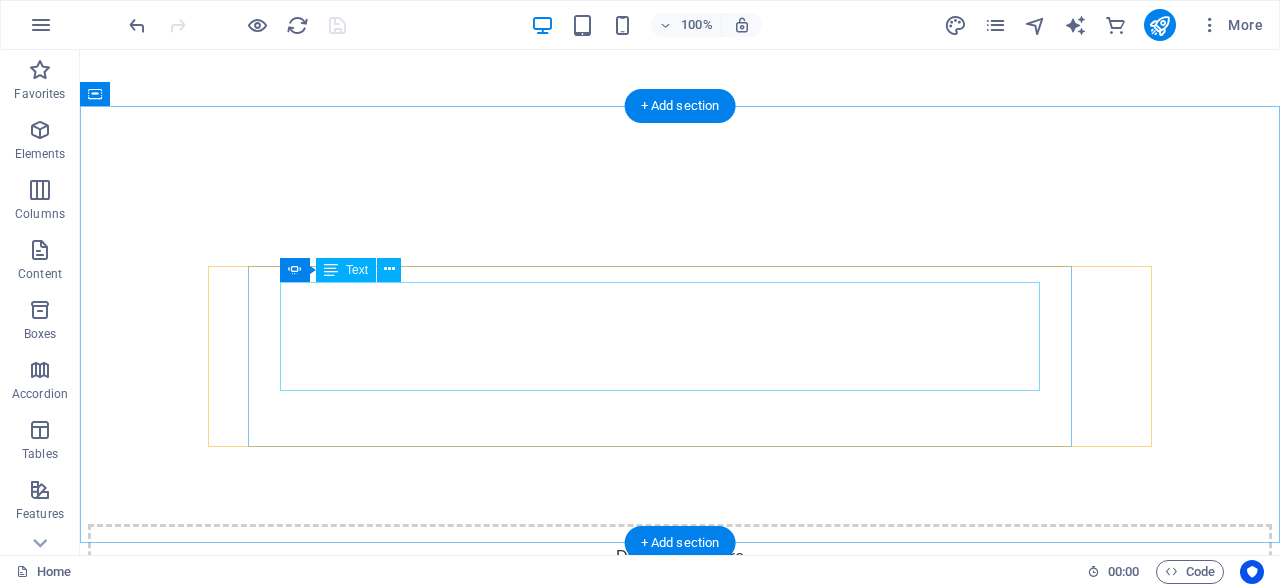 scroll, scrollTop: 1456, scrollLeft: 0, axis: vertical 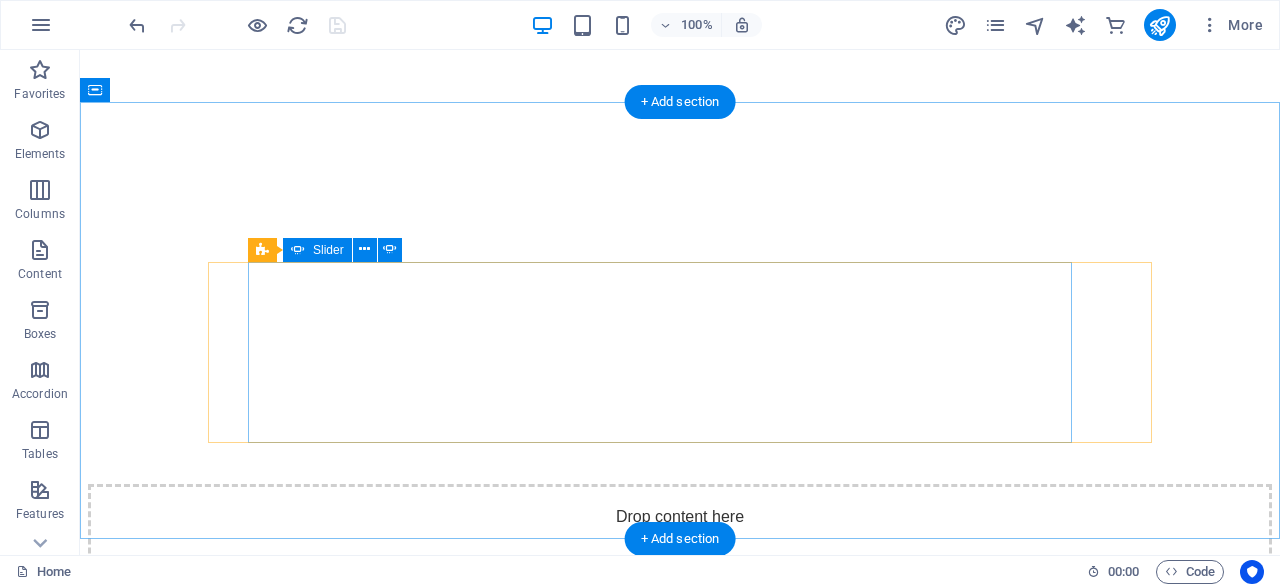 click at bounding box center [96, 942] 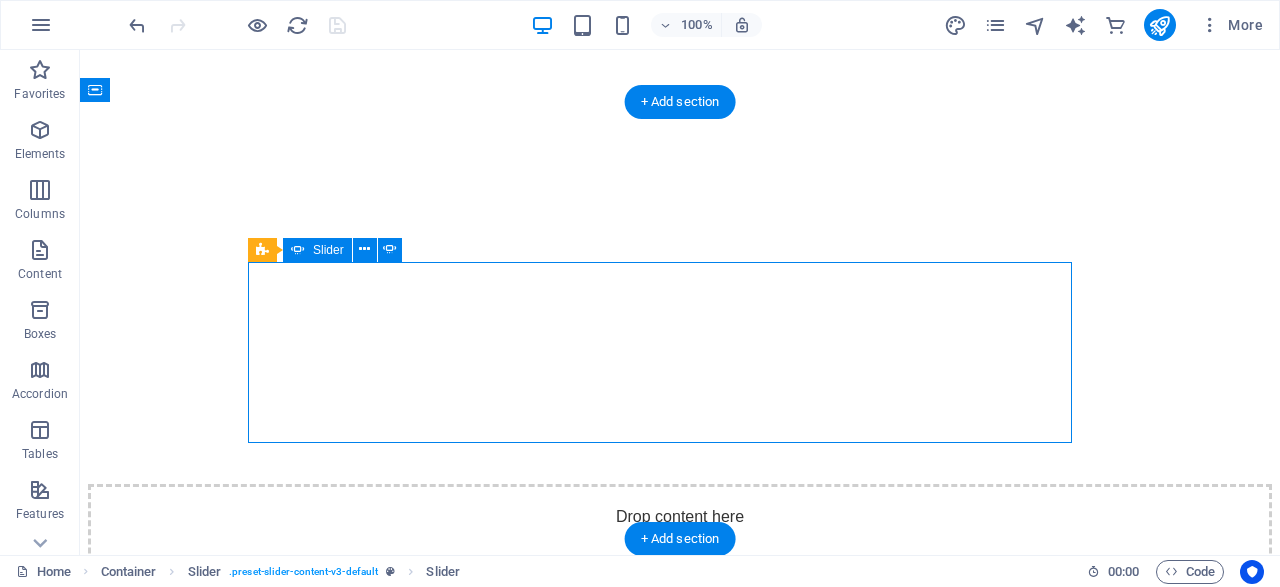 click at bounding box center (96, 942) 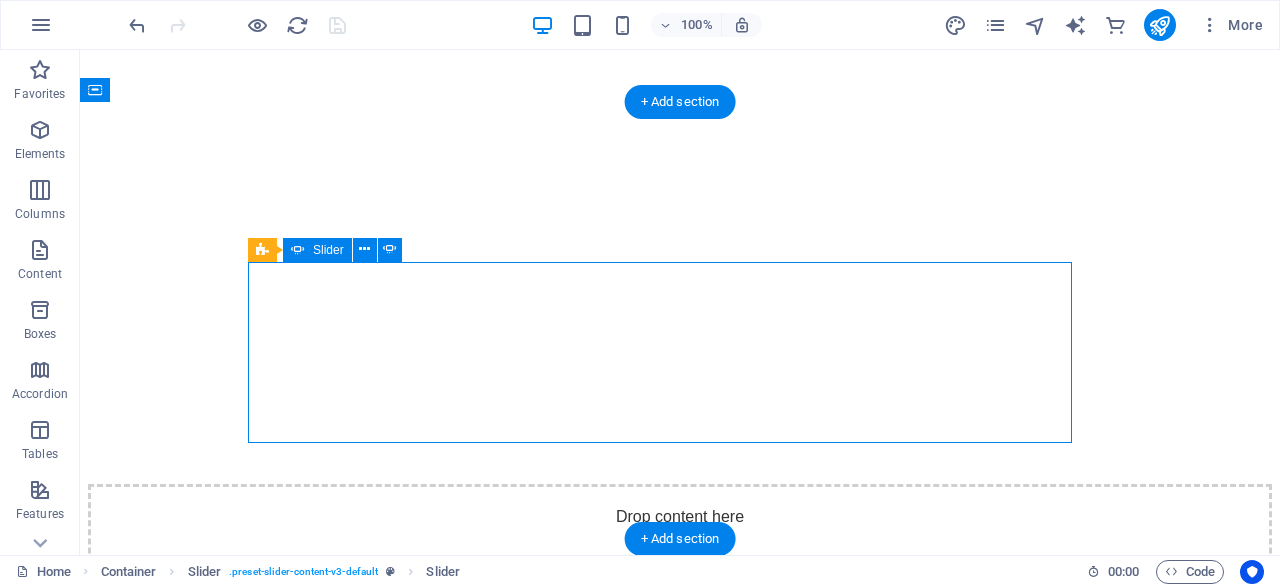 click at bounding box center [96, 942] 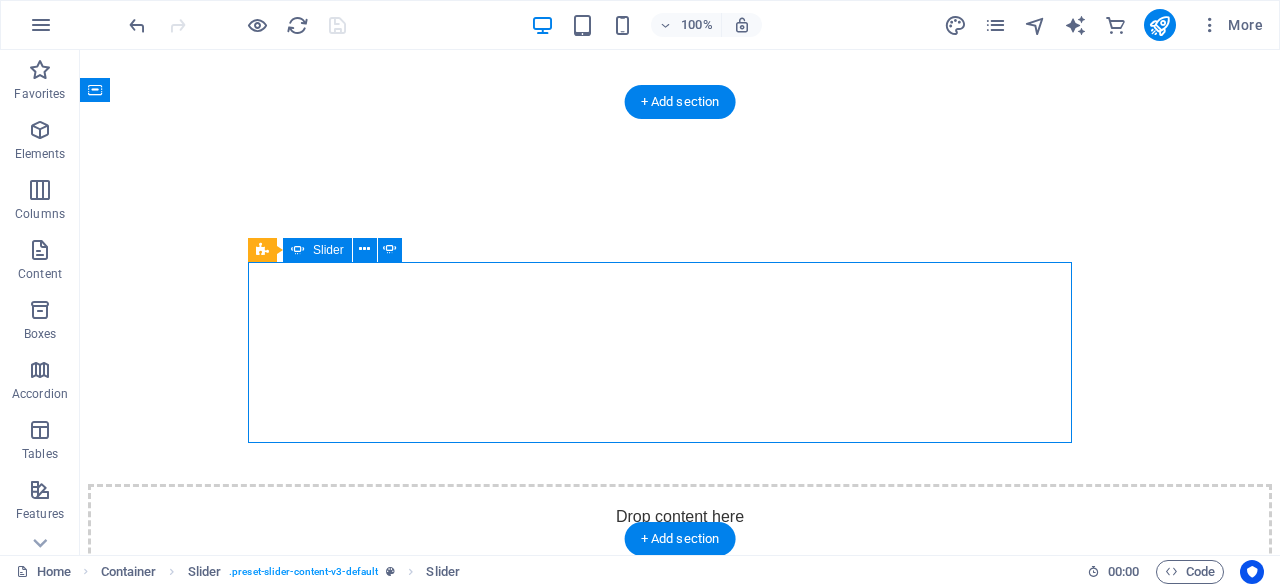 click at bounding box center [96, 942] 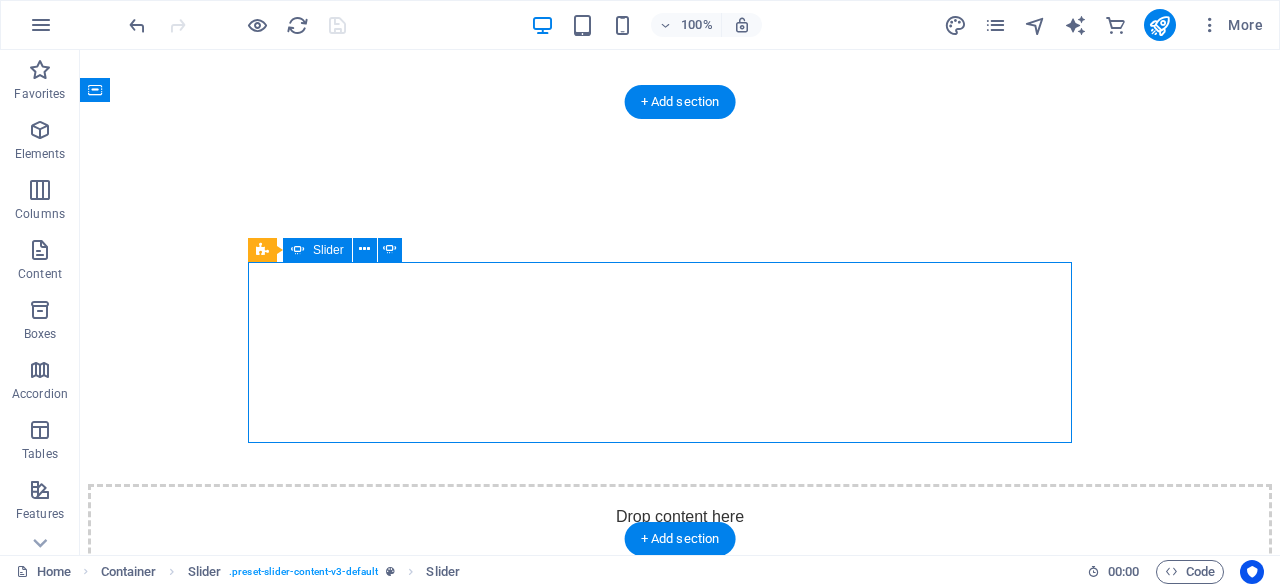 click at bounding box center [96, 942] 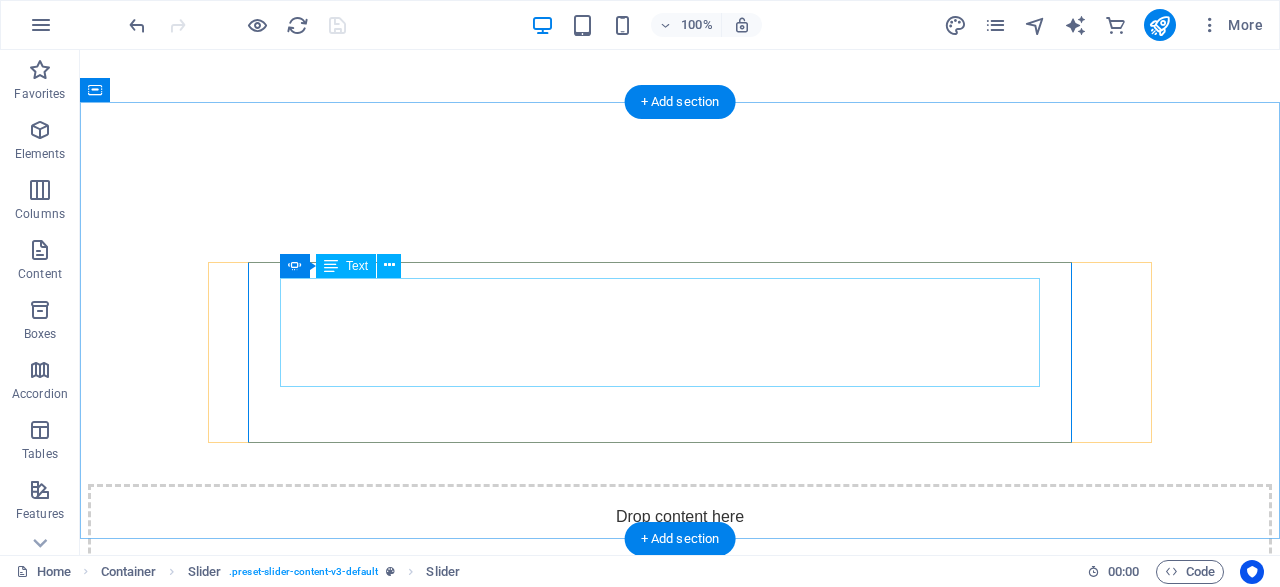click on "Lorem ipsum dolor sit amet, consectetur adipisicing elit. Id, ipsum, quibusdam, temporibus harum culpa unde voluptatem possimus qui molestiae expedita ad aut necessitatibus vel incidunt placeat velit soluta a consectetur laborum illum nobis distinctio nisi facilis! Officiis, illum, aut, quasi dolorem laudantium fuga porro amet provident voluptatibus dicta mollitia neque!" at bounding box center (-356, 947) 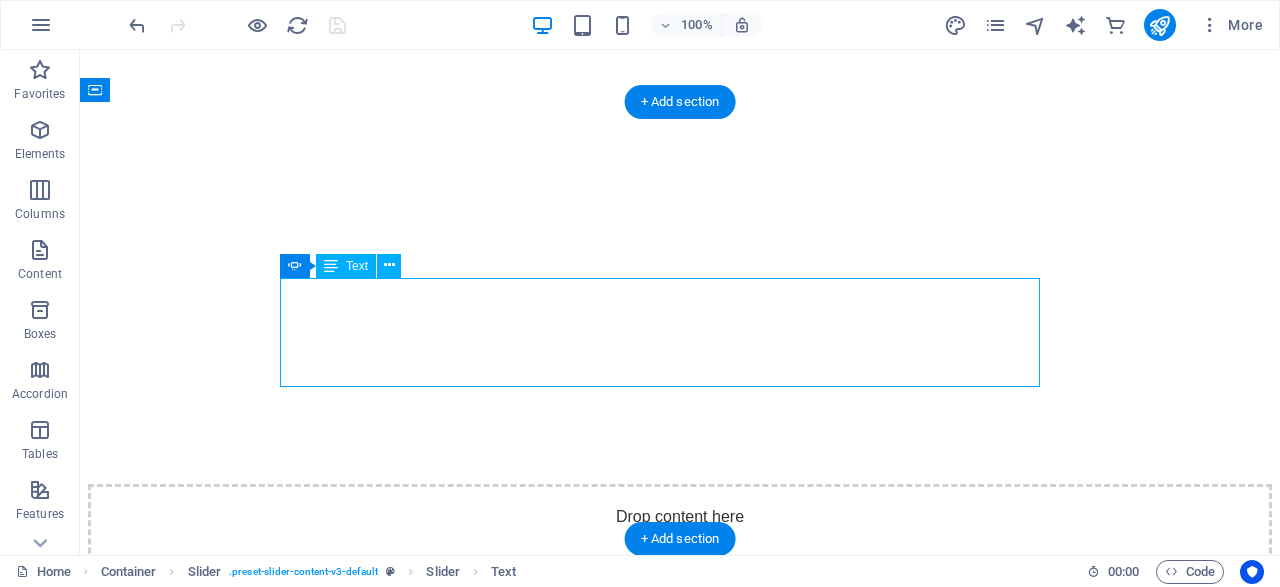 click on "Lorem ipsum dolor sit amet, consectetur adipisicing elit. Id, ipsum, quibusdam, temporibus harum culpa unde voluptatem possimus qui molestiae expedita ad aut necessitatibus vel incidunt placeat velit soluta a consectetur laborum illum nobis distinctio nisi facilis! Officiis, illum, aut, quasi dolorem laudantium fuga porro amet provident voluptatibus dicta mollitia neque!" at bounding box center (-356, 947) 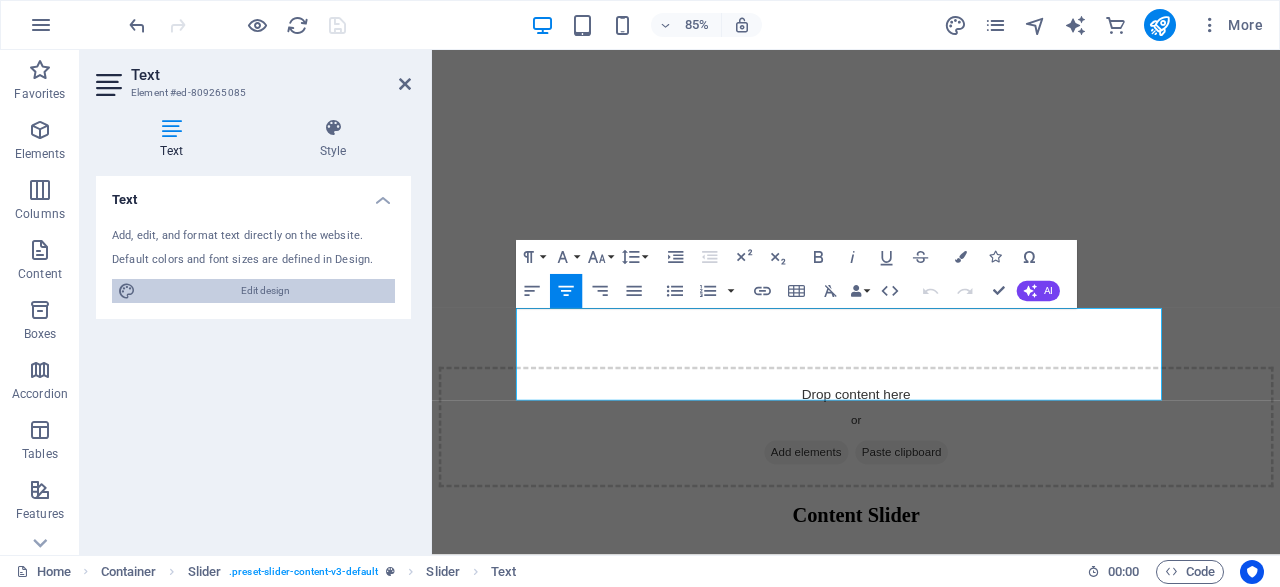 click on "Edit design" at bounding box center (265, 291) 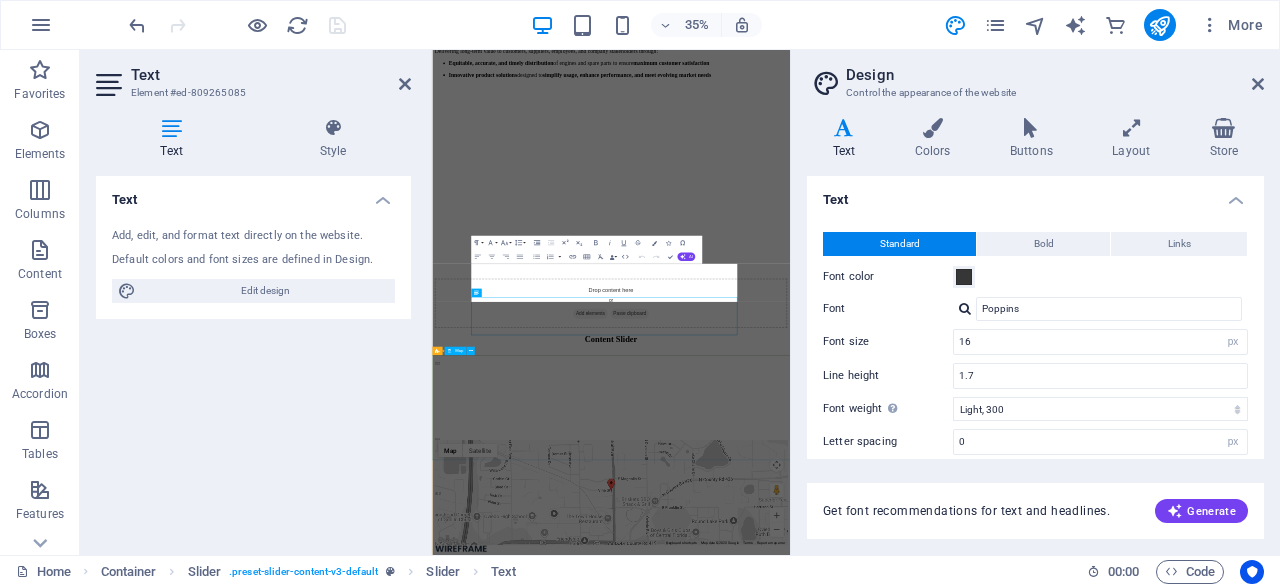 scroll, scrollTop: 1663, scrollLeft: 0, axis: vertical 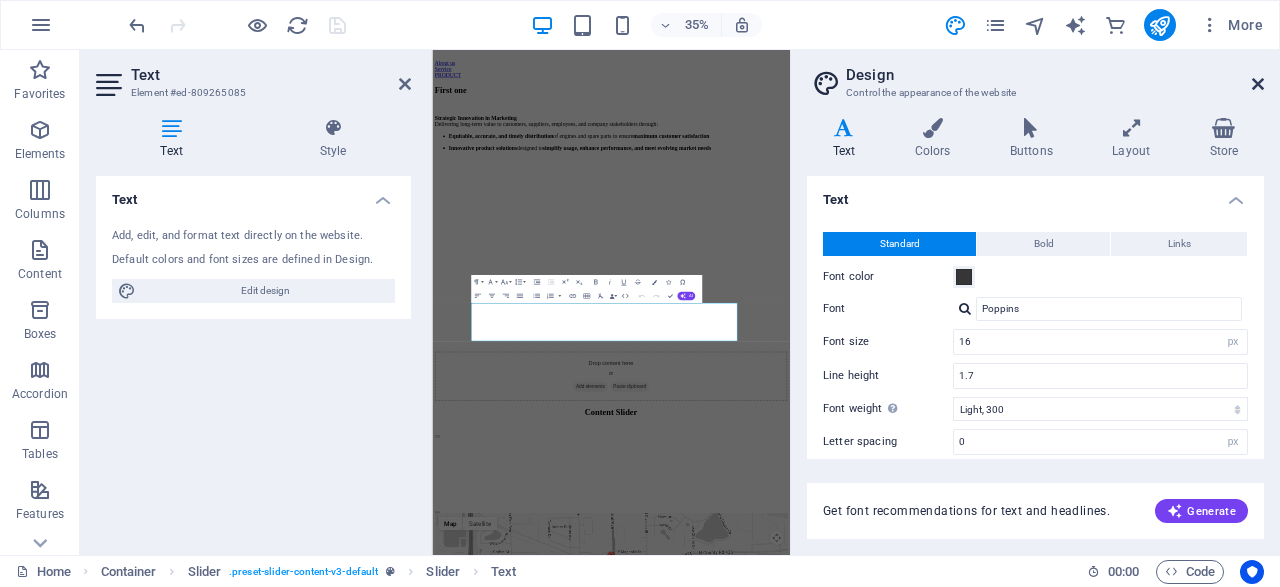 drag, startPoint x: 1262, startPoint y: 77, endPoint x: 941, endPoint y: 34, distance: 323.86725 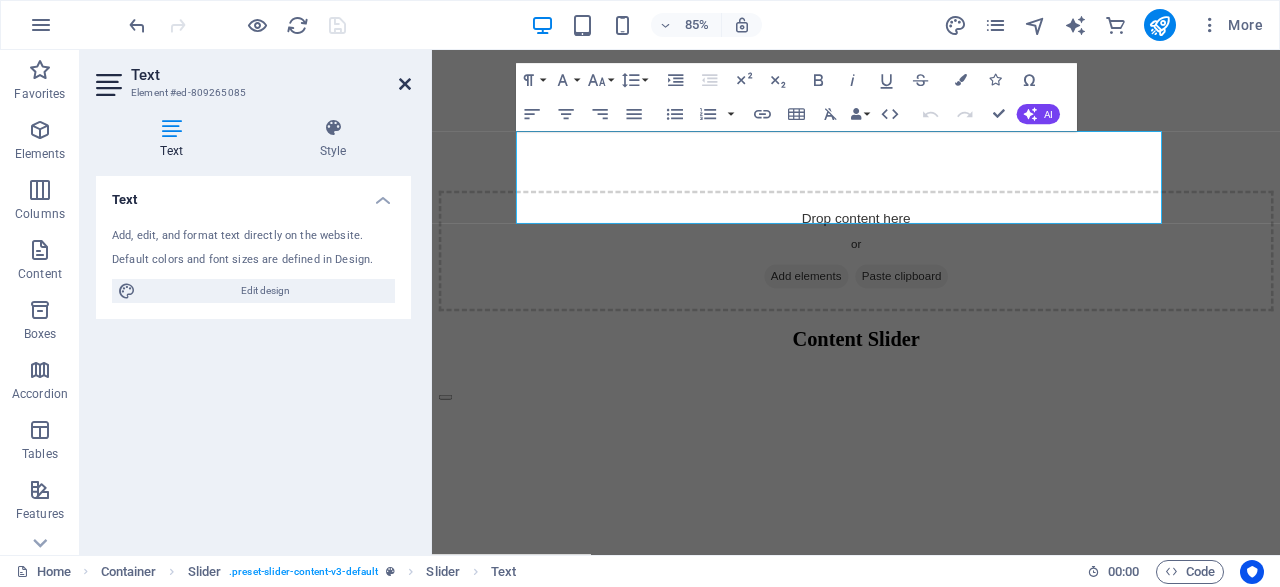 click at bounding box center (405, 84) 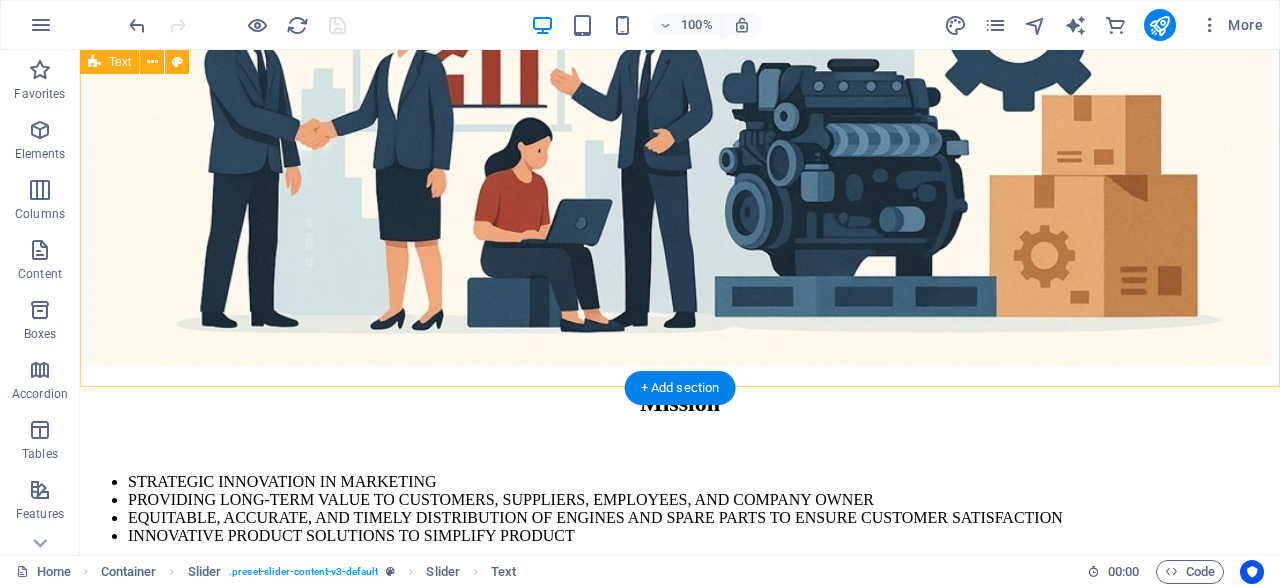 scroll, scrollTop: 443, scrollLeft: 0, axis: vertical 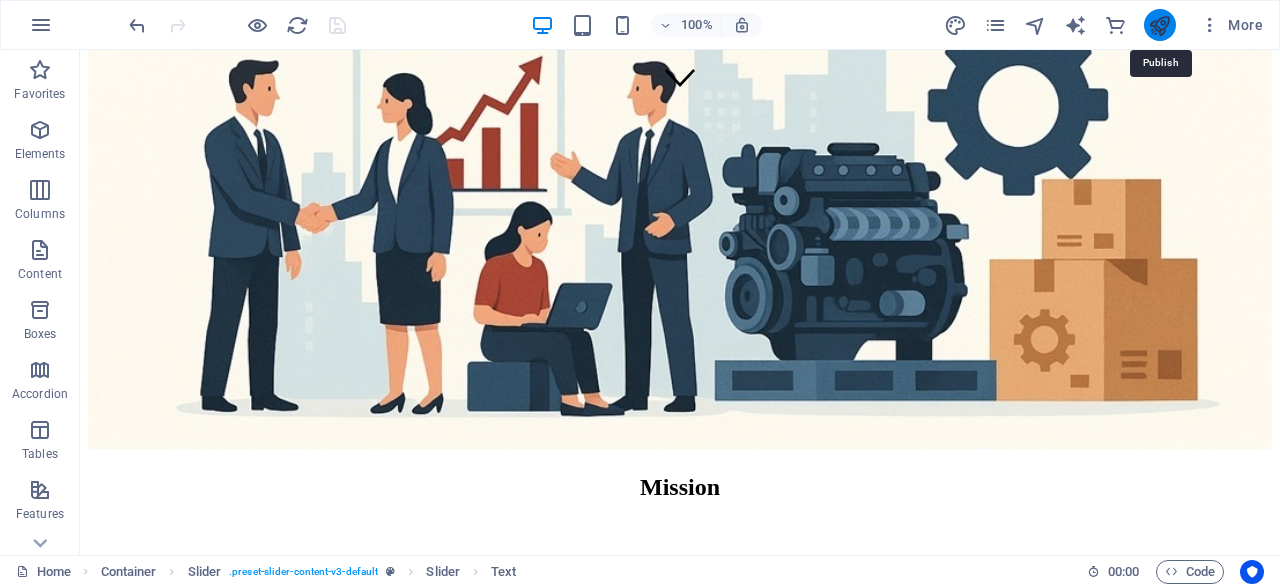 click at bounding box center [1159, 25] 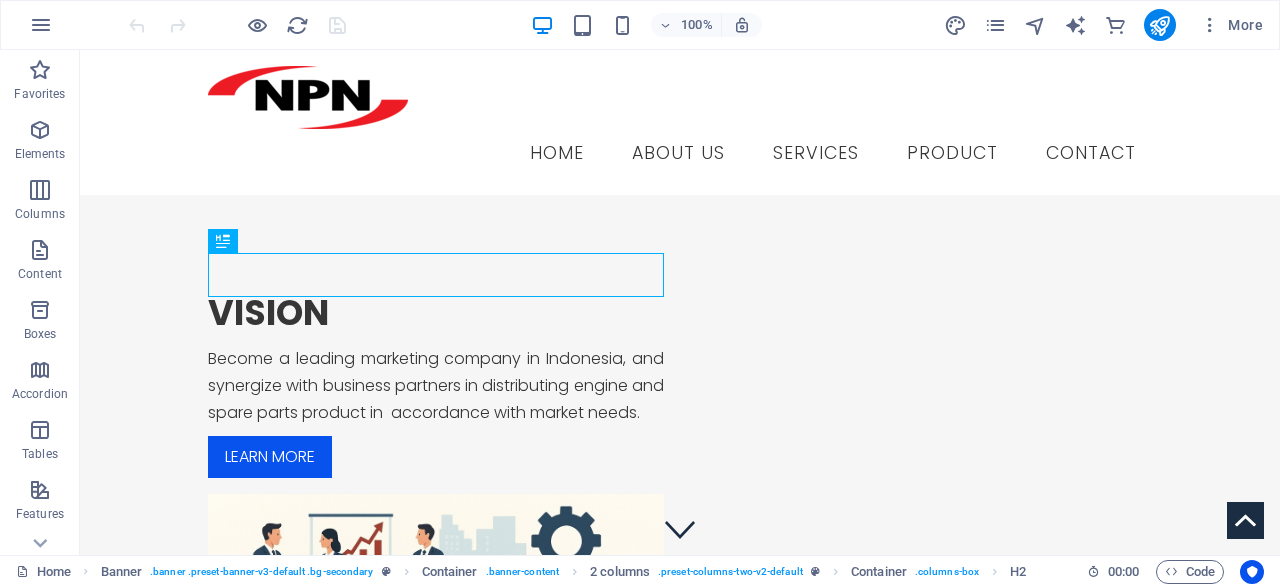 scroll, scrollTop: 0, scrollLeft: 0, axis: both 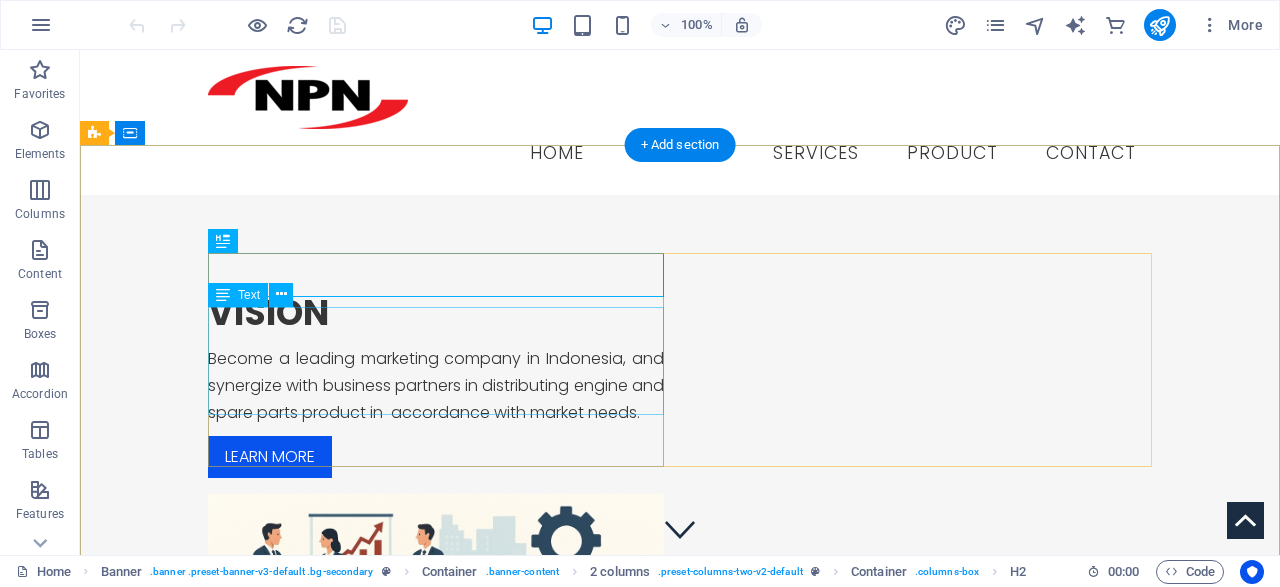 click on "Become a leading marketing company in Indonesia, and synergize with business partners in distributing engine and spare parts product in  accordance with market needs." at bounding box center (436, 386) 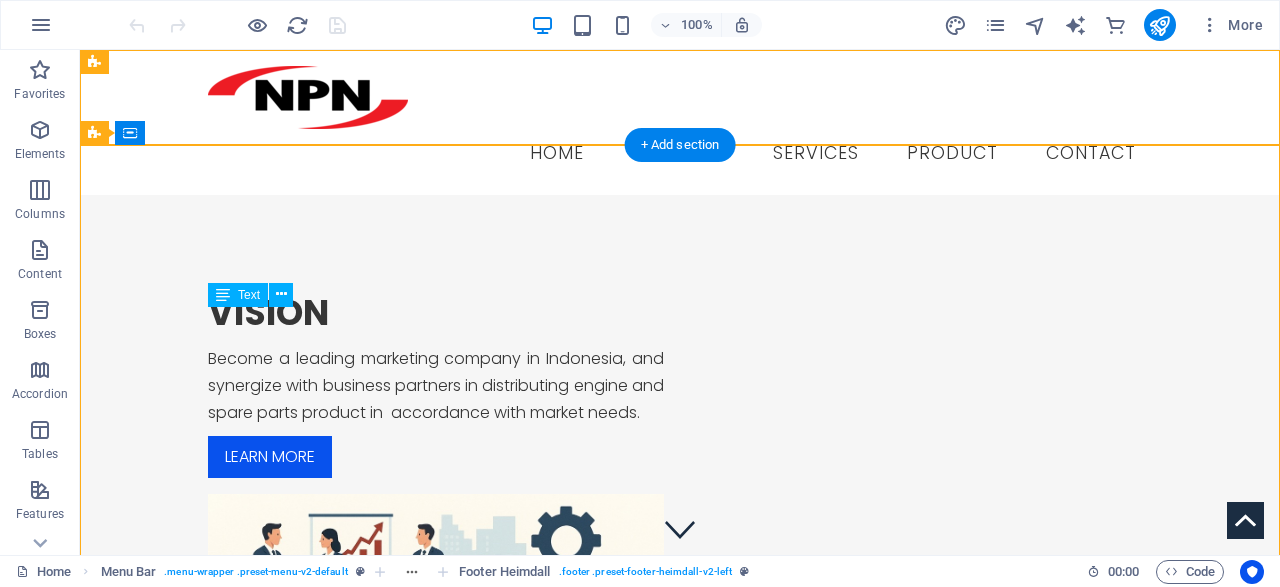 click on "Become a leading marketing company in Indonesia, and synergize with business partners in distributing engine and spare parts product in  accordance with market needs." at bounding box center [436, 386] 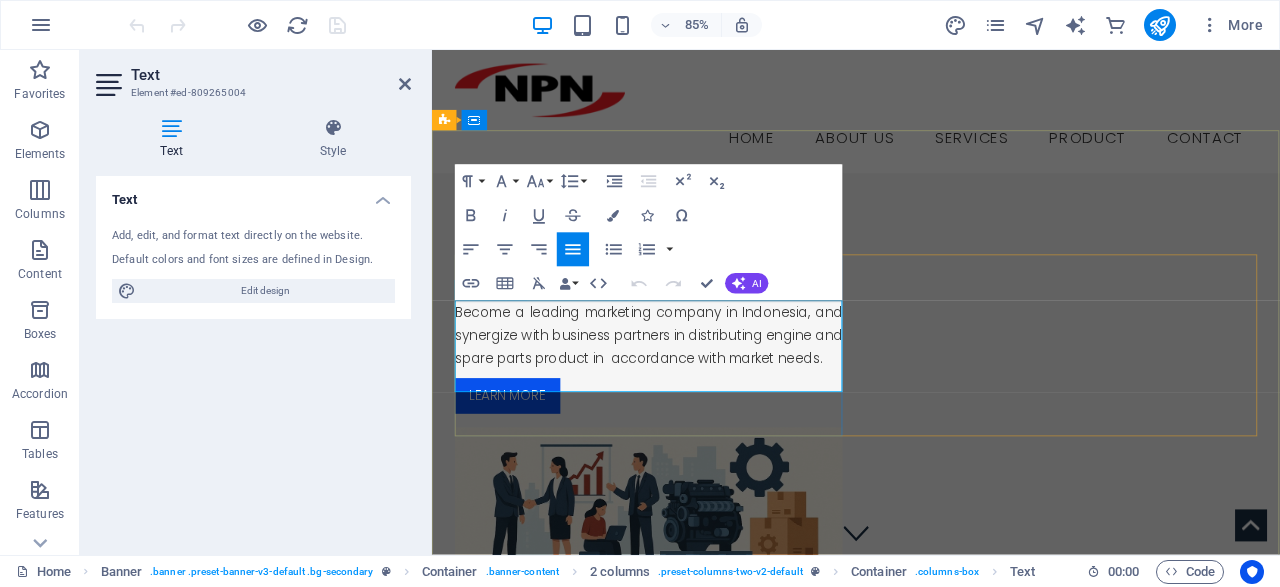 click on "Become a leading marketing company in Indonesia, and synergize with business partners in distributing engine and spare parts product in  accordance with market needs." at bounding box center (687, 386) 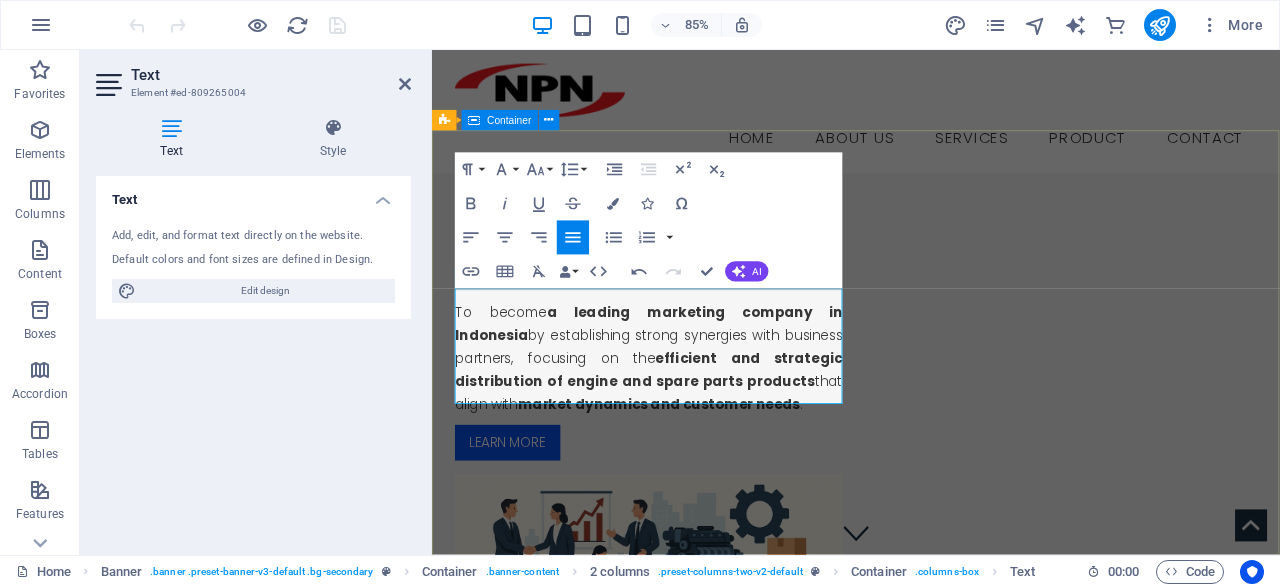 click on "VISION To become  a leading marketing company in Indonesia  by establishing strong synergies with business partners, focusing on the  efficient and strategic distribution of engine and spare parts products  that align with  market dynamics and customer needs . Learn more" at bounding box center [931, 509] 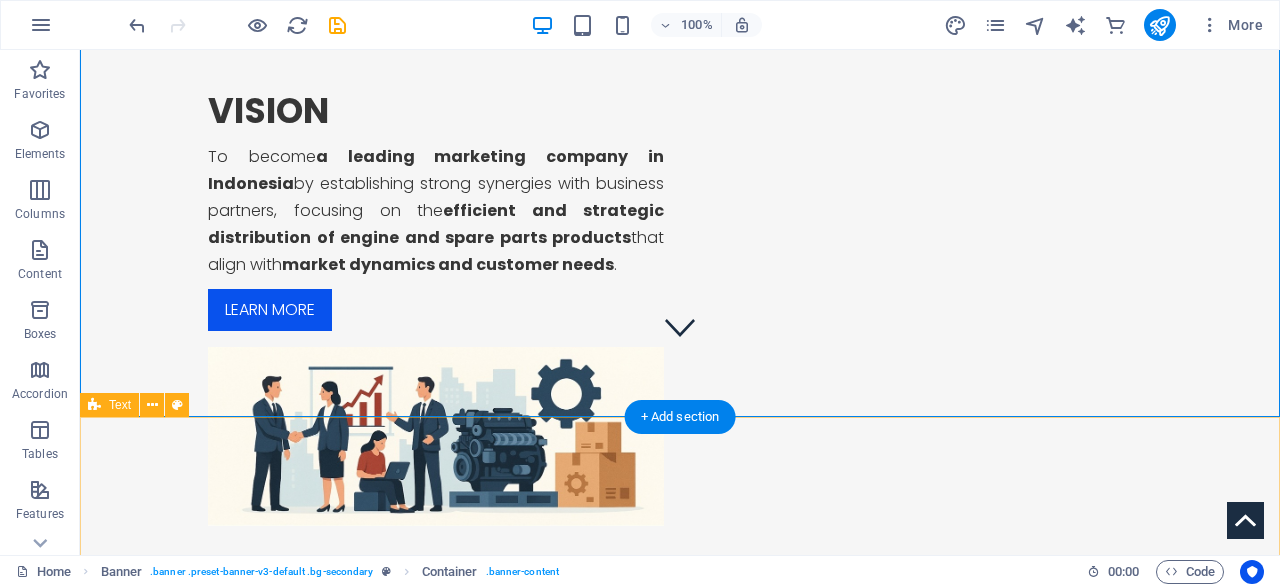 scroll, scrollTop: 208, scrollLeft: 0, axis: vertical 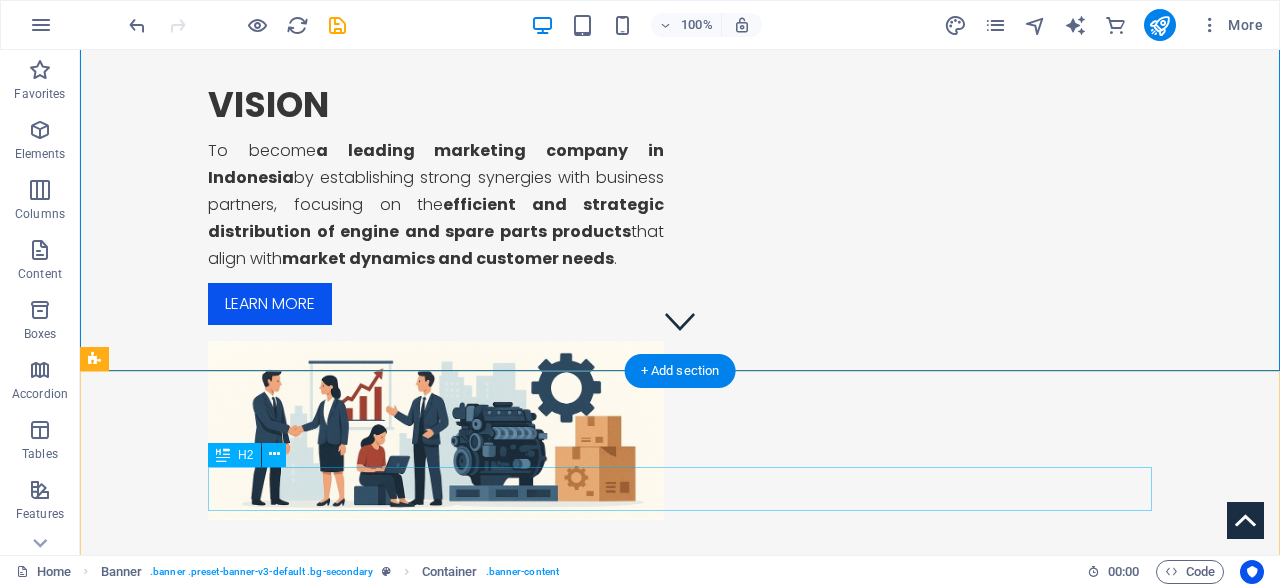 click on "Mission" at bounding box center (680, 734) 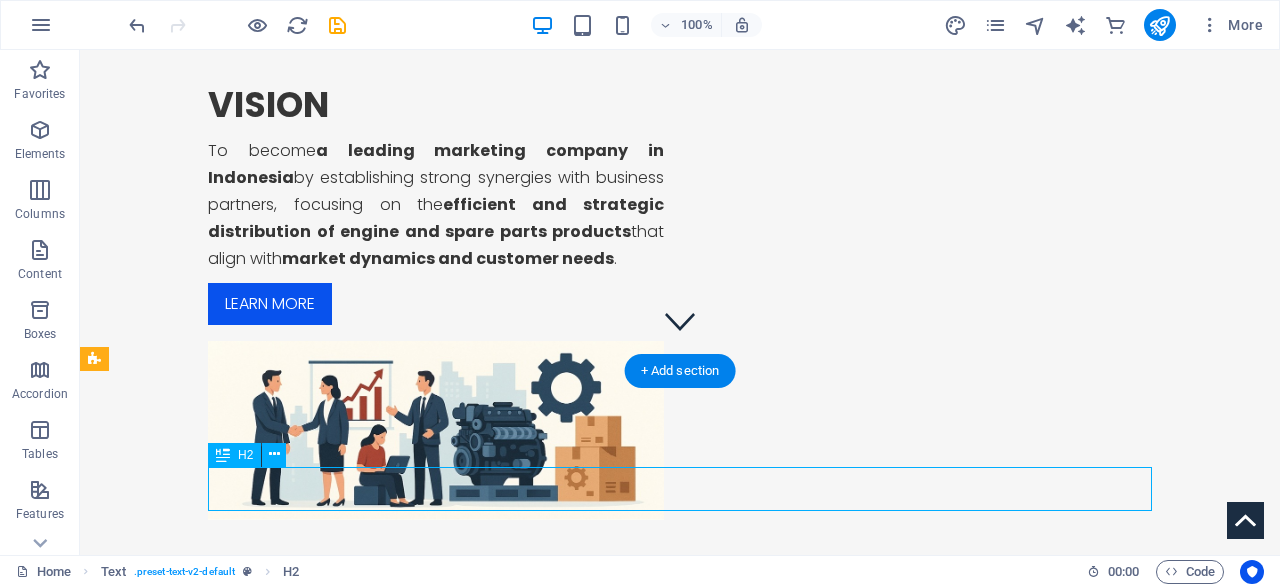 click on "Mission" at bounding box center [680, 734] 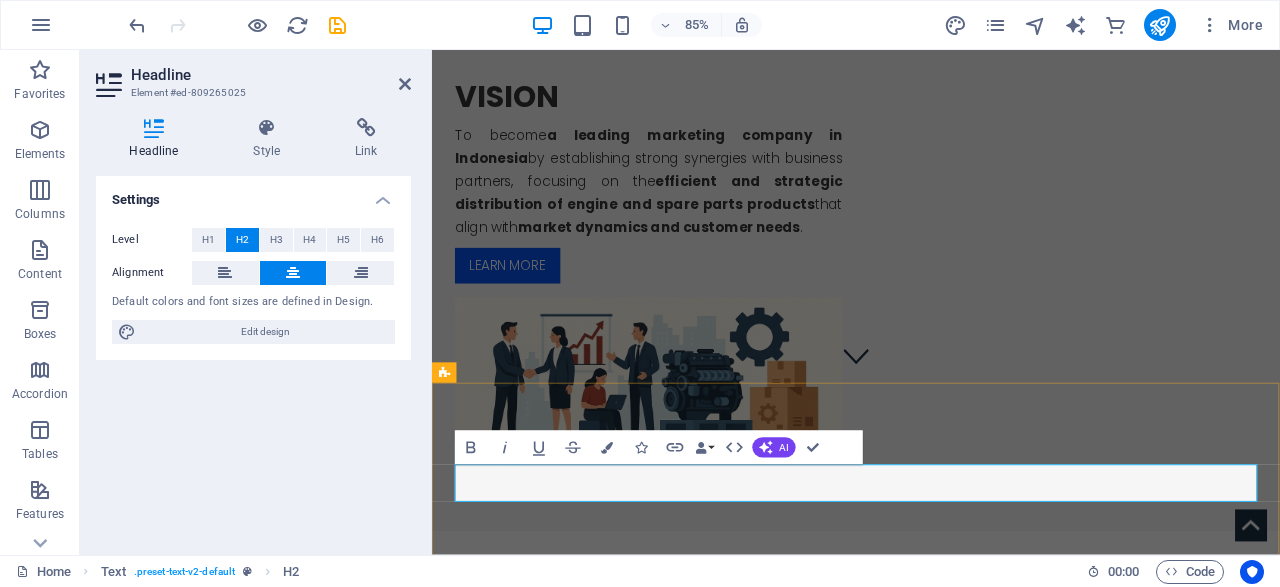 type 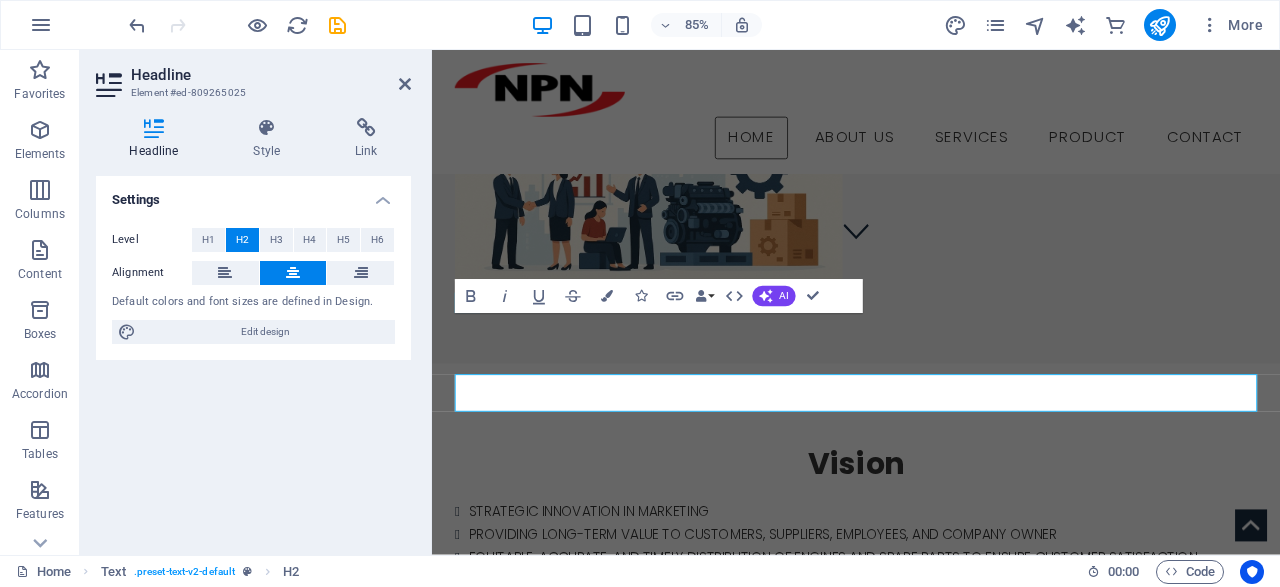 scroll, scrollTop: 312, scrollLeft: 0, axis: vertical 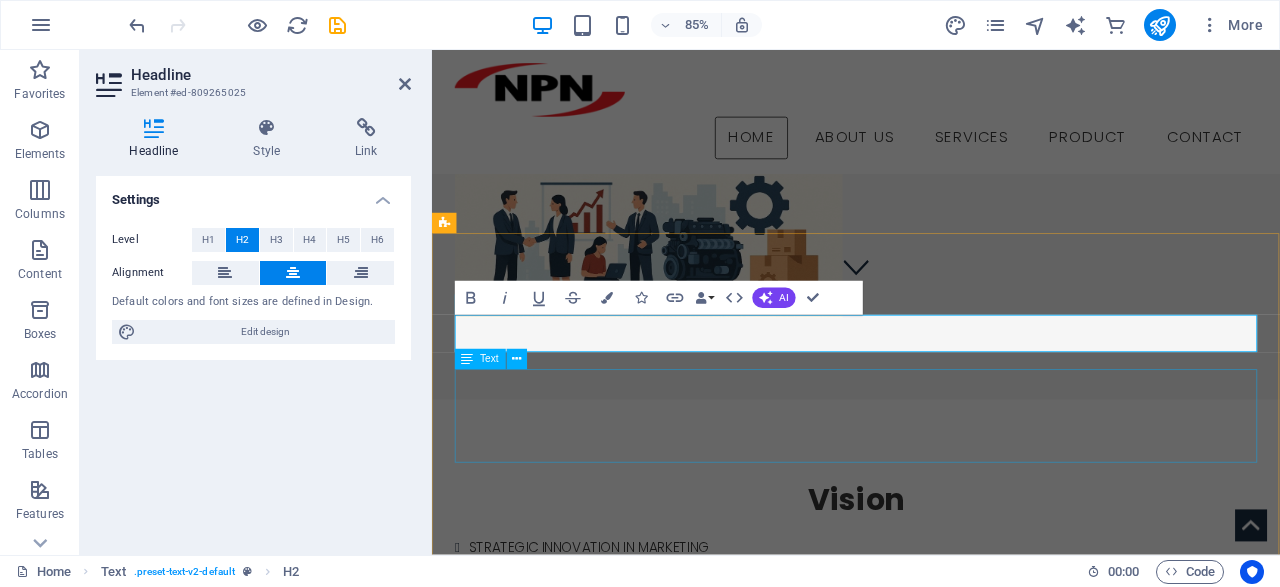 click on "STRATEGIC INNOVATION IN MARKETING PROVIDING LONG-TERM VALUE TO CUSTOMERS, SUPPLIERS, EMPLOYEES, AND COMPANY OWNER EQUITABLE, ACCURATE, AND TIMELY DISTRIBUTION OF ENGINES AND SPARE PARTS TO ENSURE CUSTOMER SATISFACTION INNOVATIVE PRODUCT SOLUTIONS TO SIMPLIFY PRODUCT" at bounding box center (931, 676) 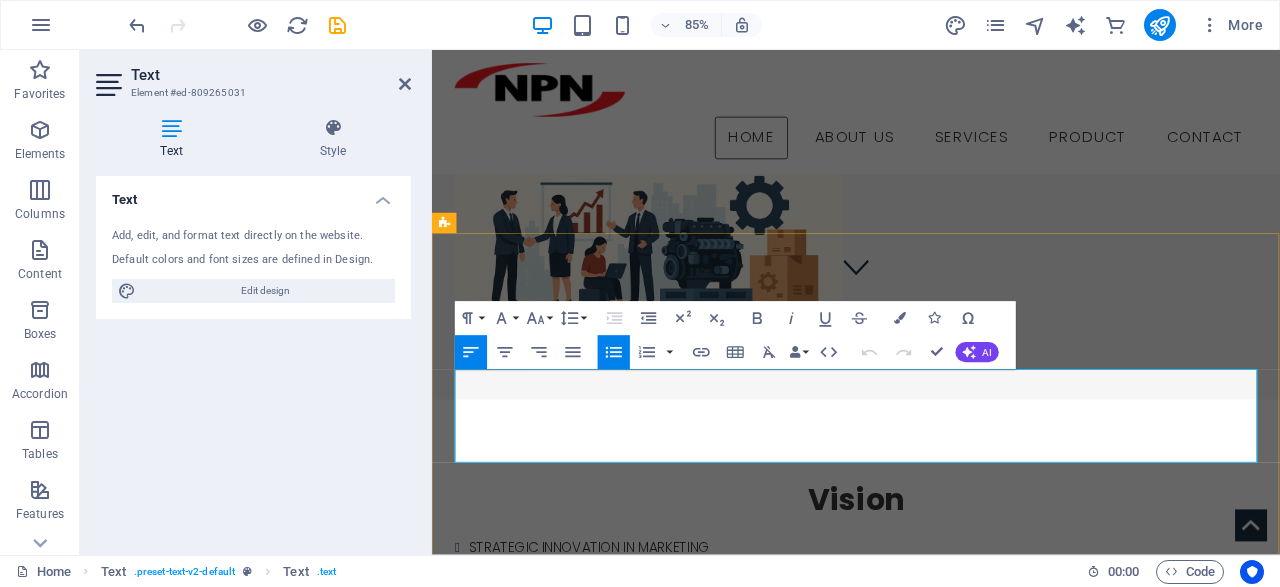 click on "EQUITABLE, ACCURATE, AND TIMELY DISTRIBUTION OF ENGINES AND SPARE PARTS TO ENSURE CUSTOMER SATISFACTION" at bounding box center (939, 690) 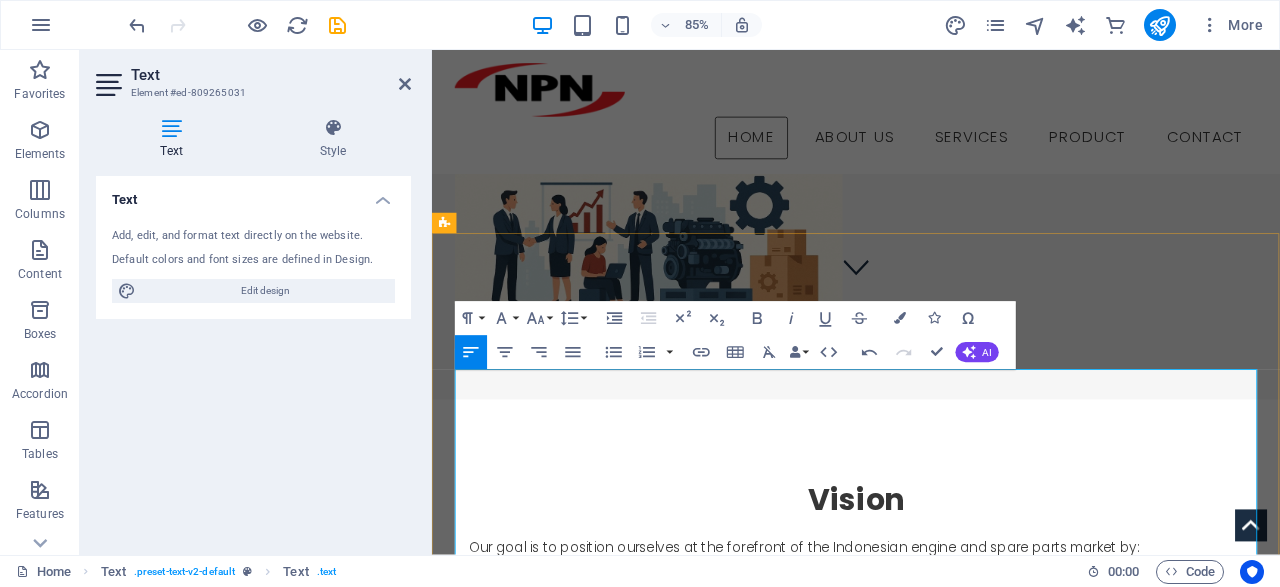 click on "Building strategic partnerships  with distributors, retailers, and key stakeholders across the country to ensure wide and effective market coverage." at bounding box center (939, 691) 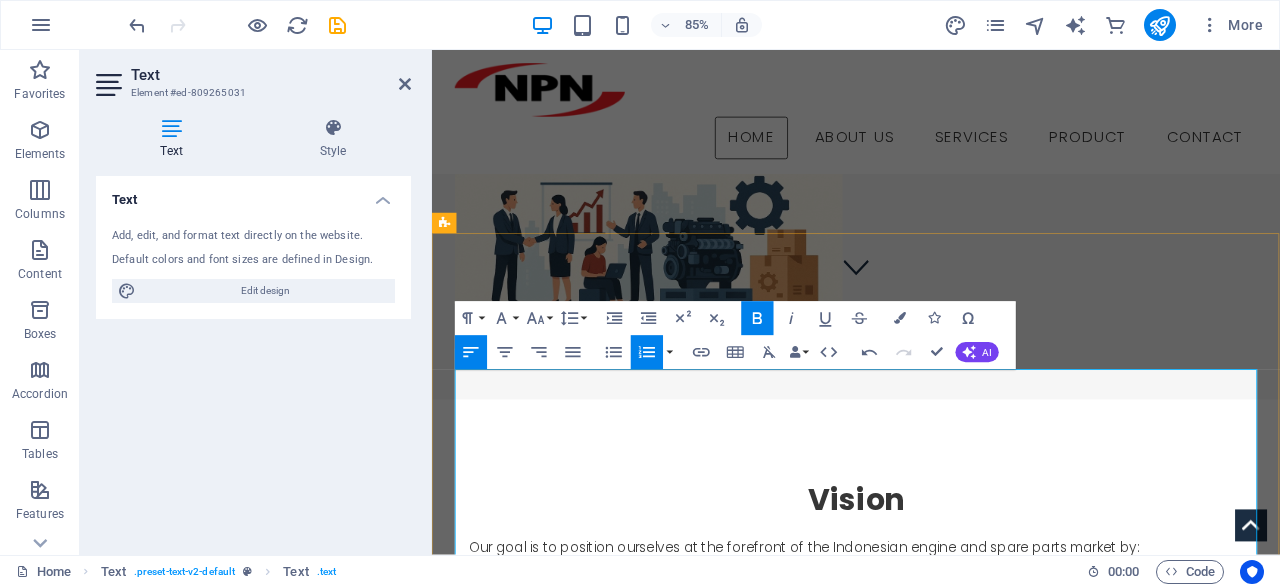 click on "Building strategic partnerships  with distributors, retailers, and key stakeholders across the country to ensure wide and effective market coverage." at bounding box center (939, 691) 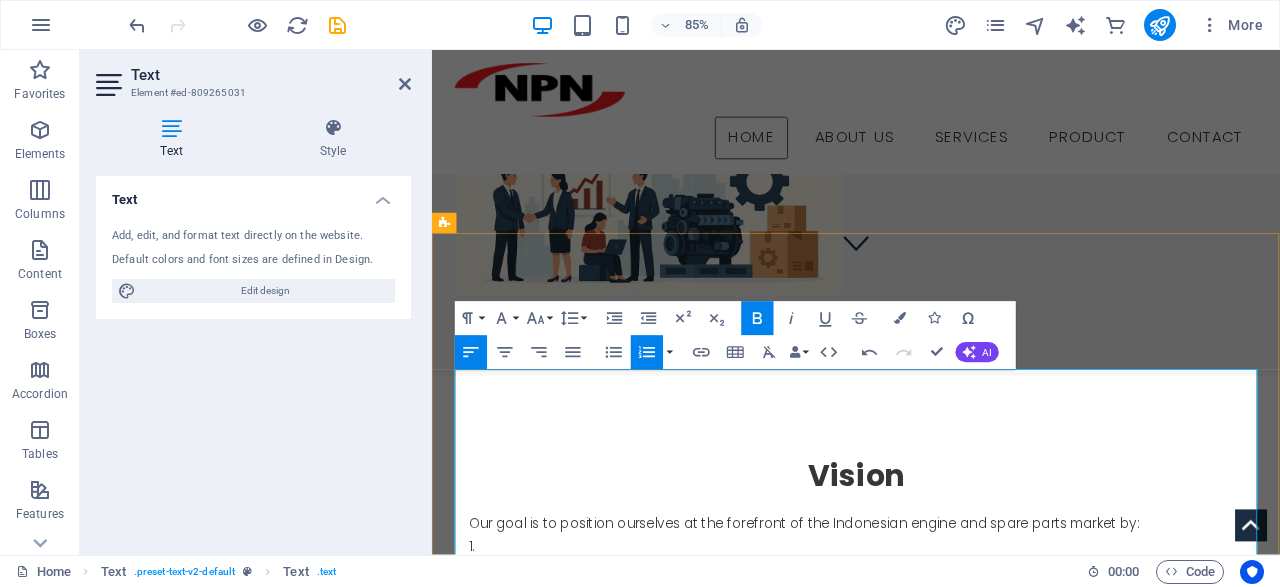 scroll, scrollTop: 415, scrollLeft: 0, axis: vertical 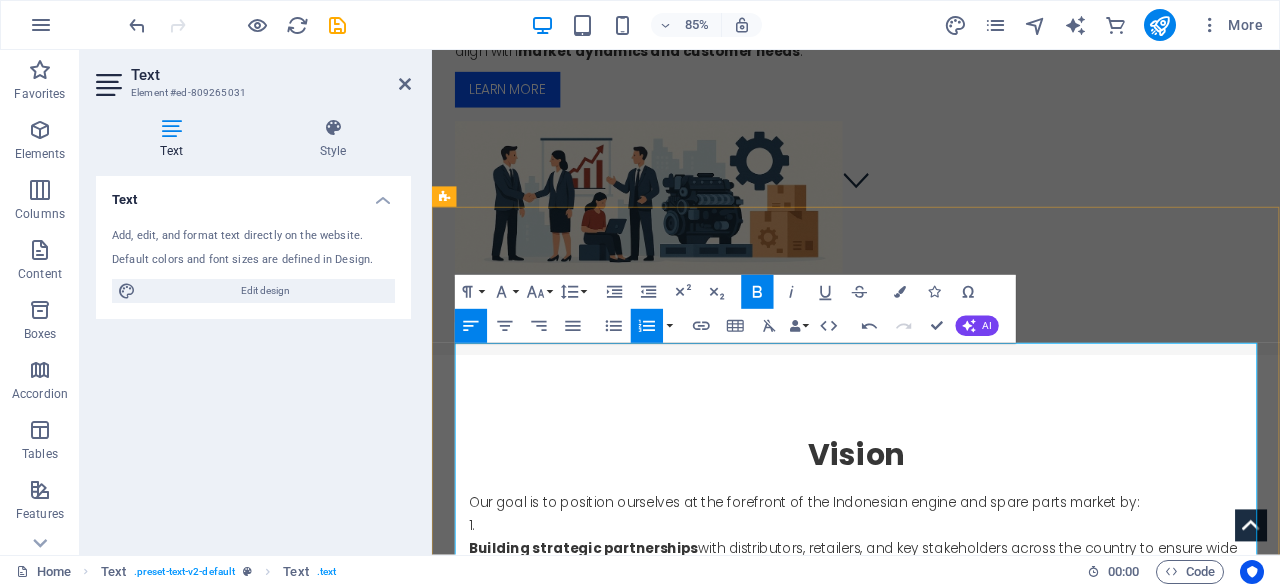 click on "Building strategic partnerships" at bounding box center [610, 636] 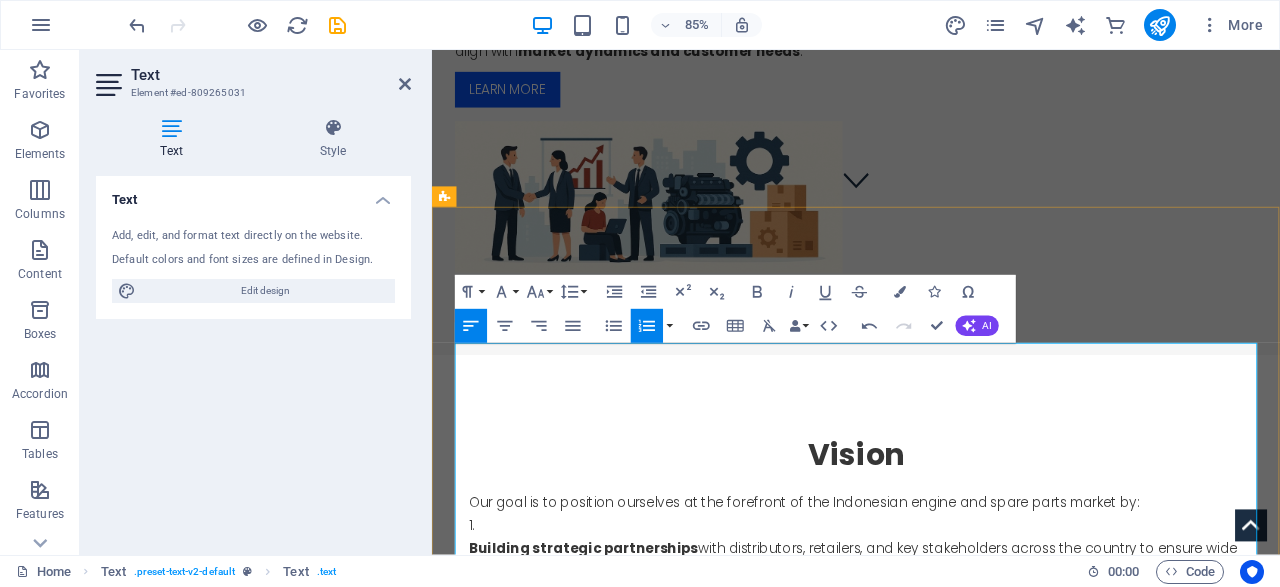 click on "Building strategic partnerships  with distributors, retailers, and key stakeholders across the country to ensure wide and effective market coverage." at bounding box center [939, 637] 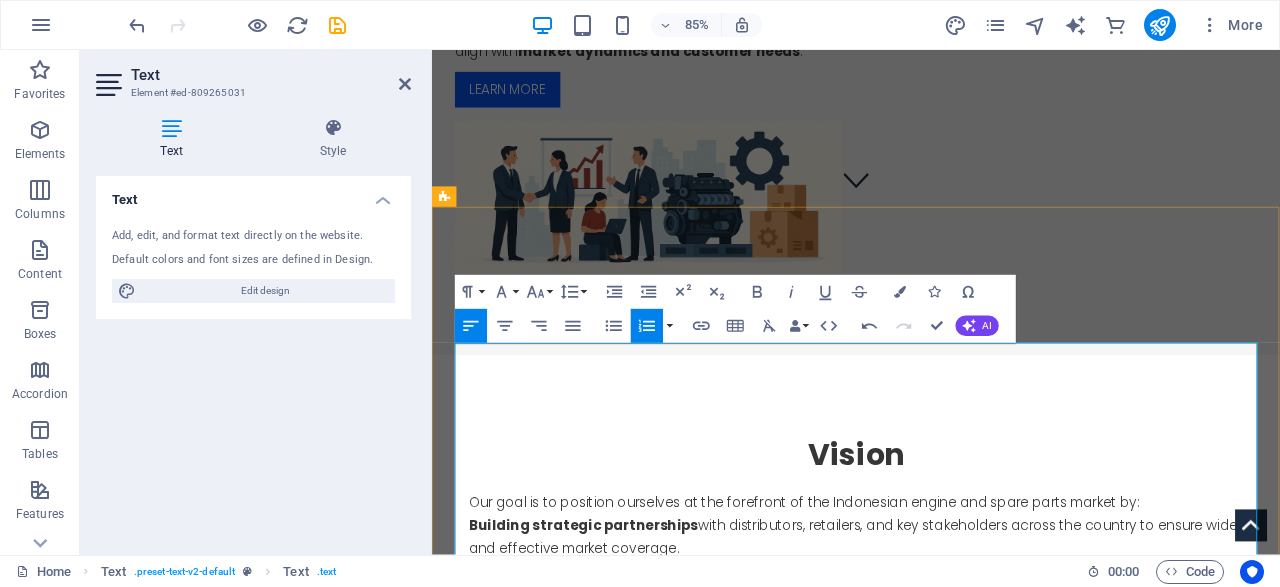 click on "Understanding and responding to market demands  through data-driven insights, enabling us to offer the right products at the right time." at bounding box center [939, 692] 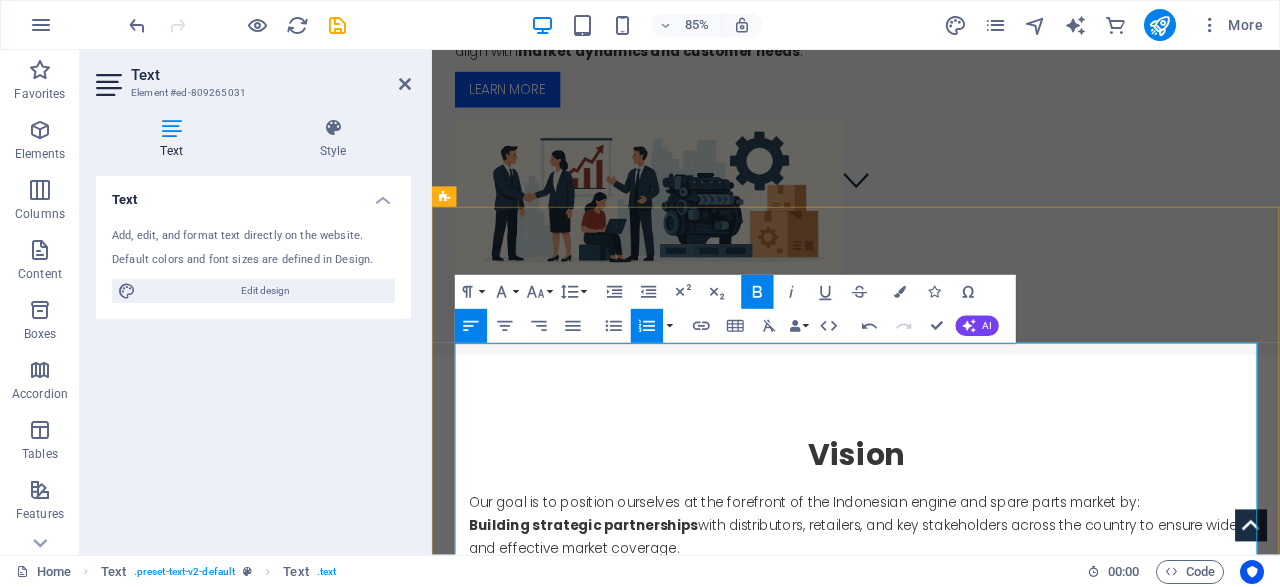 click on "Enhancing supply chain efficiency , ensuring timely availability of high-quality engine and spare parts products to all regions in Indonesia." at bounding box center (939, 746) 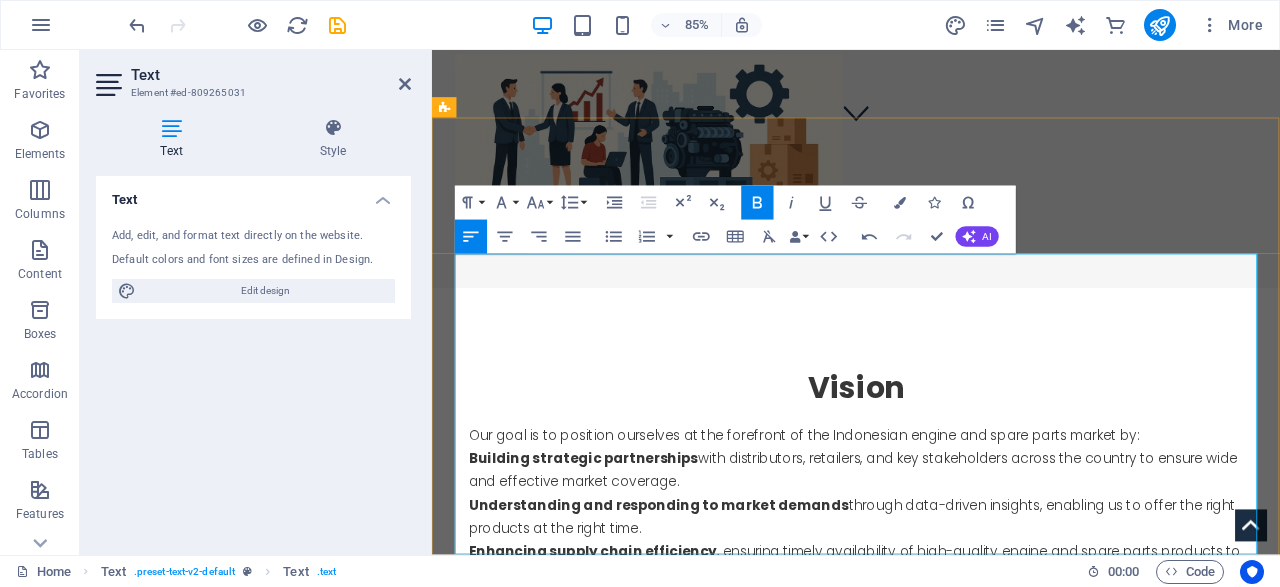 scroll, scrollTop: 520, scrollLeft: 0, axis: vertical 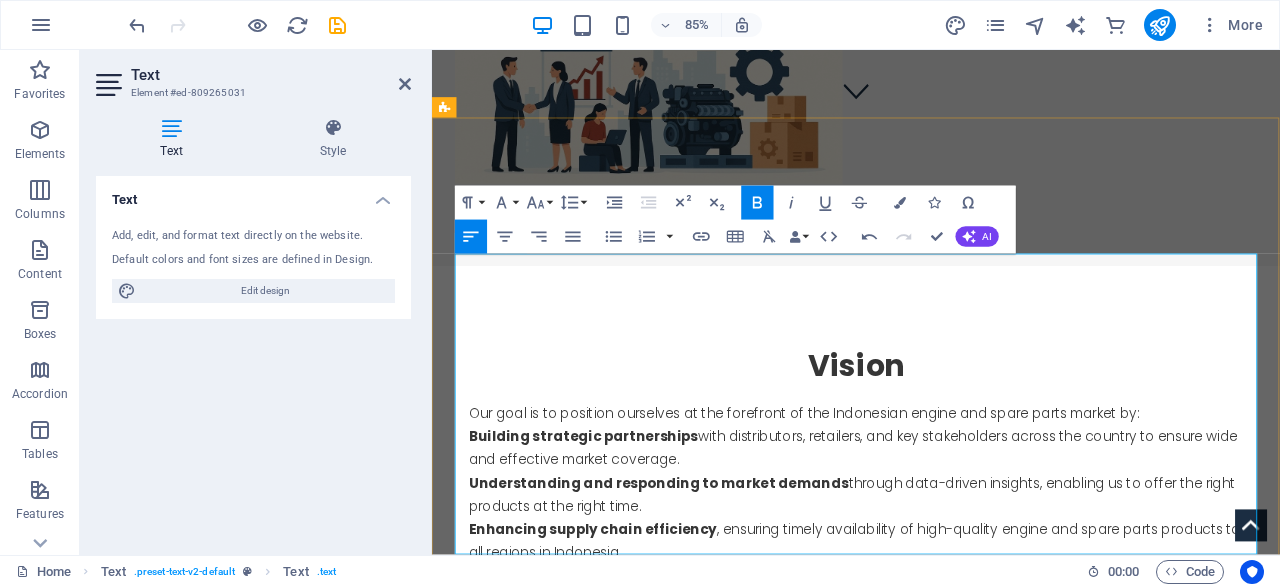 click on "Providing marketing support and value-added services" at bounding box center (714, 694) 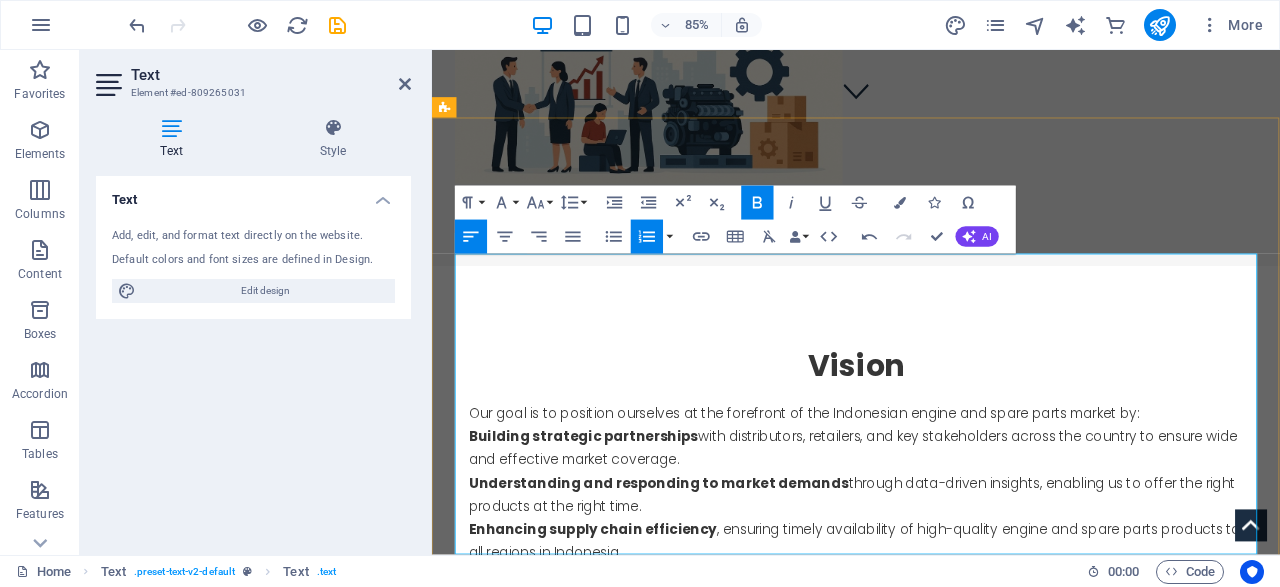 click on "Providing marketing support and value-added services" at bounding box center [714, 694] 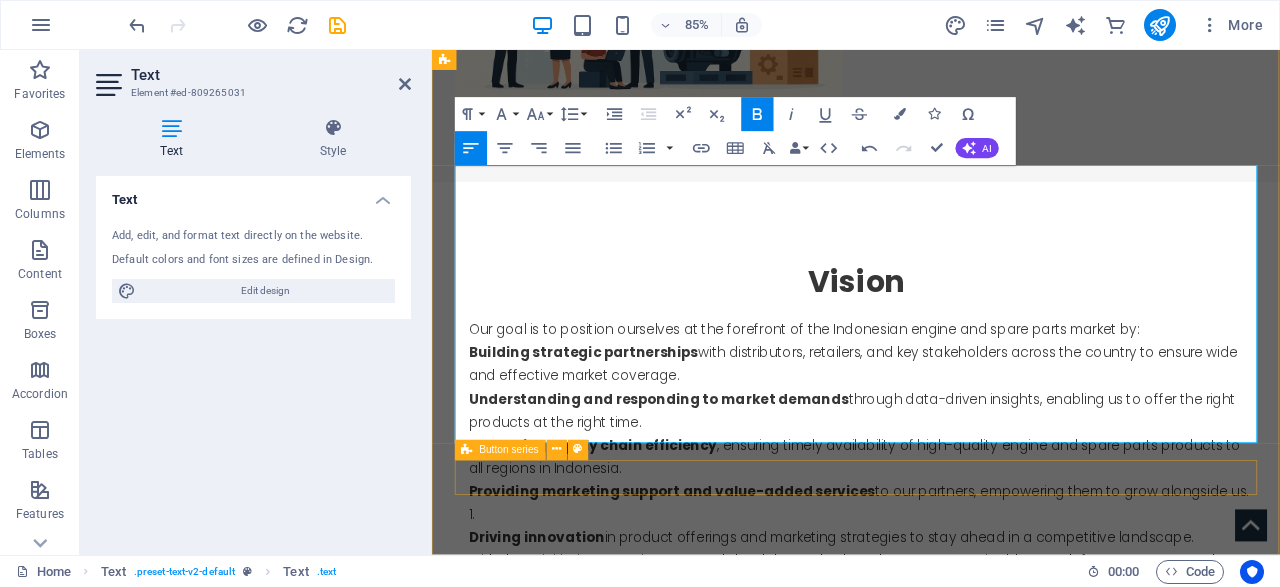 scroll, scrollTop: 623, scrollLeft: 0, axis: vertical 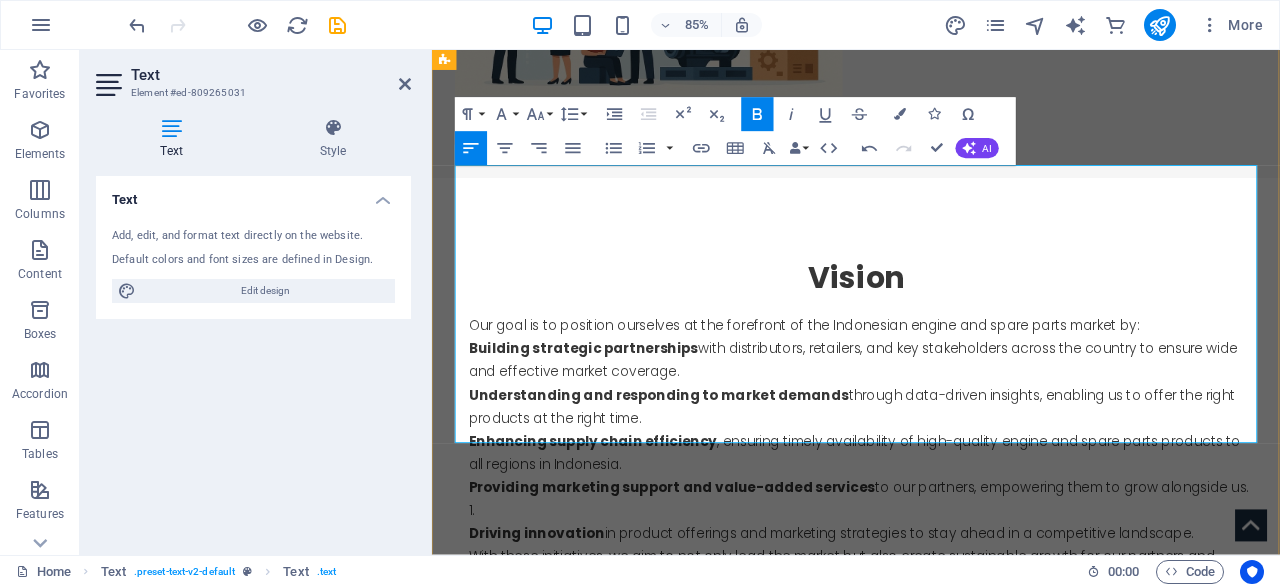 click on "Driving innovation" at bounding box center [555, 619] 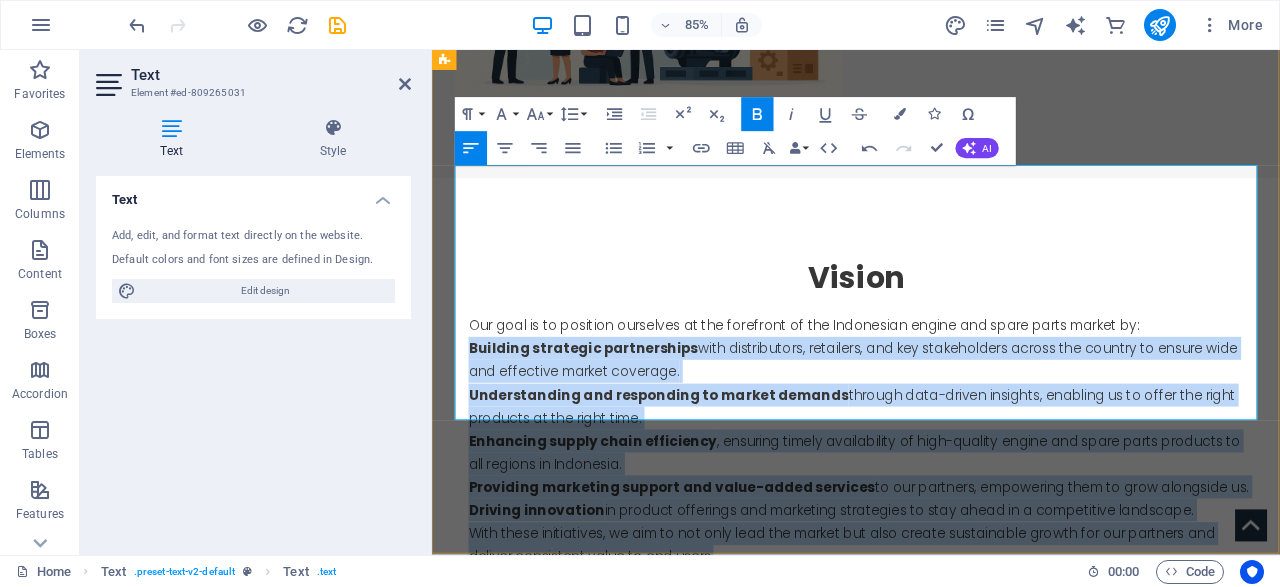 drag, startPoint x: 780, startPoint y: 477, endPoint x: 461, endPoint y: 223, distance: 407.77078 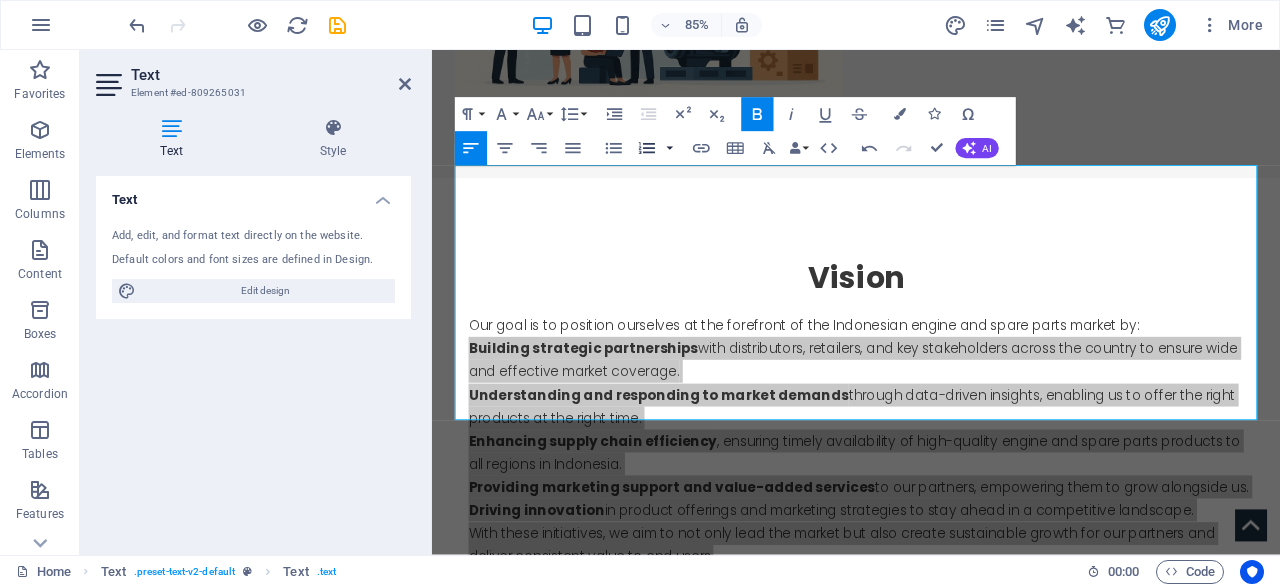 click at bounding box center (670, 149) 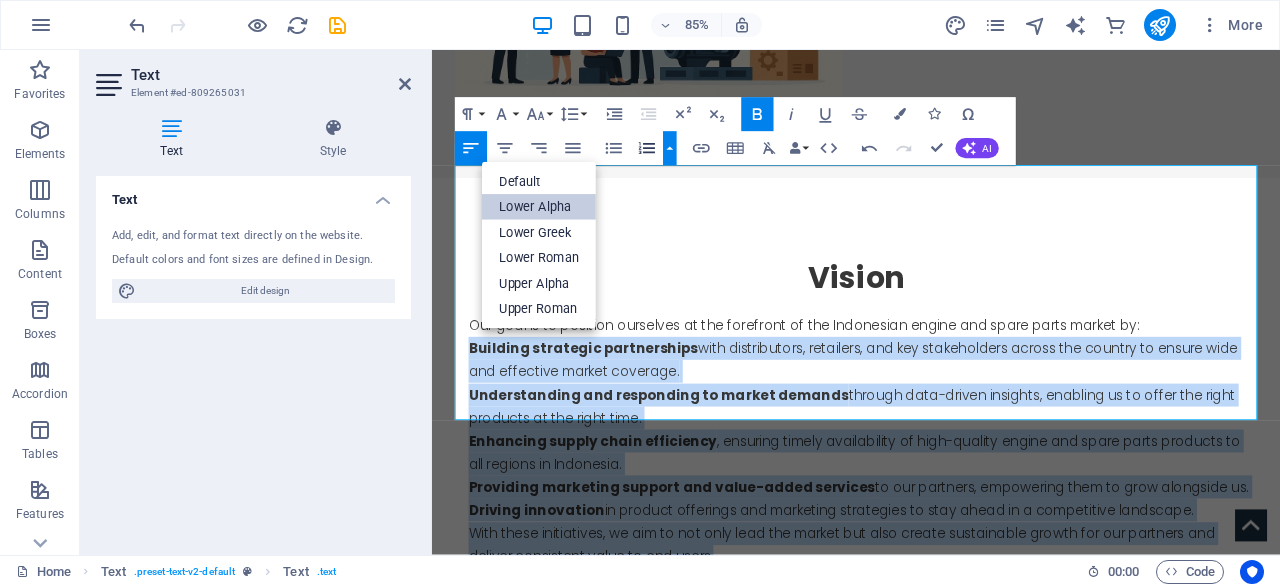 click on "Lower Alpha" at bounding box center [539, 208] 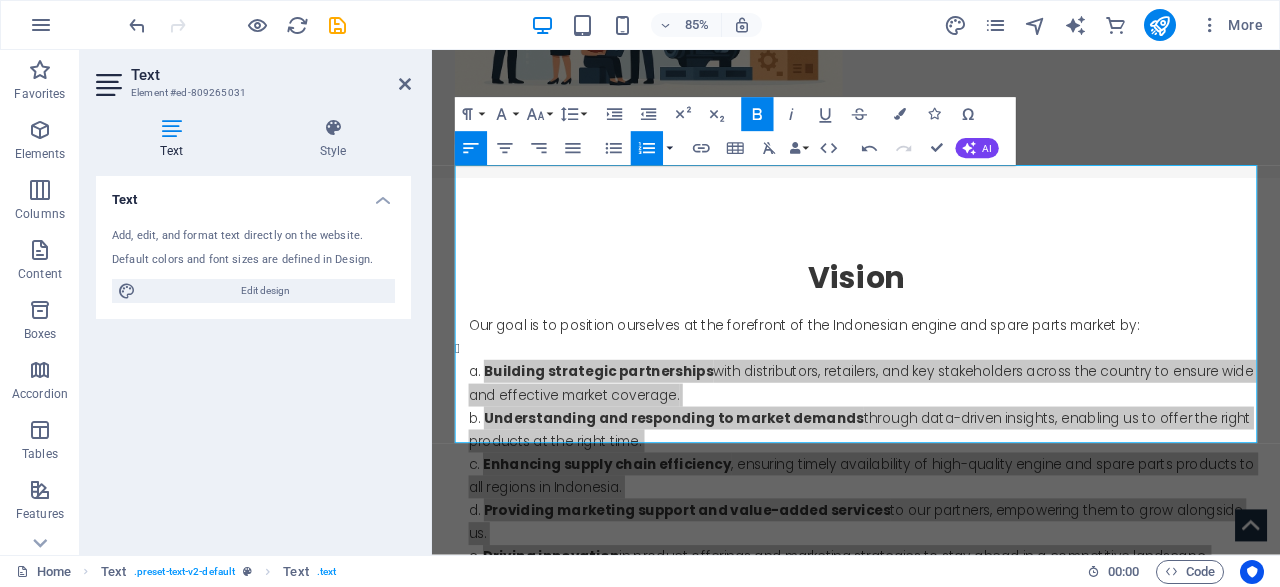 click at bounding box center (670, 149) 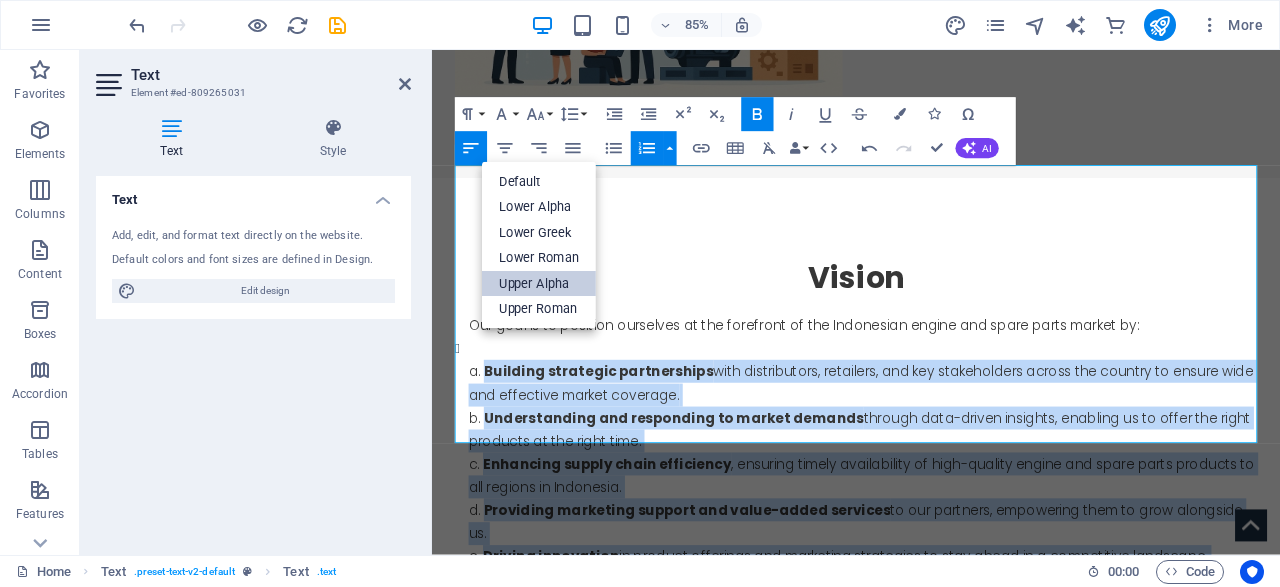 click on "Upper Alpha" at bounding box center (539, 284) 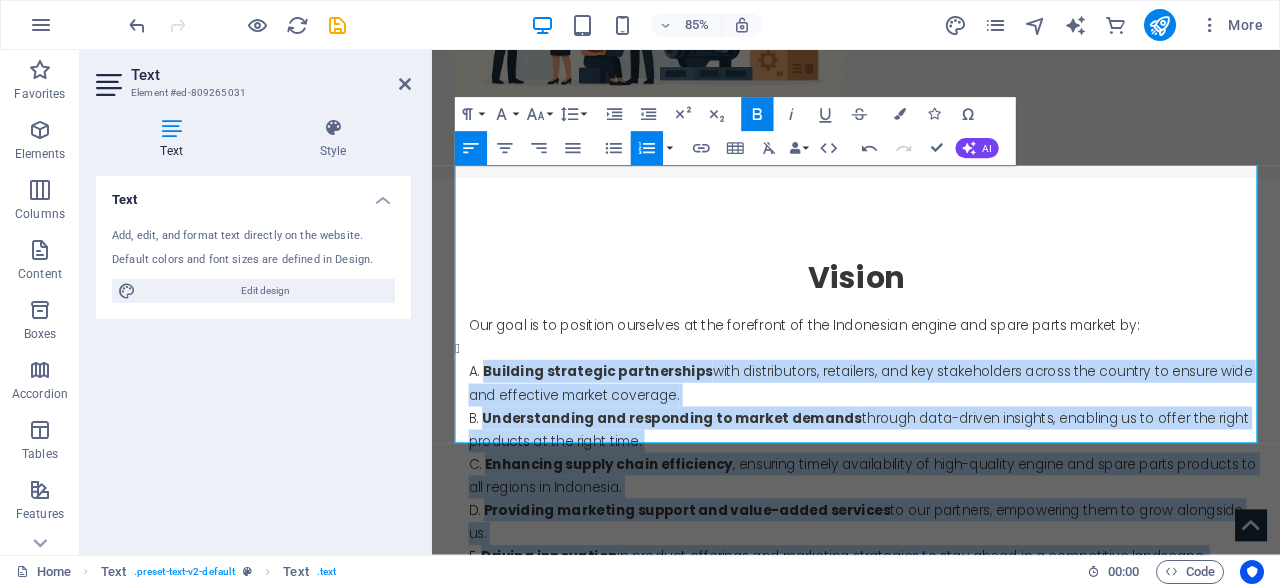 click 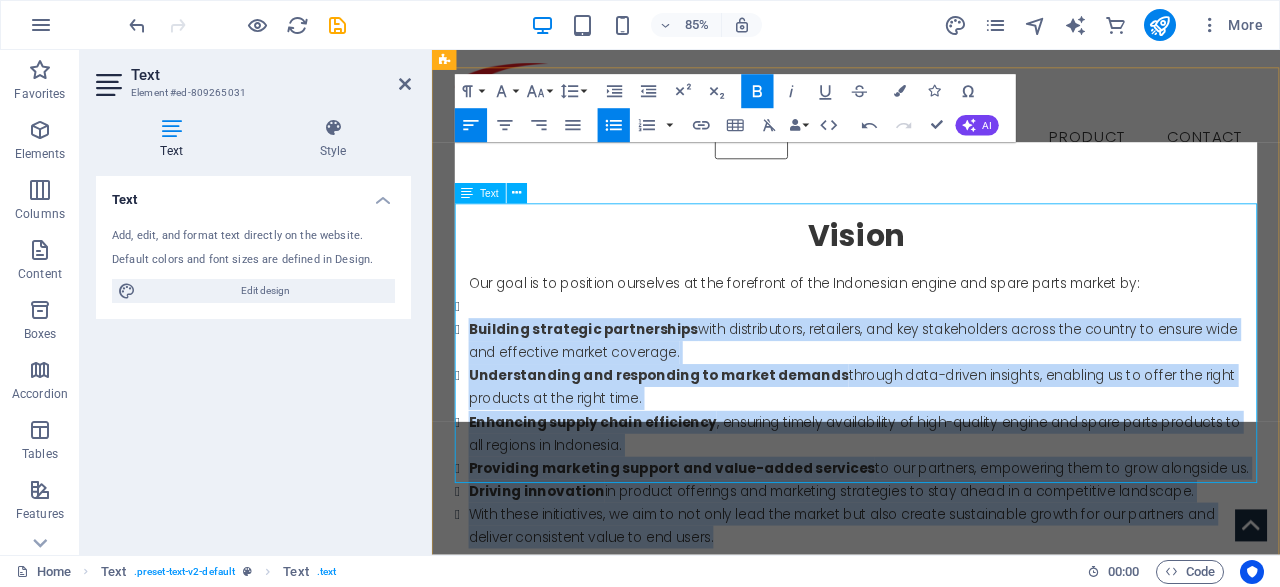 scroll, scrollTop: 520, scrollLeft: 0, axis: vertical 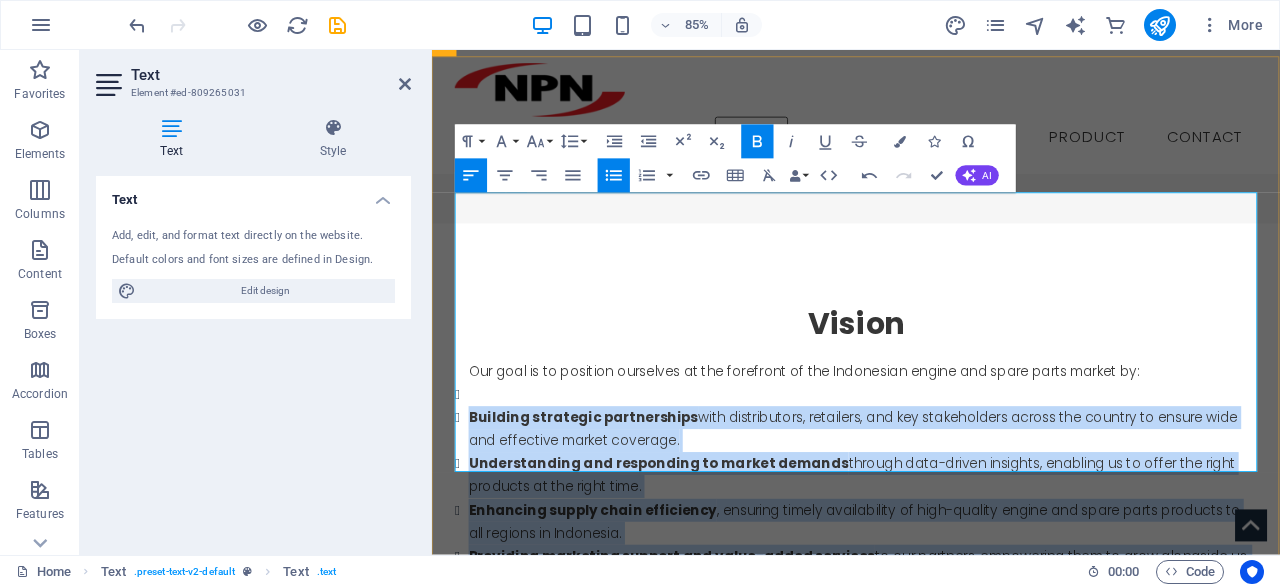click on "Understanding and responding to market demands" at bounding box center [698, 536] 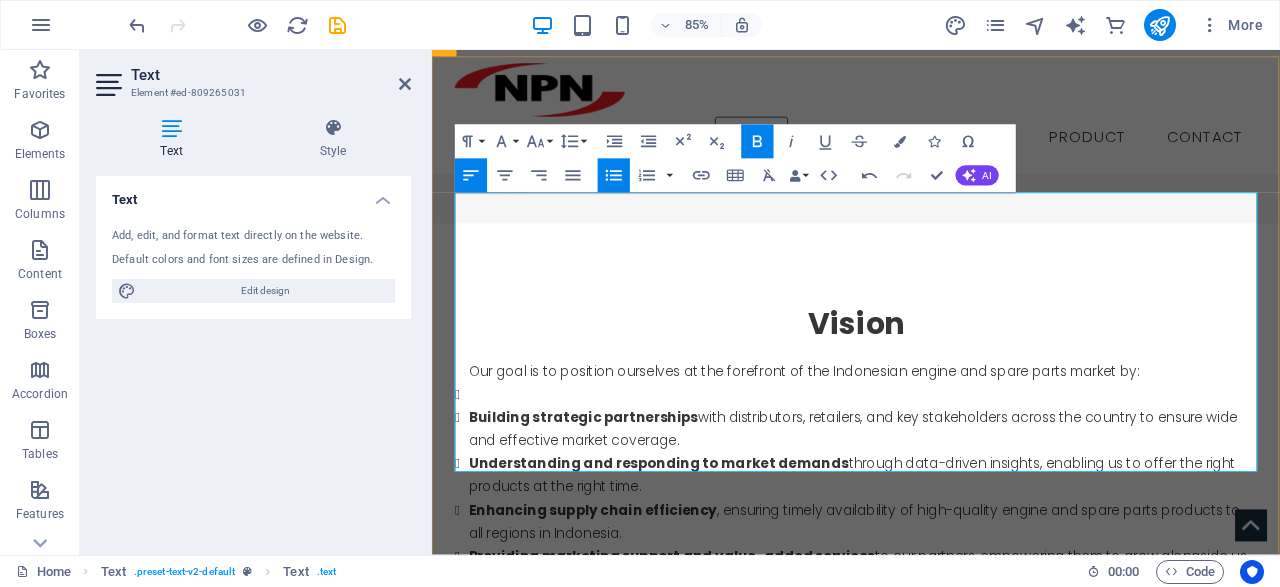 click on "Building strategic partnerships" at bounding box center [610, 482] 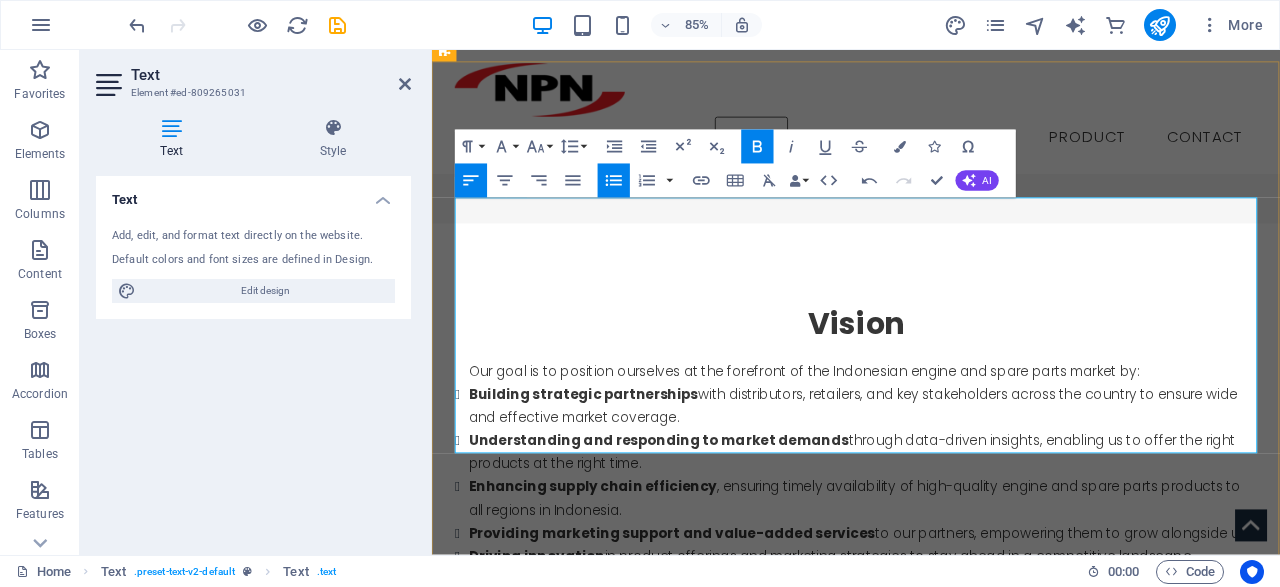 scroll, scrollTop: 415, scrollLeft: 0, axis: vertical 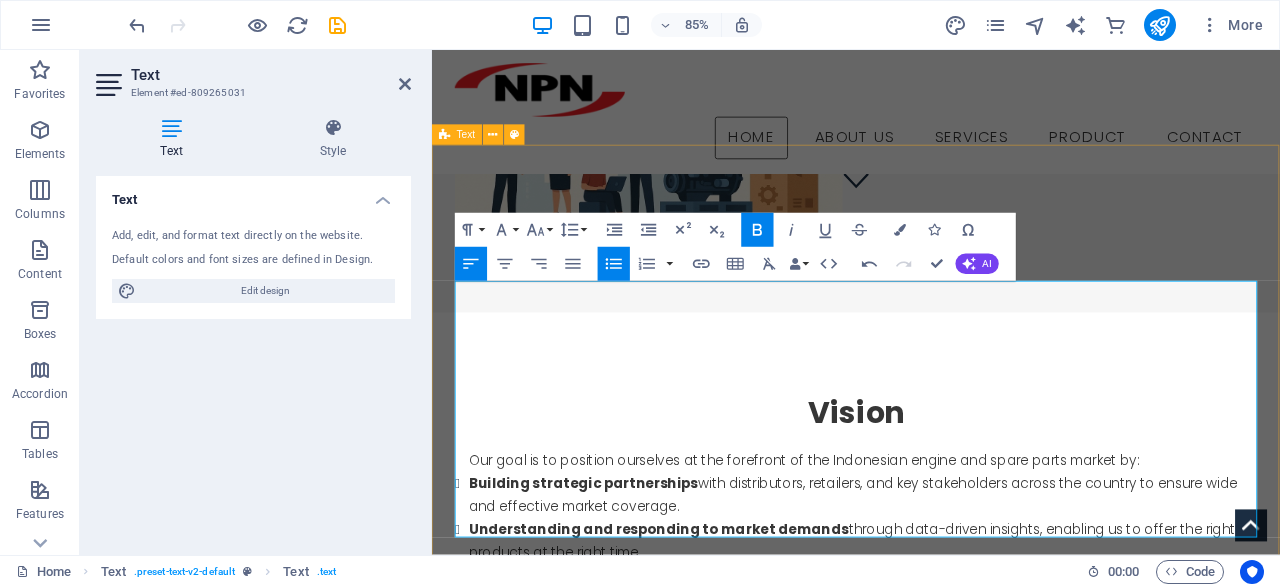 click on "Vision Our goal is to position ourselves at the forefront of the Indonesian engine and spare parts market by: Building strategic partnerships  with distributors, retailers, and key stakeholders across the country to ensure wide and effective market coverage. Understanding and responding to market demands  through data-driven insights, enabling us to offer the right products at the right time. Enhancing supply chain efficiency , ensuring timely availability of high-quality engine and spare parts products to all regions in Indonesia. Providing marketing support and value-added services  to our partners, empowering them to grow alongside us. Driving innovation  in product offerings and marketing strategies to stay ahead in a competitive landscape. With these initiatives, we aim to not only lead the market but also create sustainable growth for our partners and deliver consistent value to end users. About us Service PRODUCT" at bounding box center [931, 725] 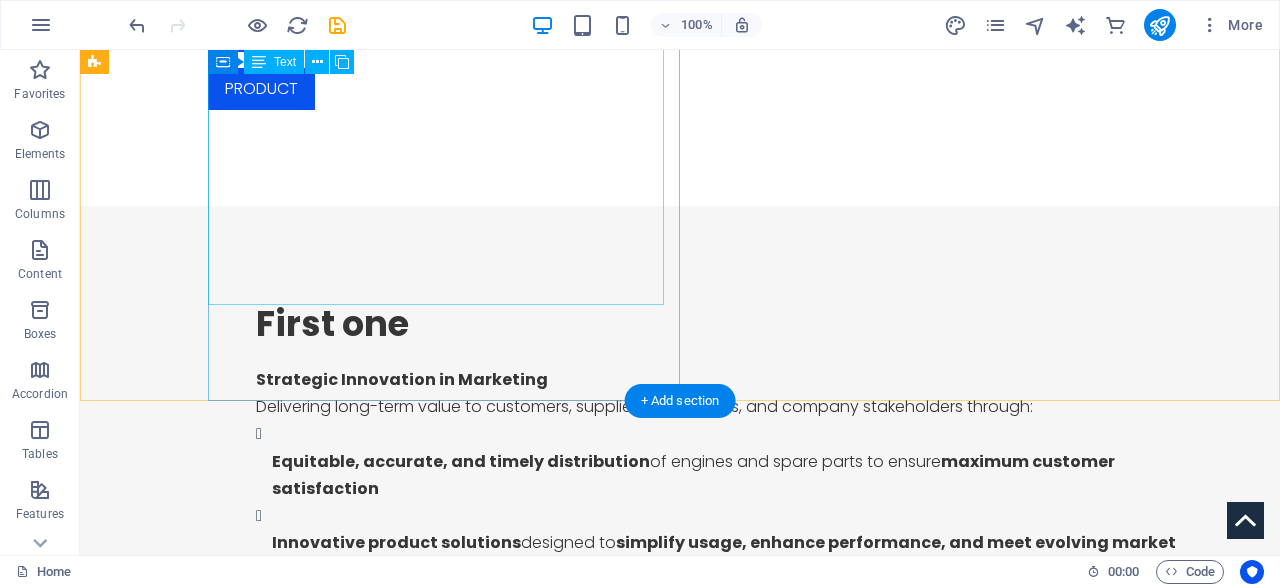 scroll, scrollTop: 1247, scrollLeft: 0, axis: vertical 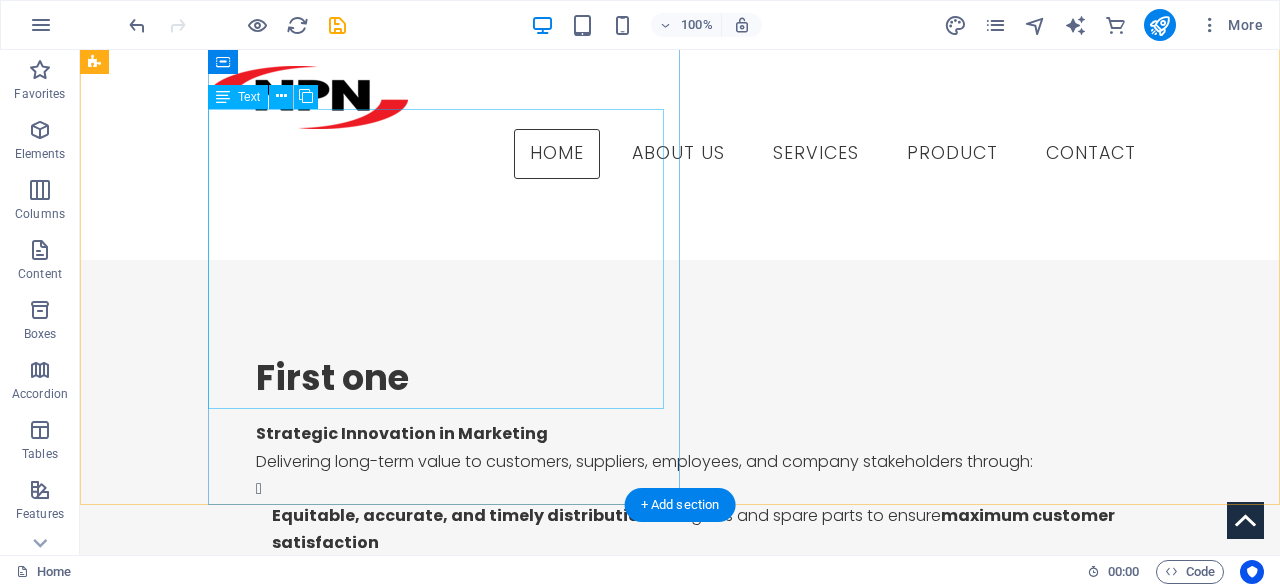 click on "Strategic Innovation in Marketing Delivering long-term value to customers, suppliers, employees, and company stakeholders through: Equitable, accurate, and timely distribution  of engines and spare parts to ensure  maximum customer satisfaction Innovative product solutions  designed to  simplify usage, enhance performance, and meet evolving market needs" at bounding box center (736, 529) 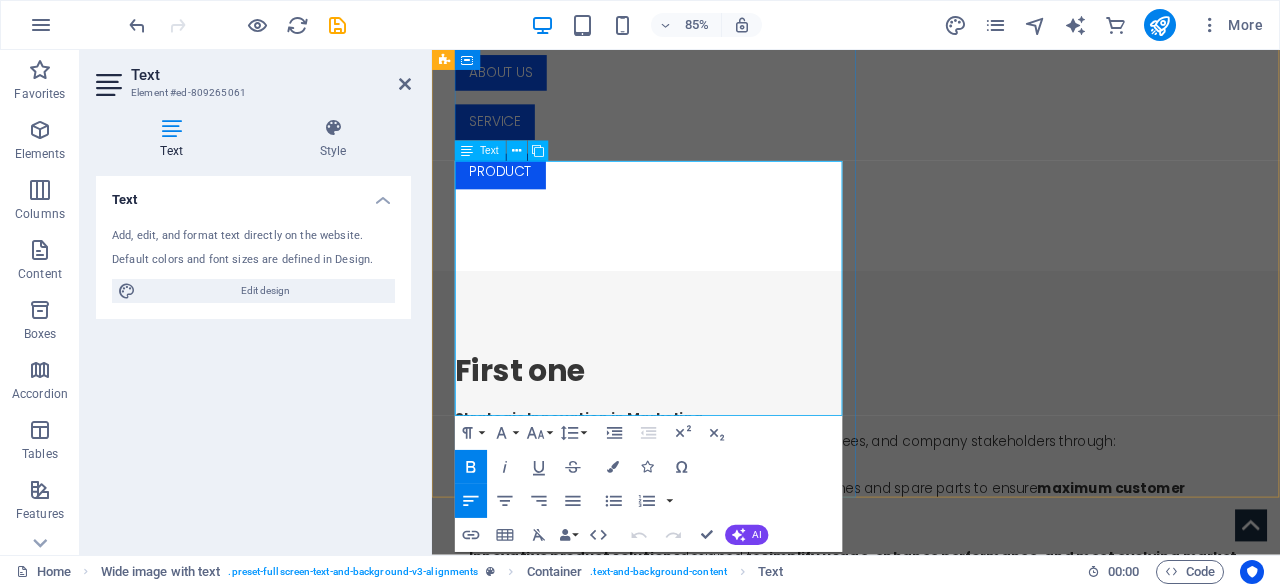 click on "Equitable, accurate, and timely distribution  of engines and spare parts to ensure  maximum customer satisfaction Innovative product solutions  designed to  simplify usage, enhance performance, and meet evolving market needs" at bounding box center [936, 605] 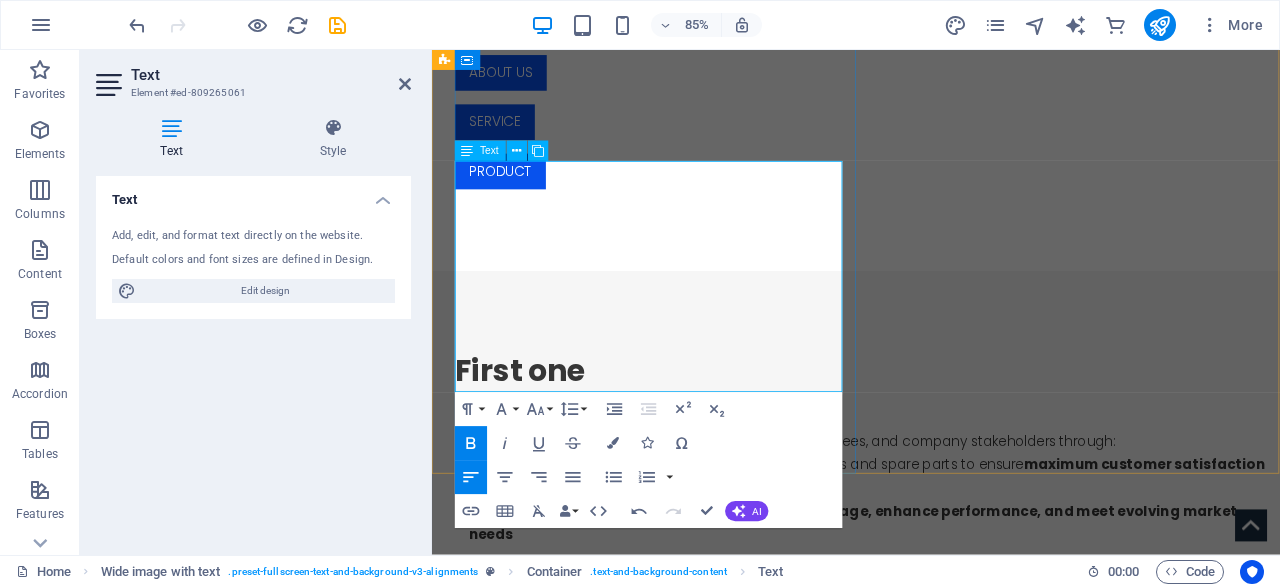 click on "Innovative product solutions" at bounding box center (599, 592) 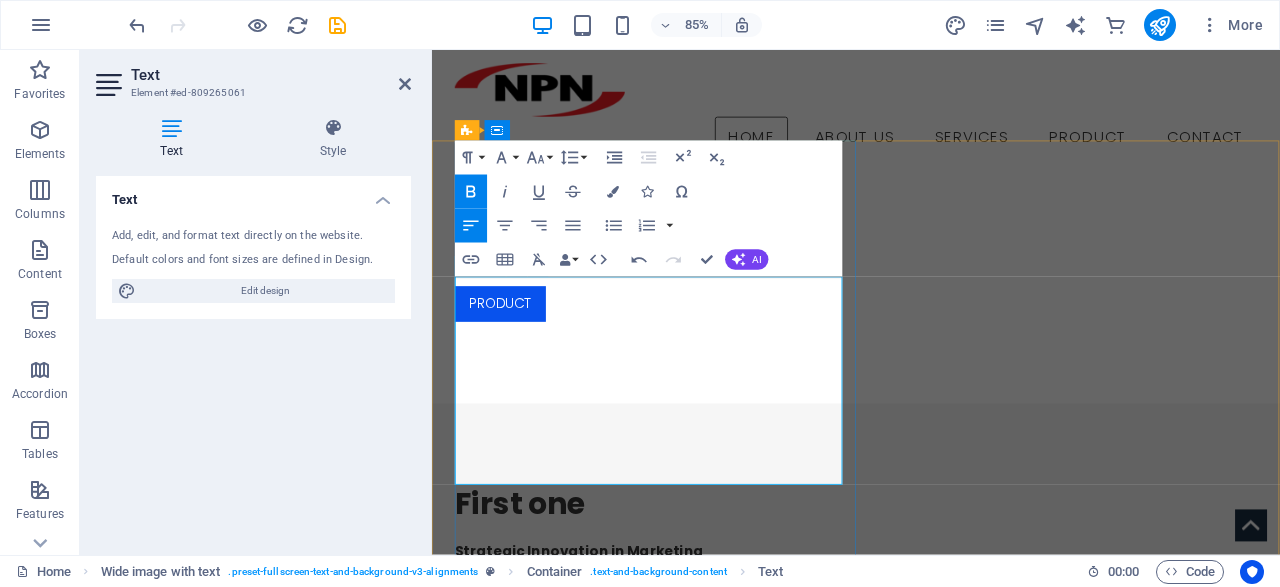 scroll, scrollTop: 1040, scrollLeft: 0, axis: vertical 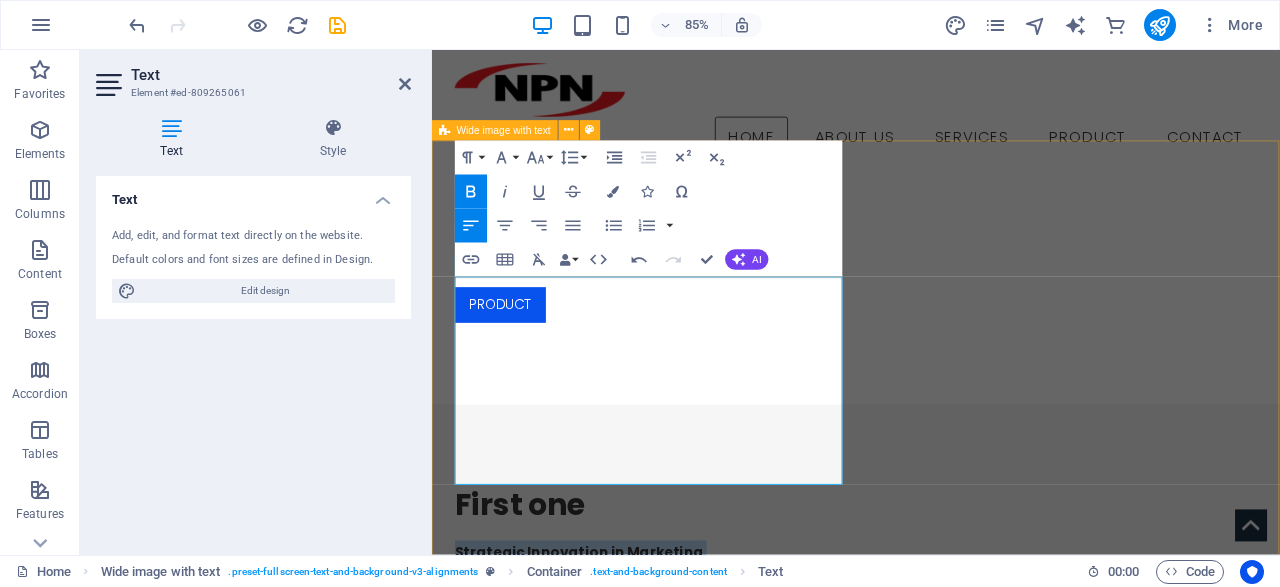 drag, startPoint x: 584, startPoint y: 551, endPoint x: 903, endPoint y: 326, distance: 390.3665 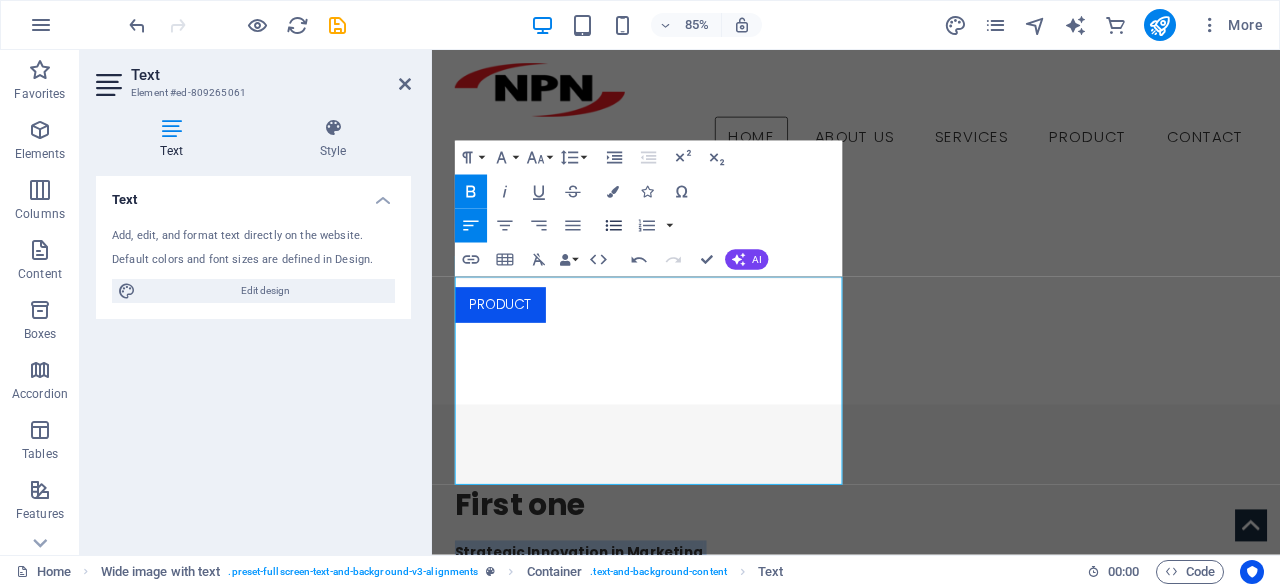 click 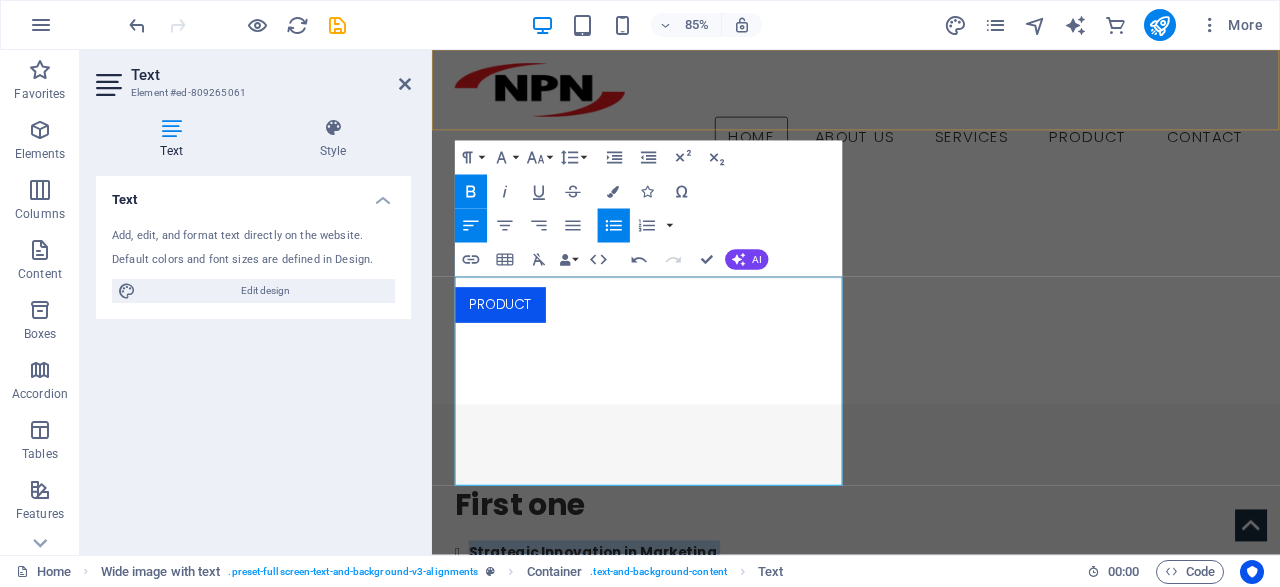 click on "Menu Home About us Services Service Detail Product Contact" at bounding box center [931, 122] 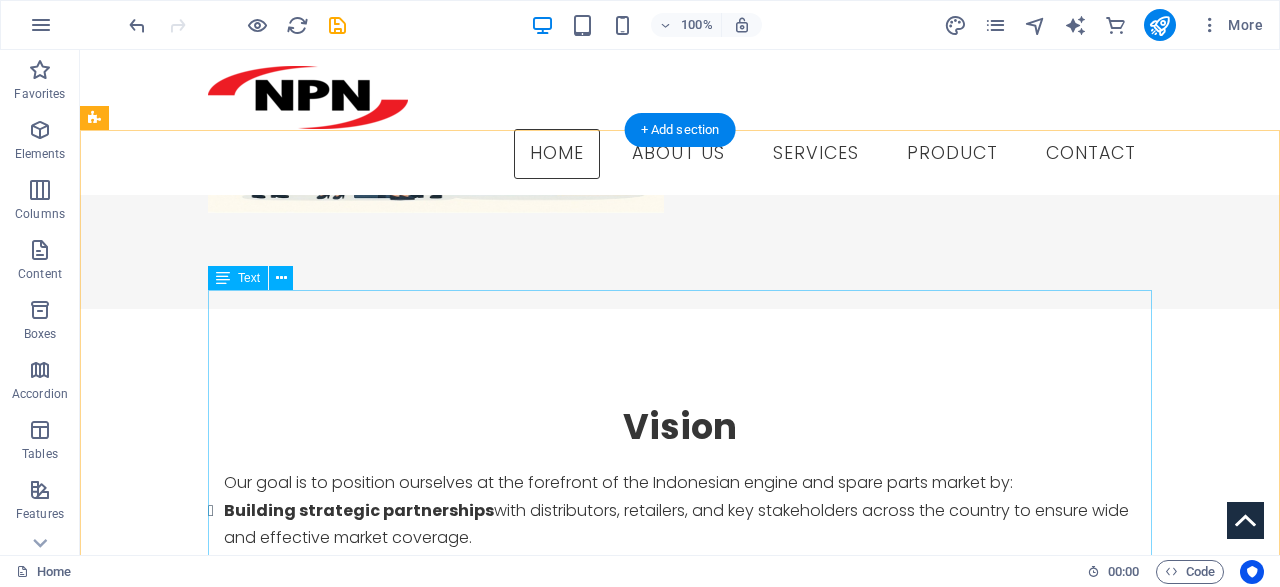 scroll, scrollTop: 361, scrollLeft: 0, axis: vertical 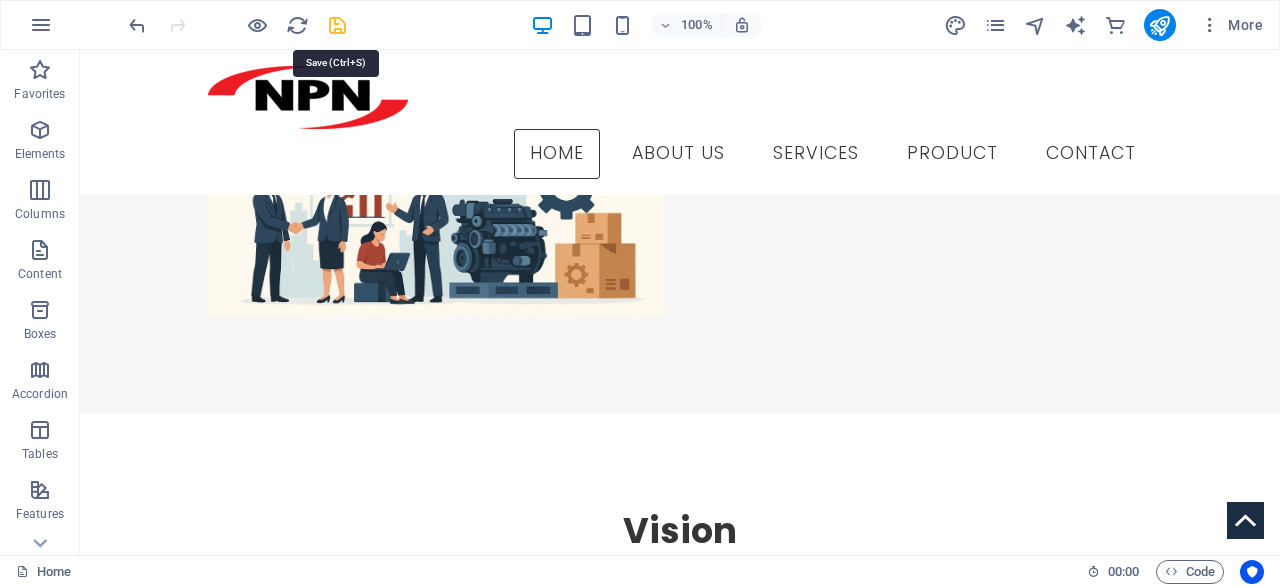 click at bounding box center [337, 25] 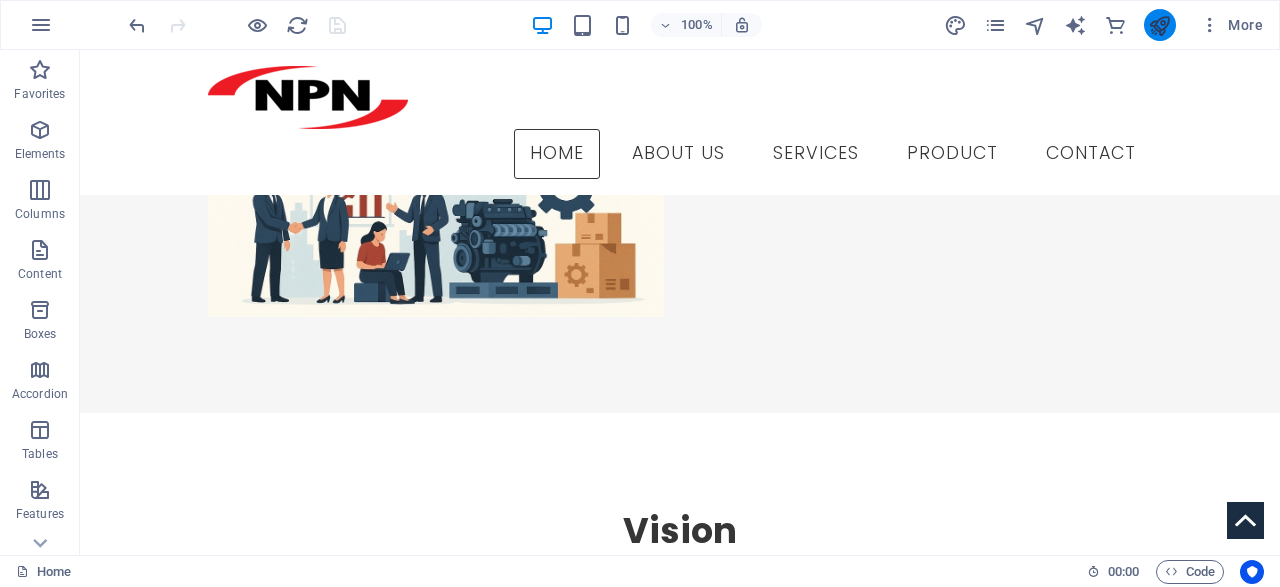 click at bounding box center [1160, 25] 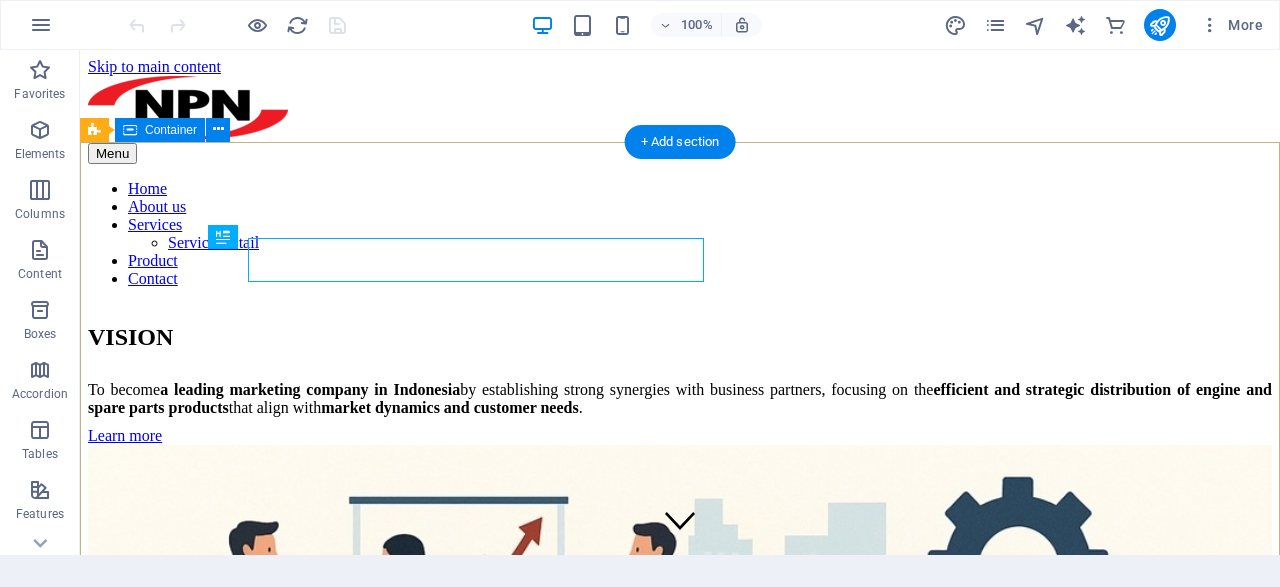 scroll, scrollTop: 0, scrollLeft: 0, axis: both 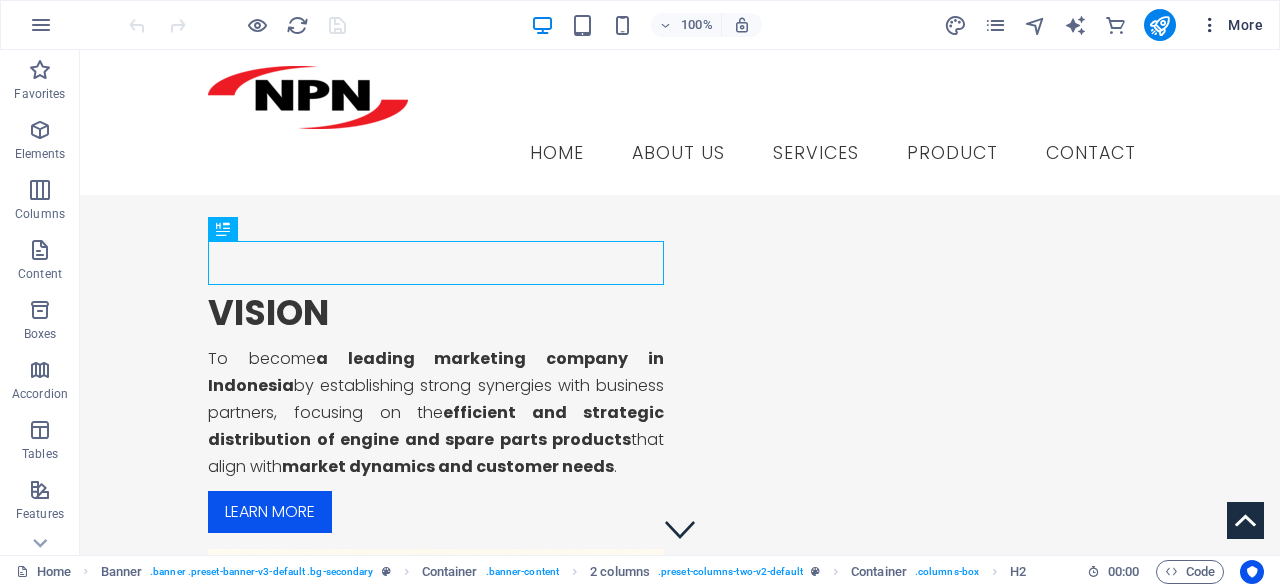 click on "More" at bounding box center (1231, 25) 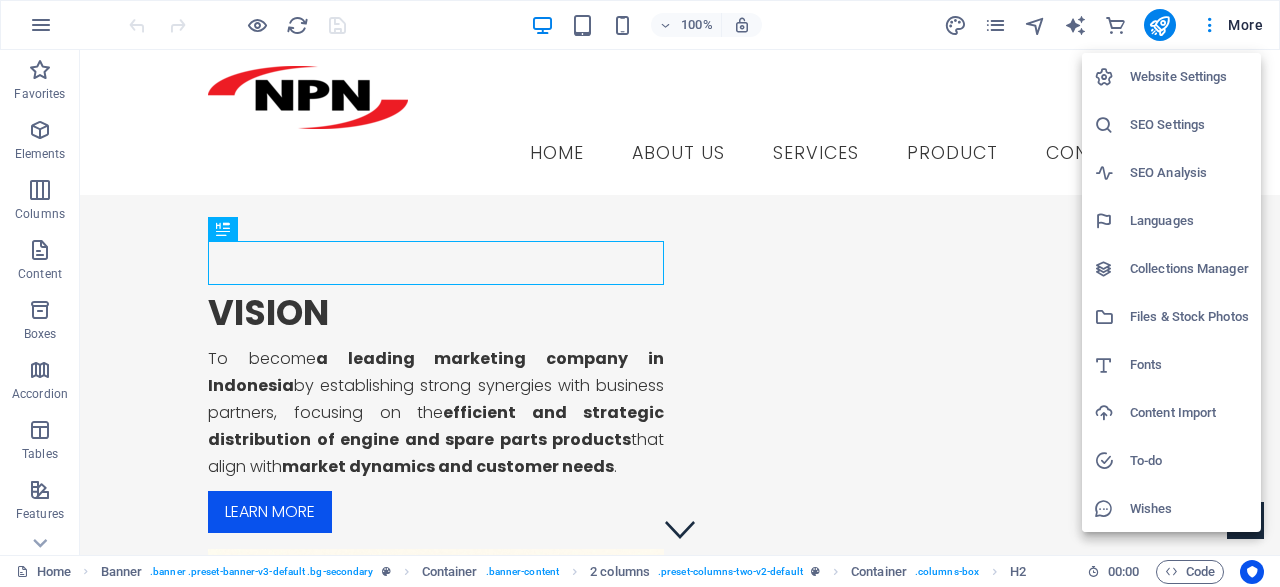 click on "Website Settings" at bounding box center (1189, 77) 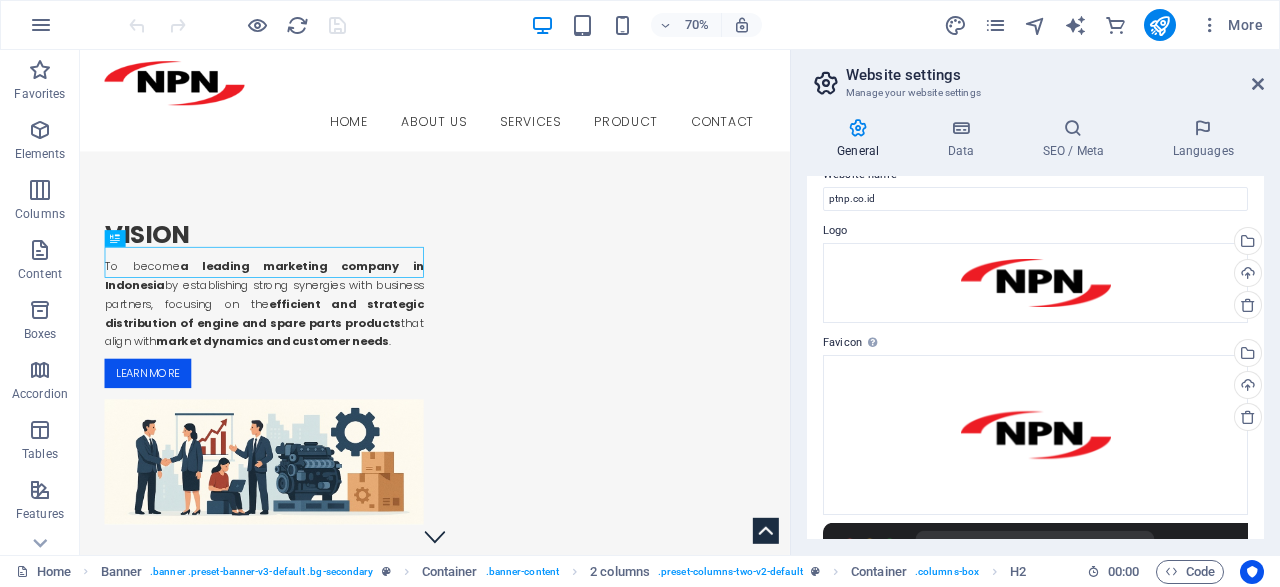 scroll, scrollTop: 0, scrollLeft: 0, axis: both 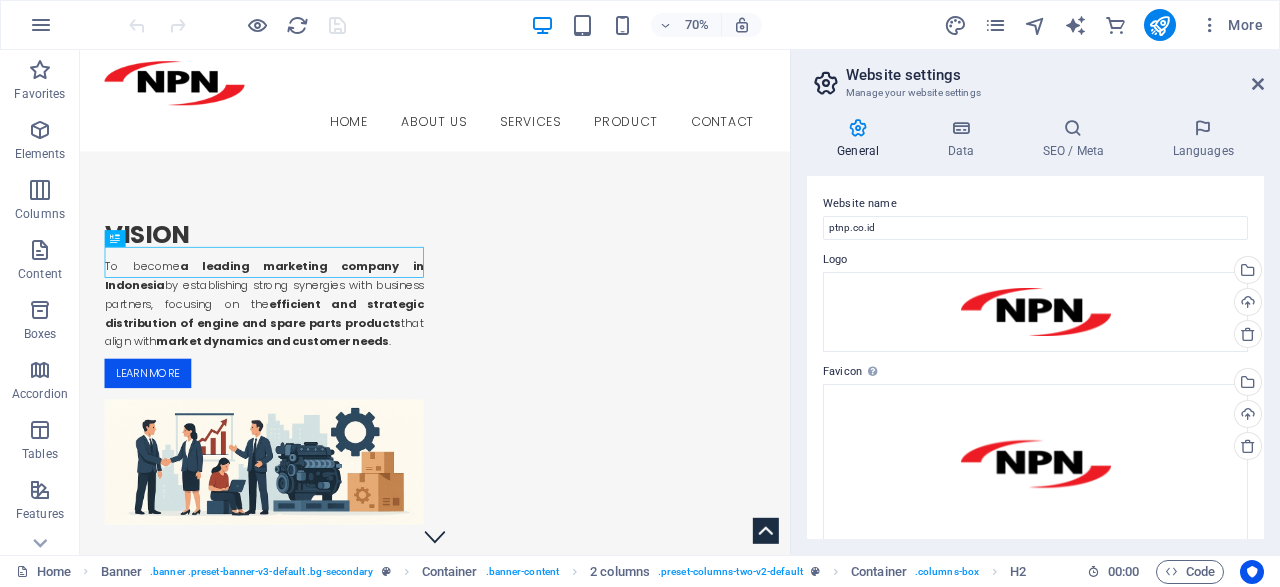 click on "General" at bounding box center [862, 139] 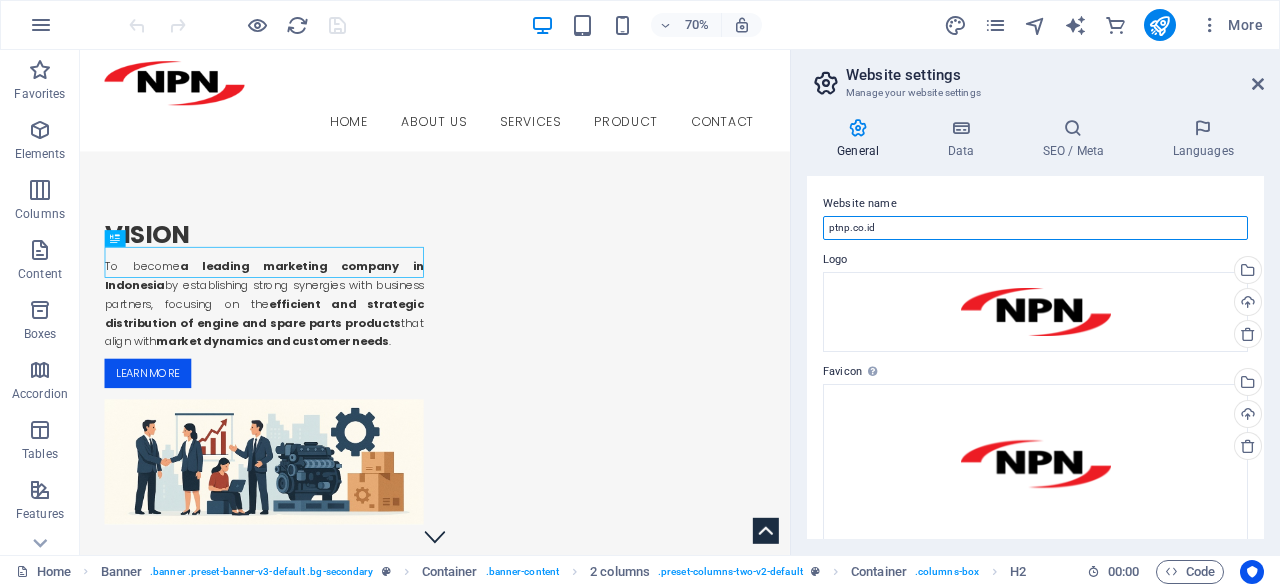 click on "ptnp.co.id" at bounding box center (1035, 228) 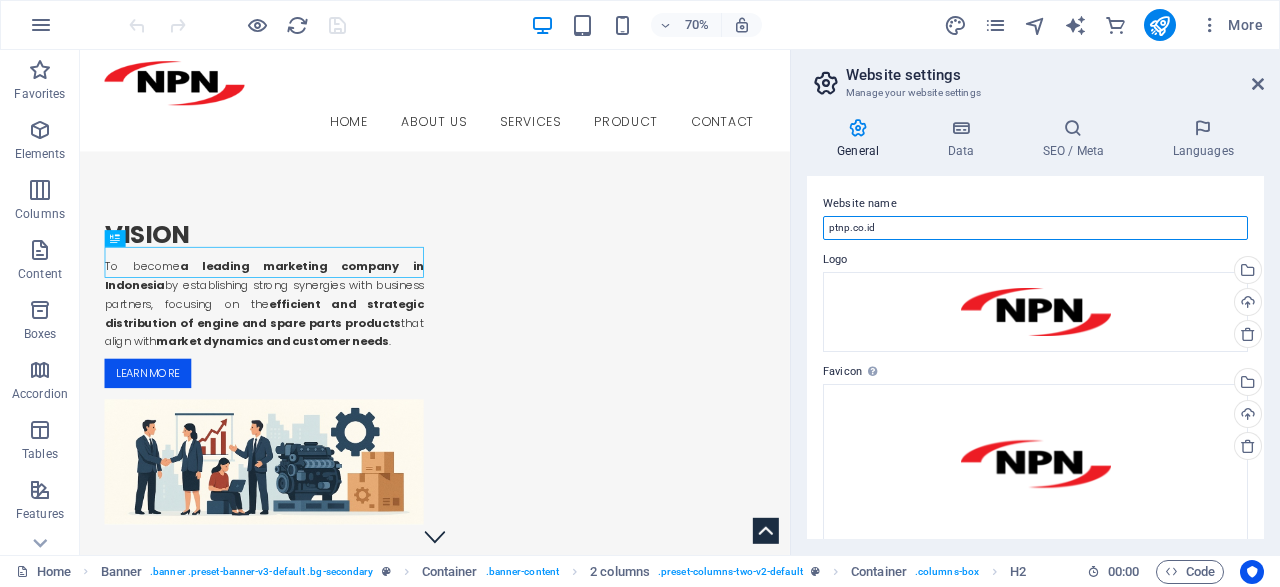 click on "ptnp.co.id" at bounding box center (1035, 228) 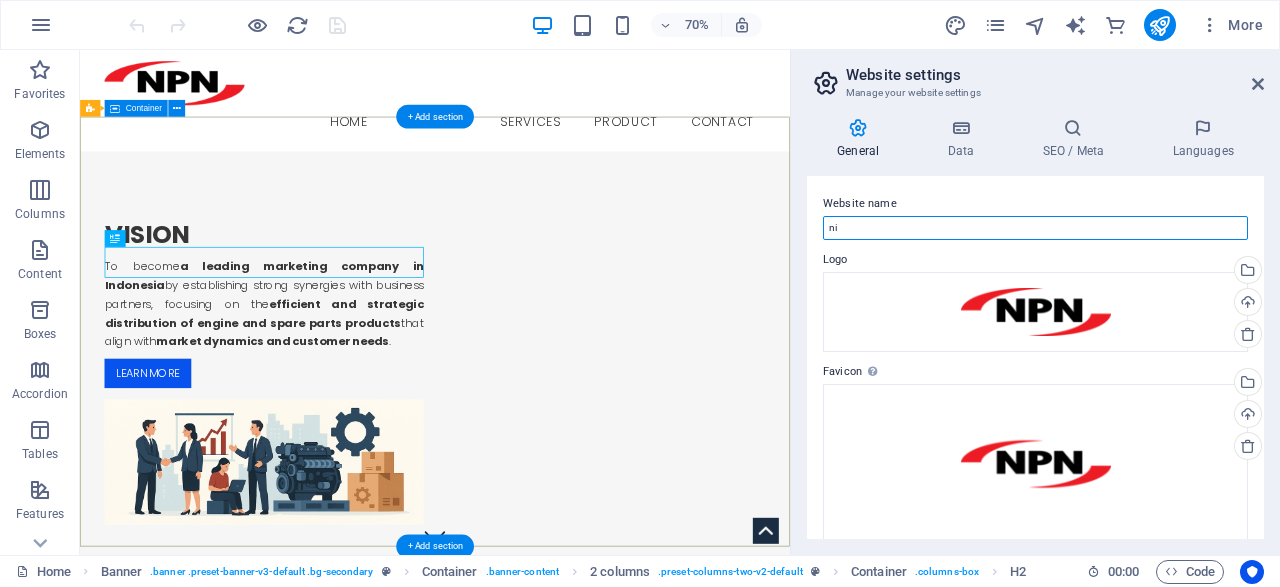type on "n" 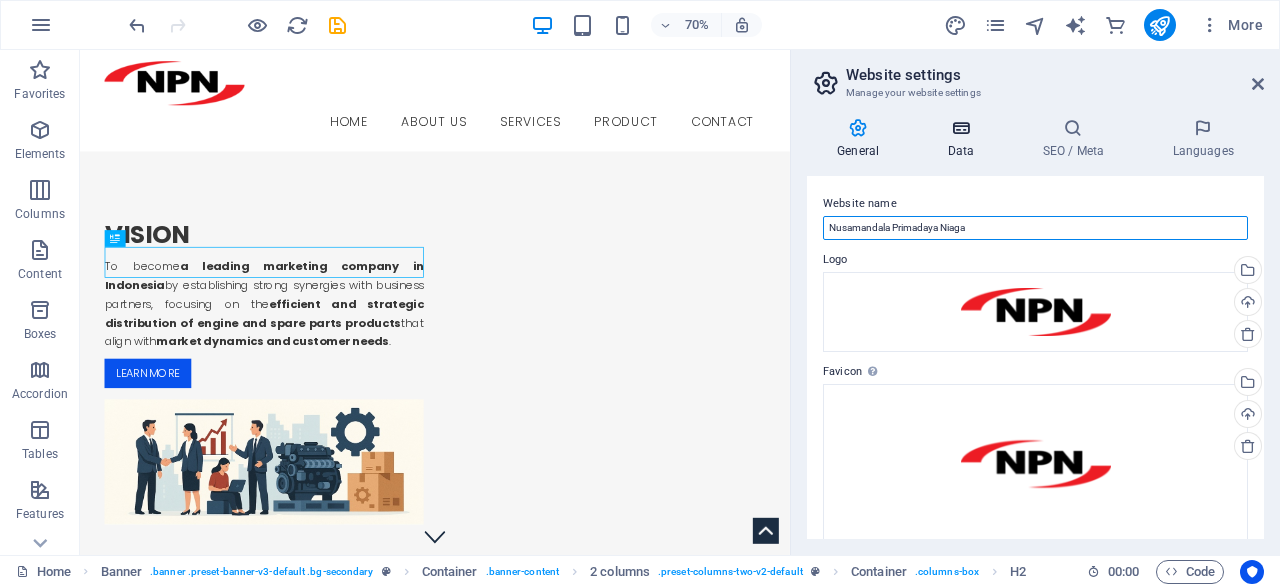 type on "Nusamandala Primadaya Niaga" 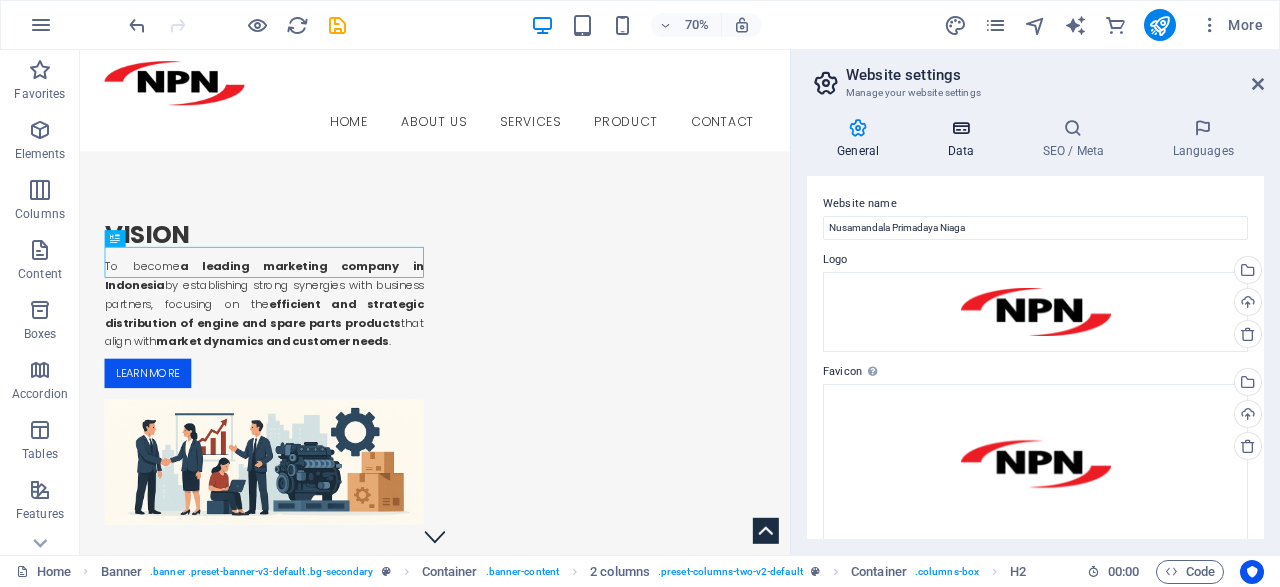 click on "Data" at bounding box center (964, 139) 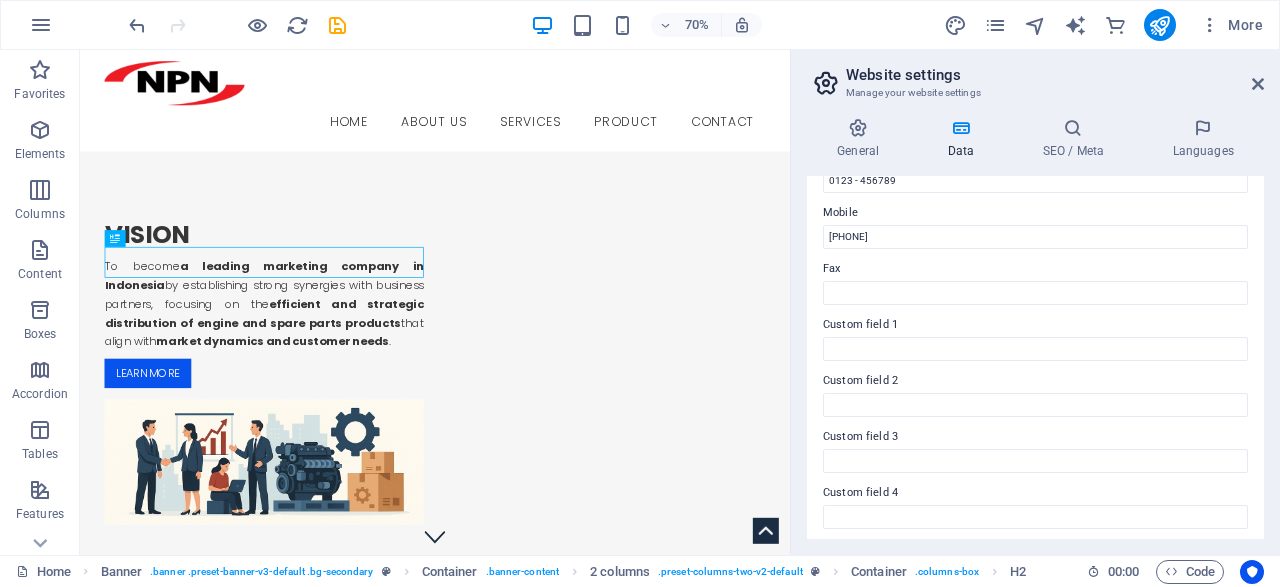 scroll, scrollTop: 597, scrollLeft: 0, axis: vertical 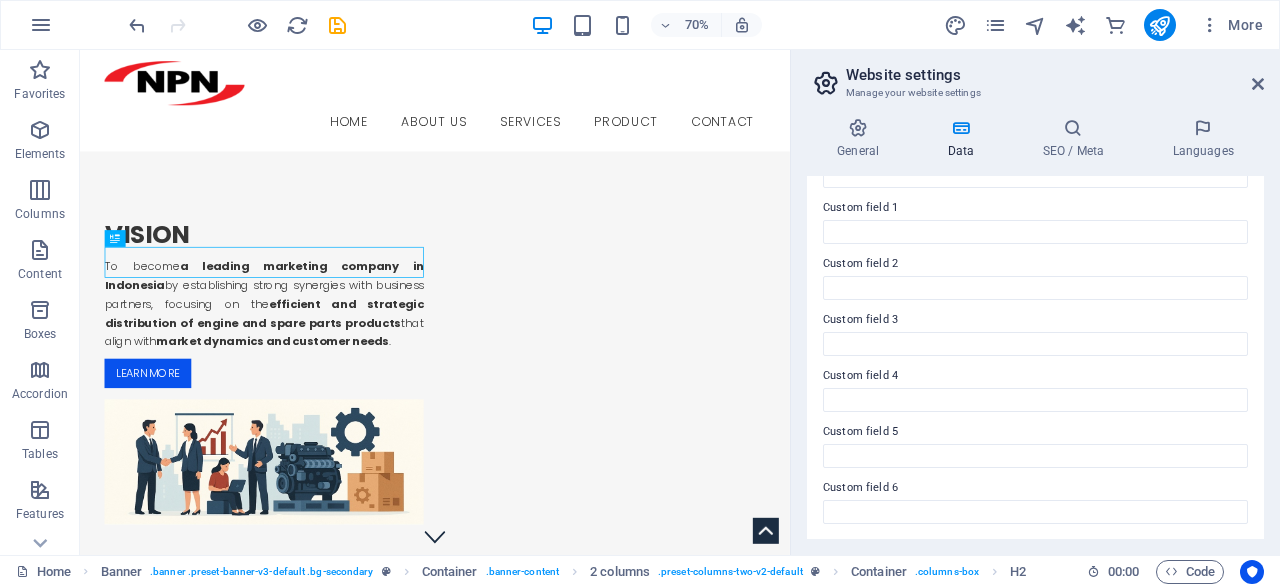 click on "General Data SEO / Meta Languages Website name [NAME] Logo Drag files here, click to choose files or select files from Files or our free stock photos & videos Select files from the file manager, stock photos, or upload file(s) Upload Favicon Set the favicon of your website here. A favicon is a small icon shown in the browser tab next to your website title. It helps visitors identify your website. Drag files here, click to choose files or select files from Files or our free stock photos & videos Select files from the file manager, stock photos, or upload file(s) Upload Preview Image (Open Graph) This image will be shown when the website is shared on social networks Drag files here, click to choose files or select files from Files or our free stock photos & videos Select files from the file manager, stock photos, or upload file(s) Upload Contact data for this website. This can be used everywhere on the website and will update automatically. Company PT. [NAME] Street" at bounding box center [1035, 328] 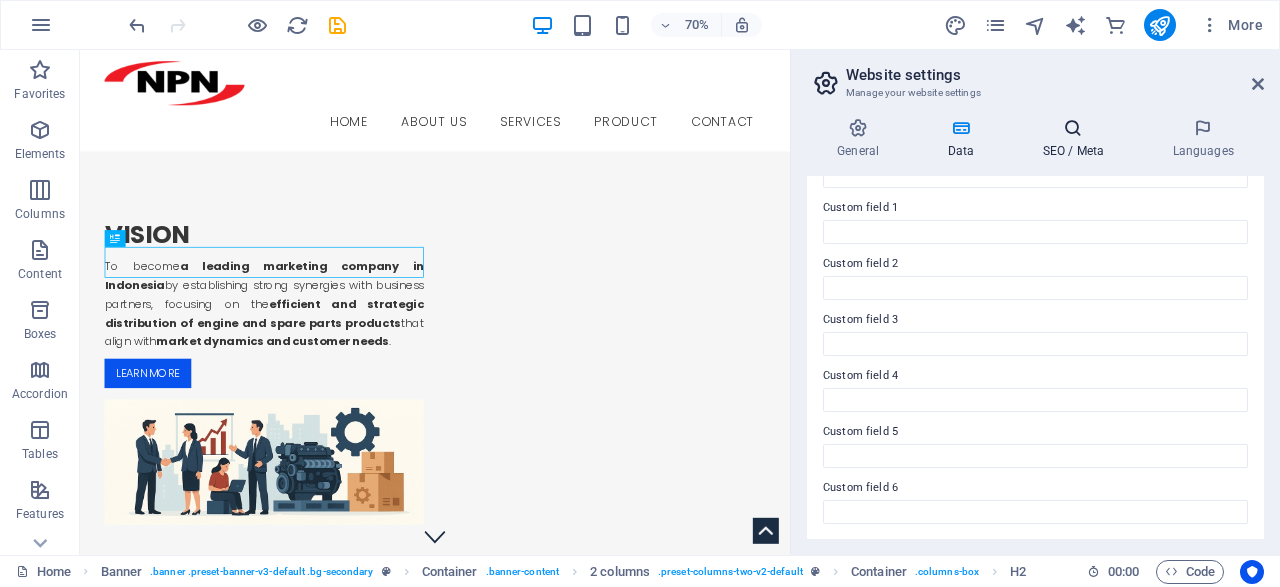 click on "SEO / Meta" at bounding box center [1077, 139] 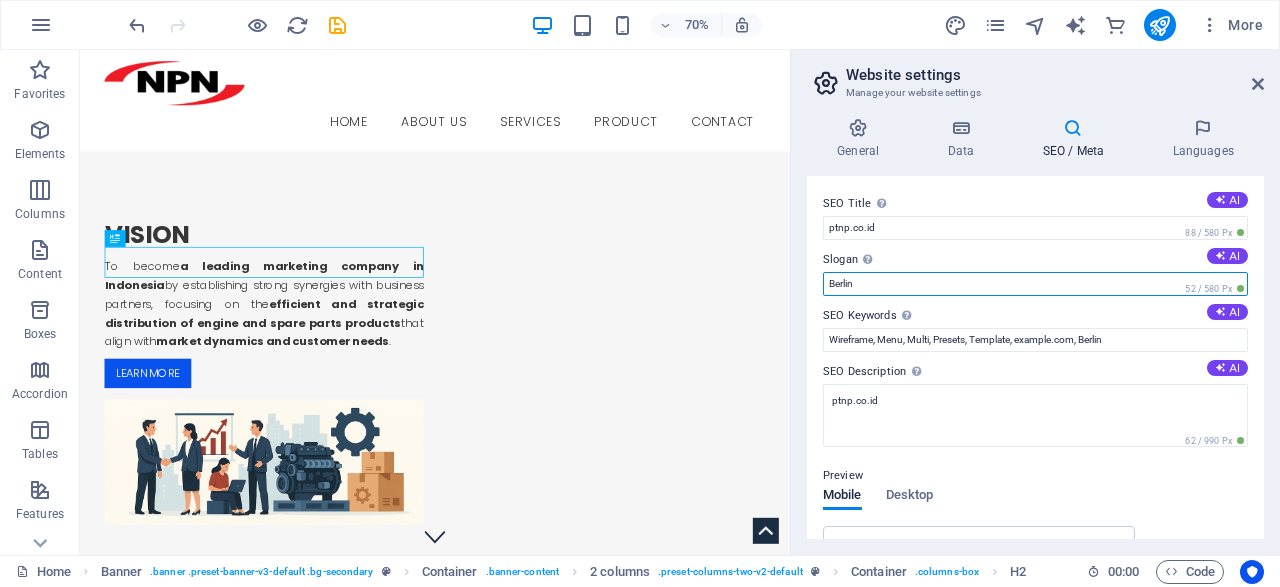 click on "Berlin" at bounding box center (1035, 284) 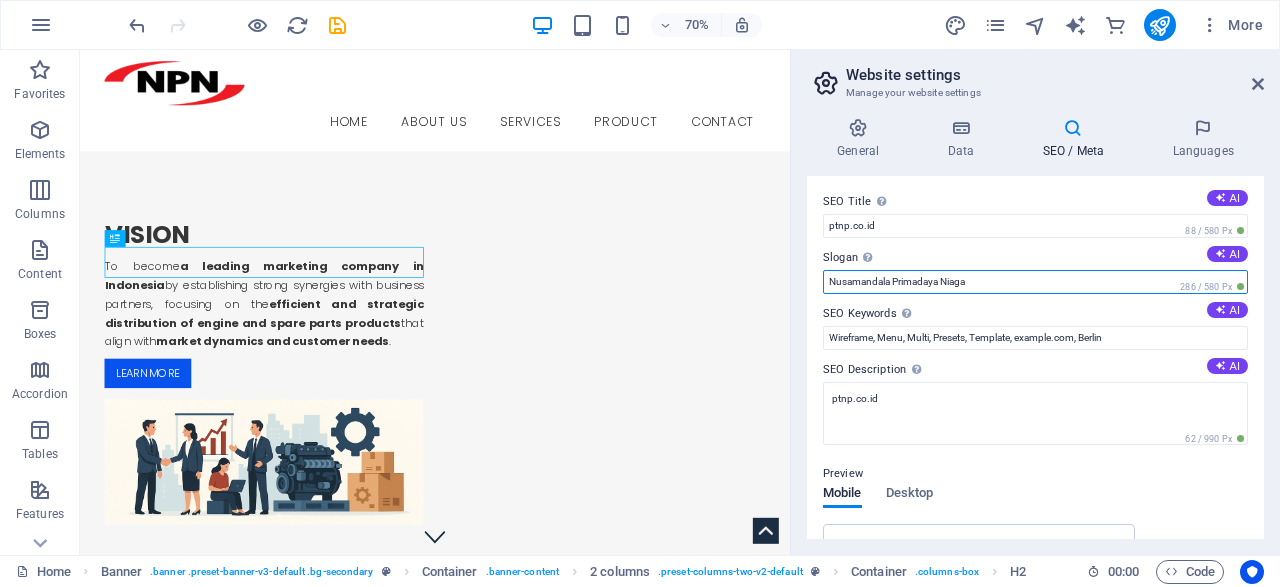 scroll, scrollTop: 0, scrollLeft: 0, axis: both 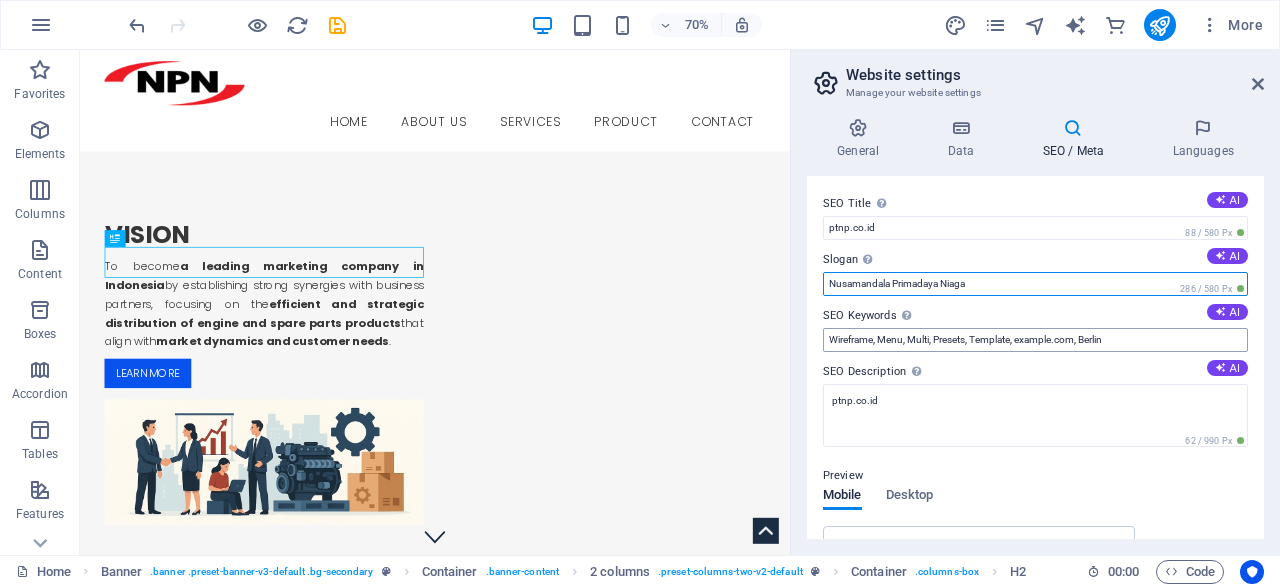 type on "Nusamandala Primadaya Niaga" 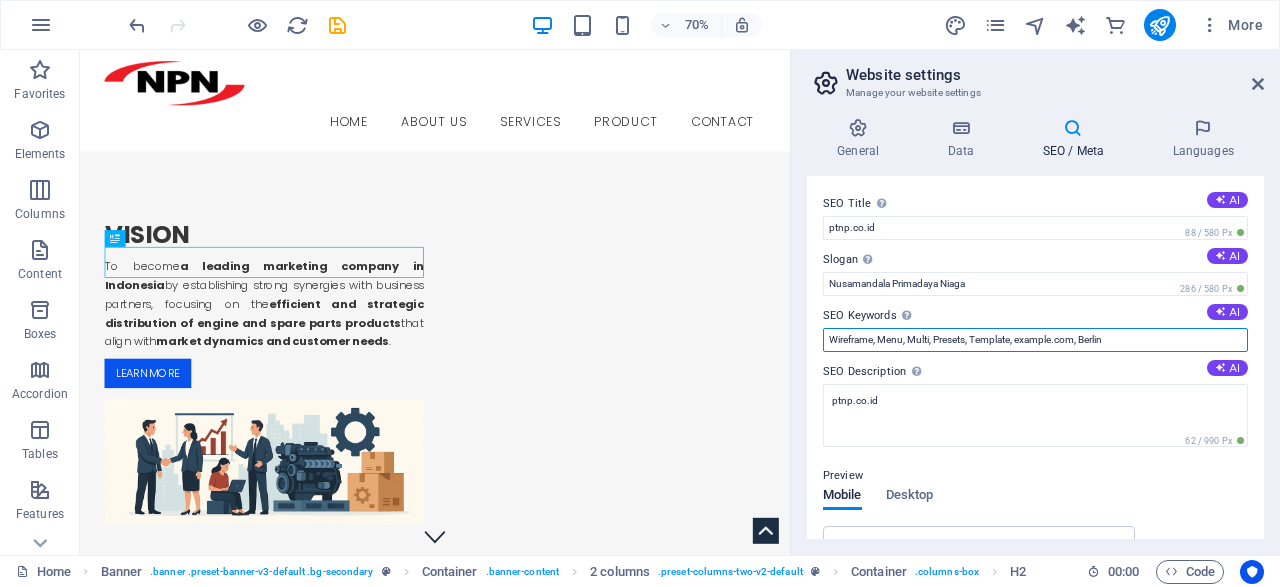 click on "Wireframe, Menu, Multi, Presets, Template, example.com, Berlin" at bounding box center (1035, 340) 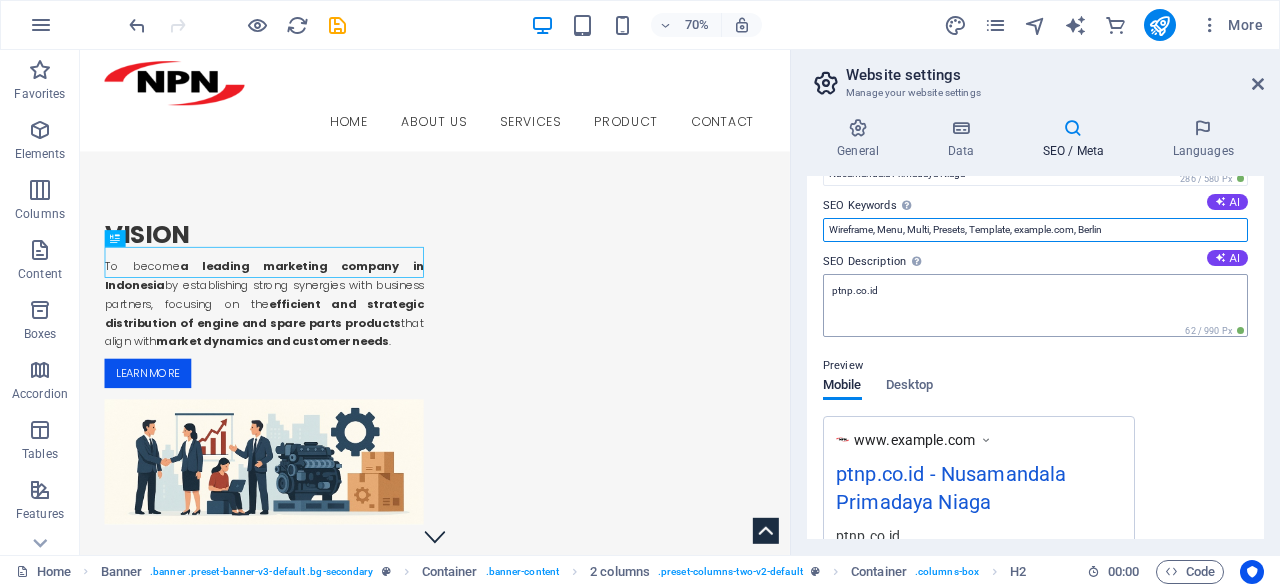 scroll, scrollTop: 0, scrollLeft: 0, axis: both 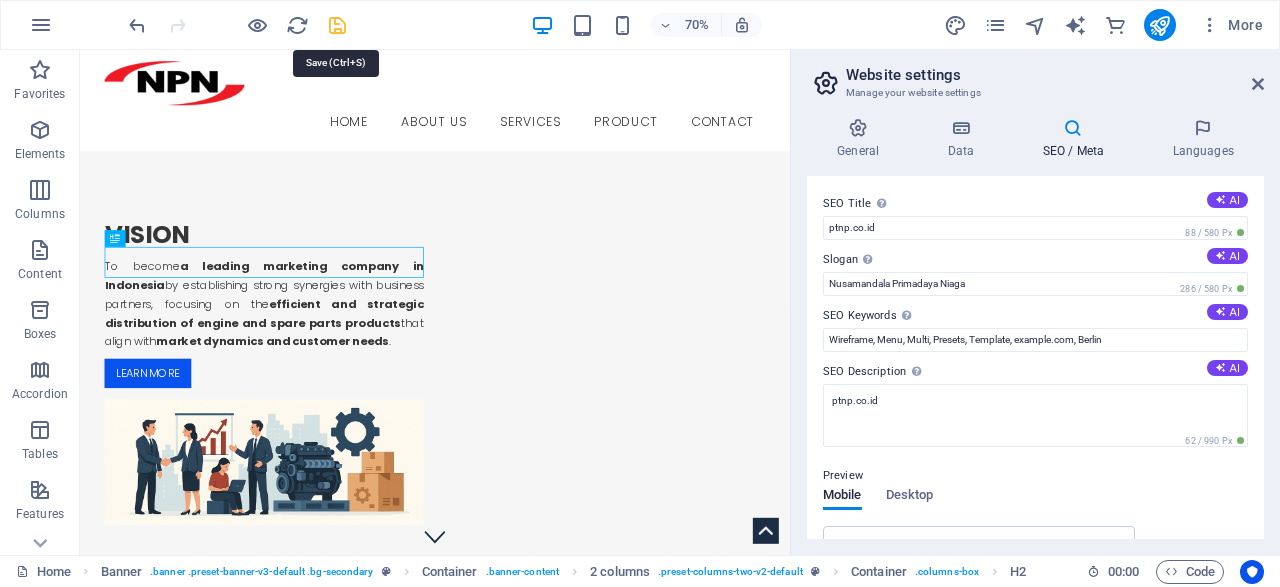 click at bounding box center (337, 25) 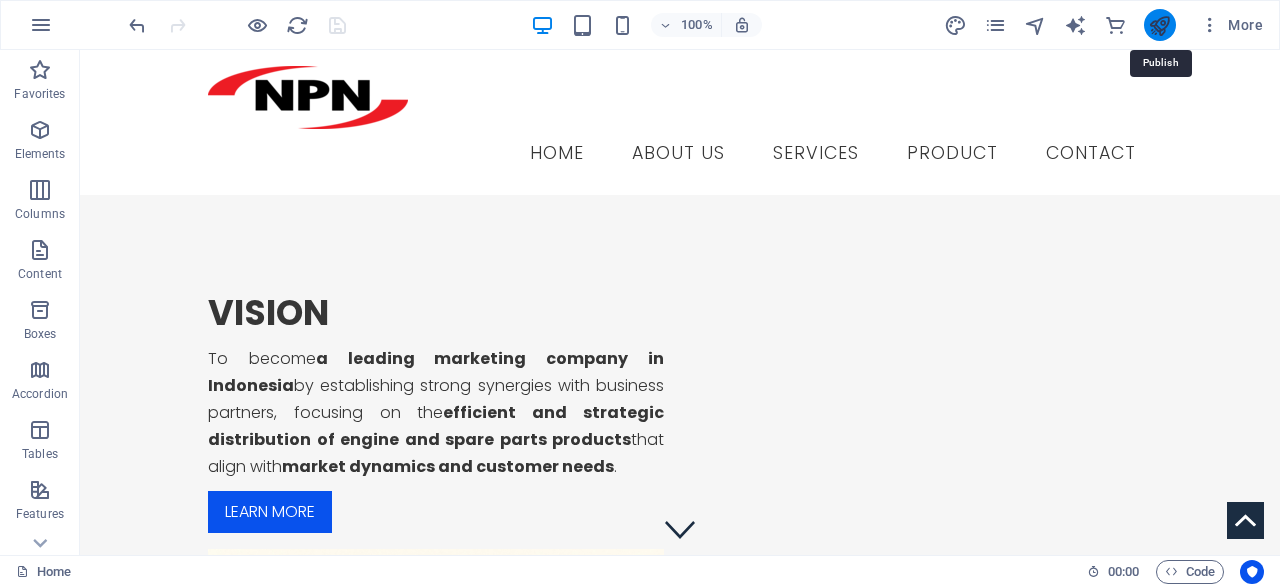 click at bounding box center (1159, 25) 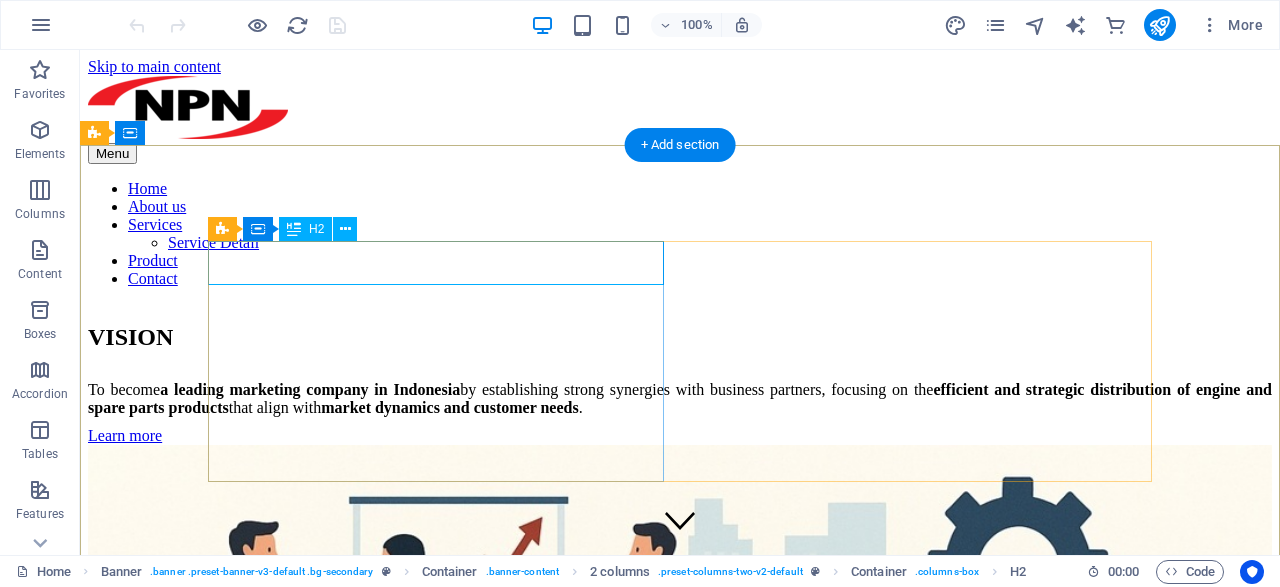 scroll, scrollTop: 0, scrollLeft: 0, axis: both 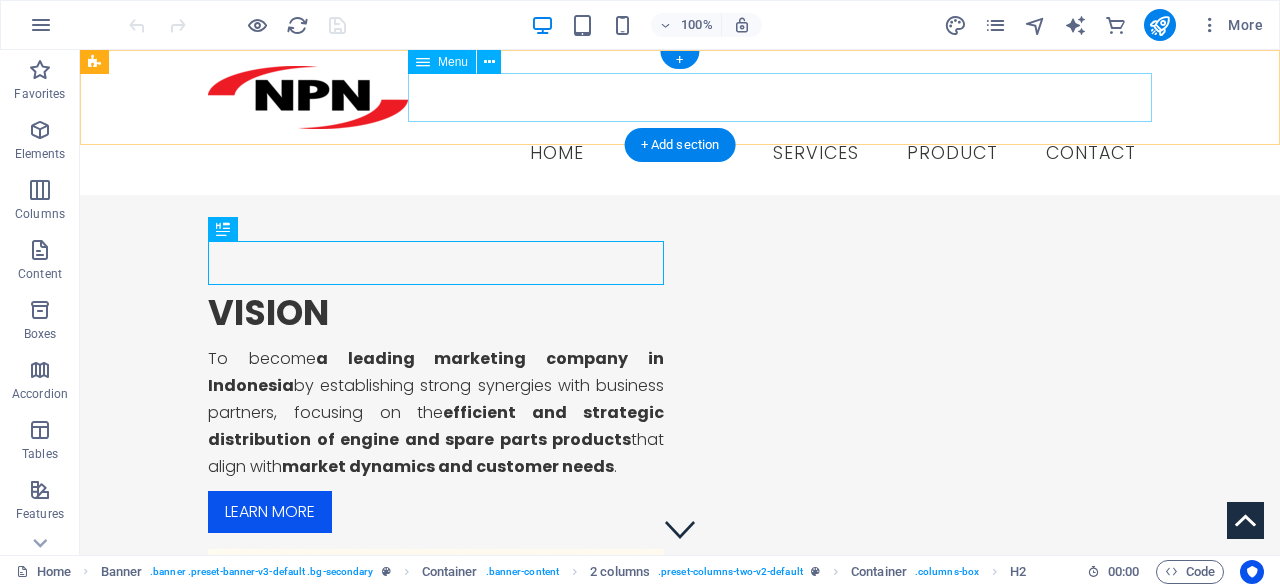 click on "Home About us Services Service Detail Product Contact" at bounding box center (680, 154) 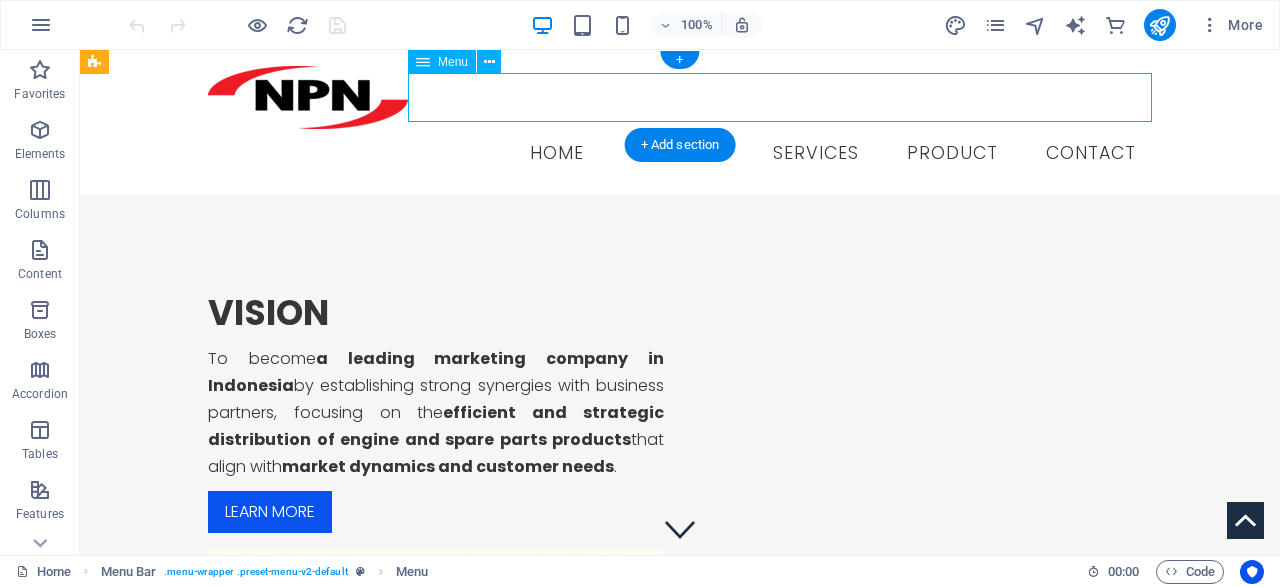 click on "Home About us Services Service Detail Product Contact" at bounding box center (680, 154) 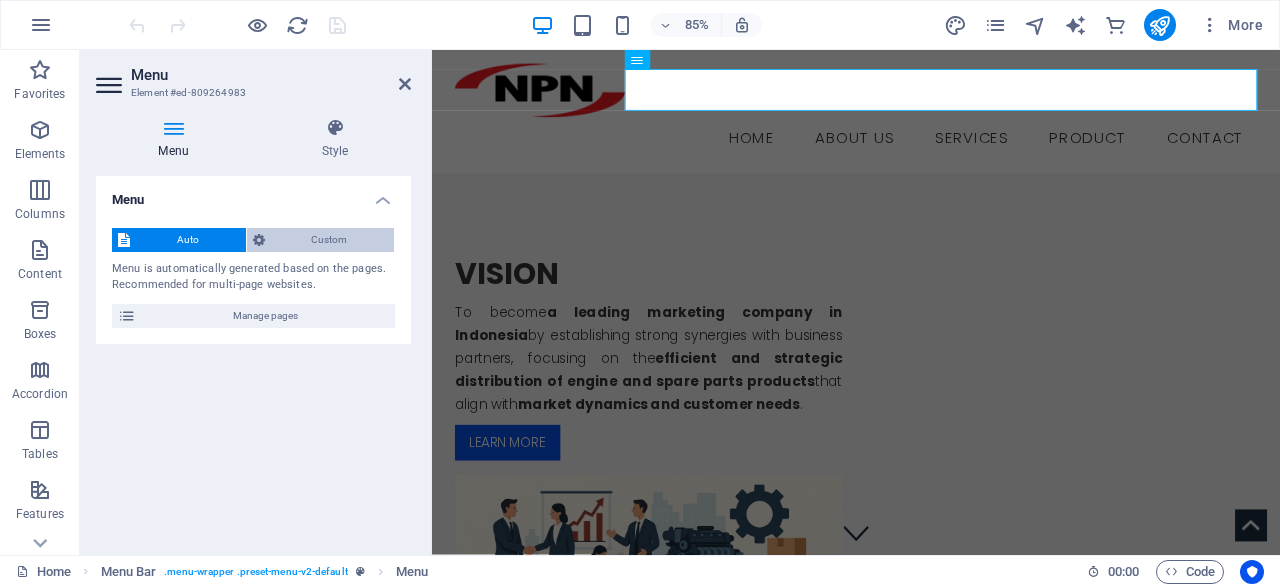 click on "Custom" at bounding box center (330, 240) 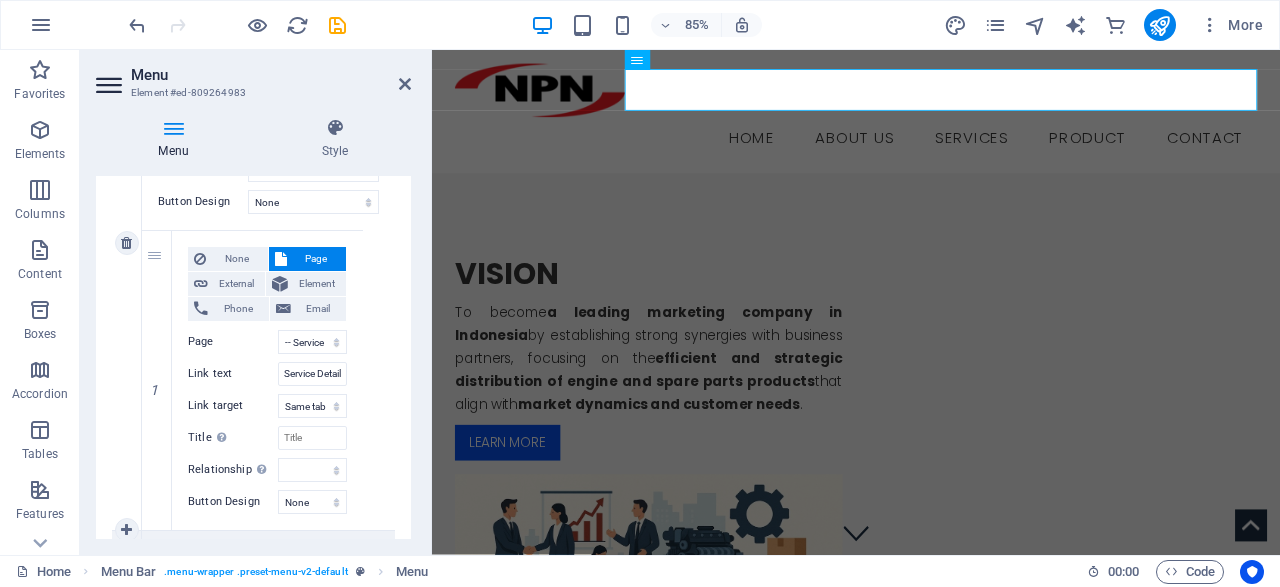 scroll, scrollTop: 1152, scrollLeft: 0, axis: vertical 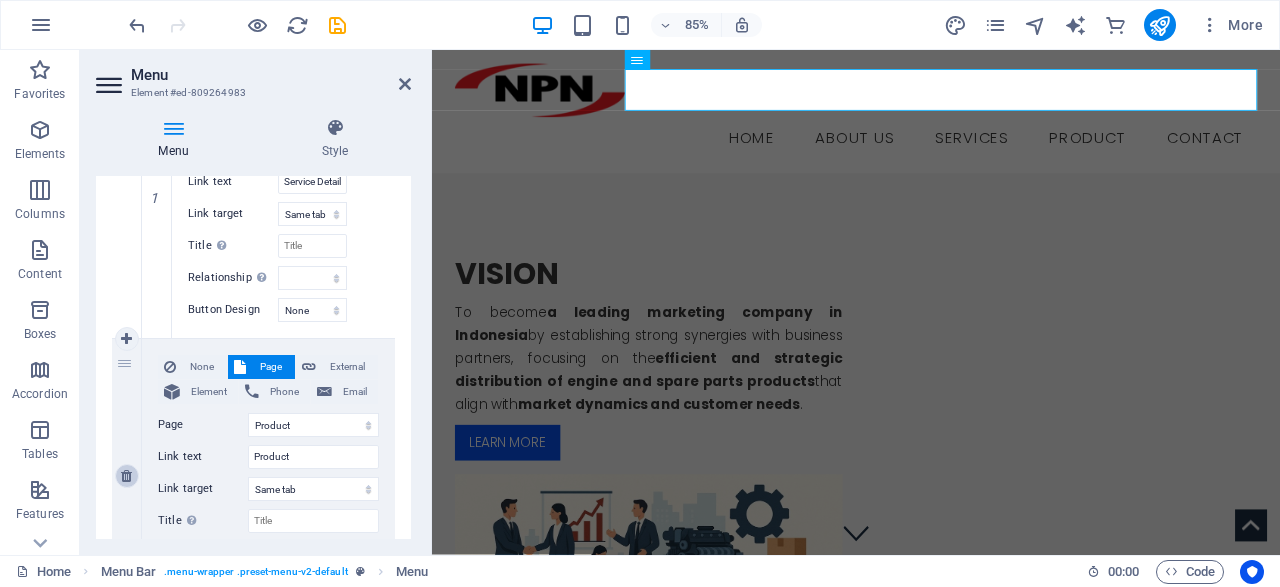 click at bounding box center [126, 476] 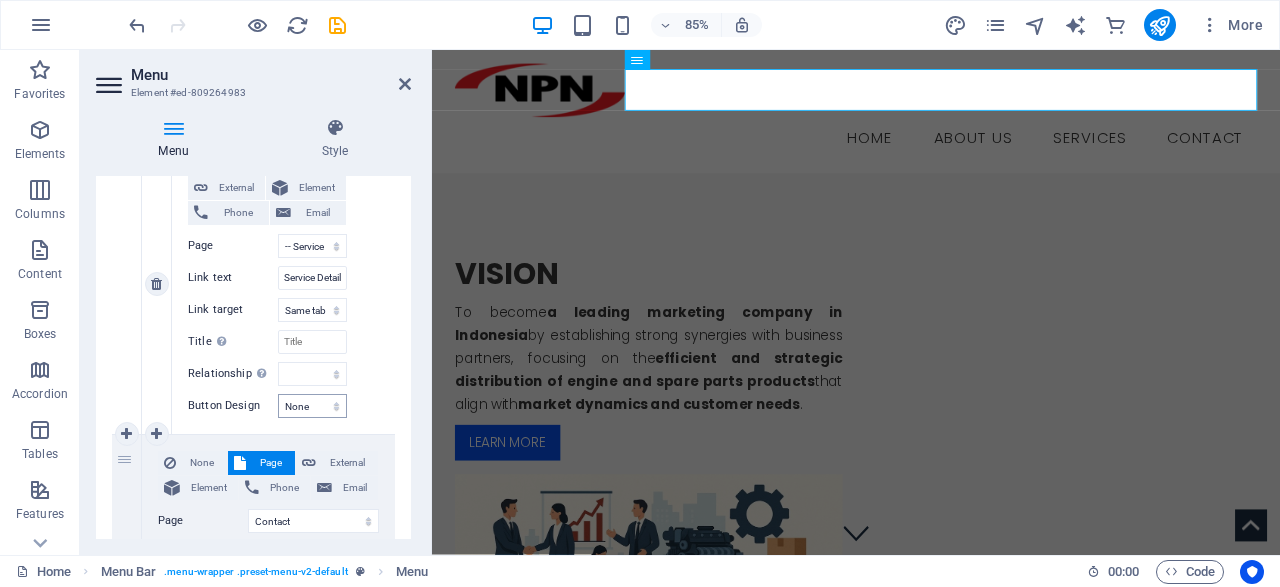 scroll, scrollTop: 960, scrollLeft: 0, axis: vertical 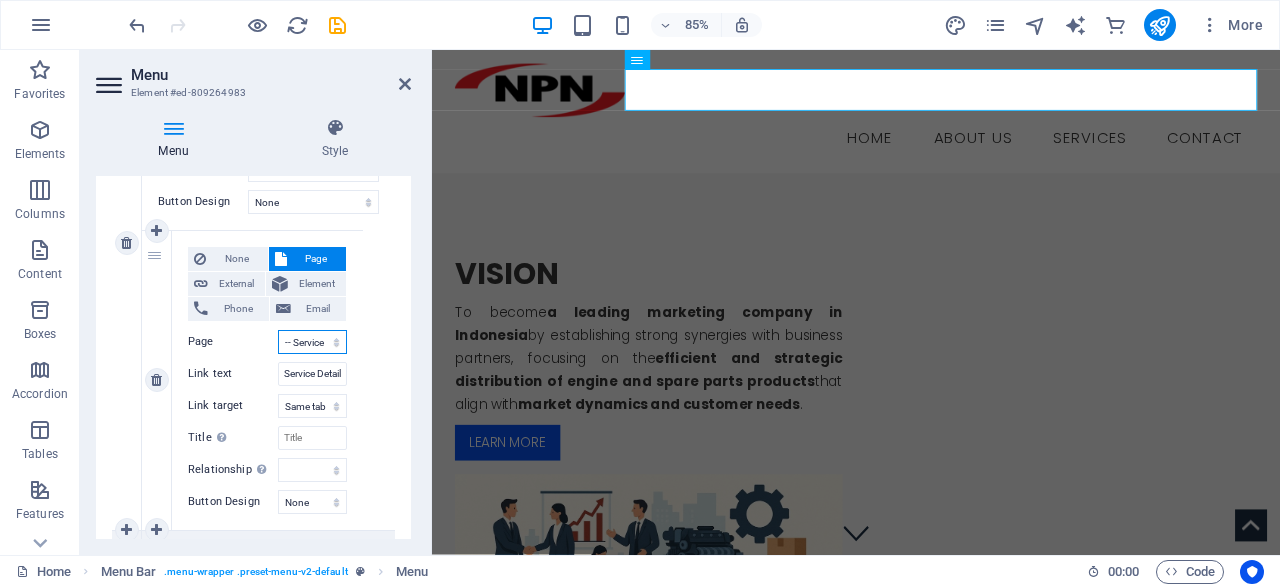 click on "Home About us Services -- Service Detail Product Contact Legal Notice Privacy" at bounding box center (312, 342) 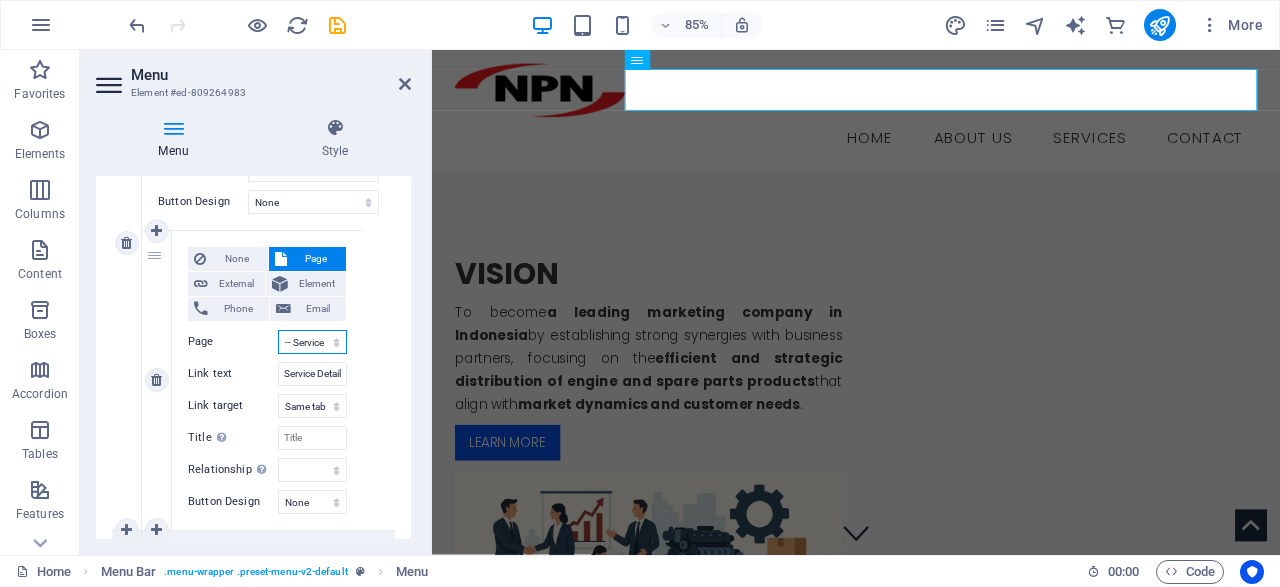 click on "Home About us Services -- Service Detail Product Contact Legal Notice Privacy" at bounding box center (312, 342) 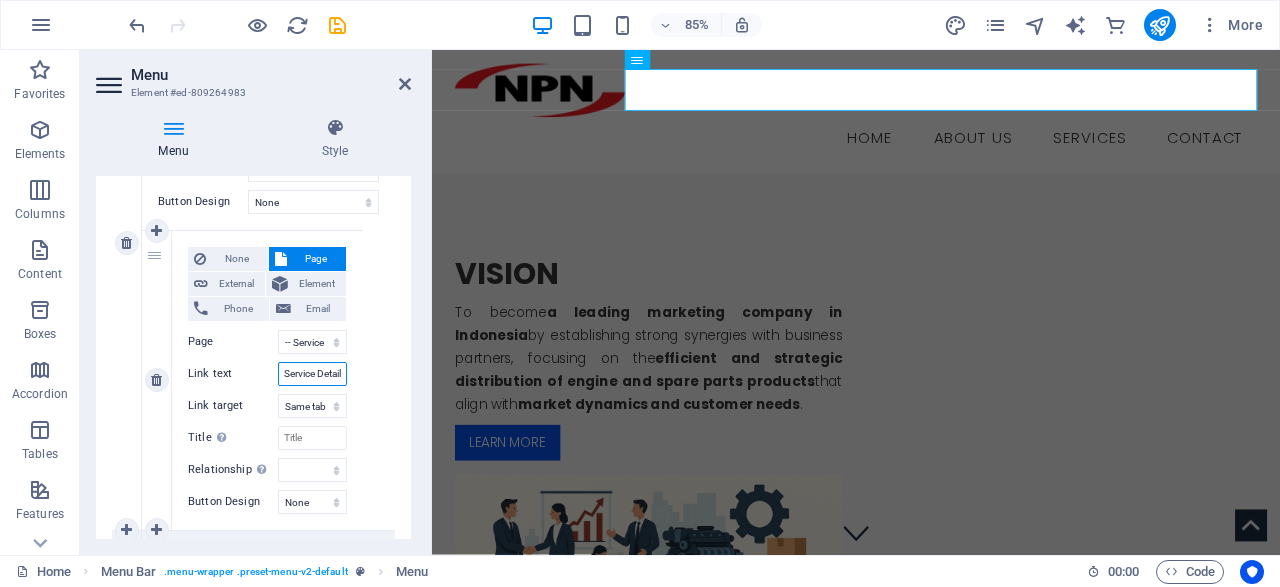 click on "Service Detail" at bounding box center [312, 374] 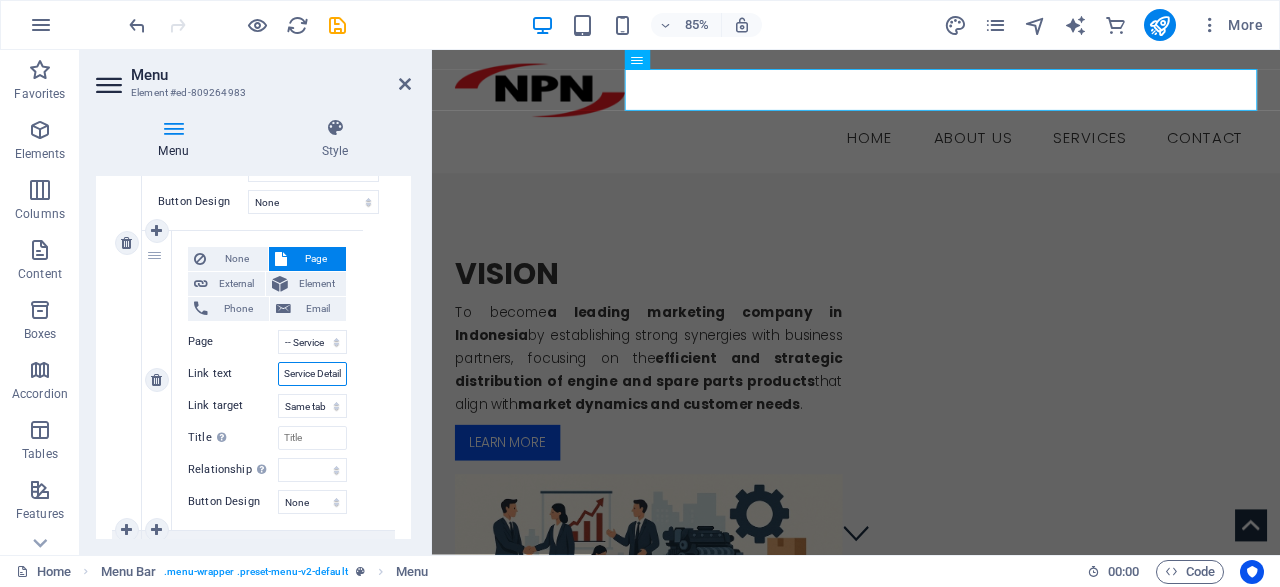 click on "Service Detail" at bounding box center (312, 374) 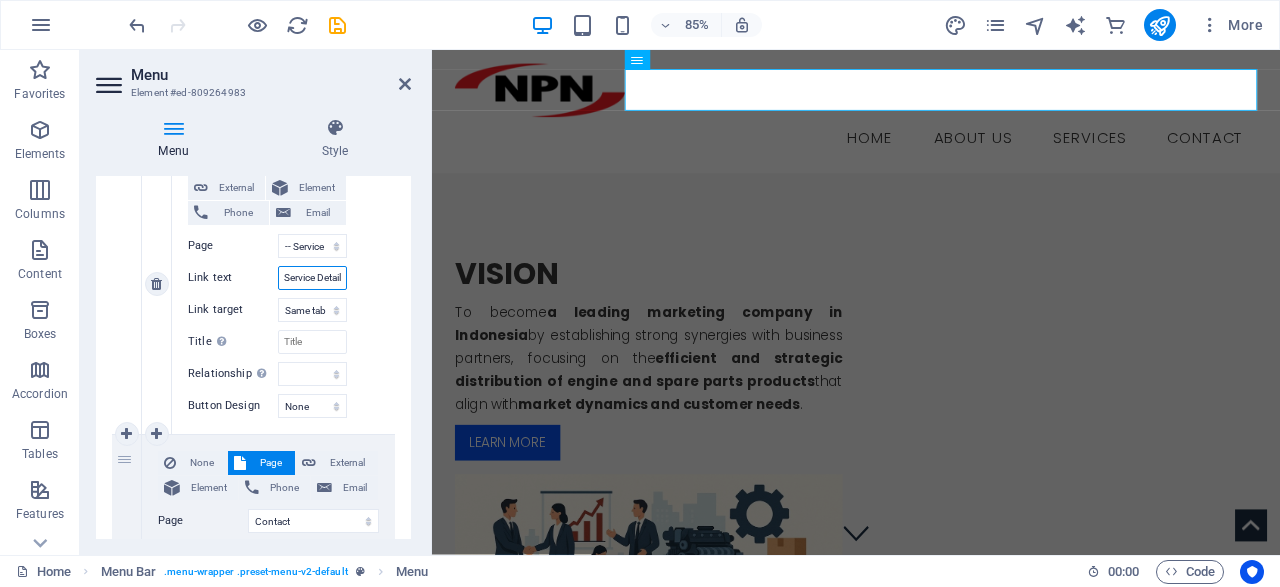 scroll, scrollTop: 960, scrollLeft: 0, axis: vertical 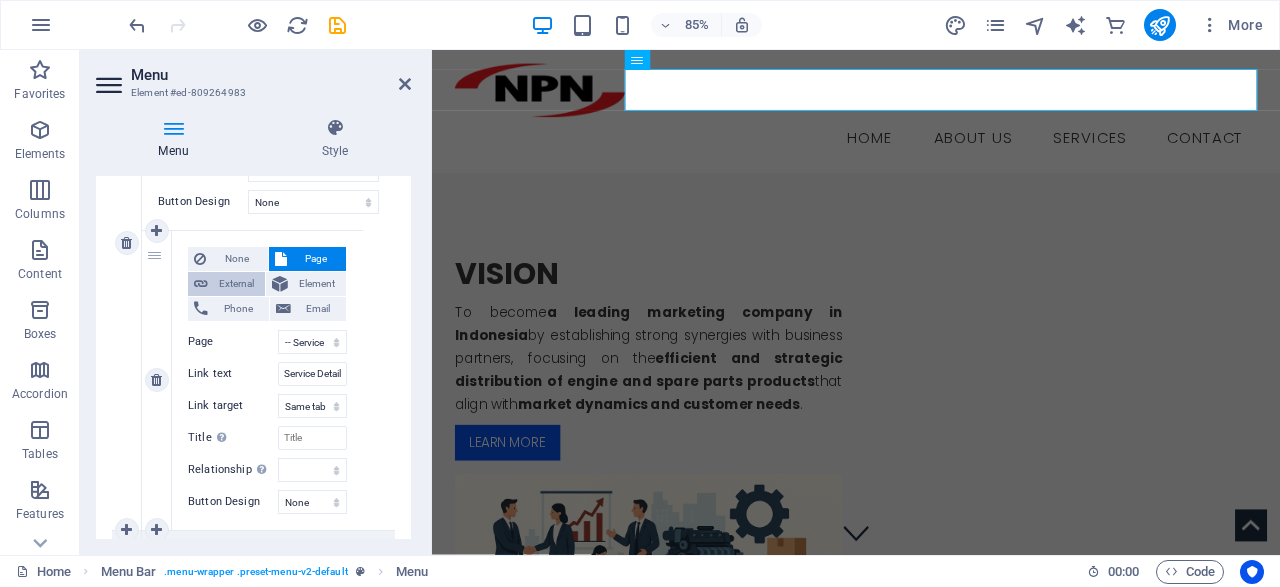 click on "External" at bounding box center [236, 284] 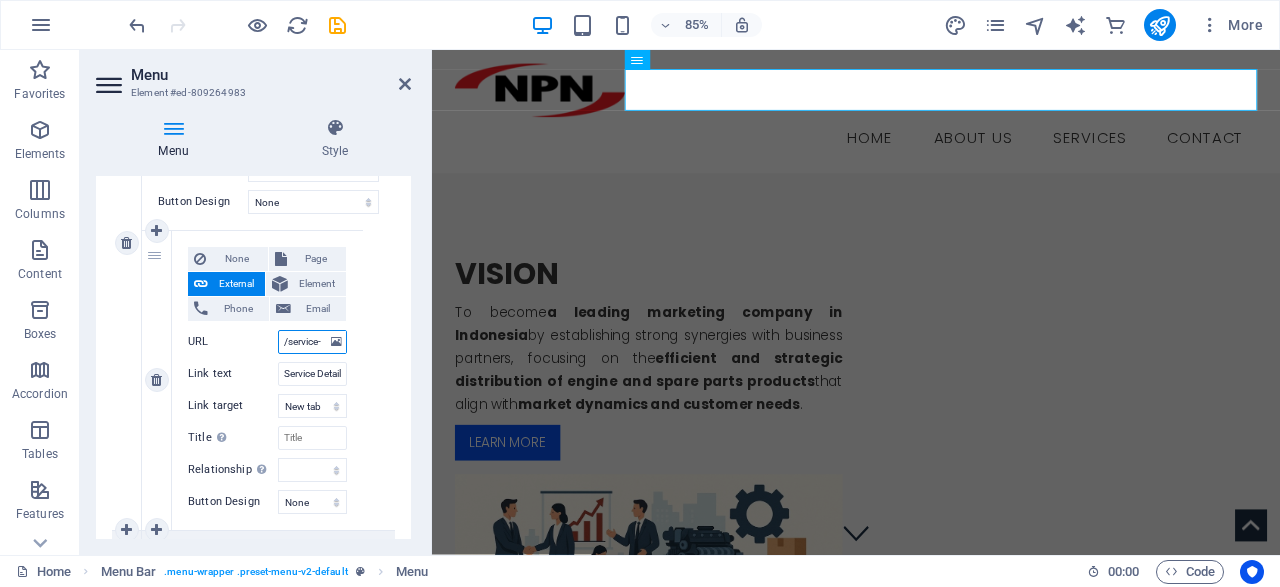 scroll, scrollTop: 0, scrollLeft: 25, axis: horizontal 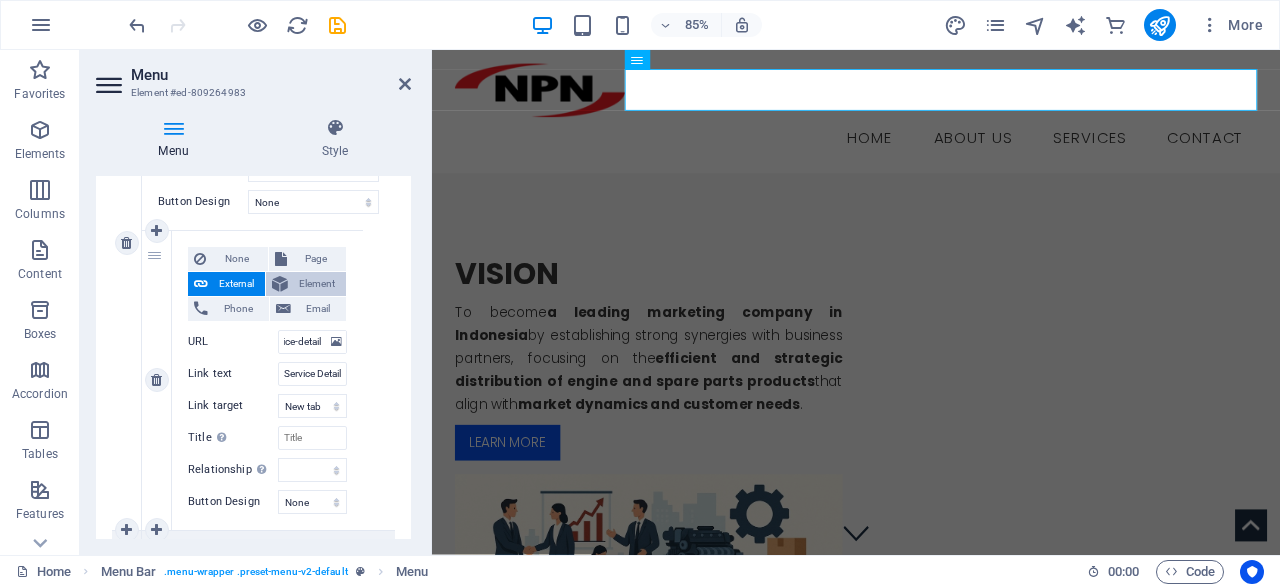 click on "Element" at bounding box center (317, 284) 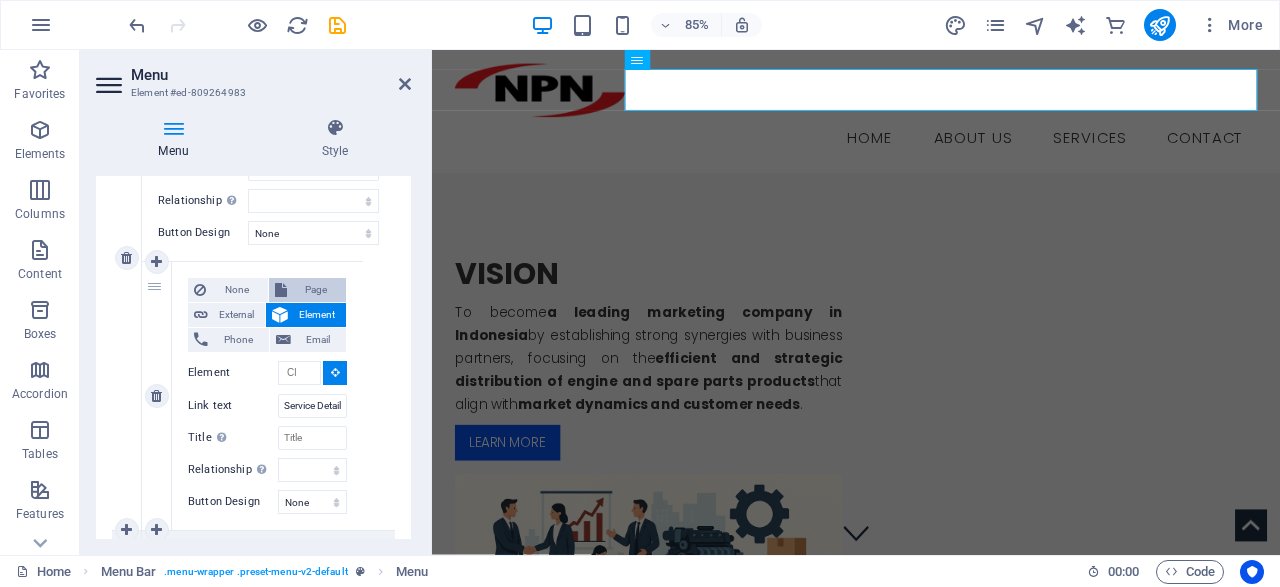click on "Page" at bounding box center [317, 290] 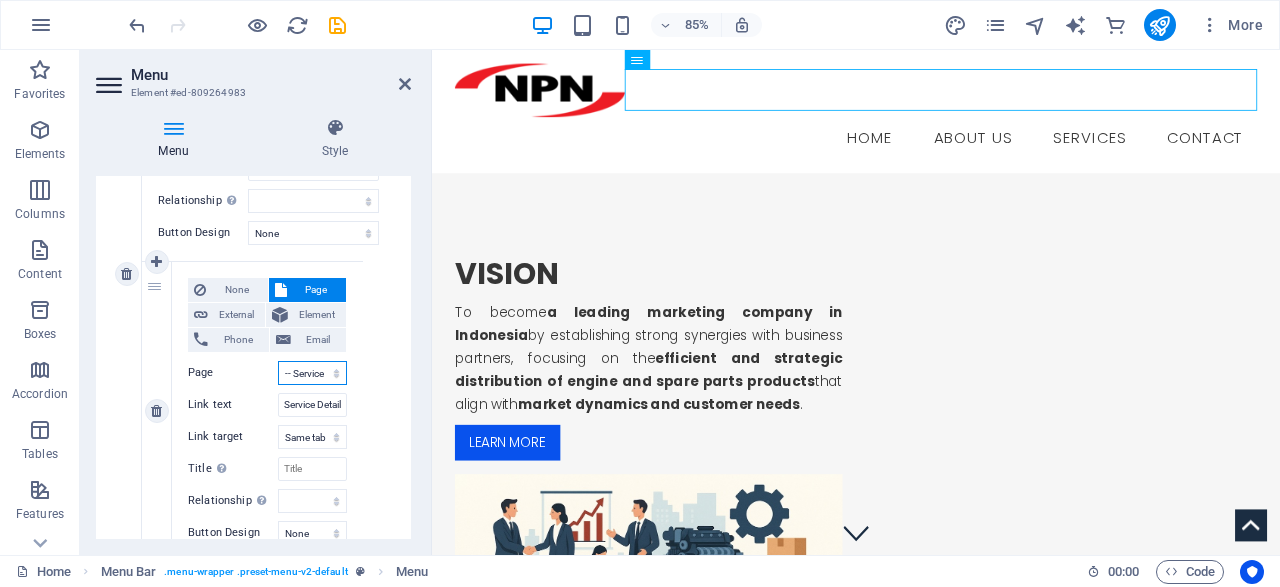 scroll, scrollTop: 960, scrollLeft: 0, axis: vertical 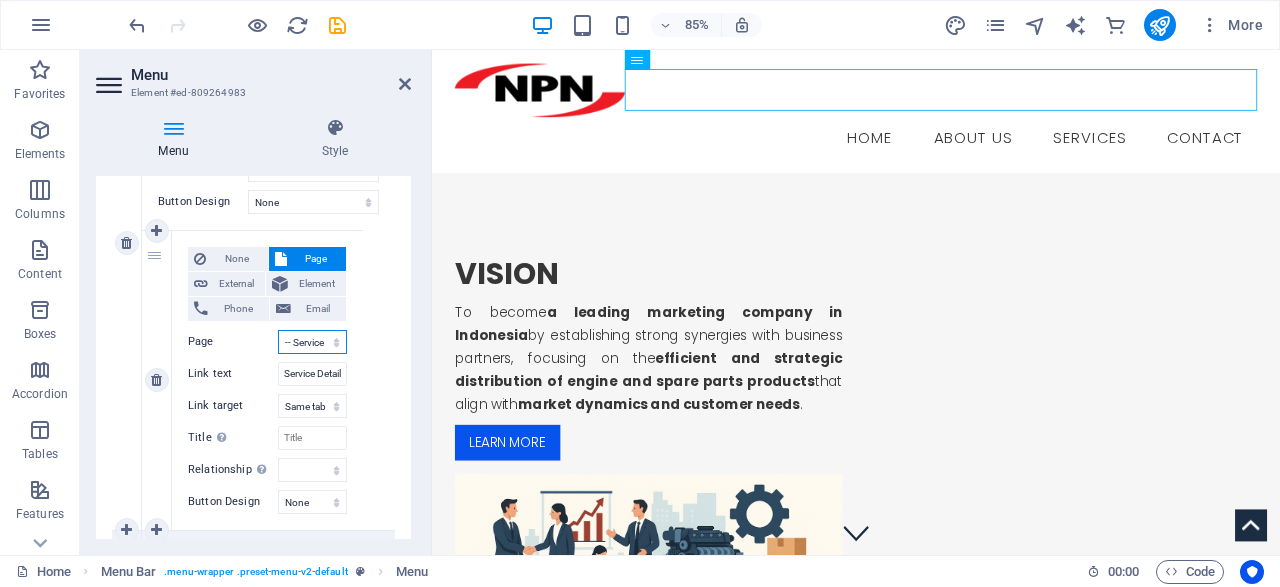 click on "Home About us Services -- Service Detail Product Contact Legal Notice Privacy" at bounding box center (312, 342) 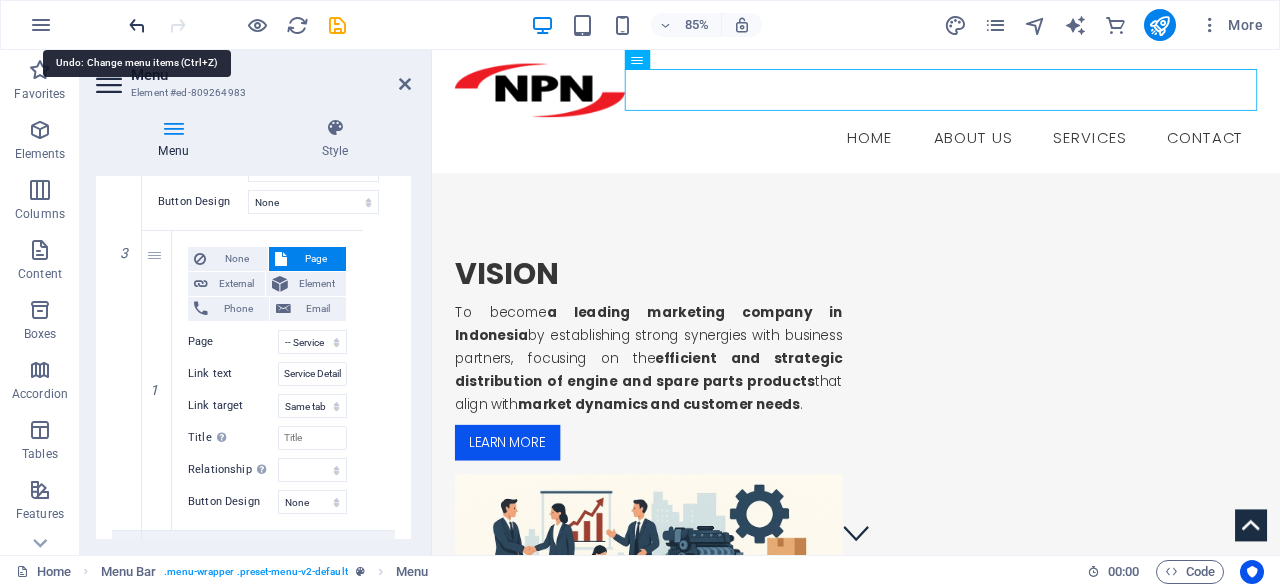 click at bounding box center (137, 25) 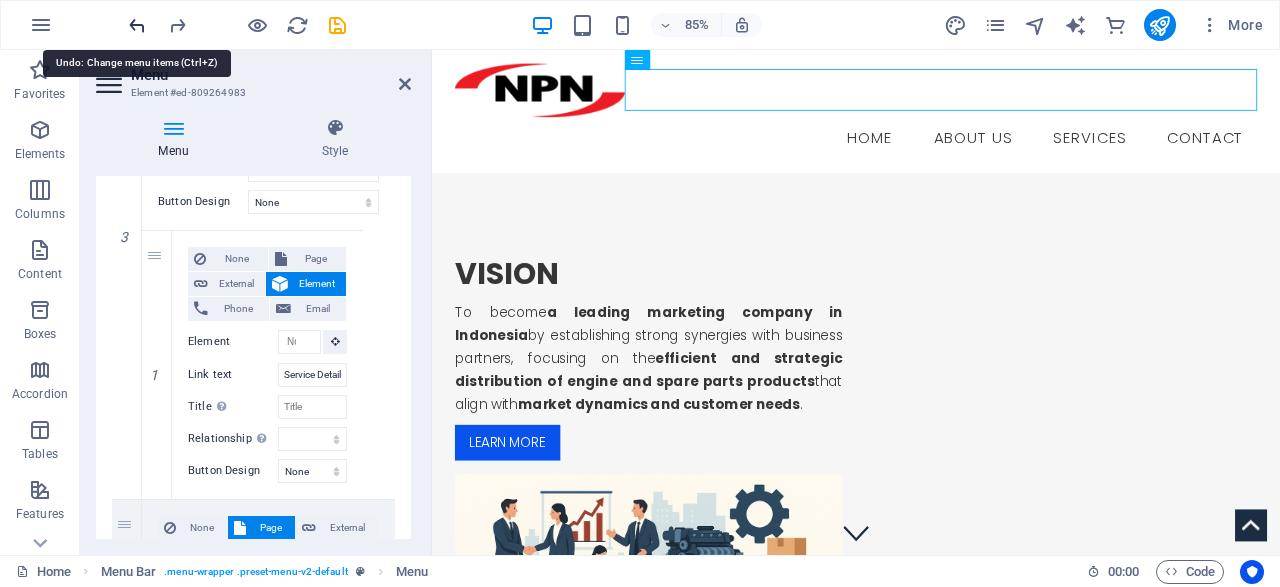 scroll, scrollTop: 944, scrollLeft: 0, axis: vertical 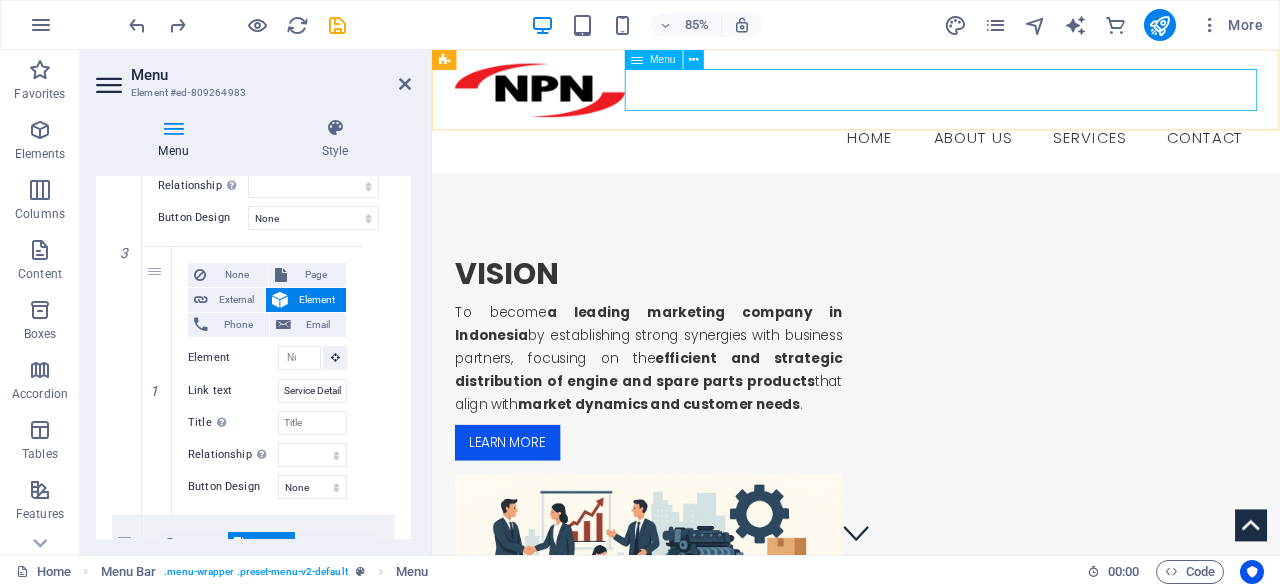 click on "Home About us Services Service Detail Contact" at bounding box center (931, 154) 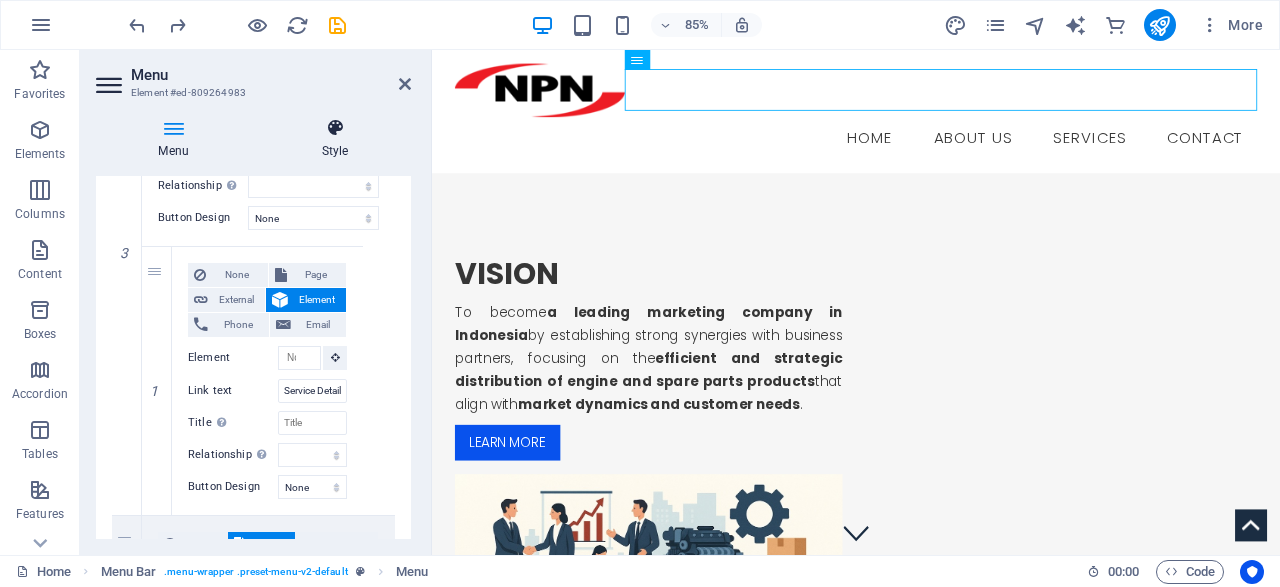 click at bounding box center (335, 128) 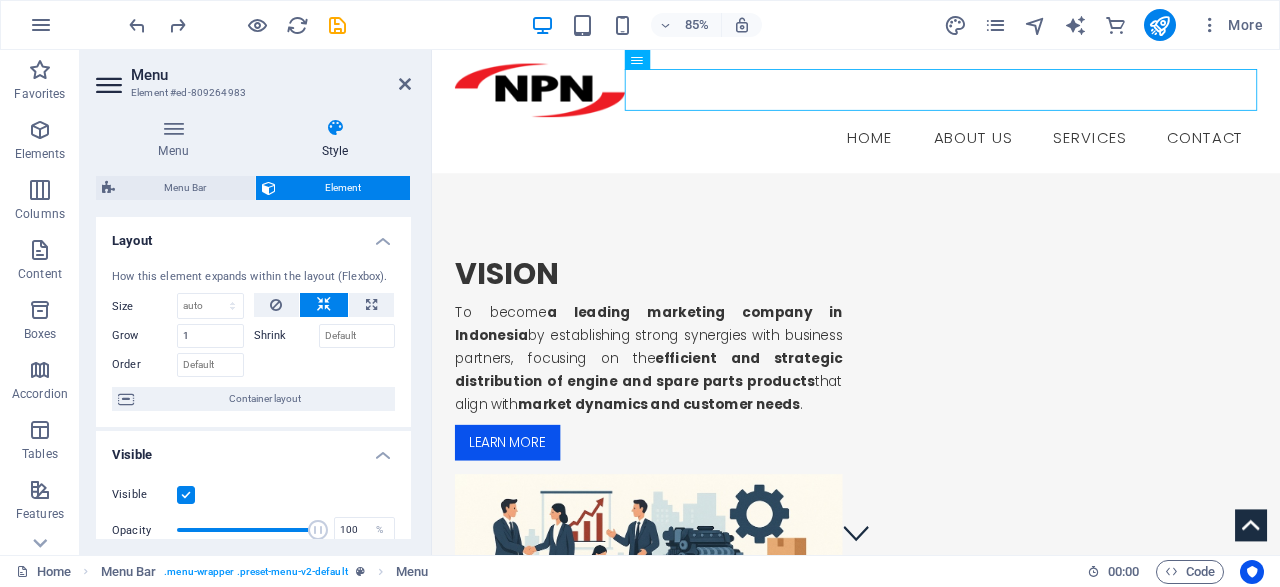 click on "Element" at bounding box center (343, 188) 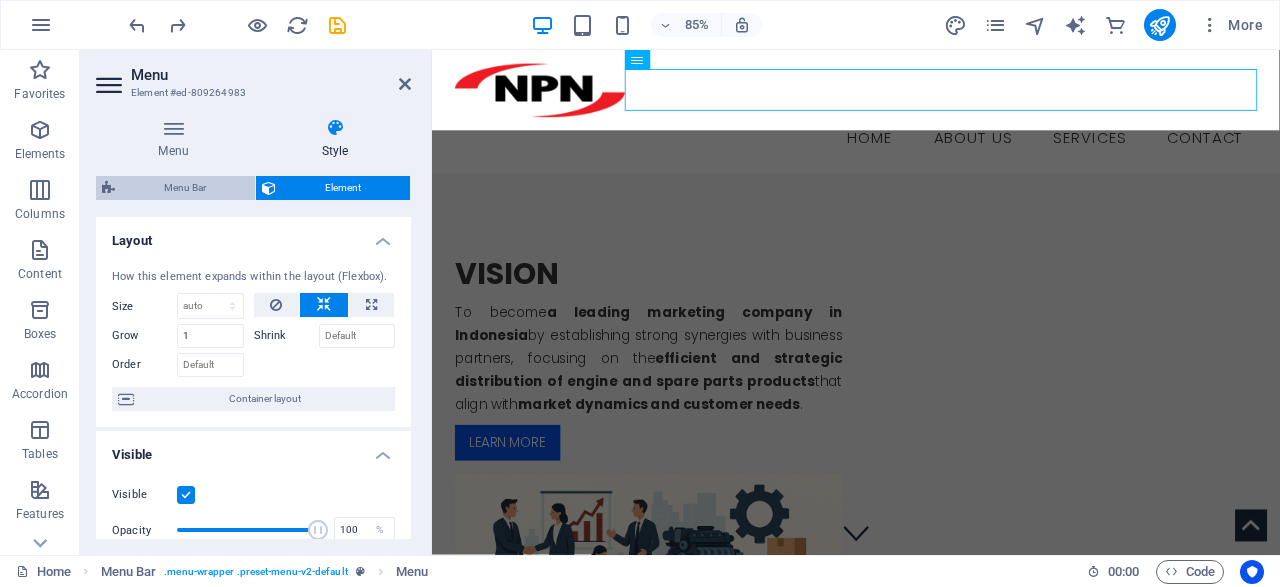 click on "Menu Bar" at bounding box center [185, 188] 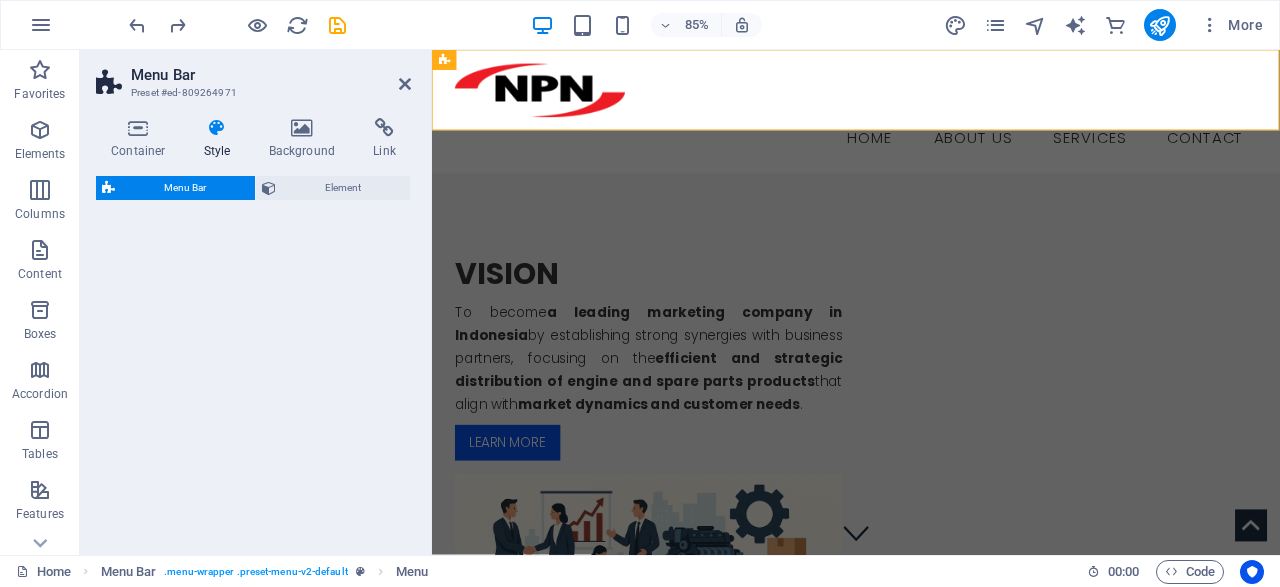 select on "rem" 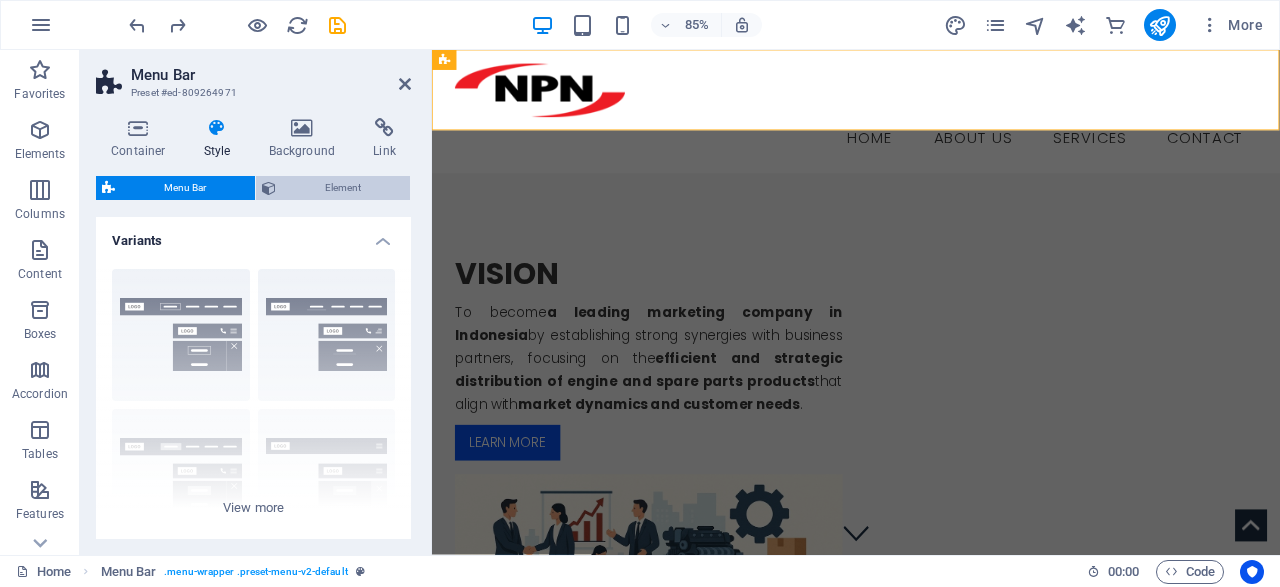 click on "Element" at bounding box center (343, 188) 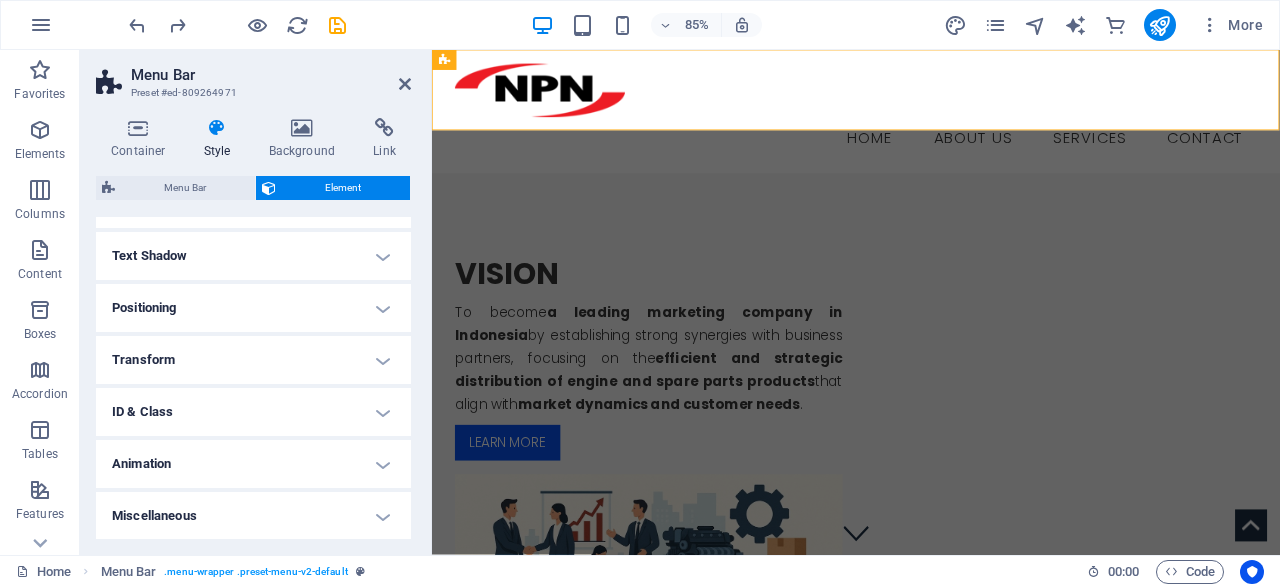 scroll, scrollTop: 20, scrollLeft: 0, axis: vertical 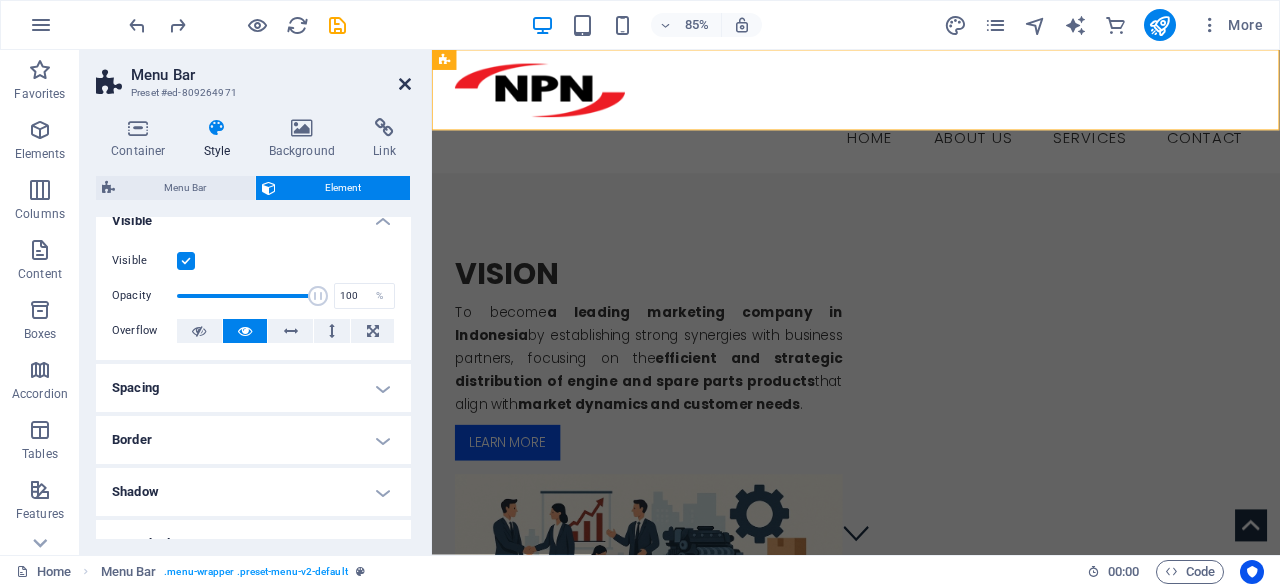 click at bounding box center [405, 84] 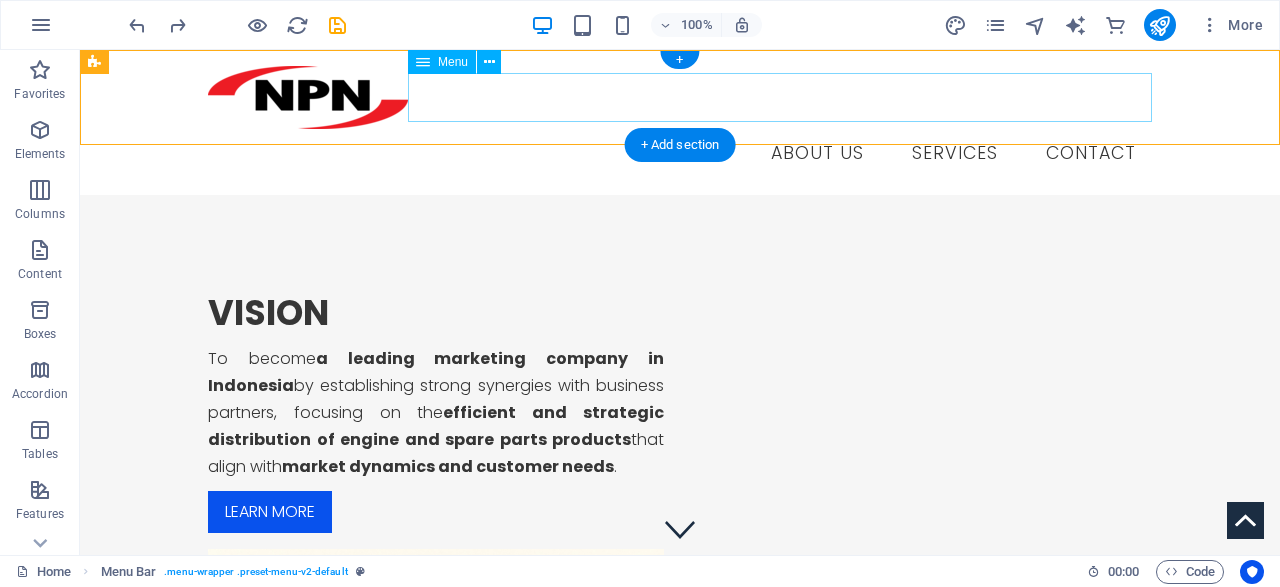 click on "Home About us Services Service Detail Contact" at bounding box center (680, 154) 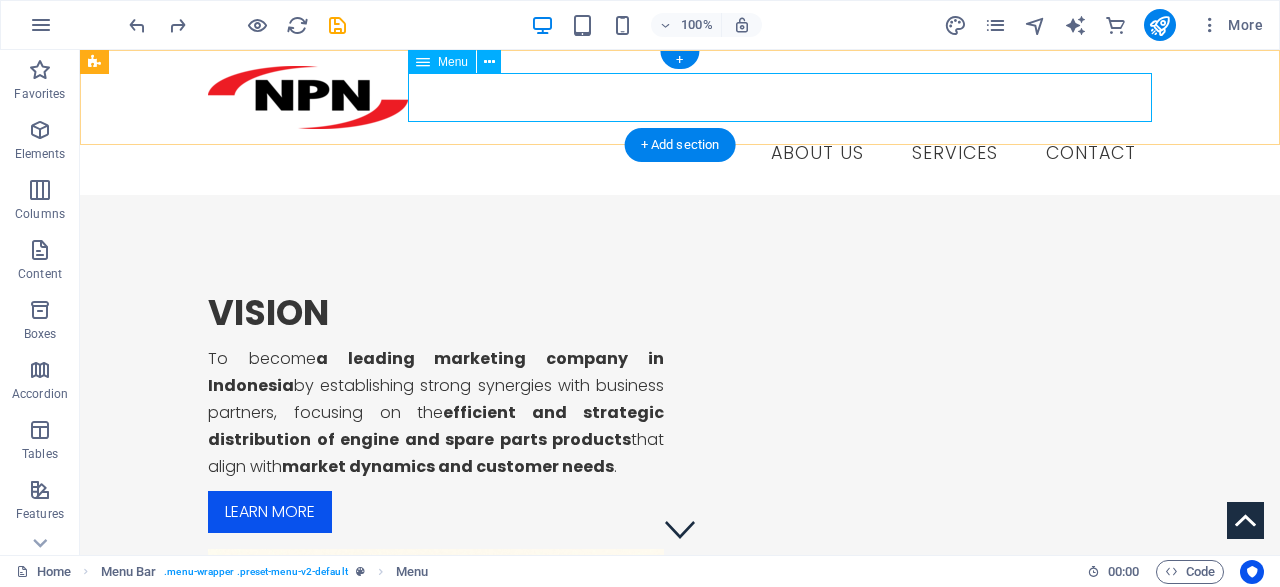 click on "Home About us Services Service Detail Contact" at bounding box center (680, 154) 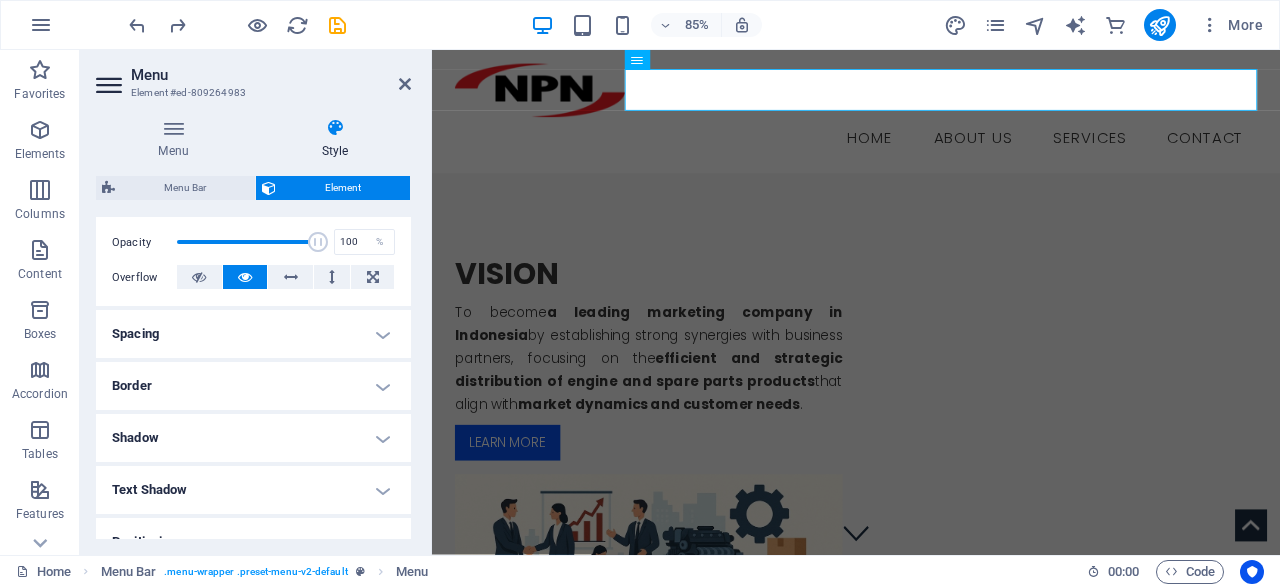 scroll, scrollTop: 480, scrollLeft: 0, axis: vertical 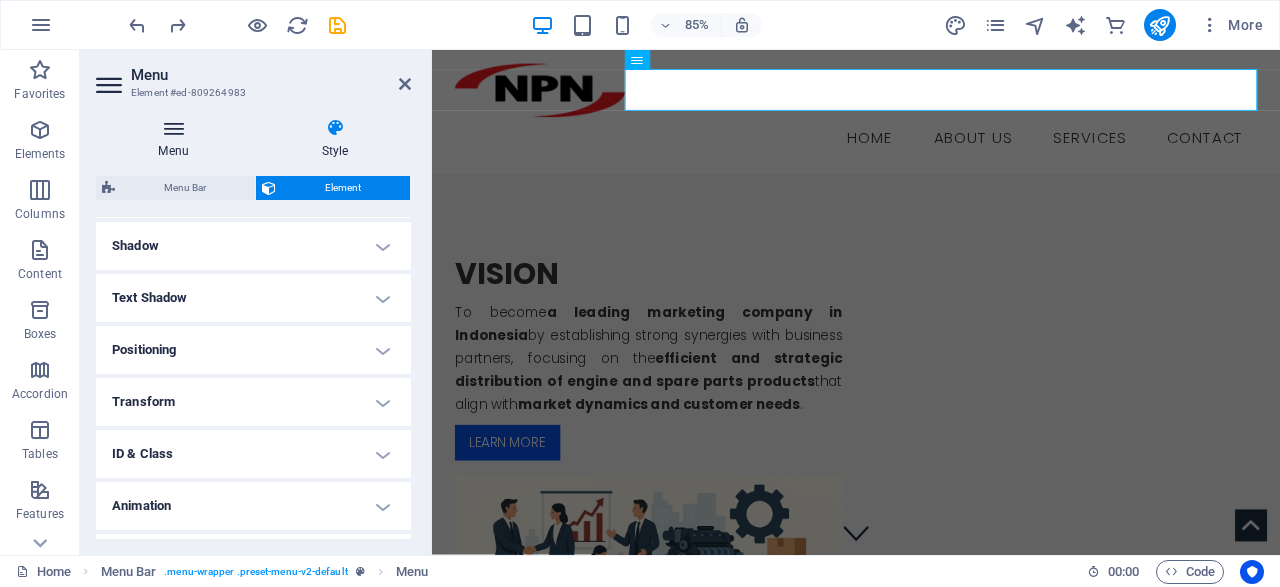 click on "Menu" at bounding box center (177, 139) 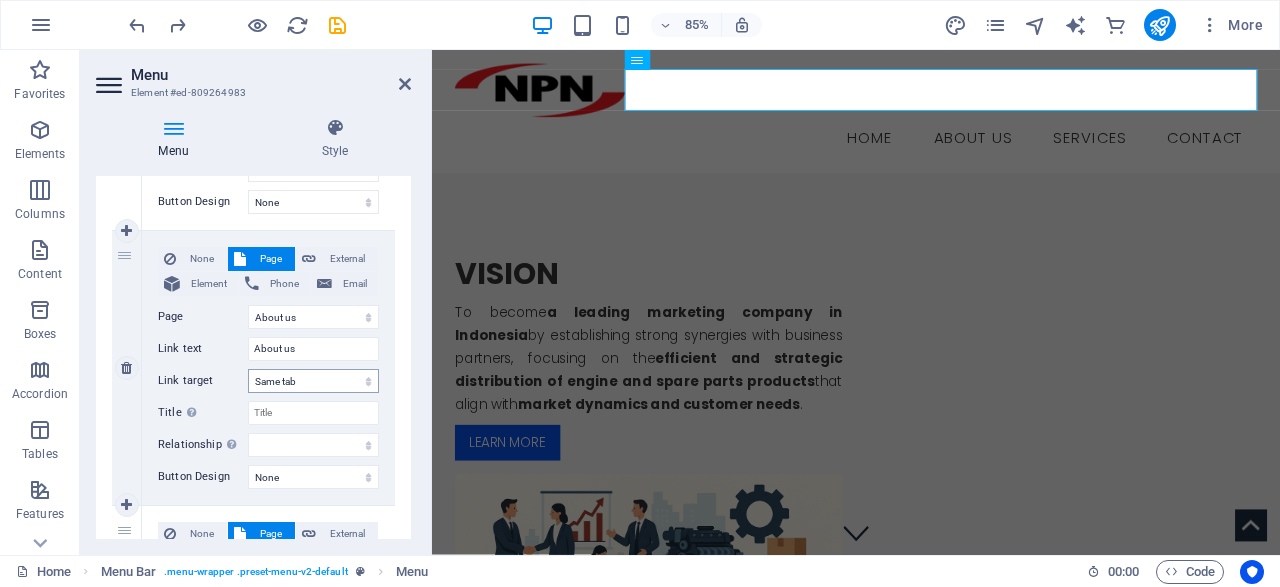 scroll, scrollTop: 602, scrollLeft: 0, axis: vertical 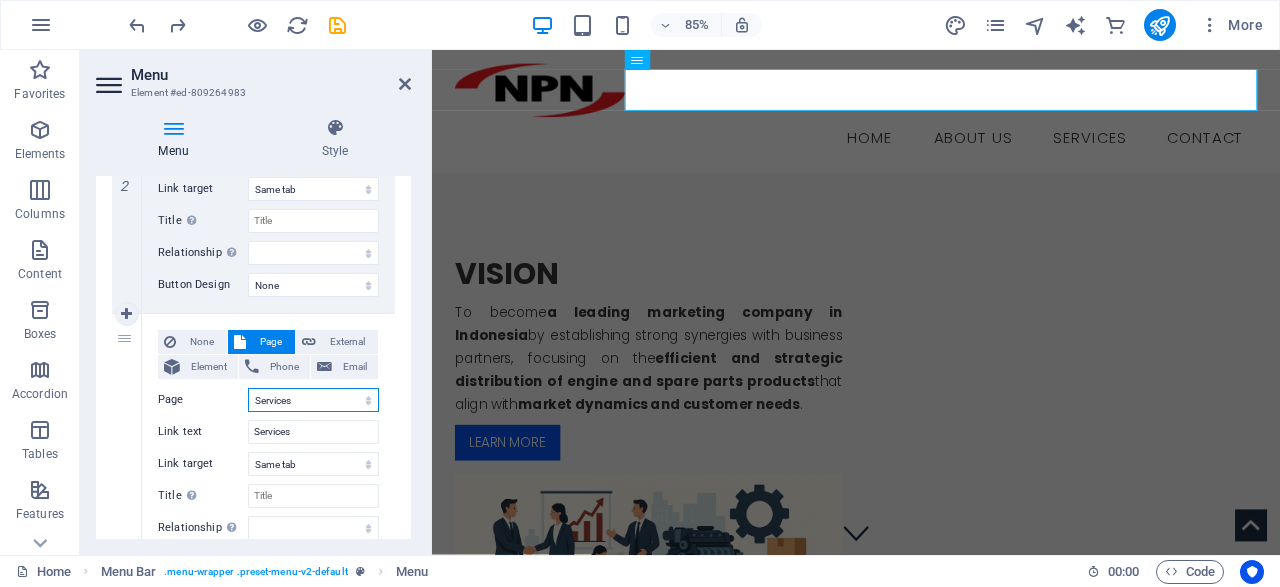 click on "Home About us Services -- Service Detail Product Contact Legal Notice Privacy" at bounding box center [313, 400] 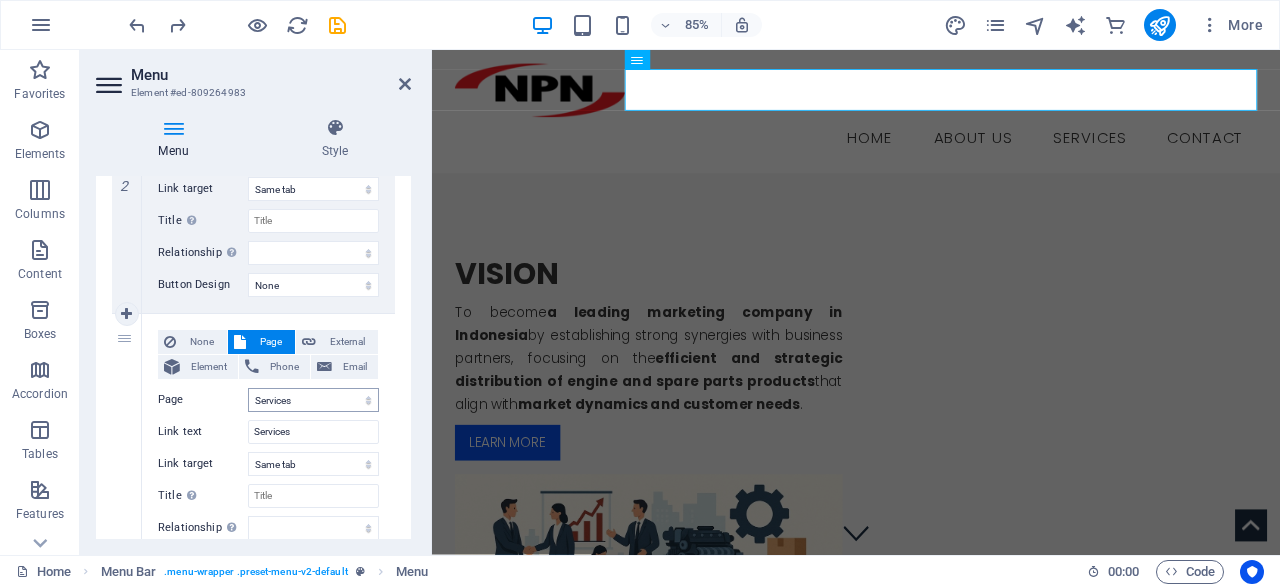 click on "Page" at bounding box center [203, 400] 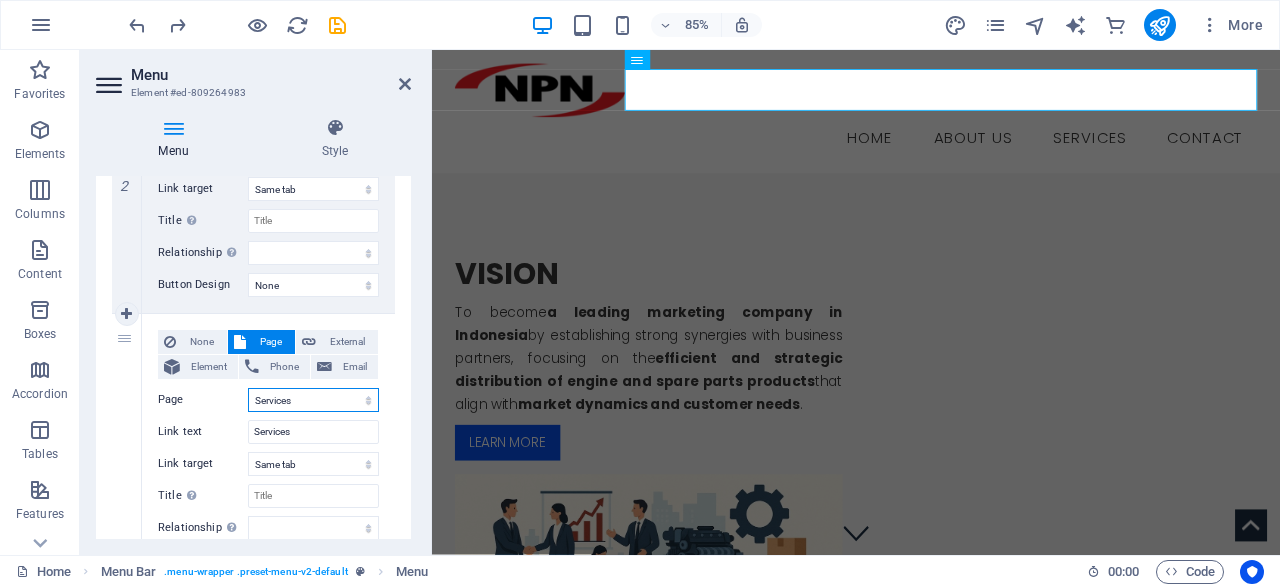 click on "Home About us Services -- Service Detail Product Contact Legal Notice Privacy" at bounding box center (313, 400) 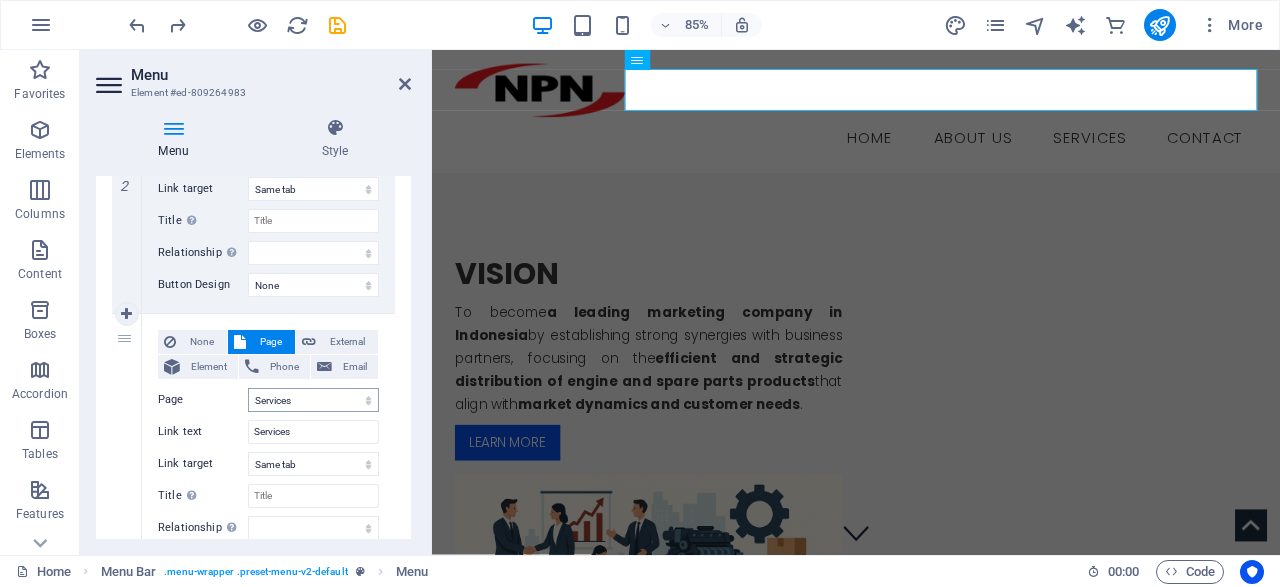 click on "Page" at bounding box center (203, 400) 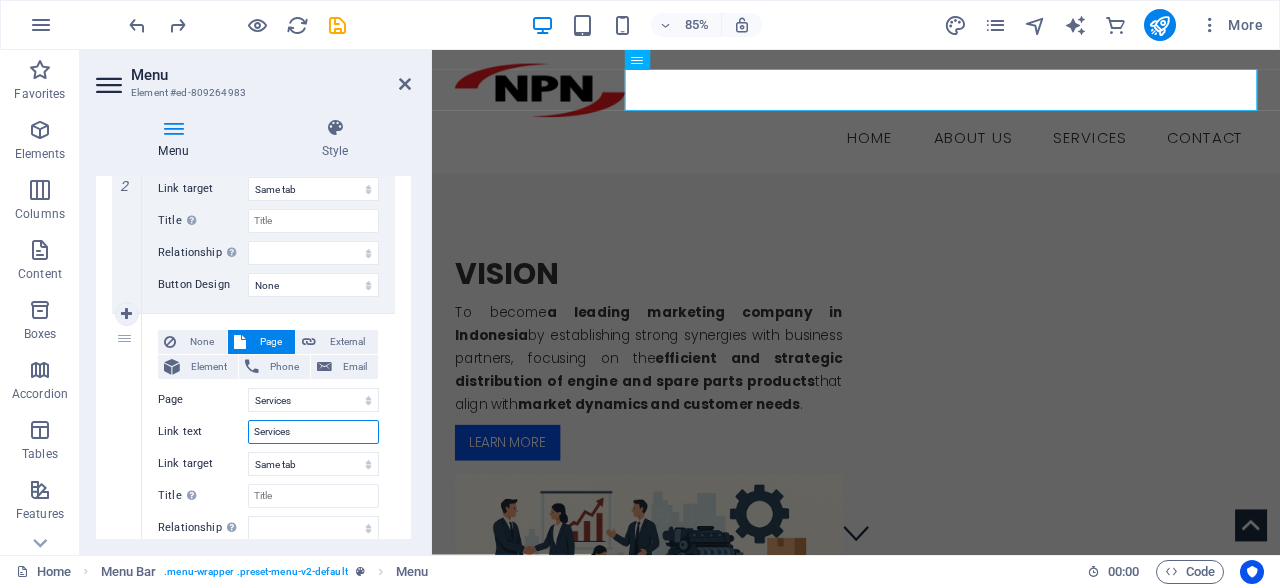 click on "Services" at bounding box center [313, 432] 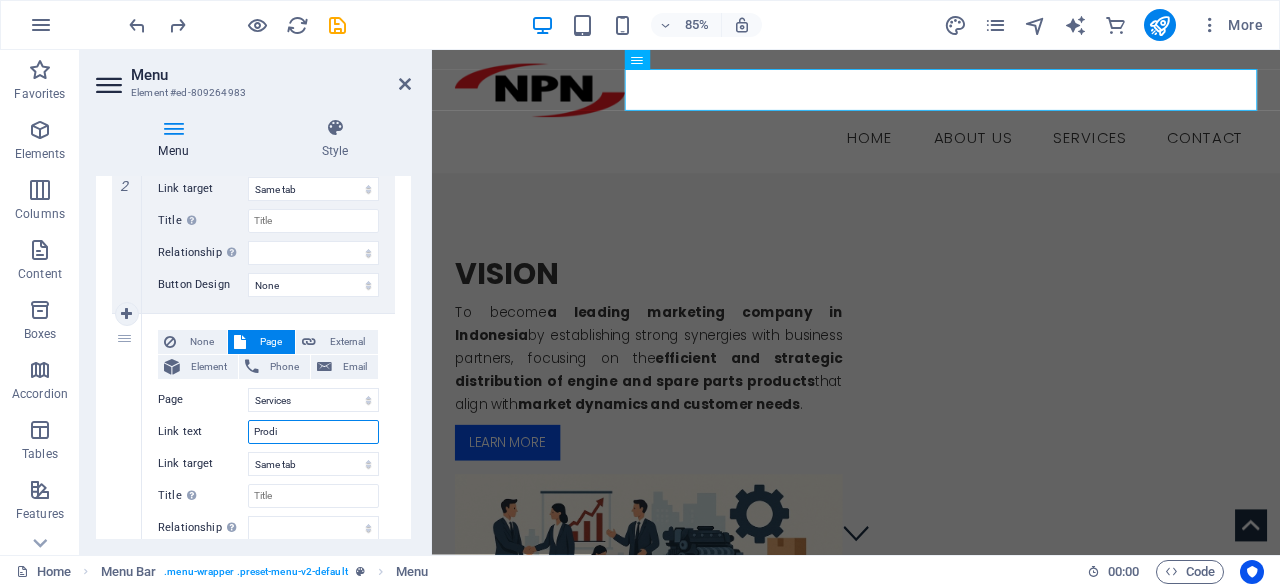type on "Prodic" 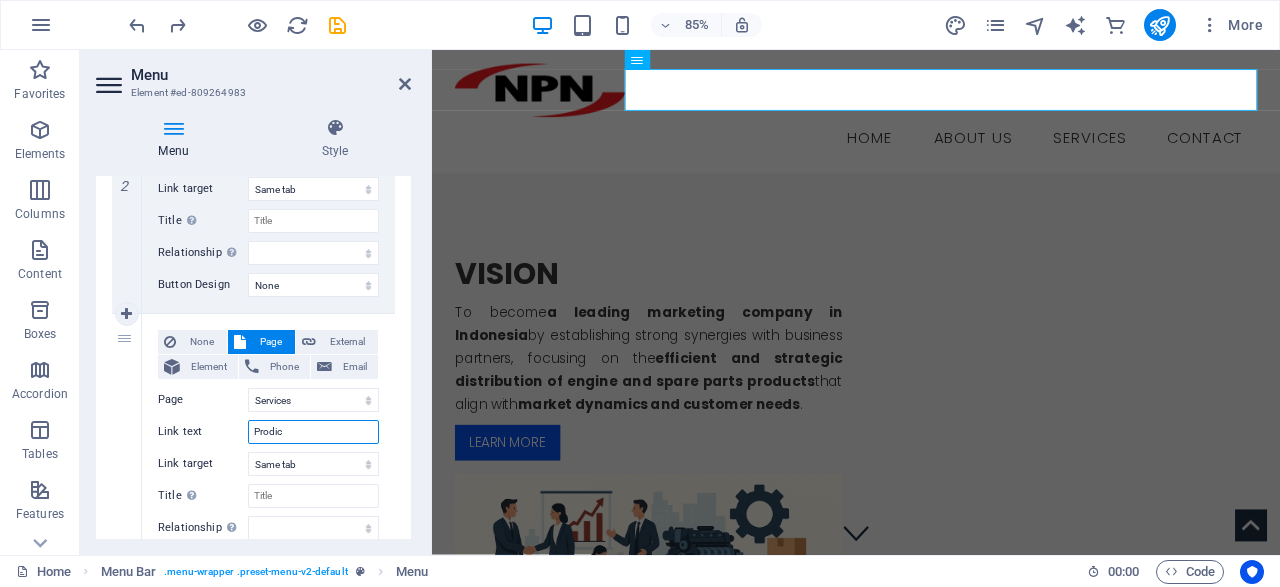select 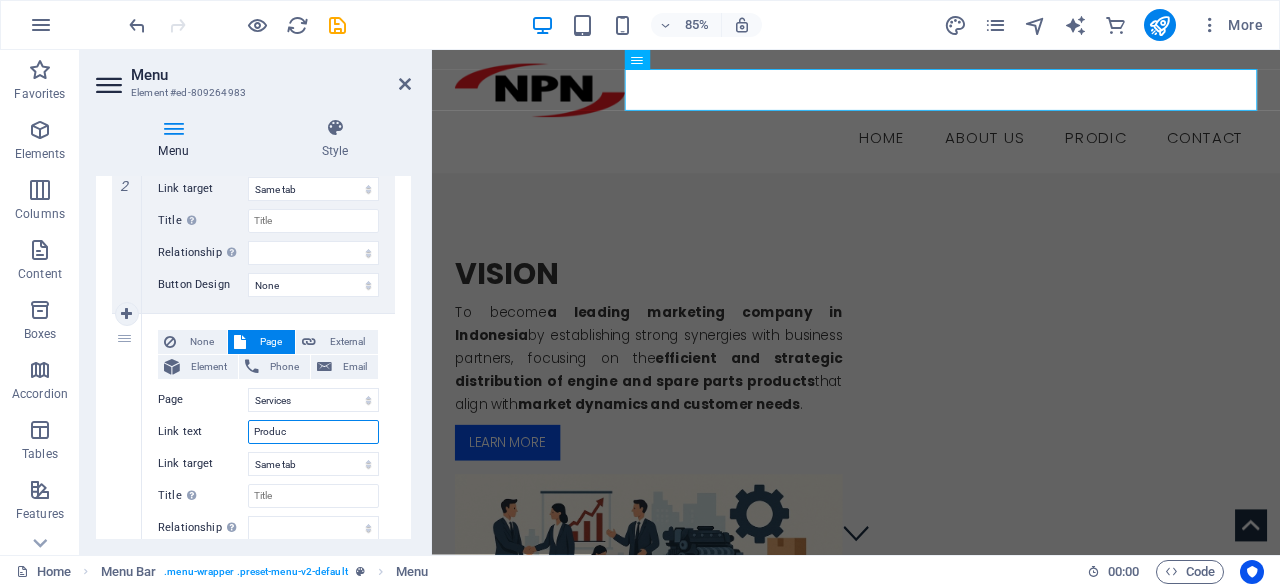 type on "Product" 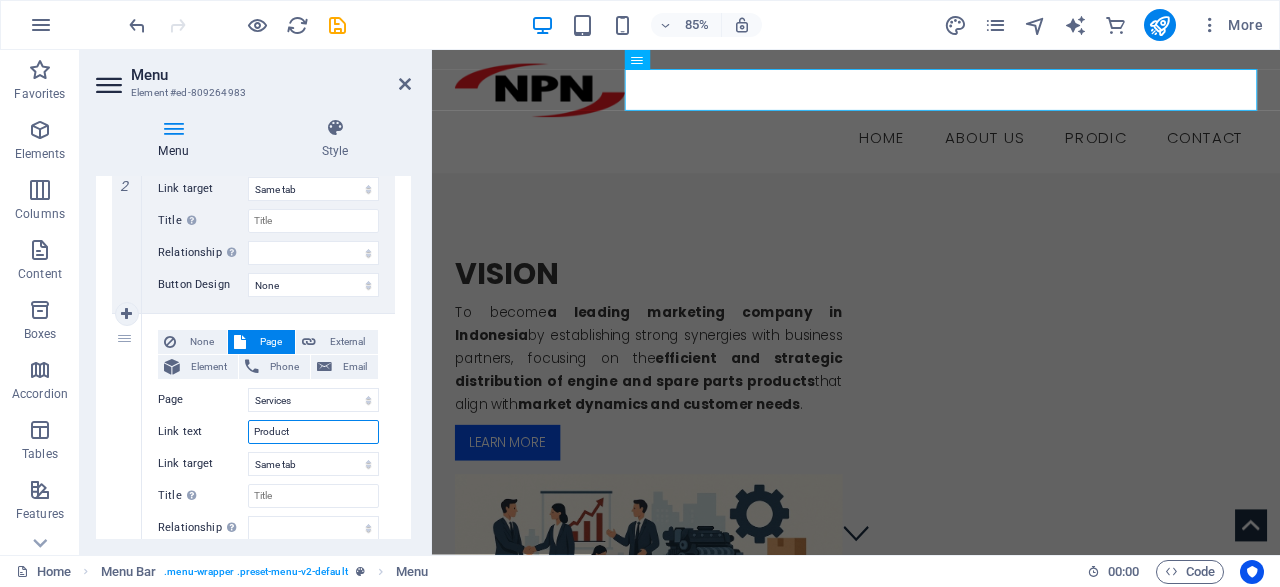 select 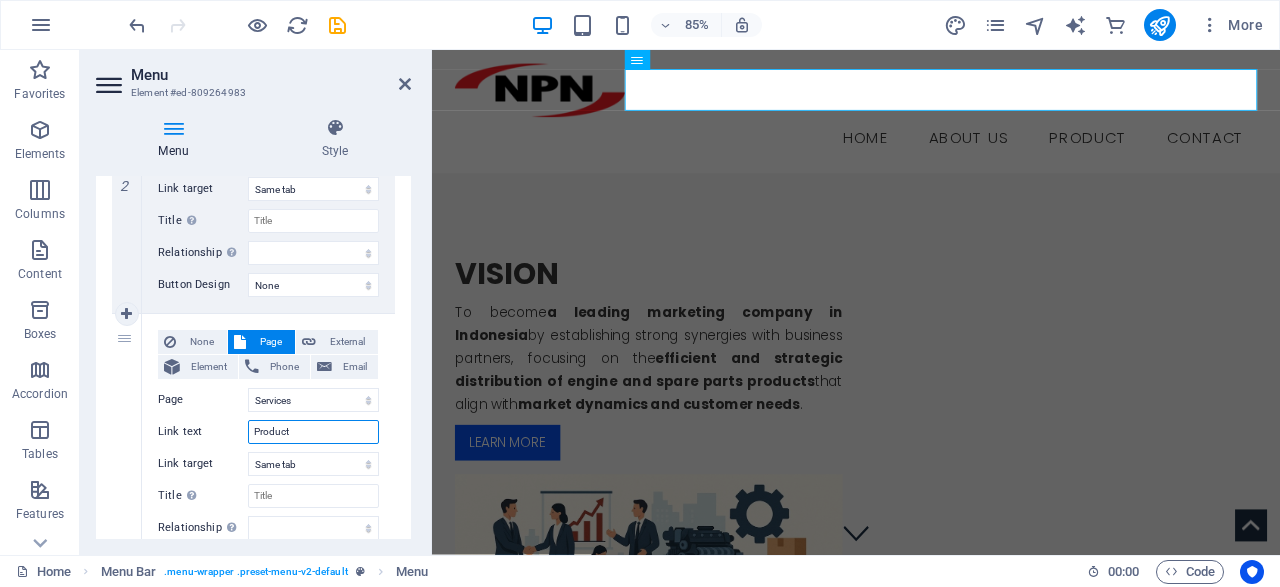 type on "Products" 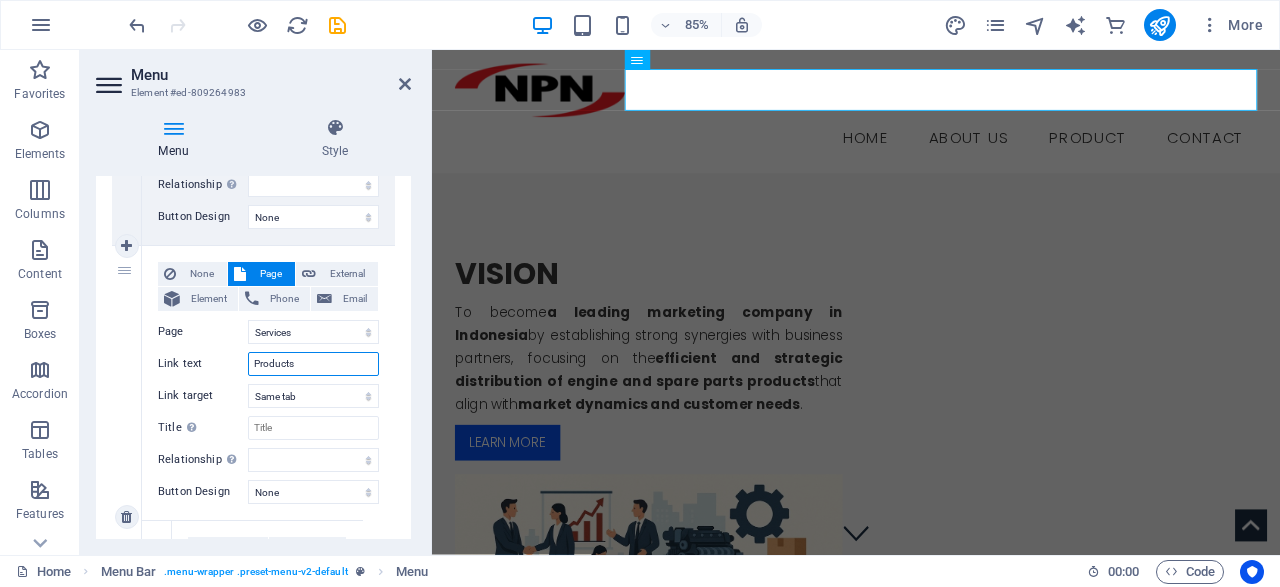 select 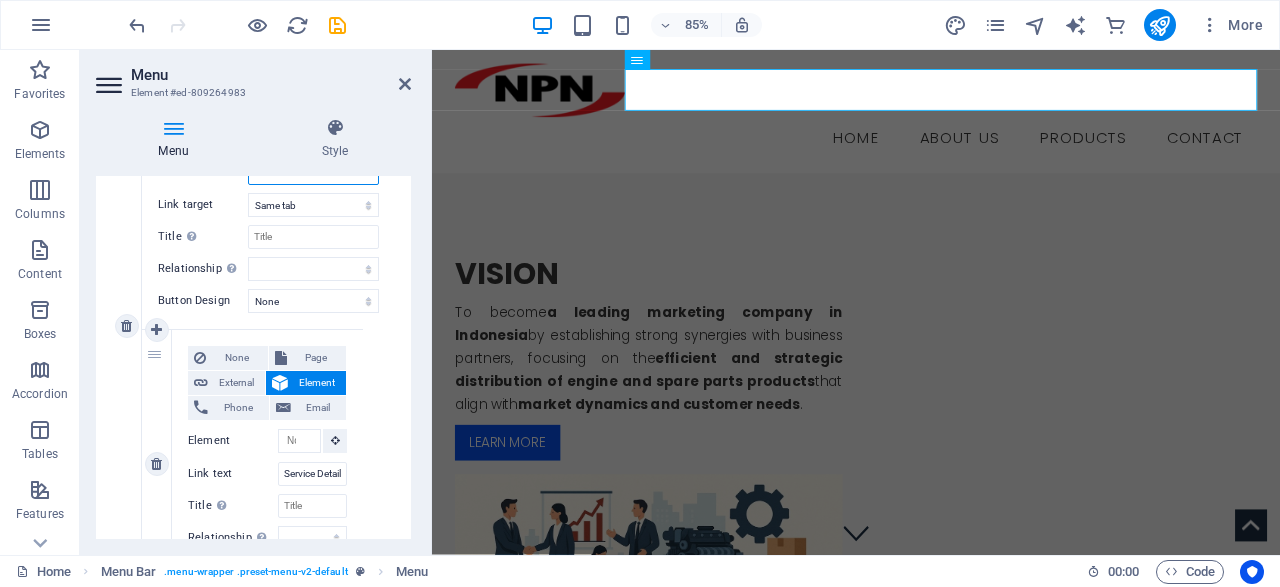 scroll, scrollTop: 890, scrollLeft: 0, axis: vertical 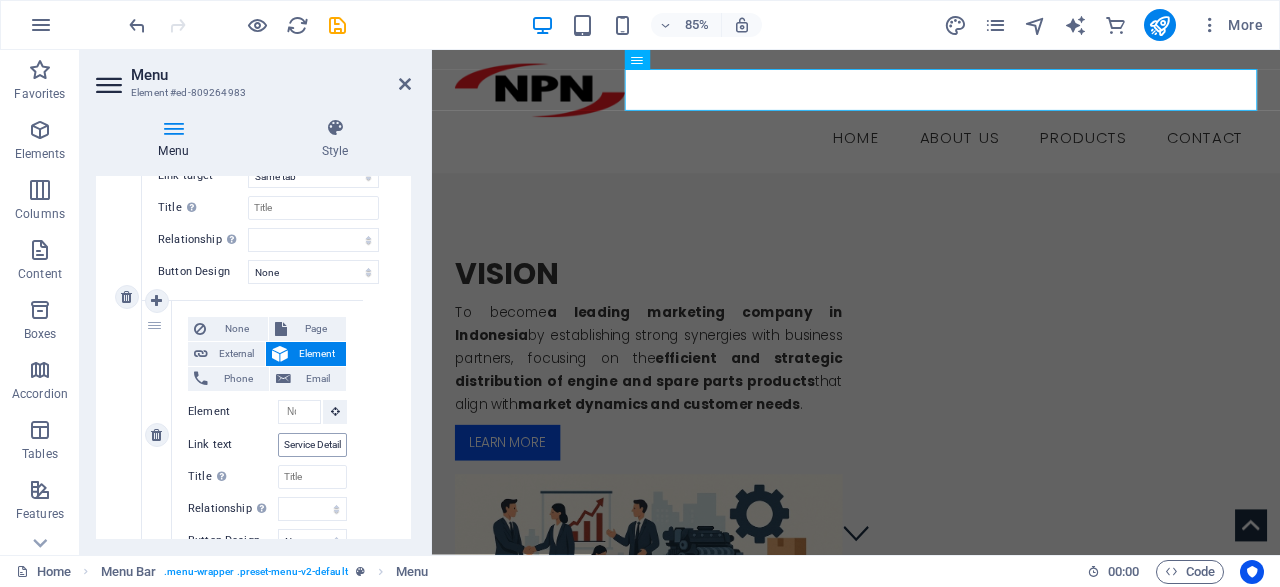type on "Products" 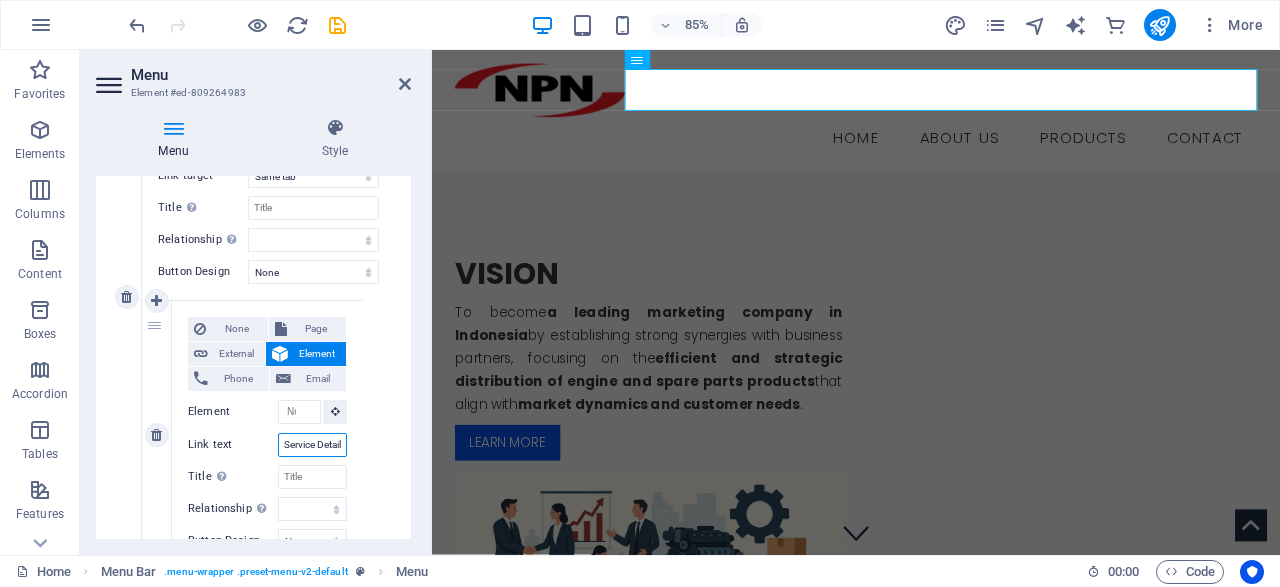 click on "Service Detail" at bounding box center (312, 445) 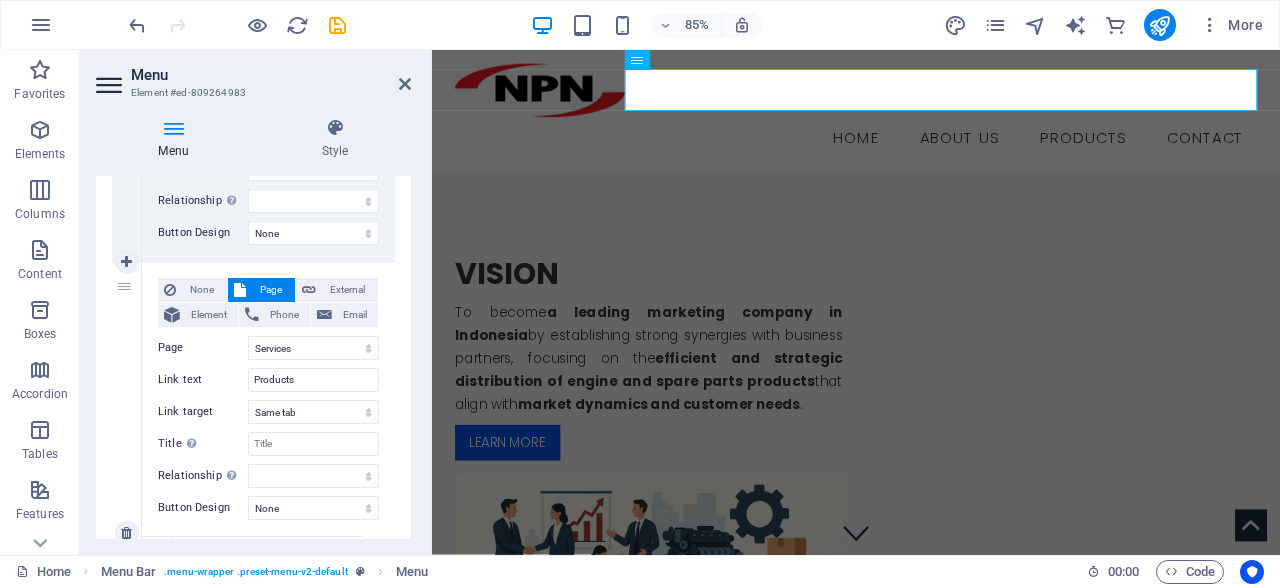 scroll, scrollTop: 750, scrollLeft: 0, axis: vertical 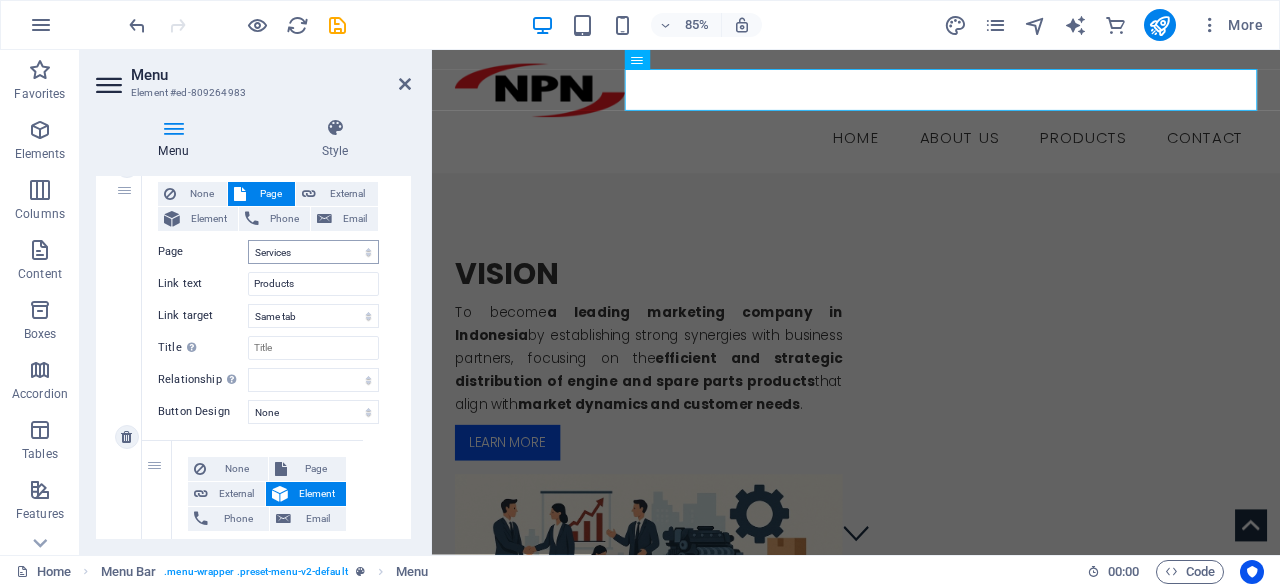 click on "1 None Page External Element Phone Email Page Home About us Services -- Service Detail Product Contact Legal Notice Privacy Element
URL / Phone Email Link text Home Link target New tab Same tab Overlay Title Additional link description, should not be the same as the link text. The title is most often shown as a tooltip text when the mouse moves over the element. Leave empty if uncertain. Relationship Sets the  relationship of this link to the link target . For example, the value "nofollow" instructs search engines not to follow the link. Can be left empty. alternate author bookmark external help license next nofollow noreferrer noopener prev search tag Button Design None Default Primary Secondary 2 None Page External Element Phone Email Page Home About us Services -- Service Detail Product Contact Legal Notice Privacy Element
URL /about-us Phone Email Link text About us Link target New tab Same tab Overlay Title Relationship Sets the  alternate author bookmark 3" at bounding box center [253, 300] 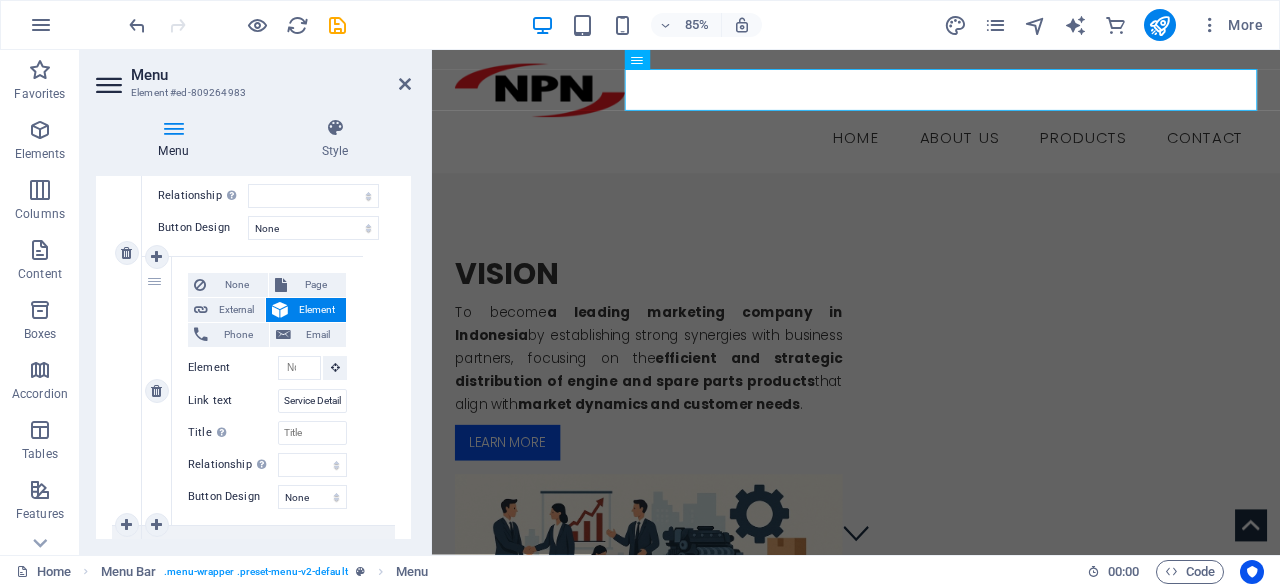 scroll, scrollTop: 1038, scrollLeft: 0, axis: vertical 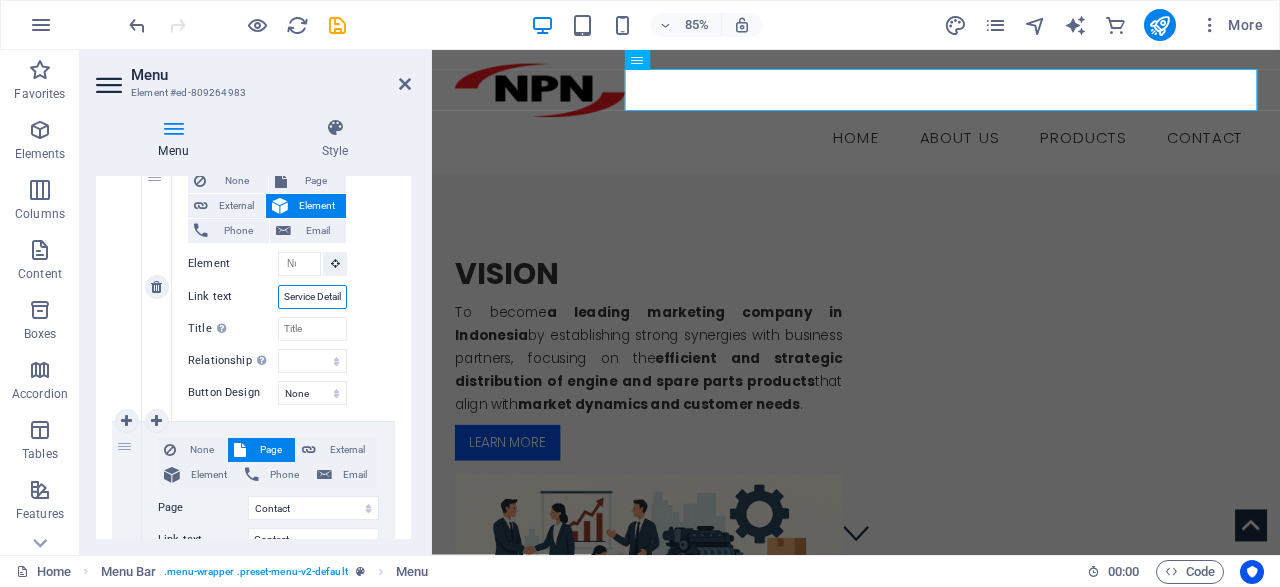 click on "Service Detail" at bounding box center (312, 297) 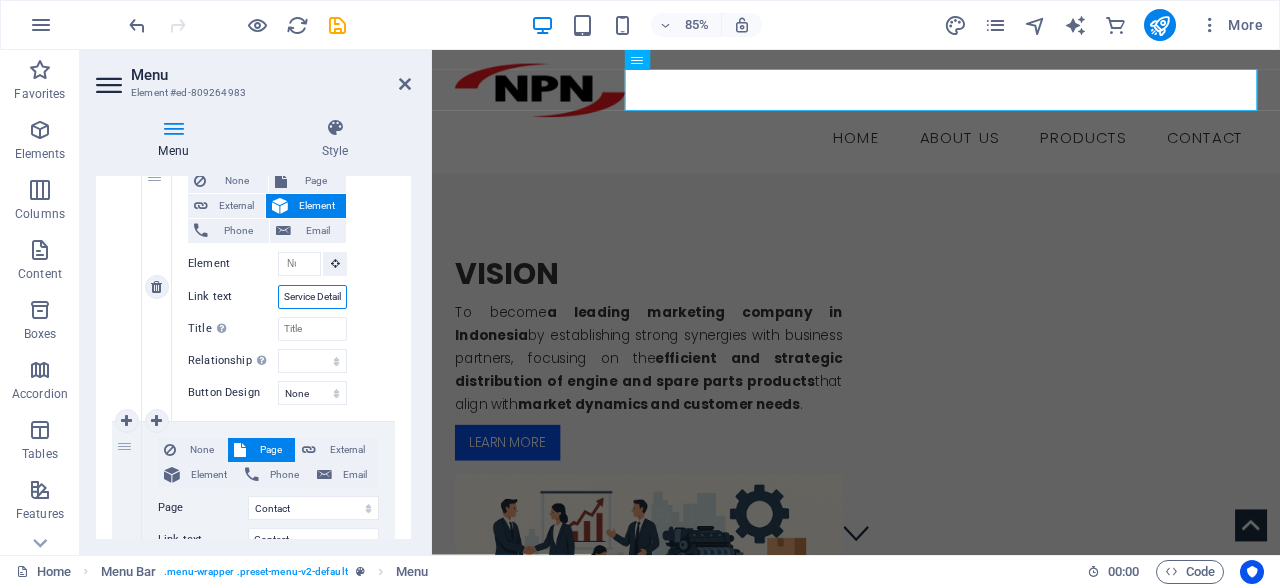 click on "Service Detail" at bounding box center [312, 297] 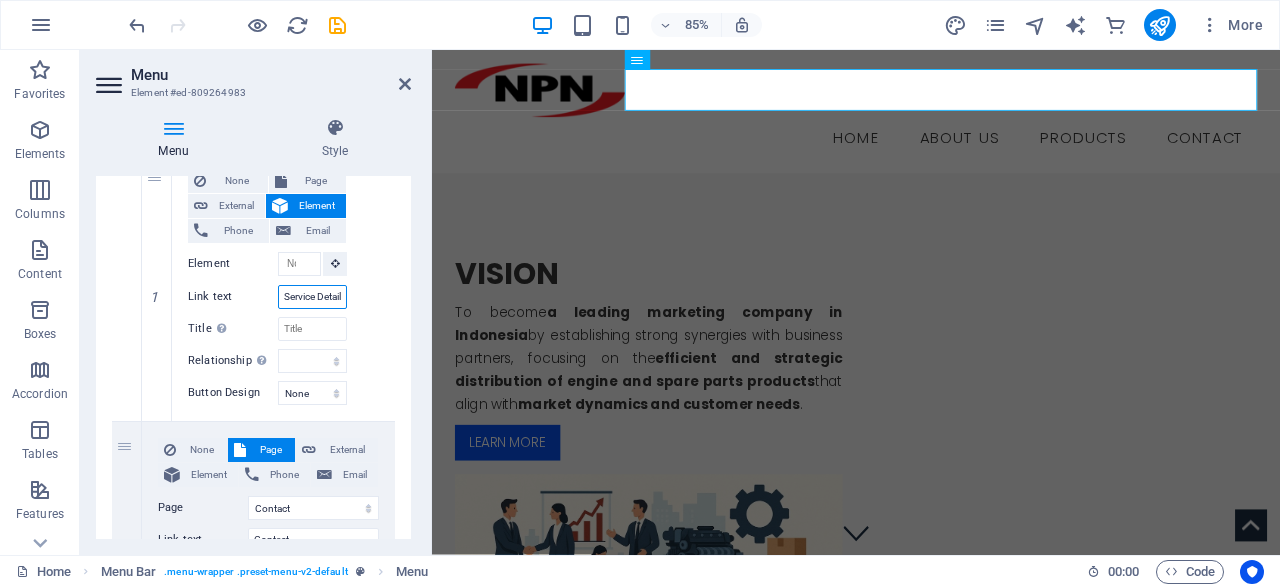 type on "N" 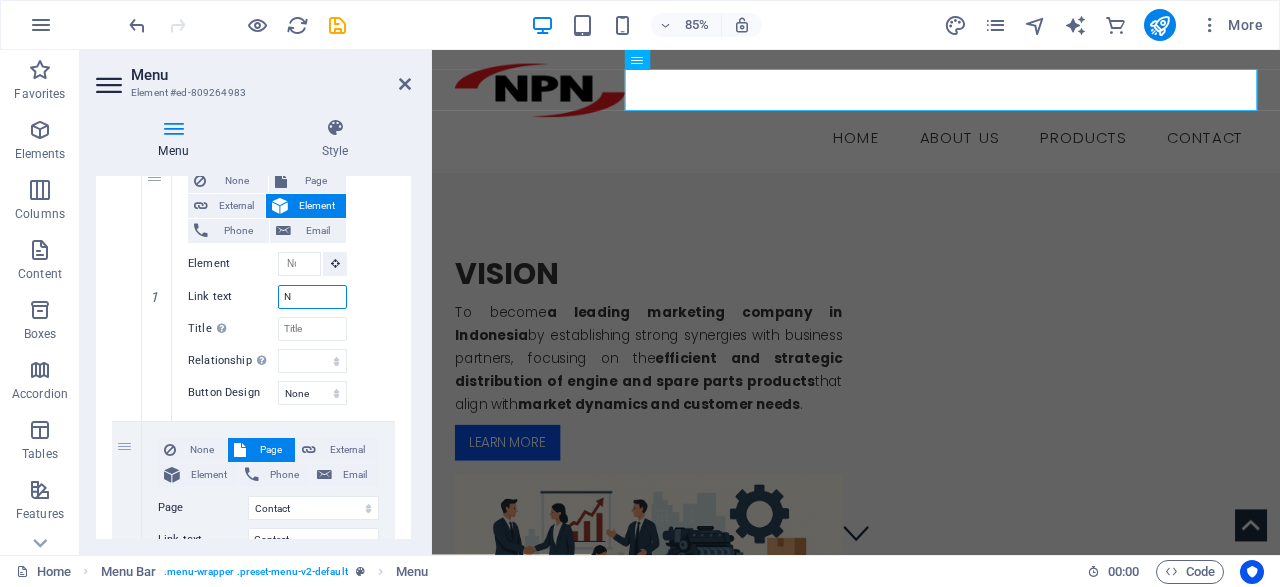 select 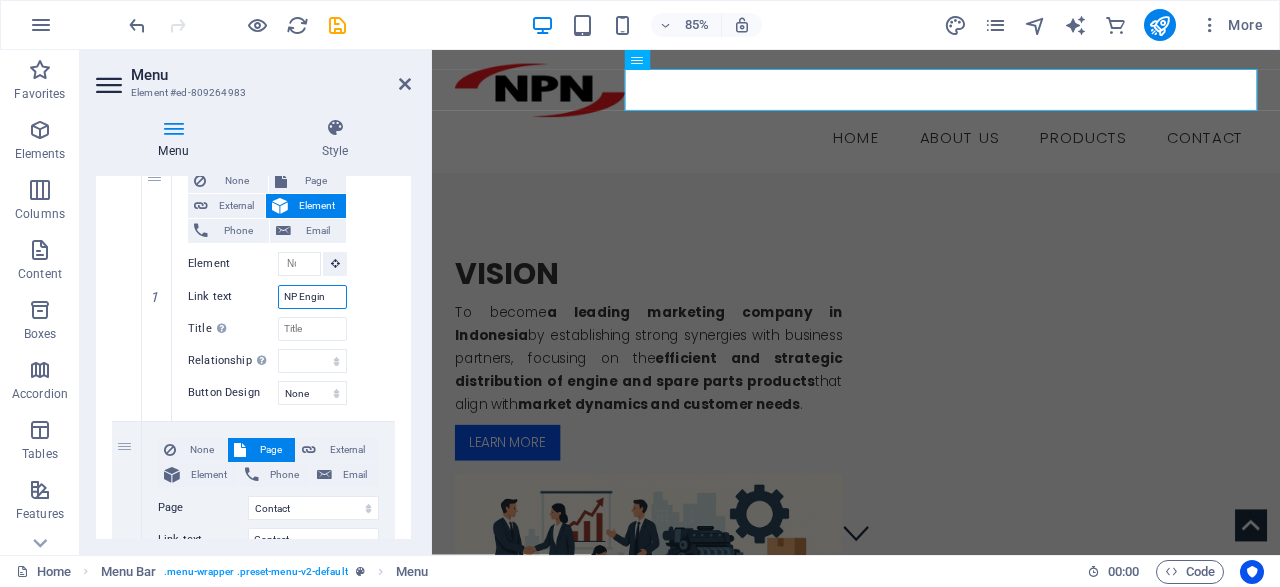 type on "NP Engine" 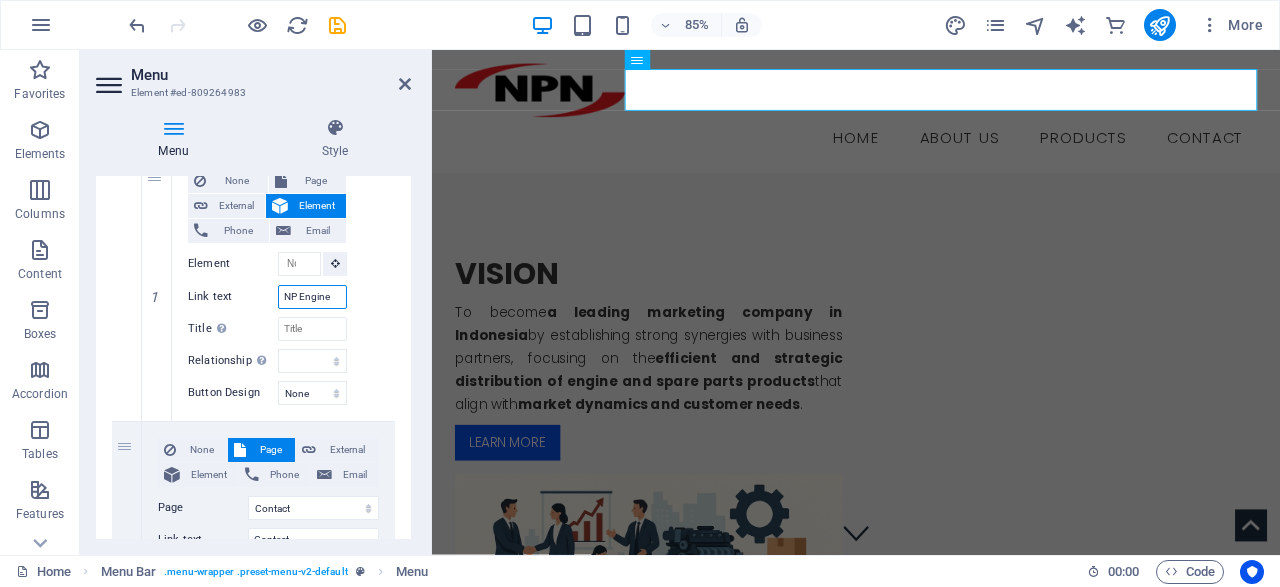 select 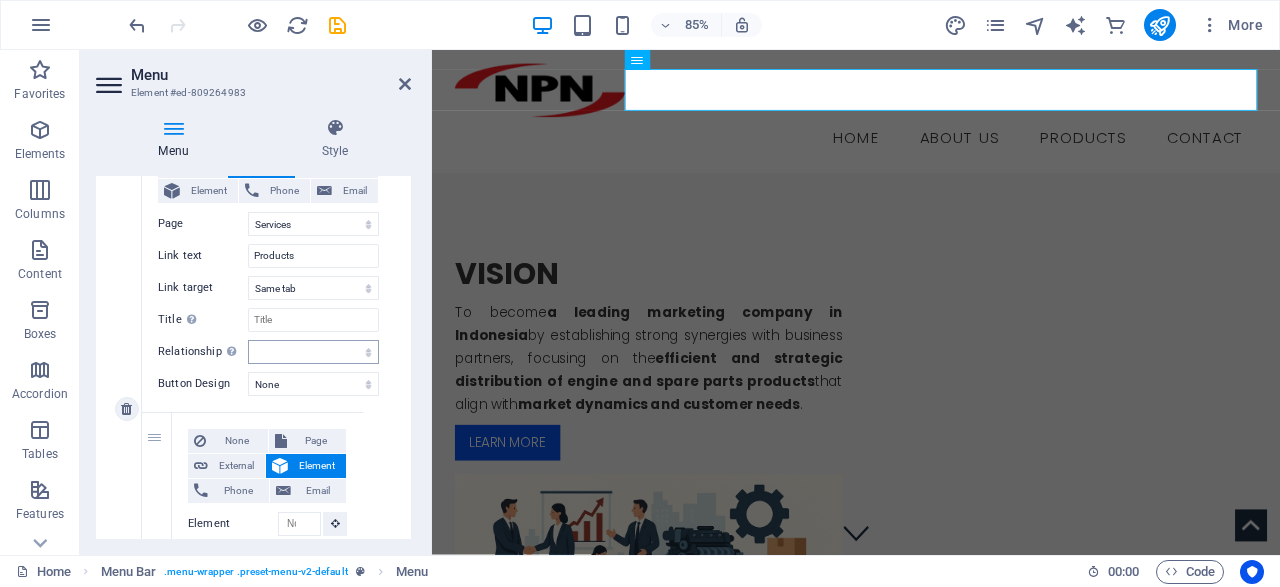 scroll, scrollTop: 750, scrollLeft: 0, axis: vertical 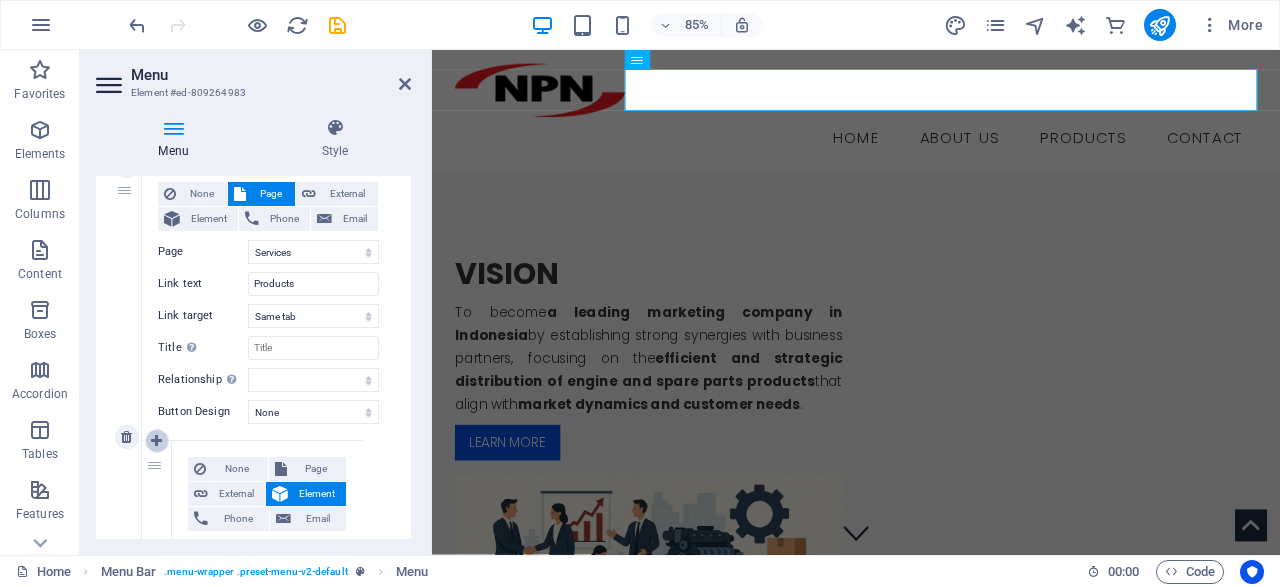 type on "NP Engine" 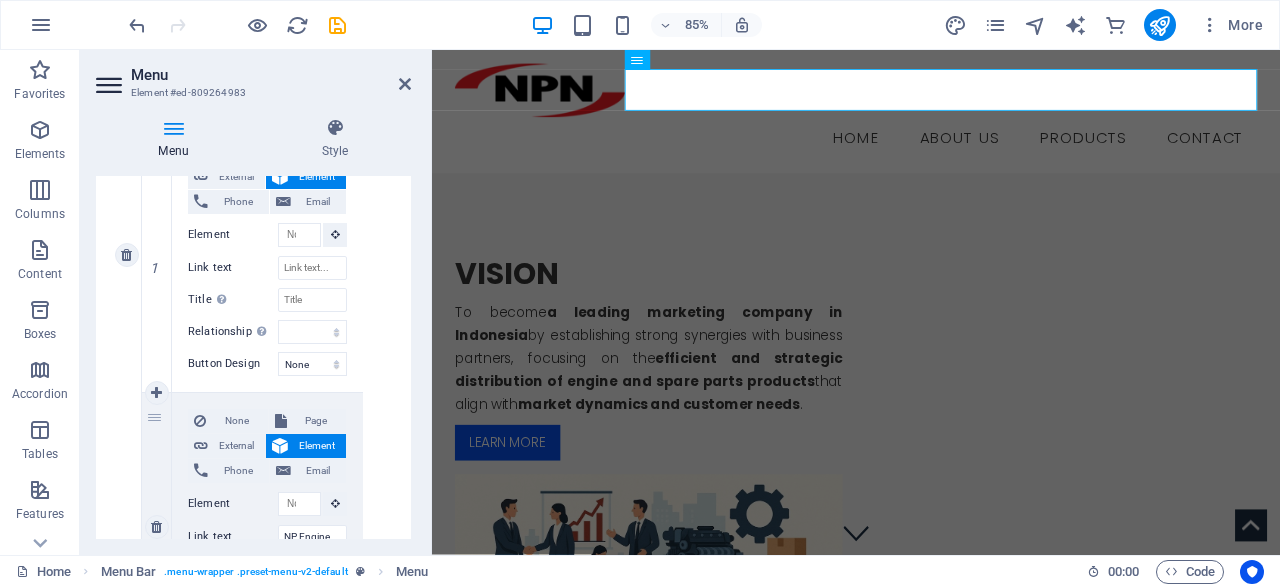 scroll, scrollTop: 1038, scrollLeft: 0, axis: vertical 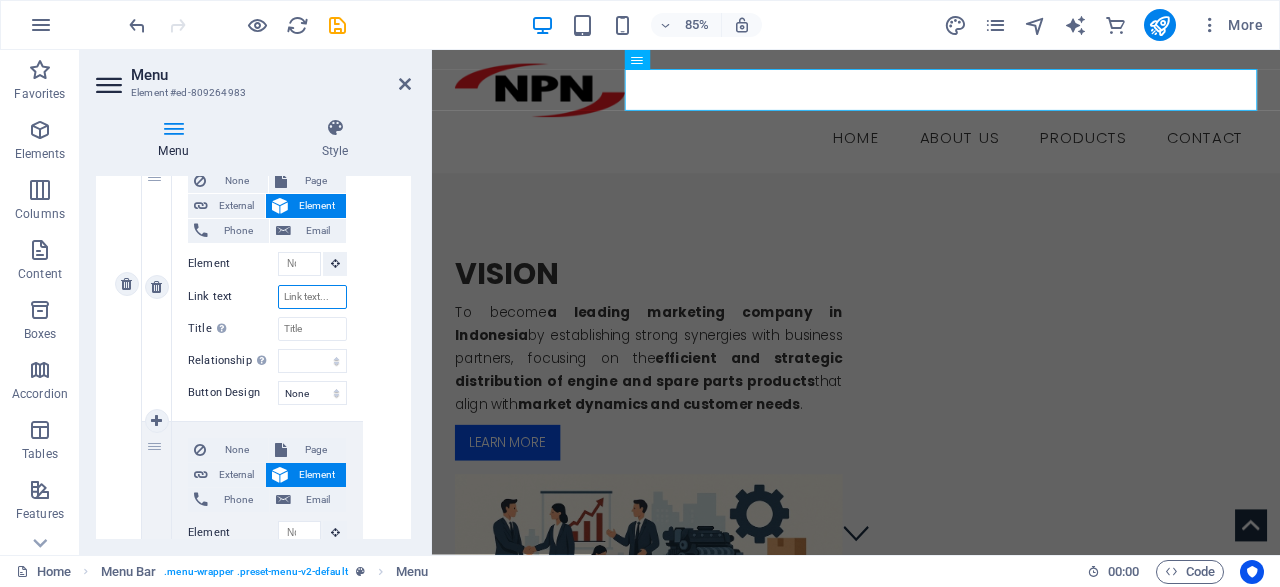 click on "Link text" at bounding box center [312, 297] 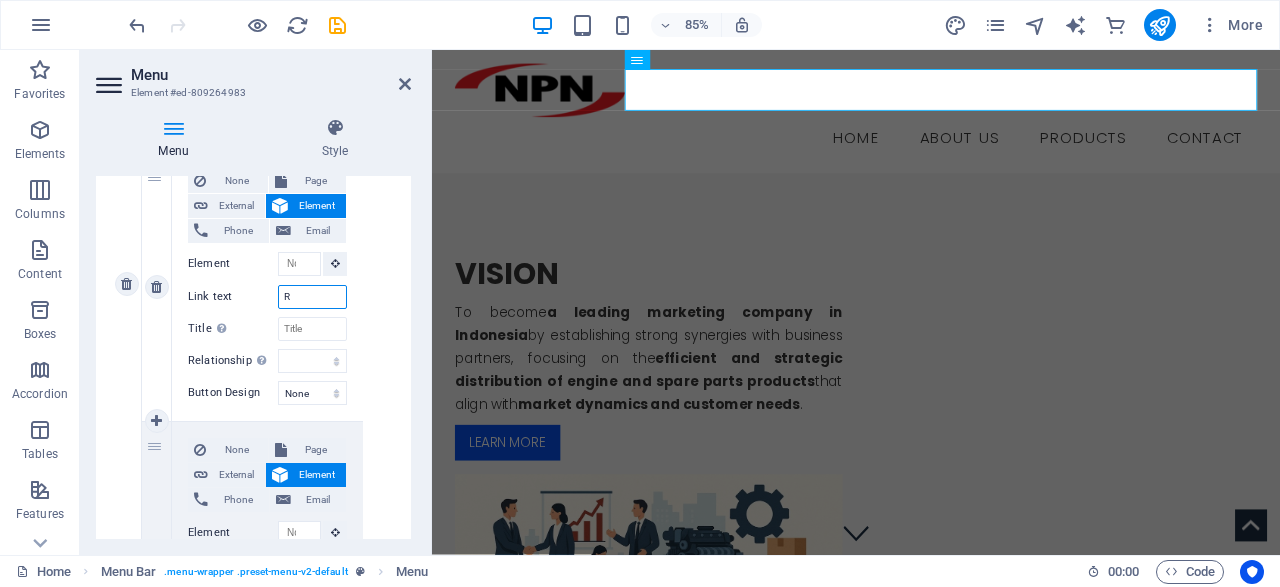 select 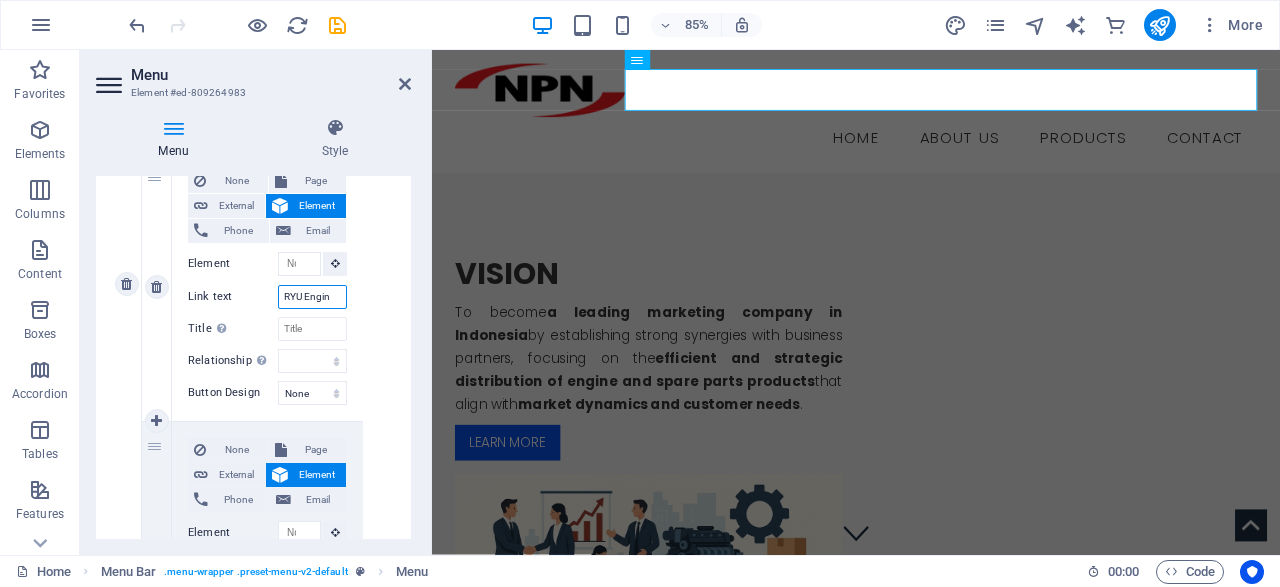 type on "RYU Engine" 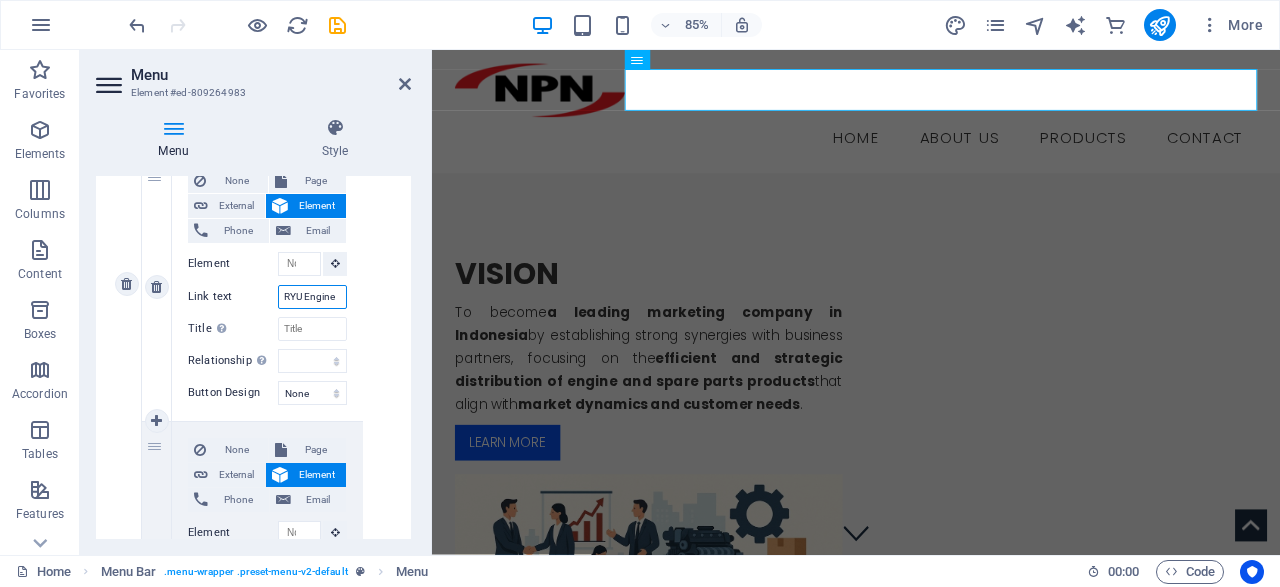 select 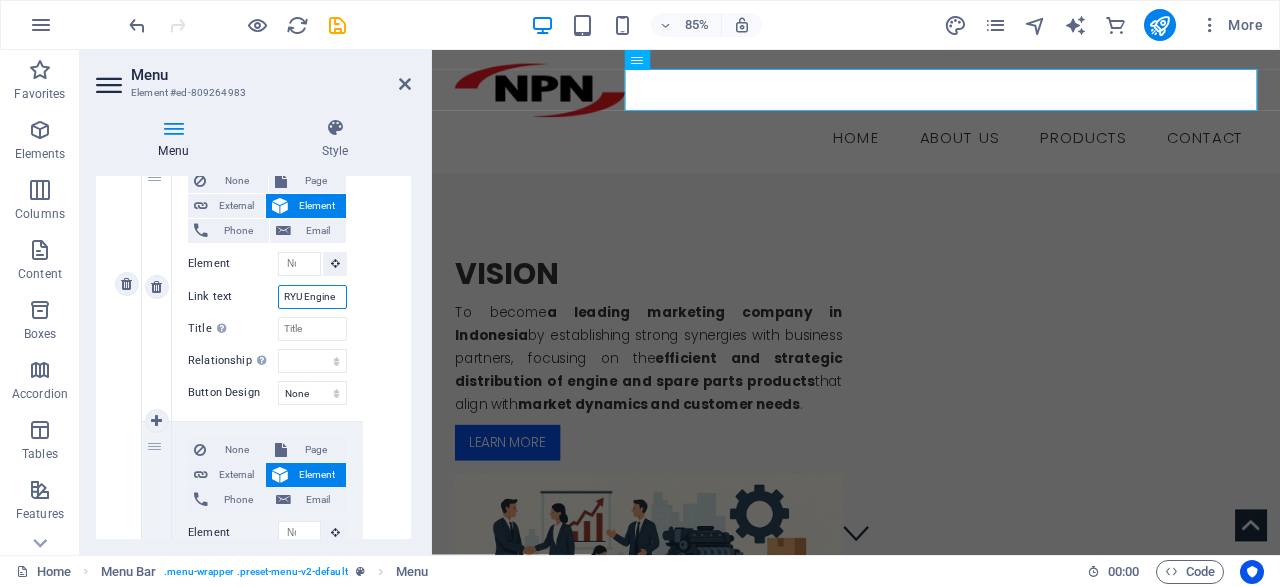 select 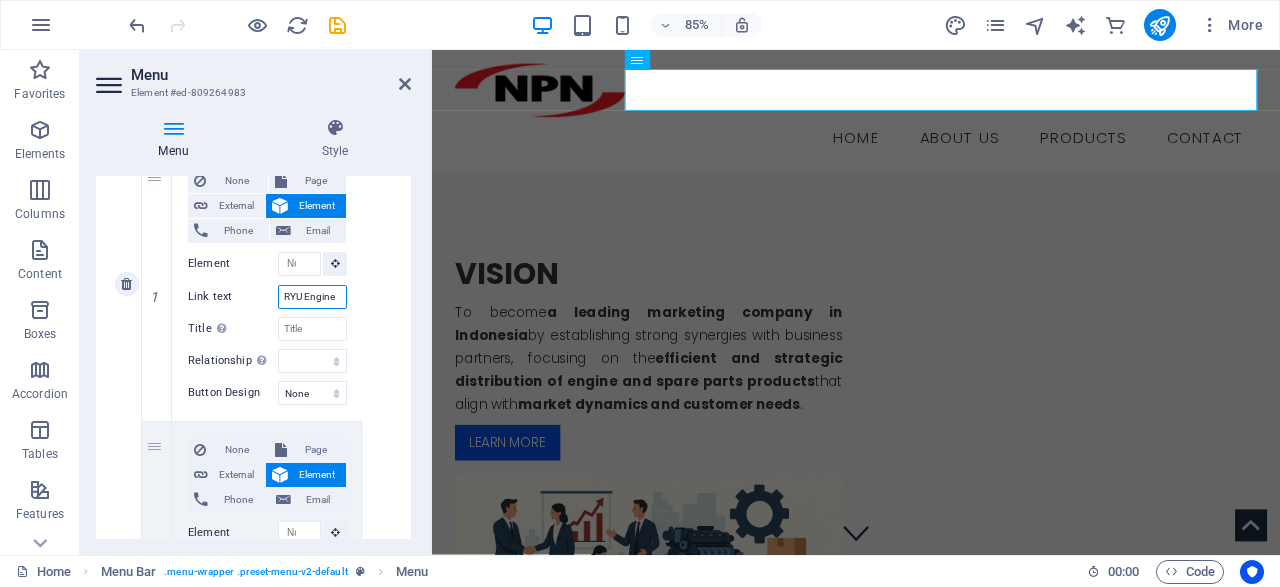 type on "RYU Engine" 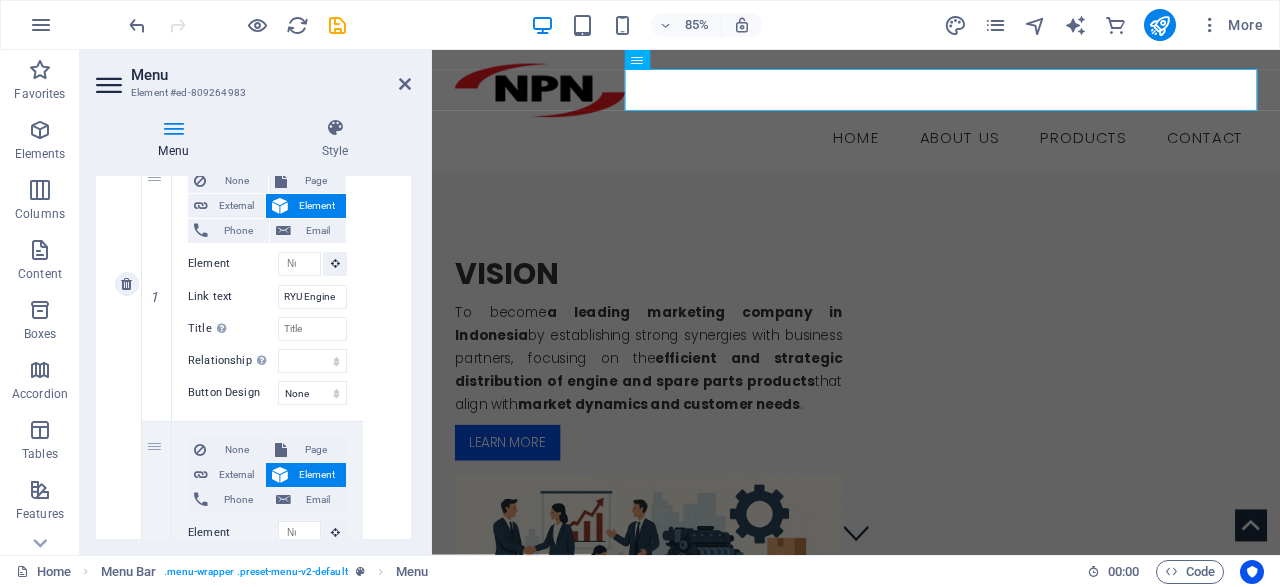 click on "None Page External Element Phone Email Page Home About us Services -- Service Detail Product Contact Legal Notice Privacy Element
URL /services Phone Email Link text Products Link target New tab Same tab Overlay Title Additional link description, should not be the same as the link text. The title is most often shown as a tooltip text when the mouse moves over the element. Leave empty if uncertain. Relationship Sets the  relationship of this link to the link target . For example, the value "nofollow" instructs search engines not to follow the link. Can be left empty. alternate author bookmark external help license next nofollow noreferrer noopener prev search tag Button Design None Default Primary Secondary 1 None Page External Element Phone Email Page Home About us Services -- Service Detail Product Contact Legal Notice Privacy Element
URL Phone Email Link text RYU Engine Link target New tab Same tab Overlay Title Relationship Sets the  alternate author bookmark" at bounding box center [268, 284] 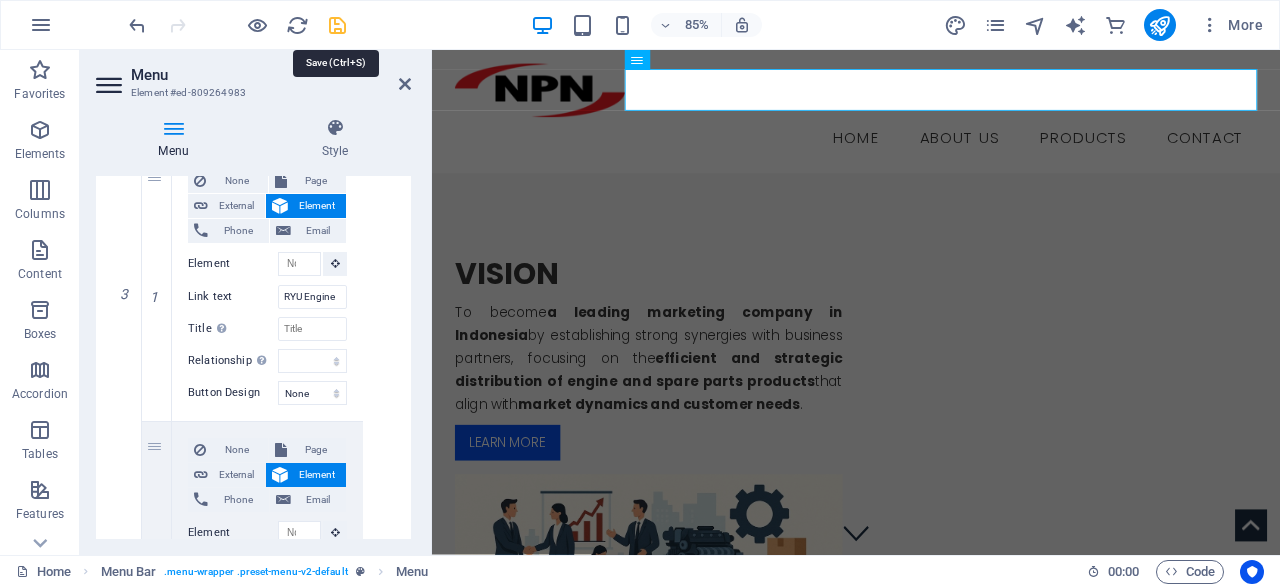 click at bounding box center [337, 25] 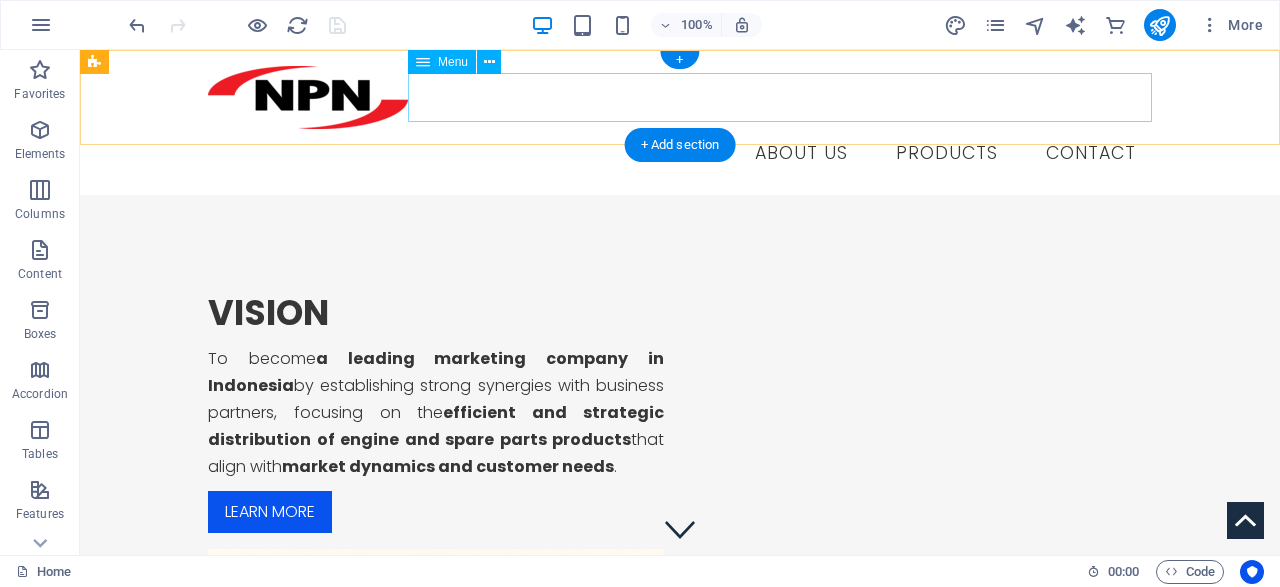 click on "Home About us Products RYU Engine NP Engine Contact" at bounding box center (680, 154) 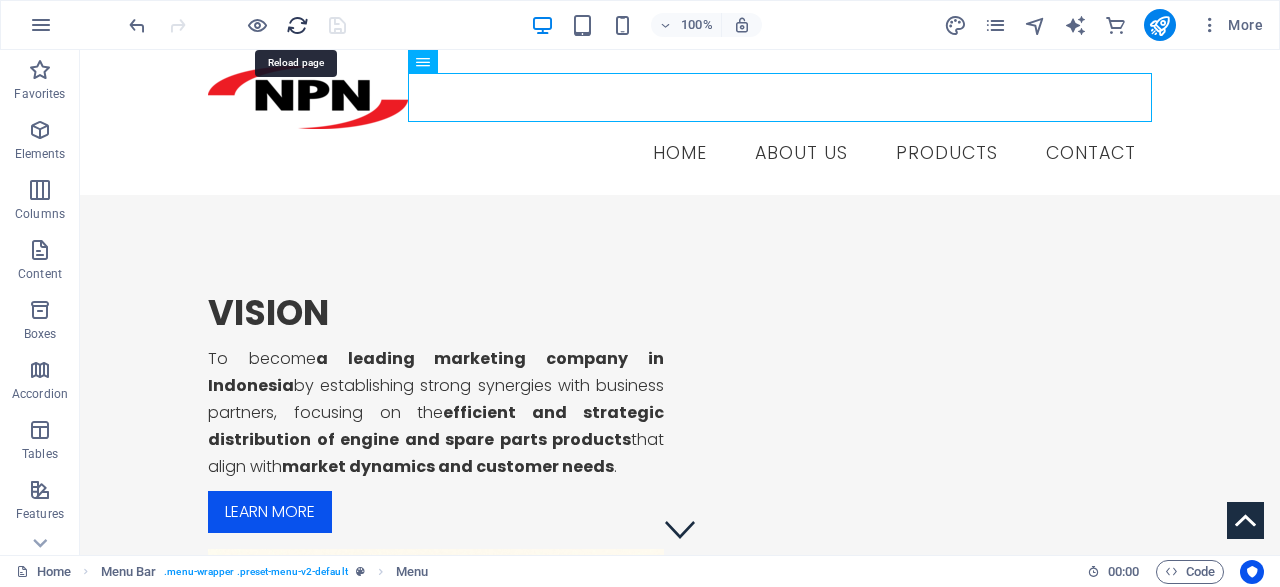 click at bounding box center [297, 25] 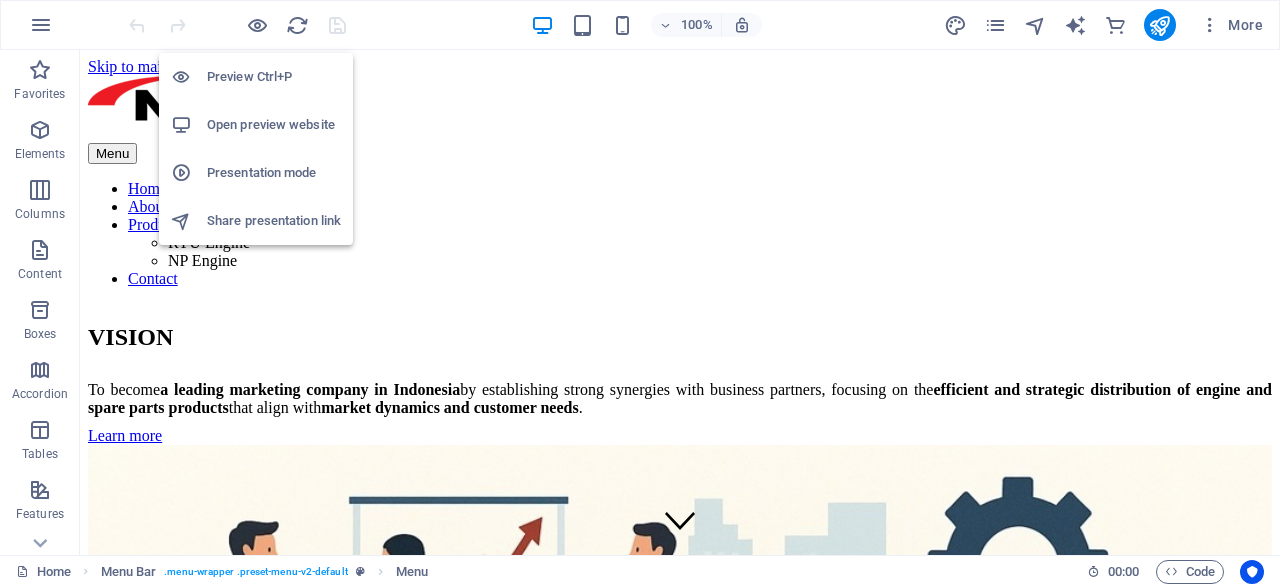 scroll, scrollTop: 0, scrollLeft: 0, axis: both 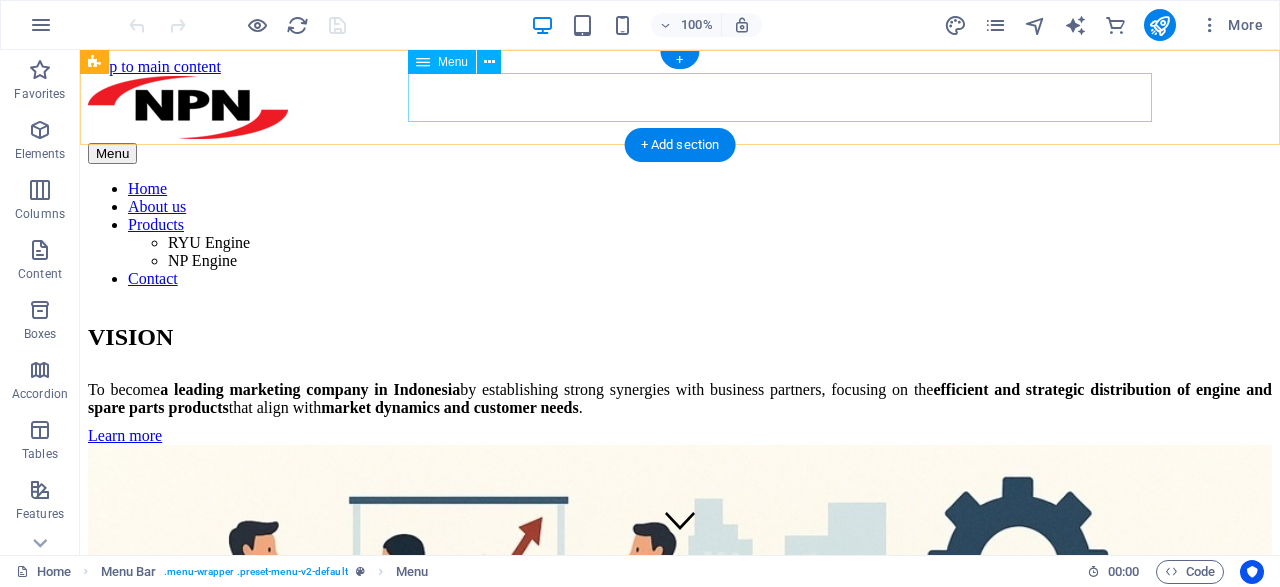 click on "Home About us Products RYU Engine NP Engine Contact" at bounding box center [680, 234] 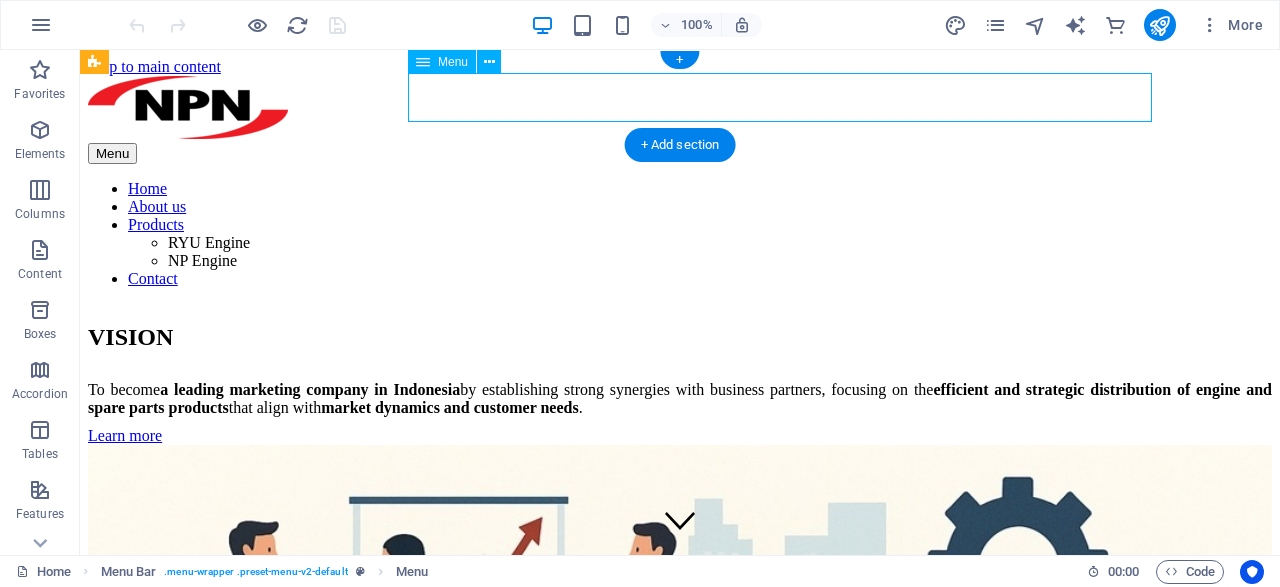 click on "Home About us Products RYU Engine NP Engine Contact" at bounding box center (680, 234) 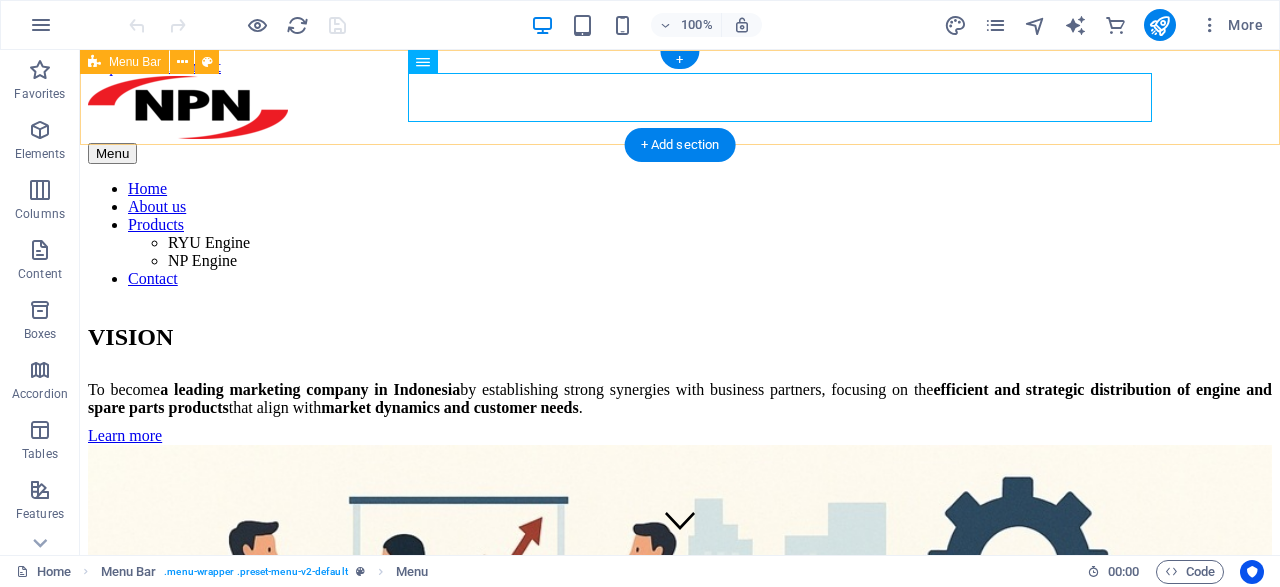 click on "Menu Home About us Products RYU Engine NP Engine Contact" at bounding box center [680, 182] 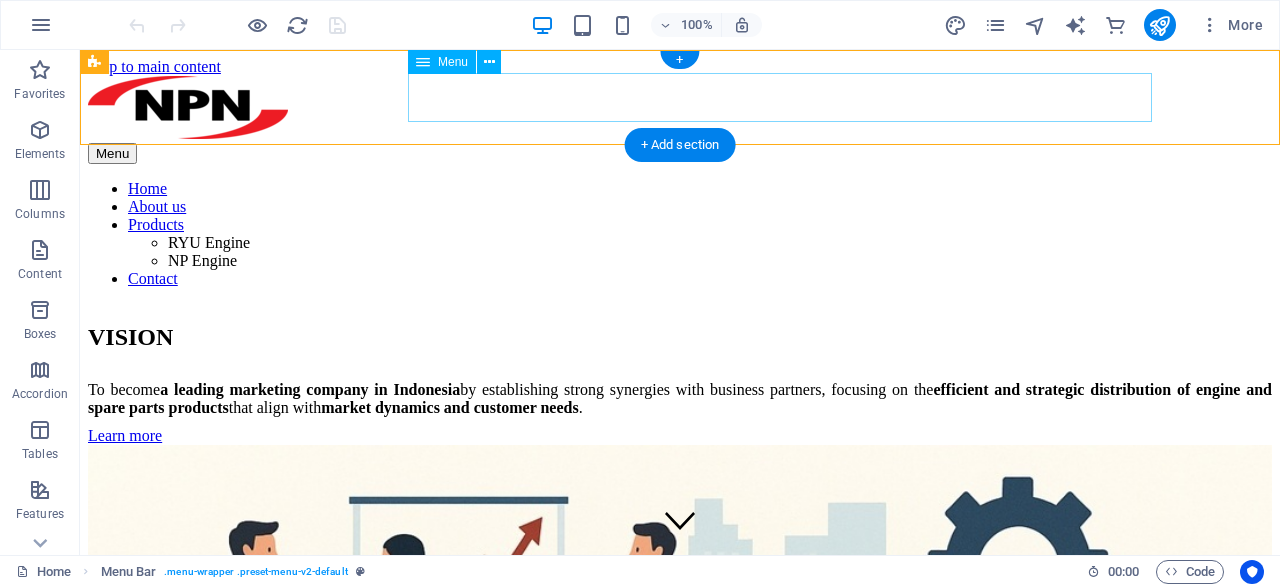 click on "Home About us Products RYU Engine NP Engine Contact" at bounding box center (680, 234) 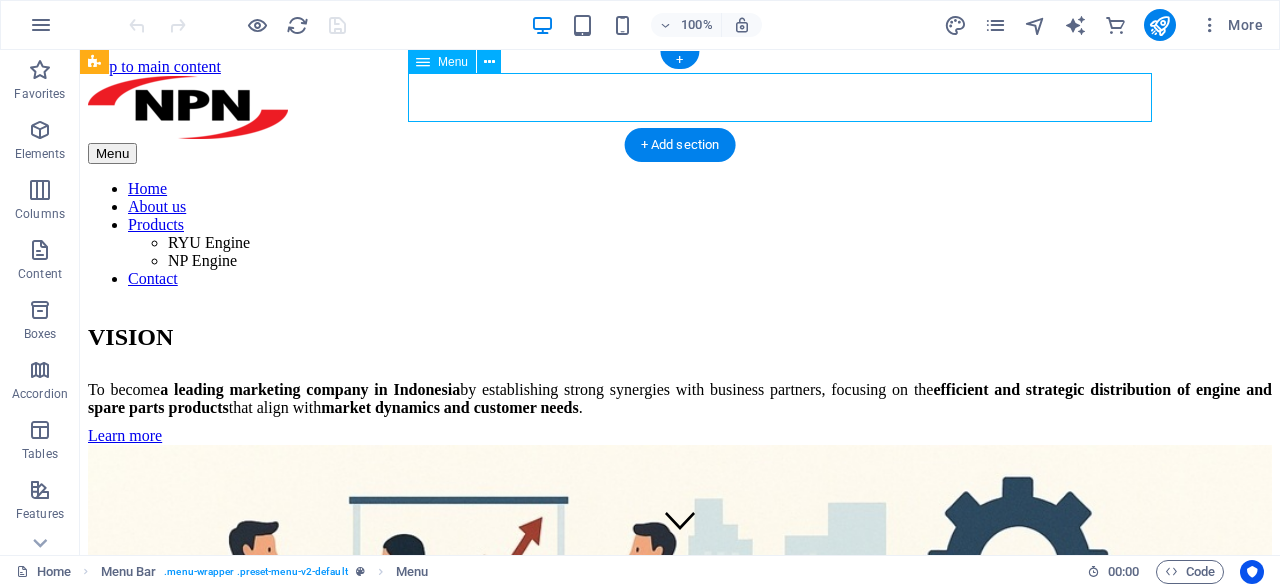 click on "Home About us Products RYU Engine NP Engine Contact" at bounding box center [680, 234] 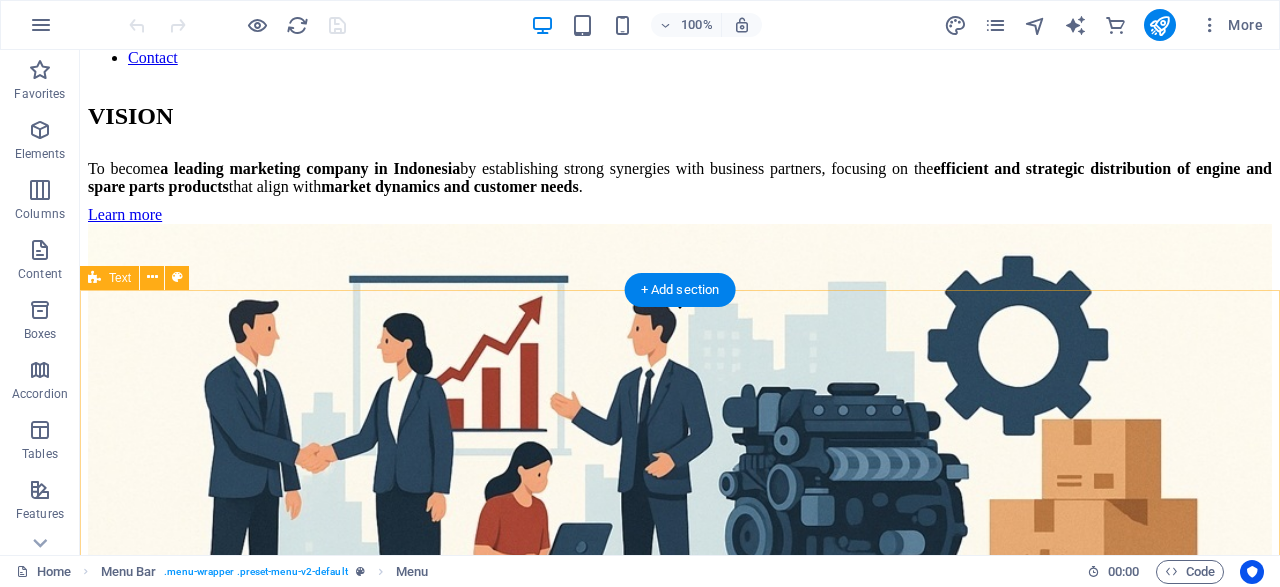 scroll, scrollTop: 312, scrollLeft: 0, axis: vertical 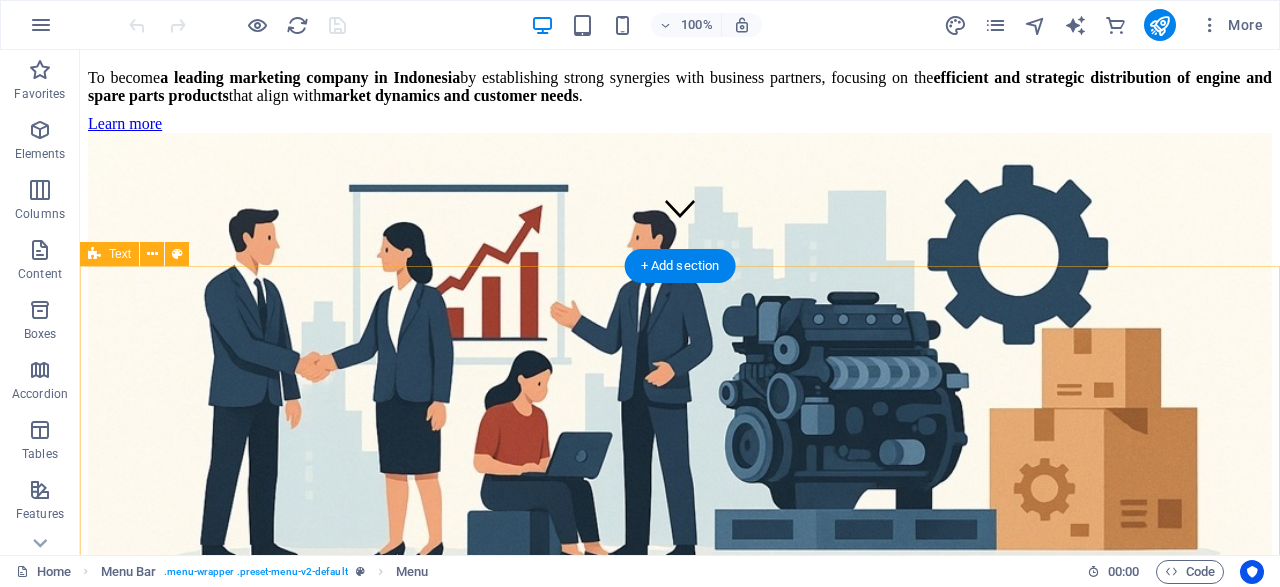 click on "Vision Our goal is to position ourselves at the forefront of the Indonesian engine and spare parts market by: Building strategic partnerships  with distributors, retailers, and key stakeholders across the country to ensure wide and effective market coverage. Understanding and responding to market demands  through data-driven insights, enabling us to offer the right products at the right time. Enhancing supply chain efficiency , ensuring timely availability of high-quality engine and spare parts products to all regions in Indonesia. Providing marketing support and value-added services  to our partners, empowering them to grow alongside us. Driving innovation  in product offerings and marketing strategies to stay ahead in a competitive landscape. With these initiatives, we aim to not only lead the market but also create sustainable growth for our partners and deliver consistent value to end users. About us Service PRODUCT" at bounding box center (680, 772) 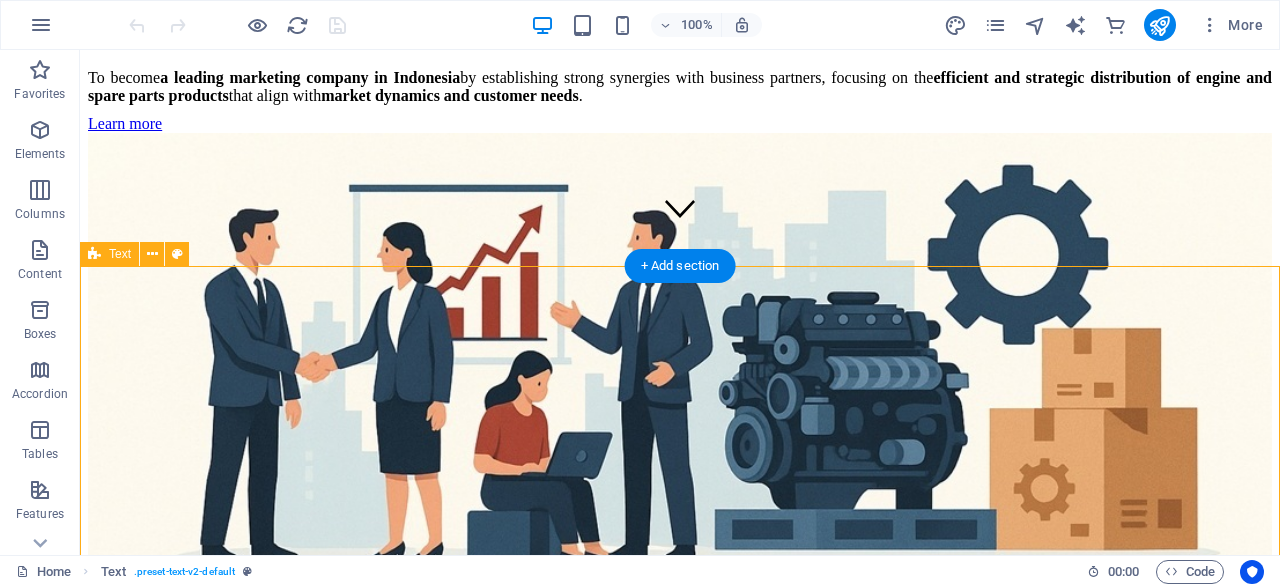 scroll, scrollTop: 0, scrollLeft: 0, axis: both 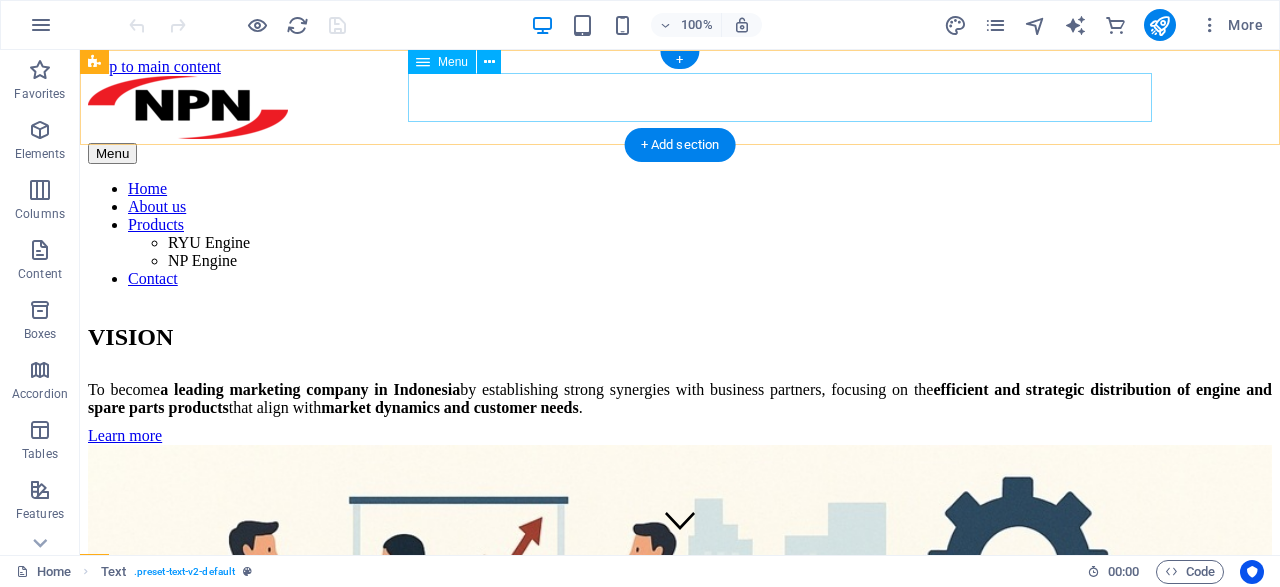 click on "Home About us Products RYU Engine NP Engine Contact" at bounding box center (680, 234) 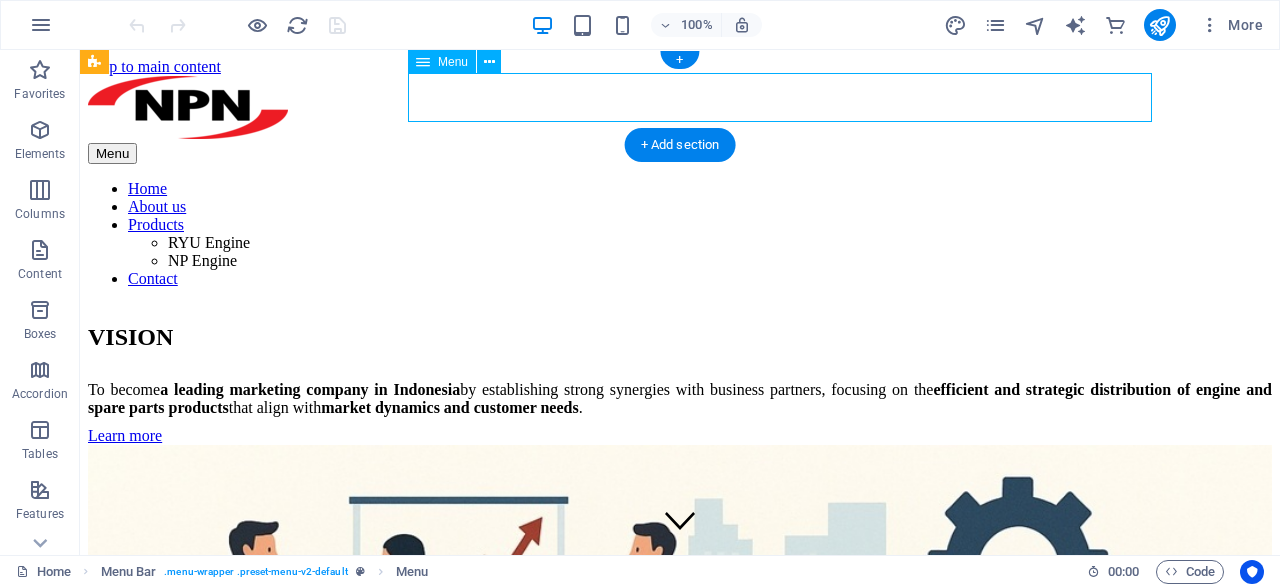 click on "Home About us Products RYU Engine NP Engine Contact" at bounding box center (680, 234) 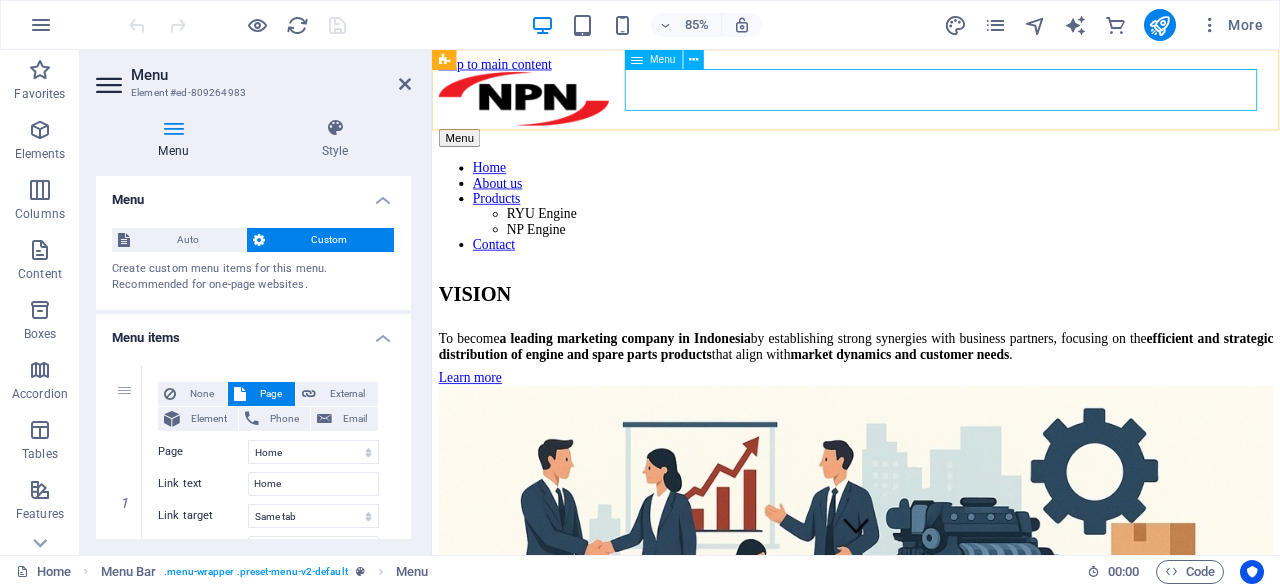 click on "Home About us Products RYU Engine NP Engine Contact" at bounding box center (931, 234) 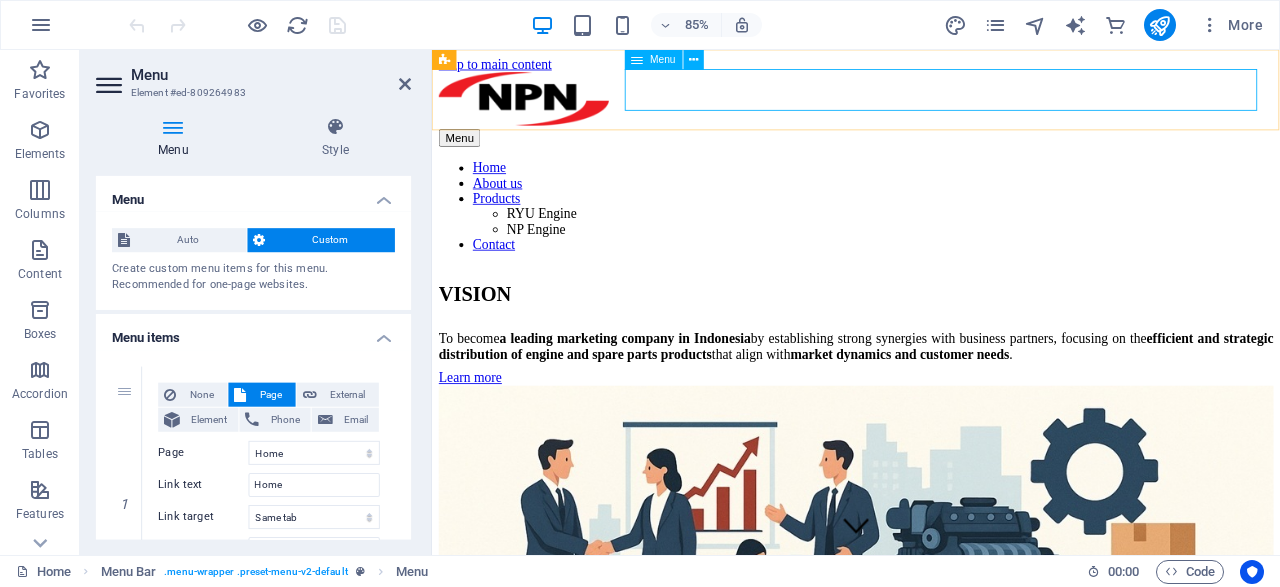 click on "Home About us Products RYU Engine NP Engine Contact" at bounding box center [931, 234] 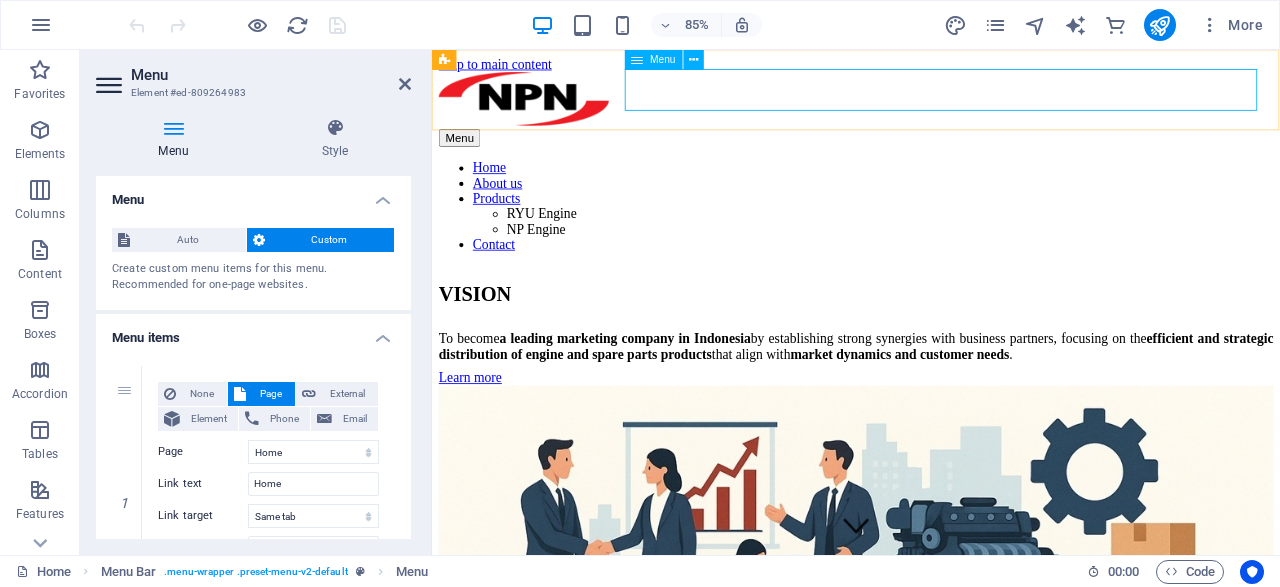 click on "Home About us Products RYU Engine NP Engine Contact" at bounding box center [931, 234] 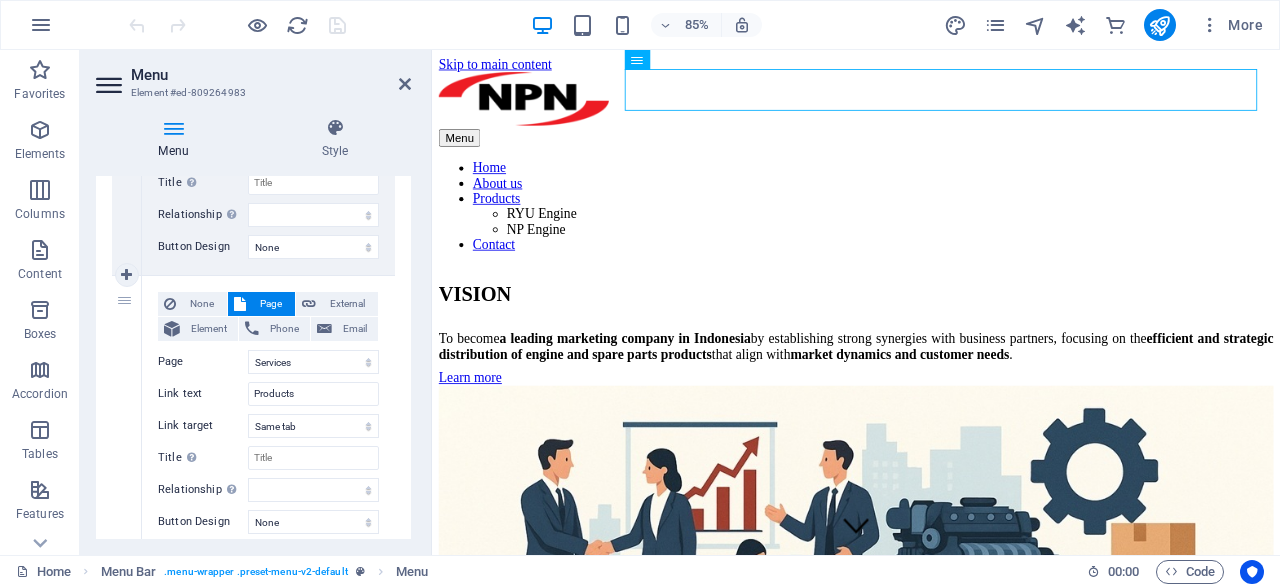 scroll, scrollTop: 672, scrollLeft: 0, axis: vertical 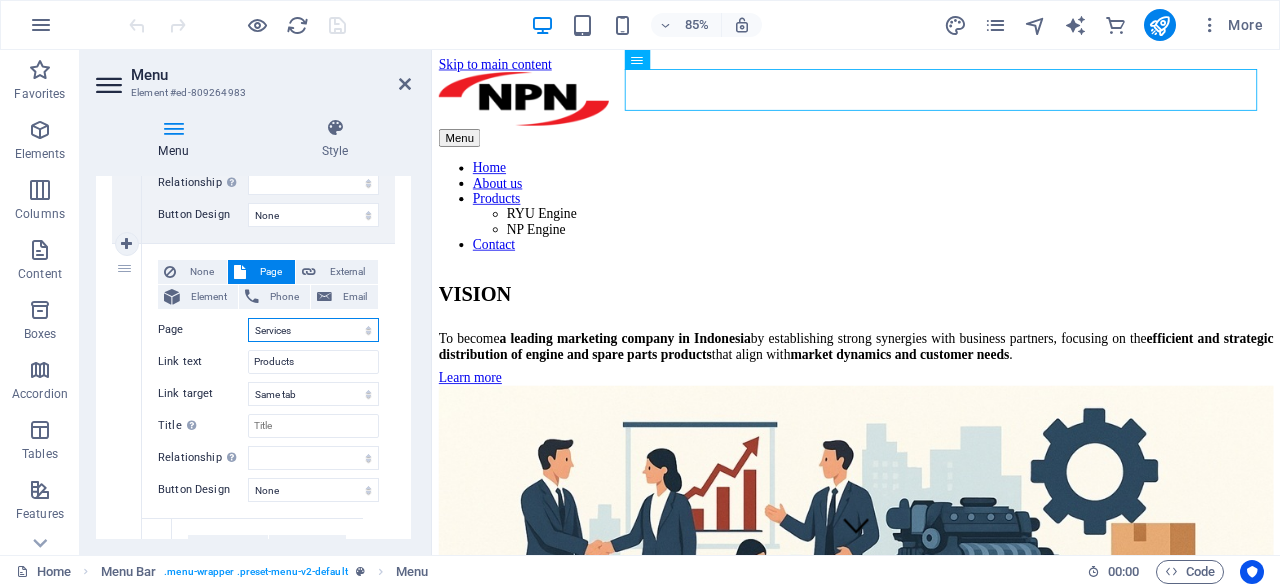click on "Home About us Services -- Service Detail Product Contact Legal Notice Privacy" at bounding box center [313, 330] 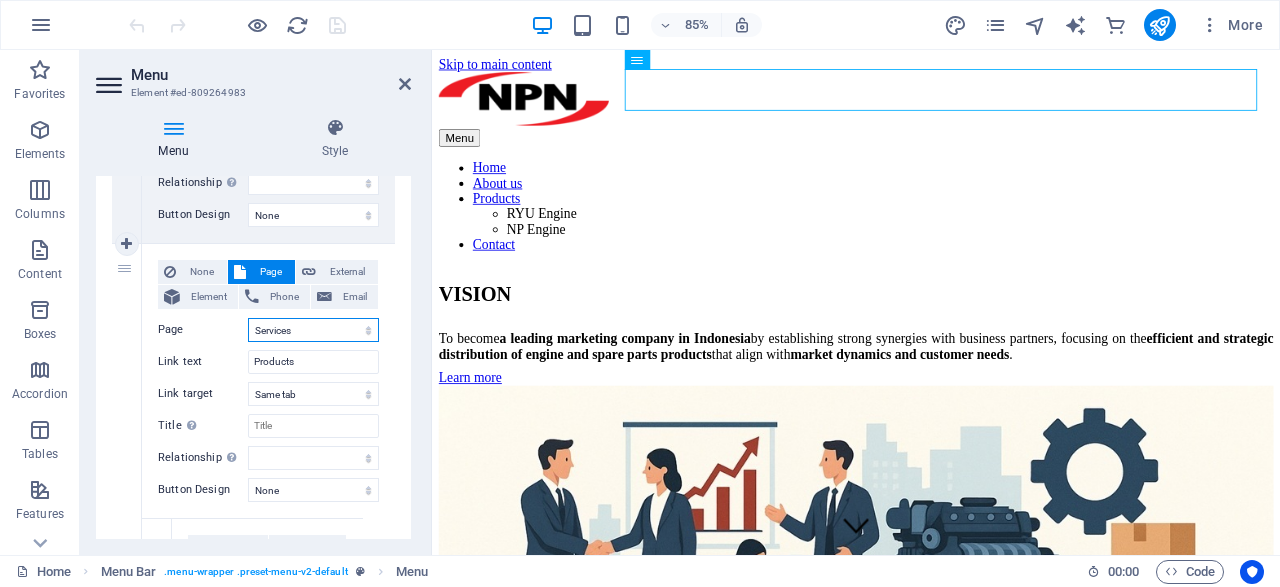click on "Home About us Services -- Service Detail Product Contact Legal Notice Privacy" at bounding box center (313, 330) 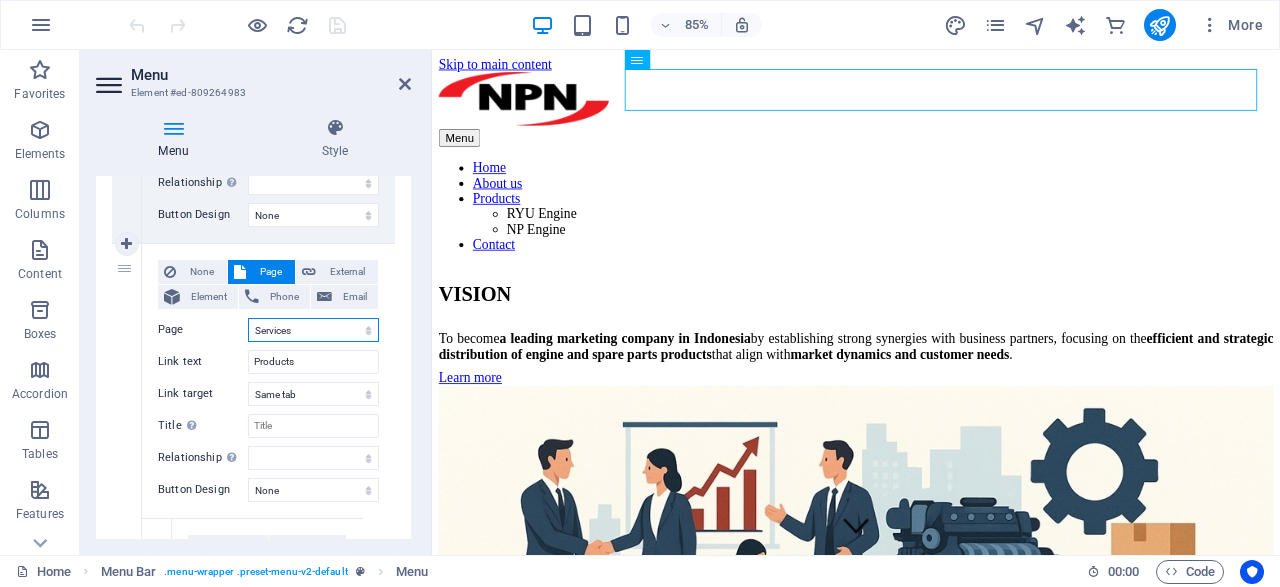 click on "Home About us Services -- Service Detail Product Contact Legal Notice Privacy" at bounding box center (313, 330) 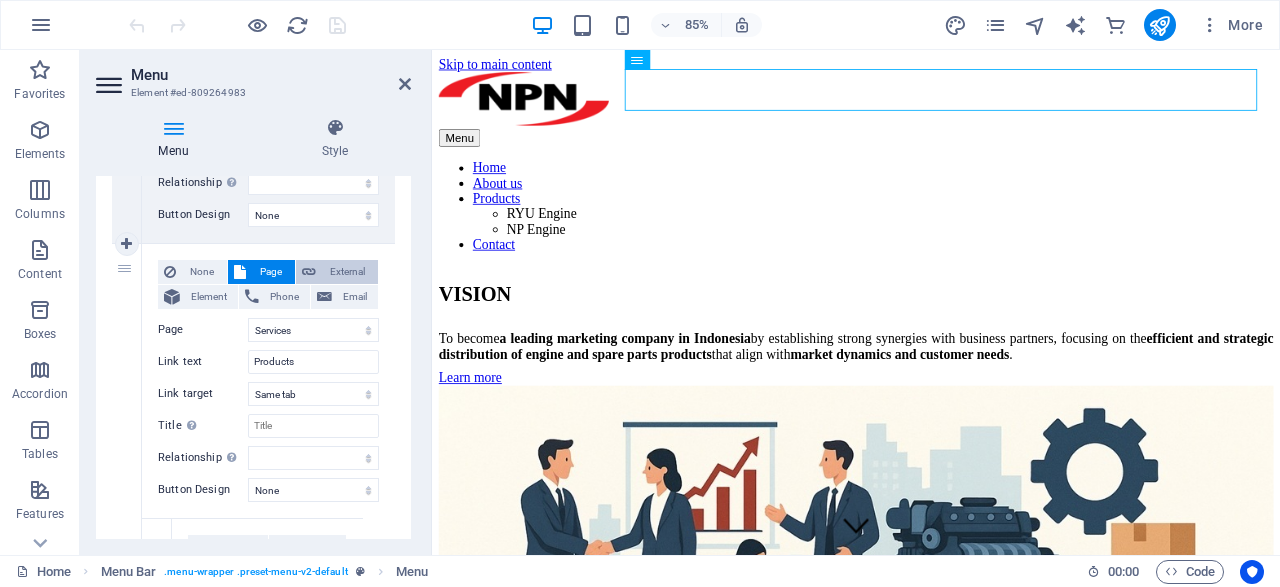 click on "External" at bounding box center [347, 272] 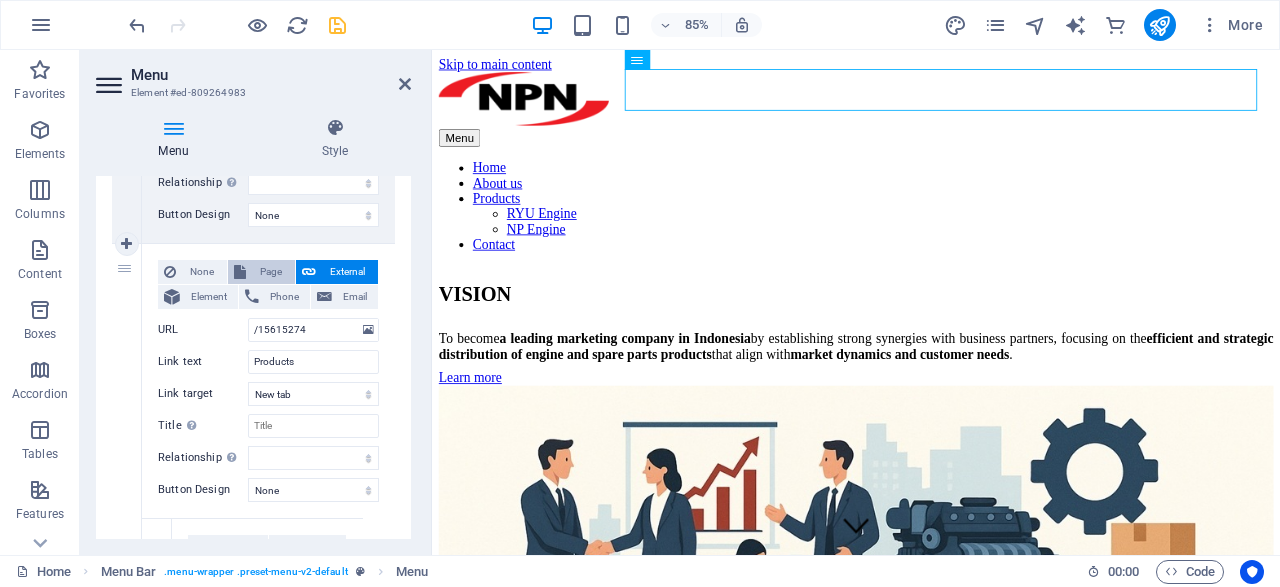 click on "Page" at bounding box center (270, 272) 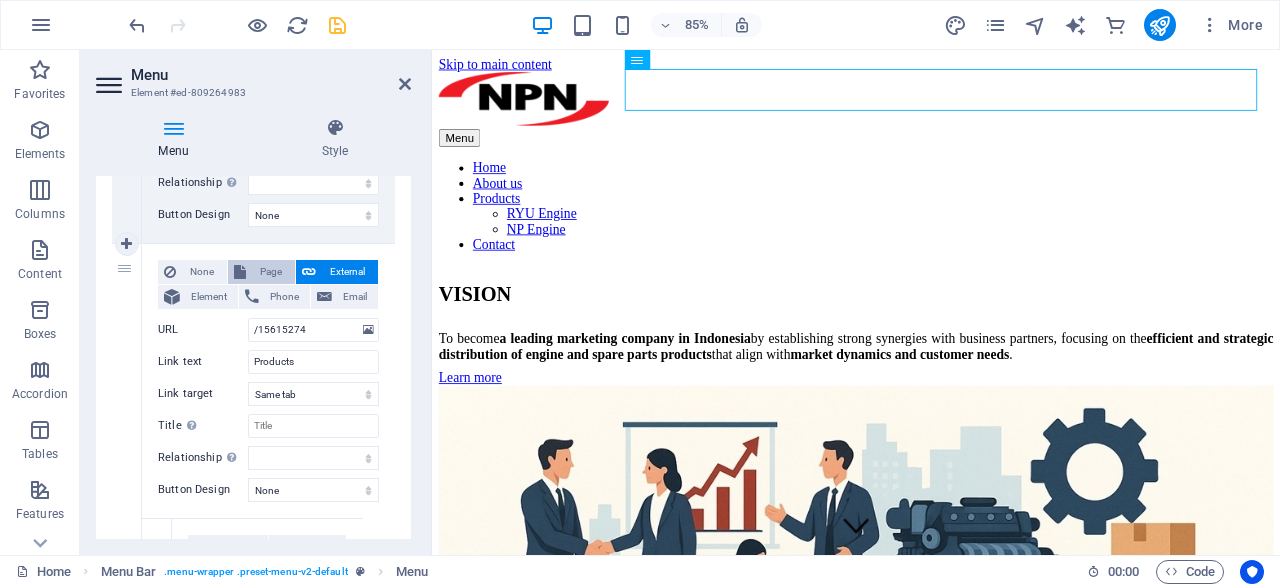 select 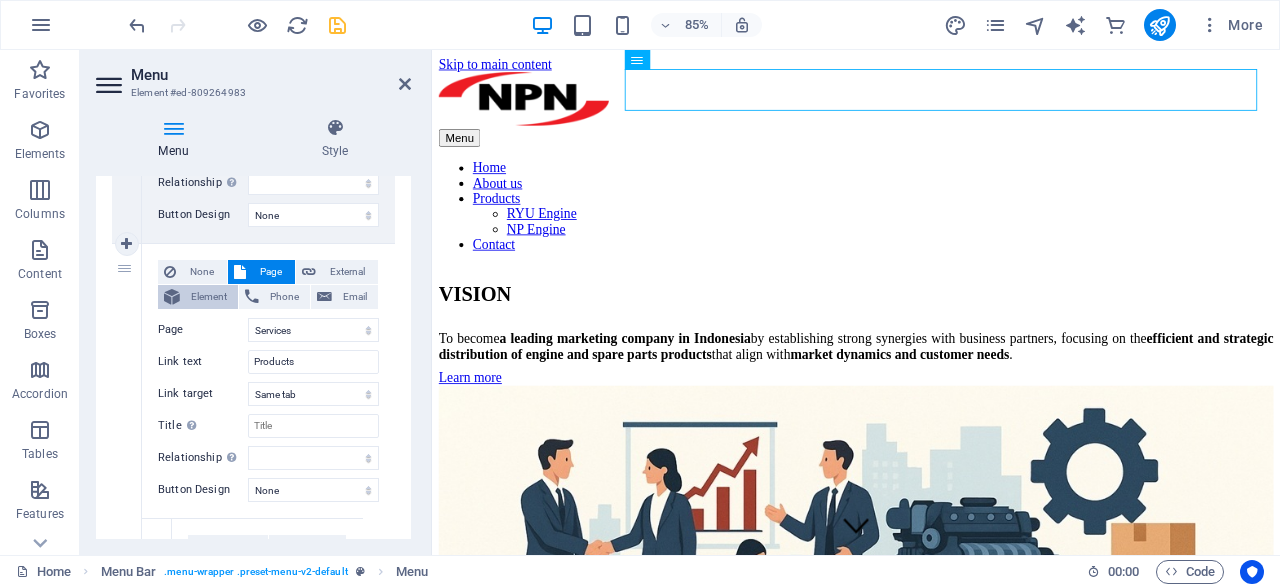 click on "Element" at bounding box center (209, 297) 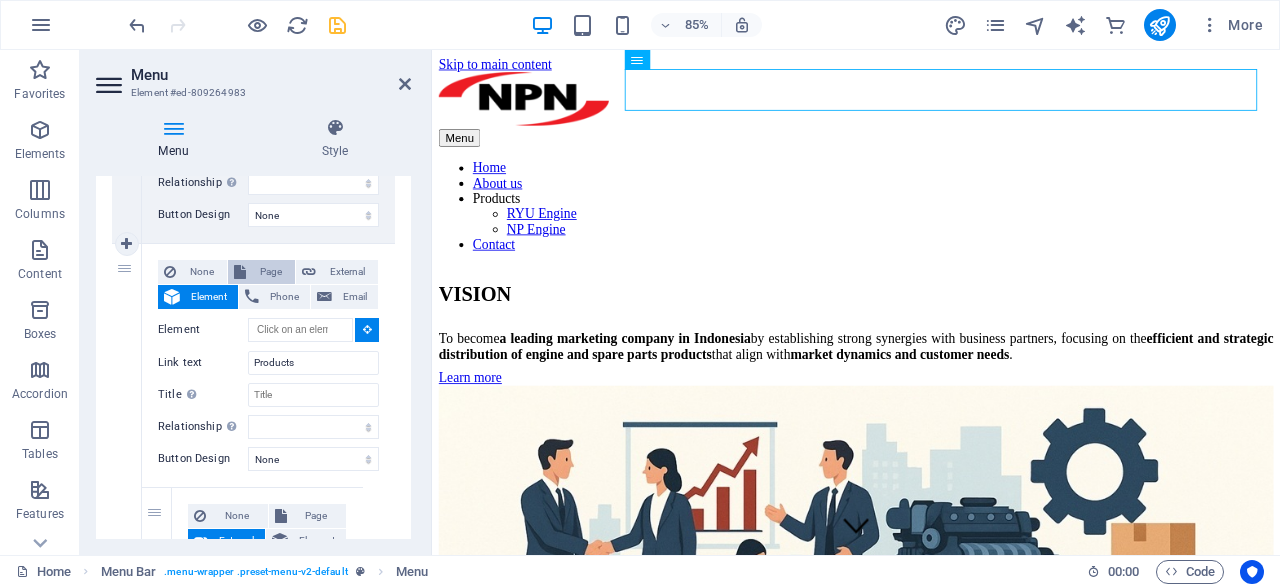 click on "Page" at bounding box center [270, 272] 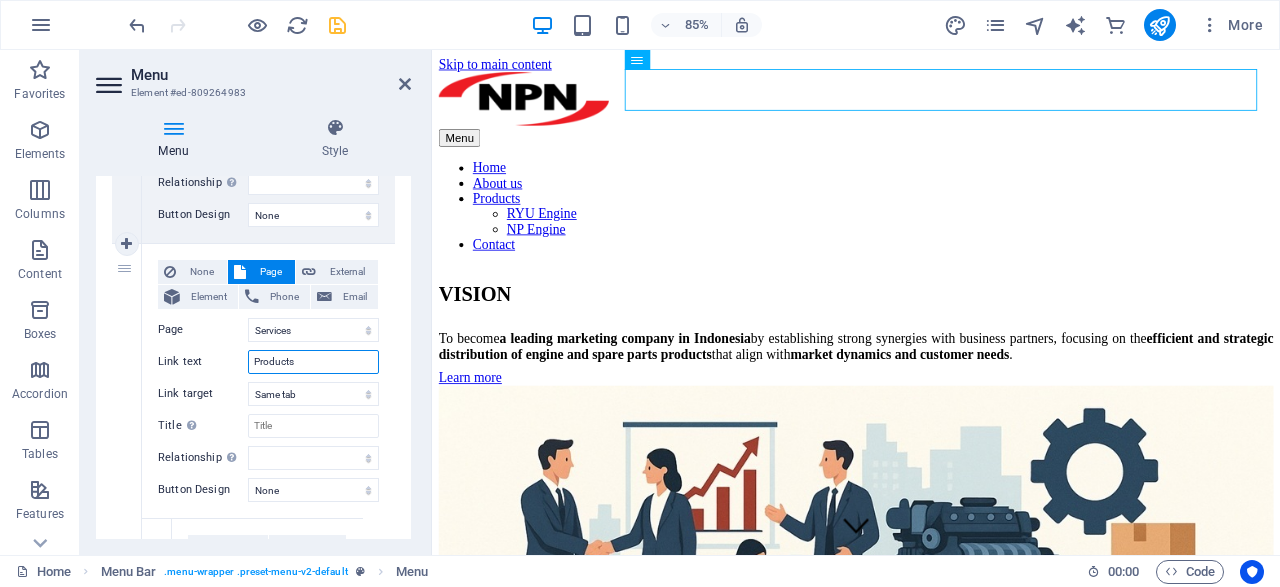 click on "Products" at bounding box center (313, 362) 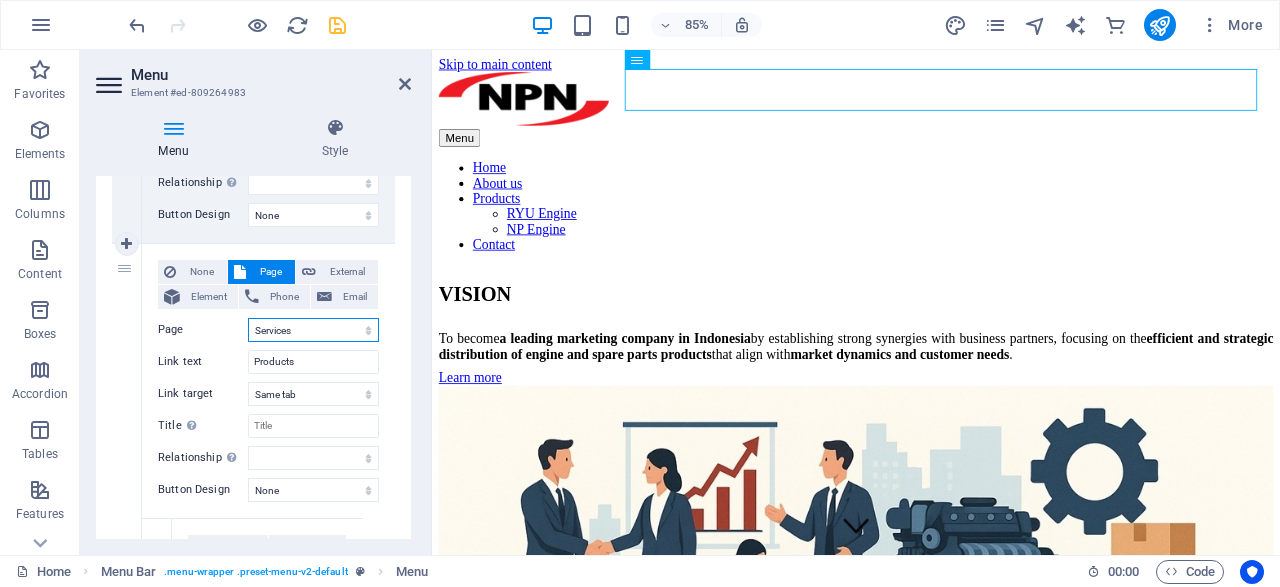 click on "Home About us Services -- Service Detail Product Contact Legal Notice Privacy" at bounding box center [313, 330] 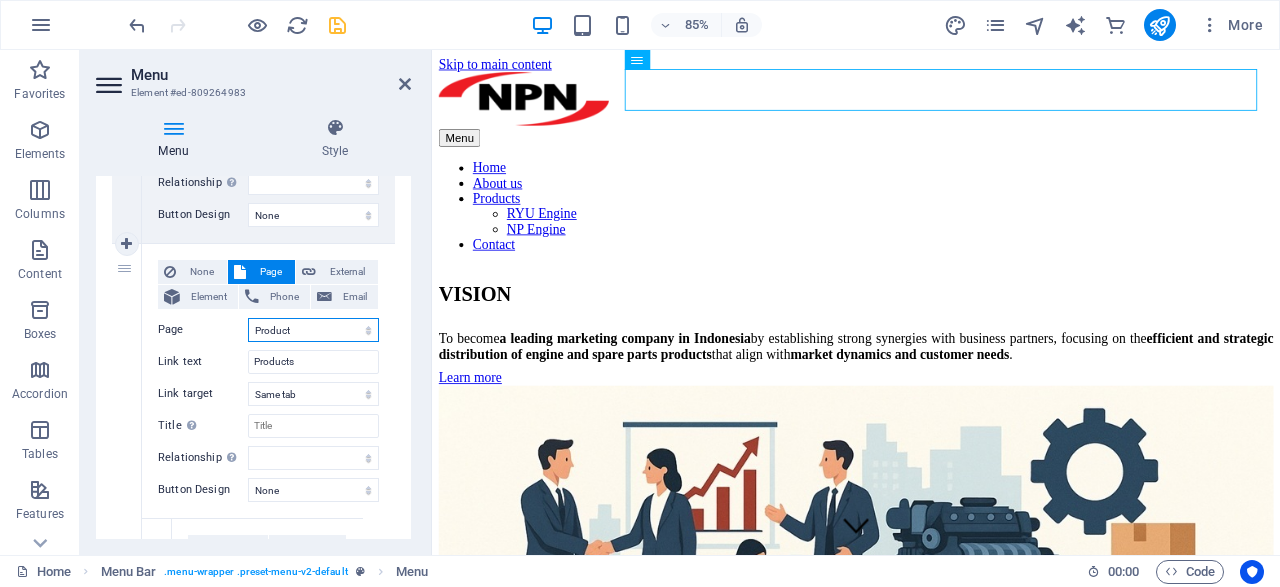 click on "Product" at bounding box center [0, 0] 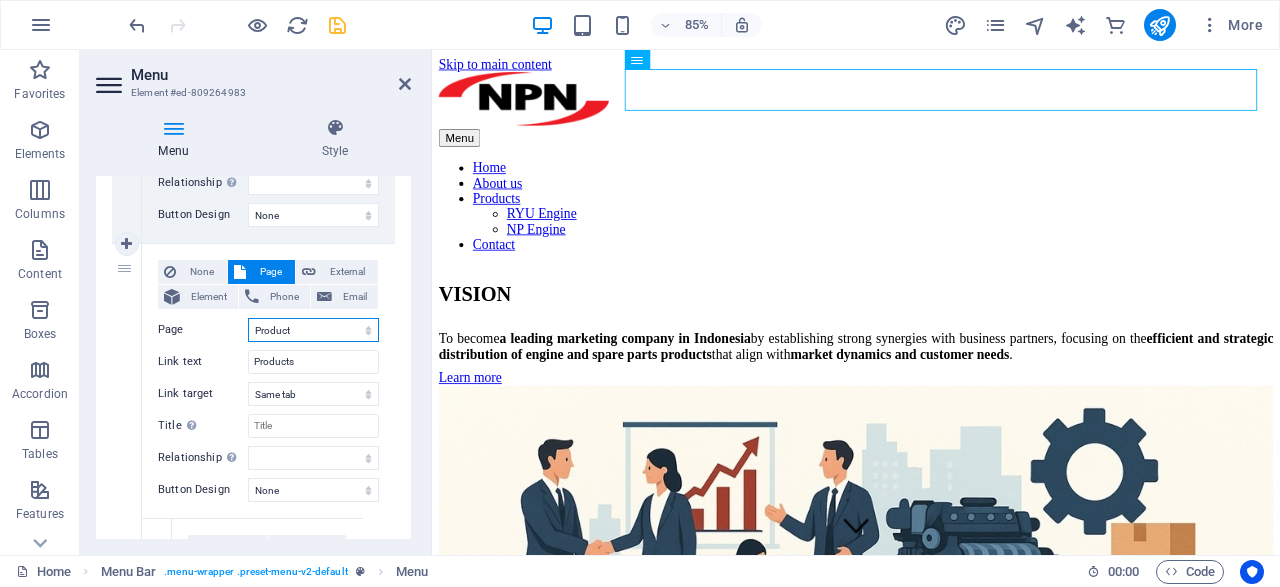 select 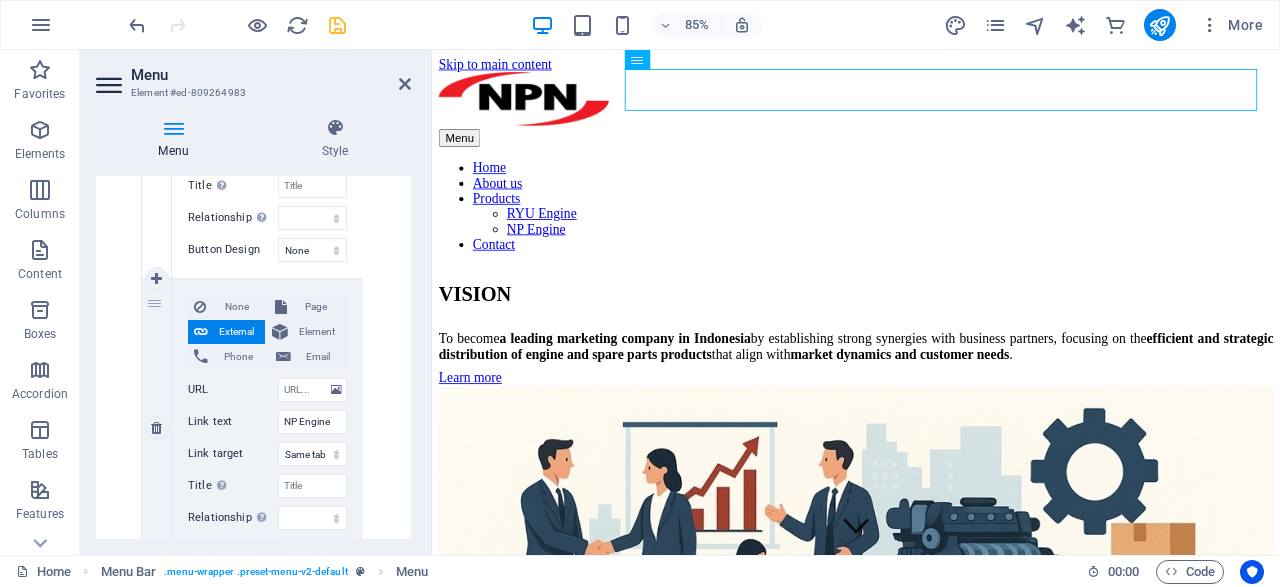 scroll, scrollTop: 1248, scrollLeft: 0, axis: vertical 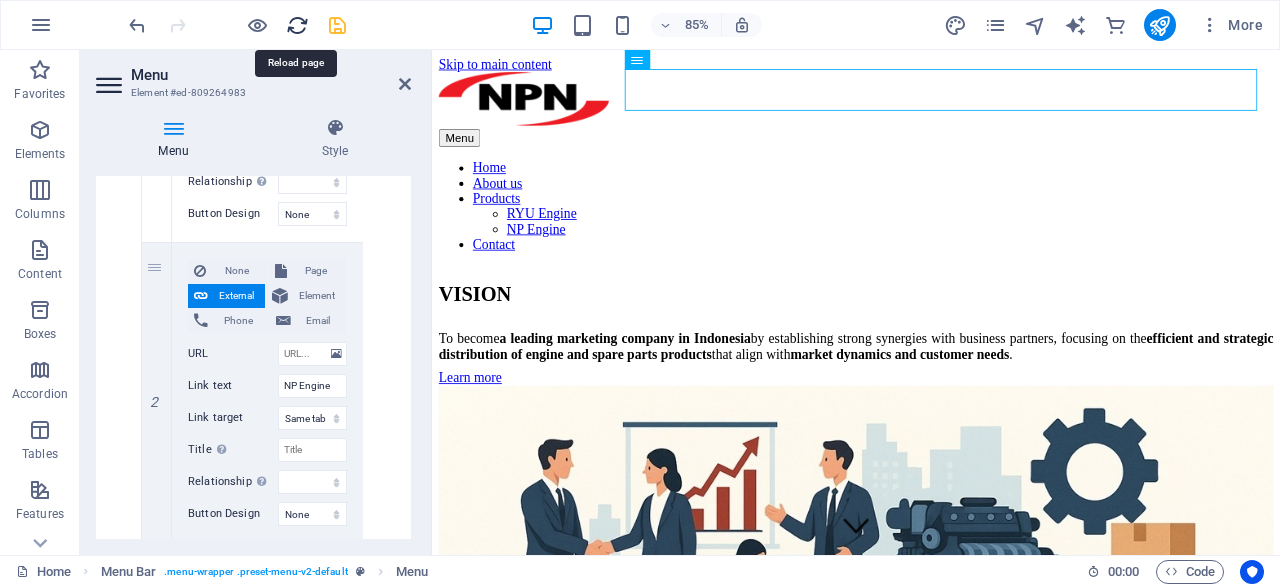 click at bounding box center [297, 25] 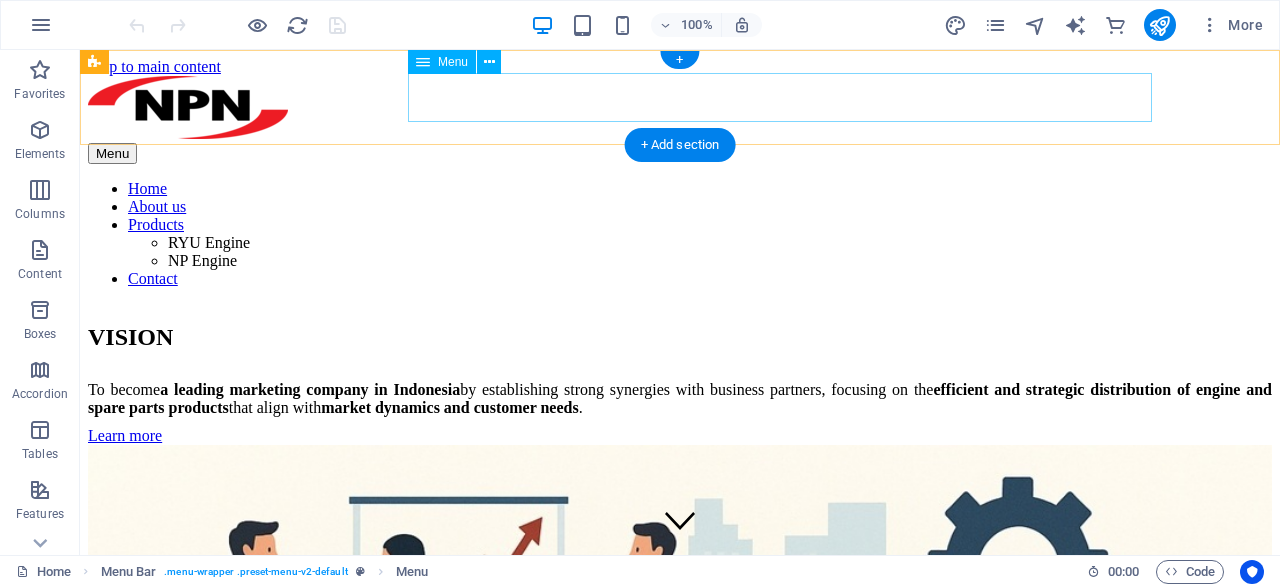 scroll, scrollTop: 0, scrollLeft: 0, axis: both 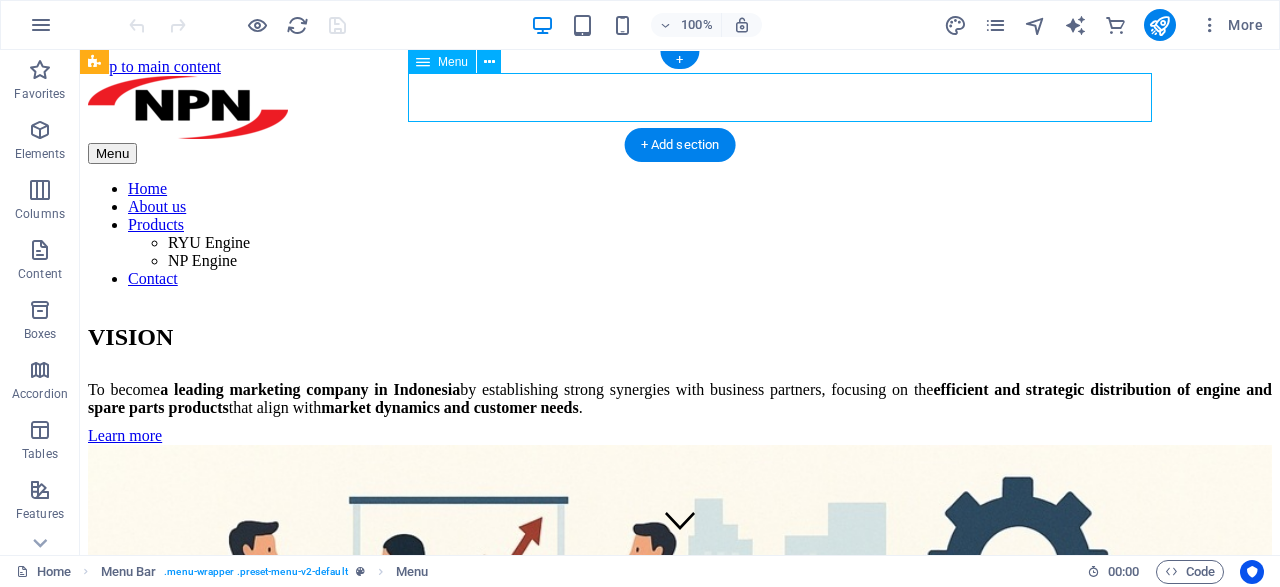 click on "Home About us Products RYU Engine NP Engine Contact" at bounding box center [680, 234] 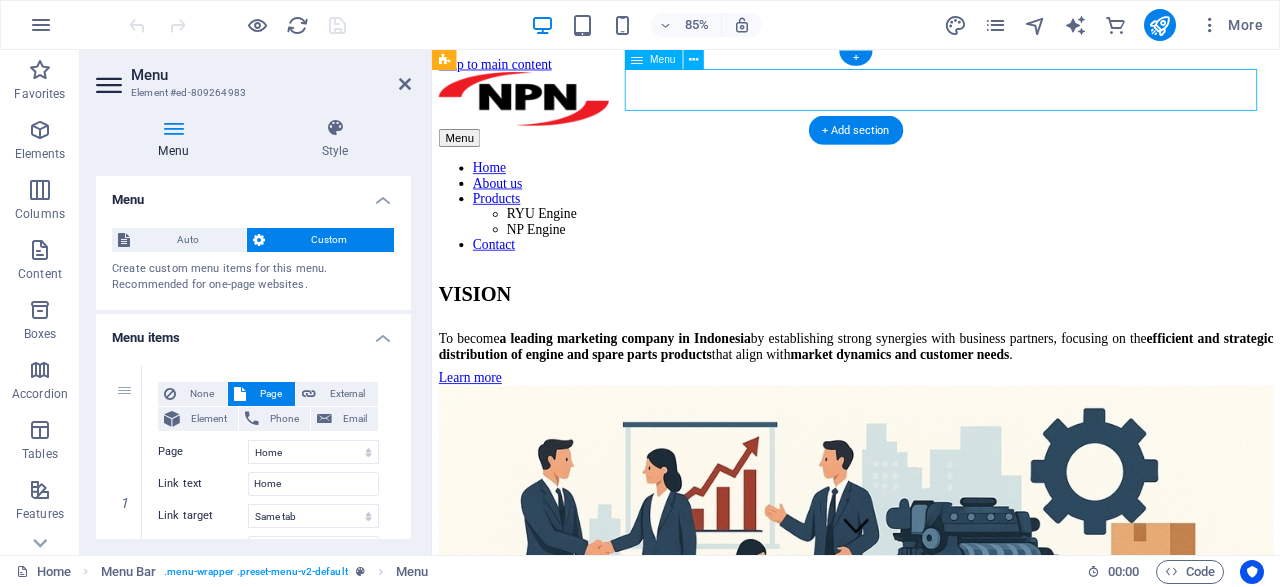 click on "Home About us Products RYU Engine NP Engine Contact" at bounding box center (931, 234) 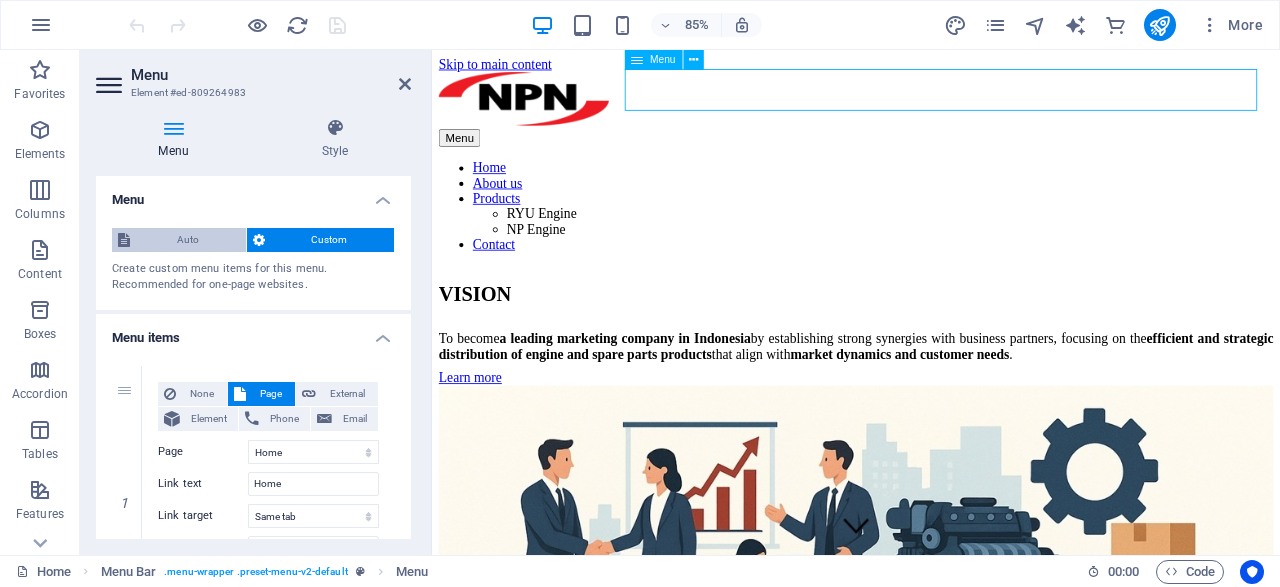 click on "Auto" at bounding box center (188, 240) 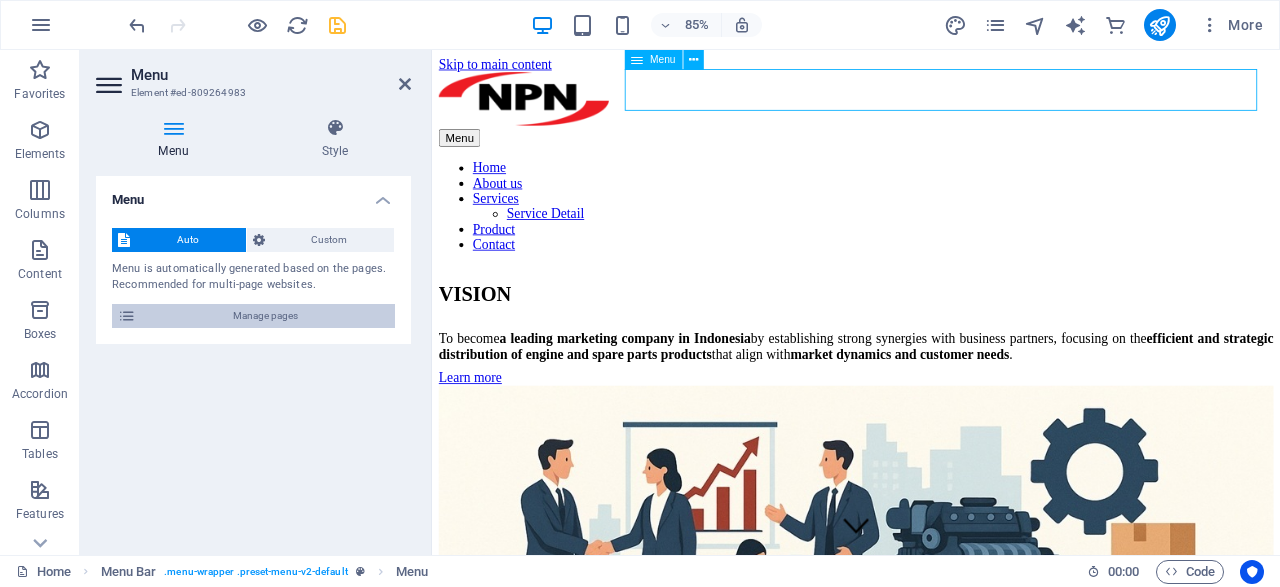 click on "Manage pages" at bounding box center (265, 316) 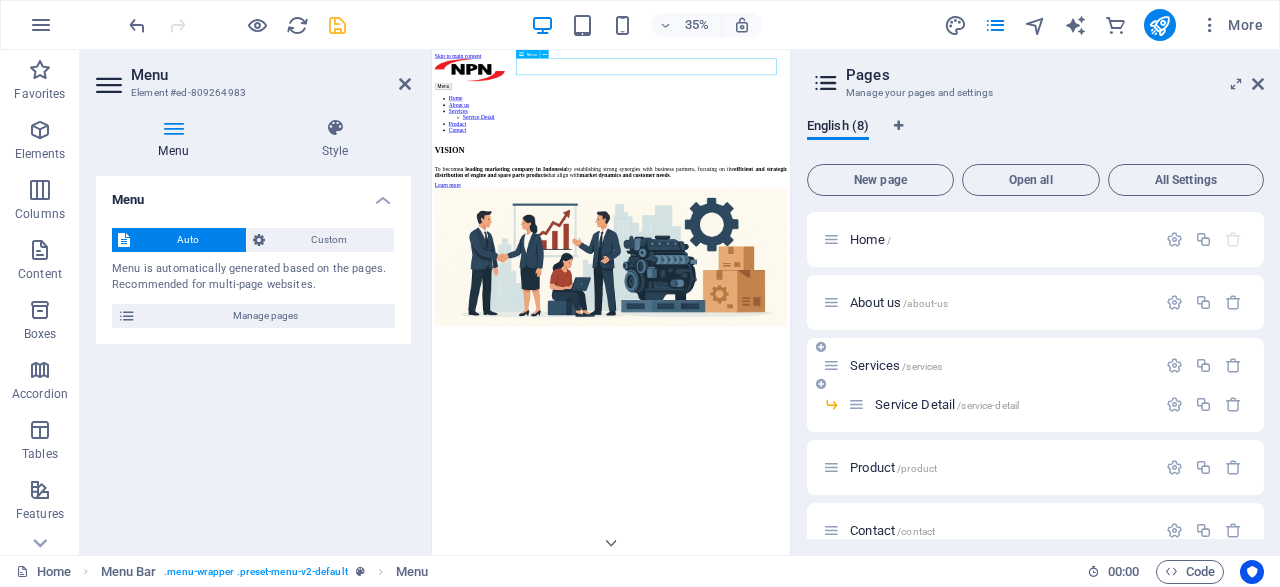 scroll, scrollTop: 96, scrollLeft: 0, axis: vertical 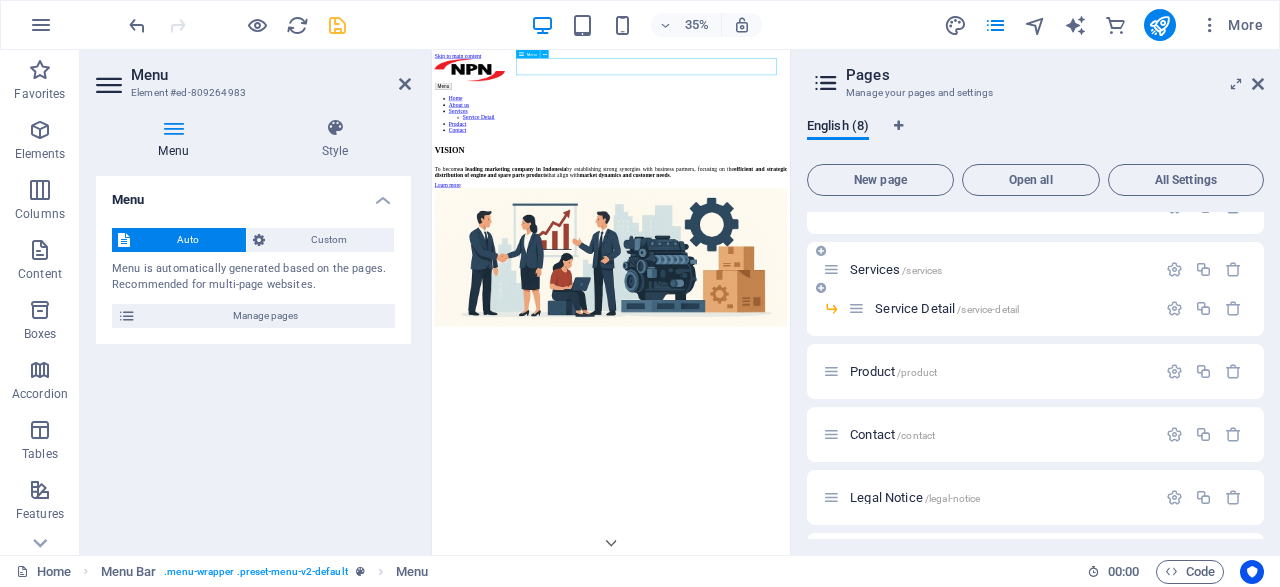 click on "Services /services" at bounding box center [896, 269] 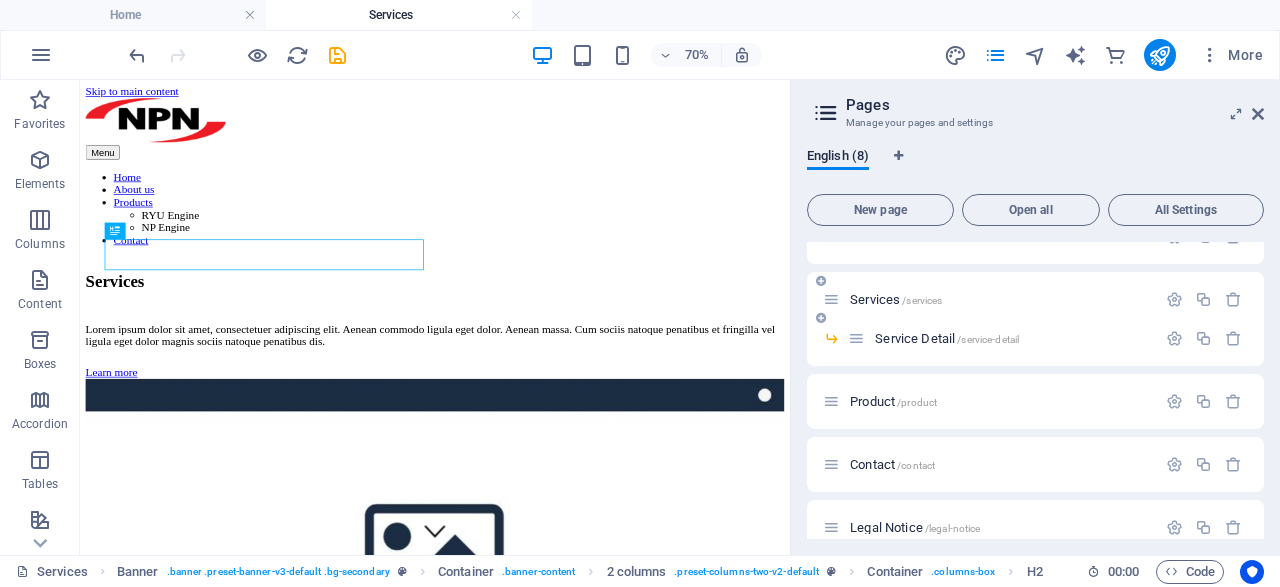 scroll, scrollTop: 0, scrollLeft: 0, axis: both 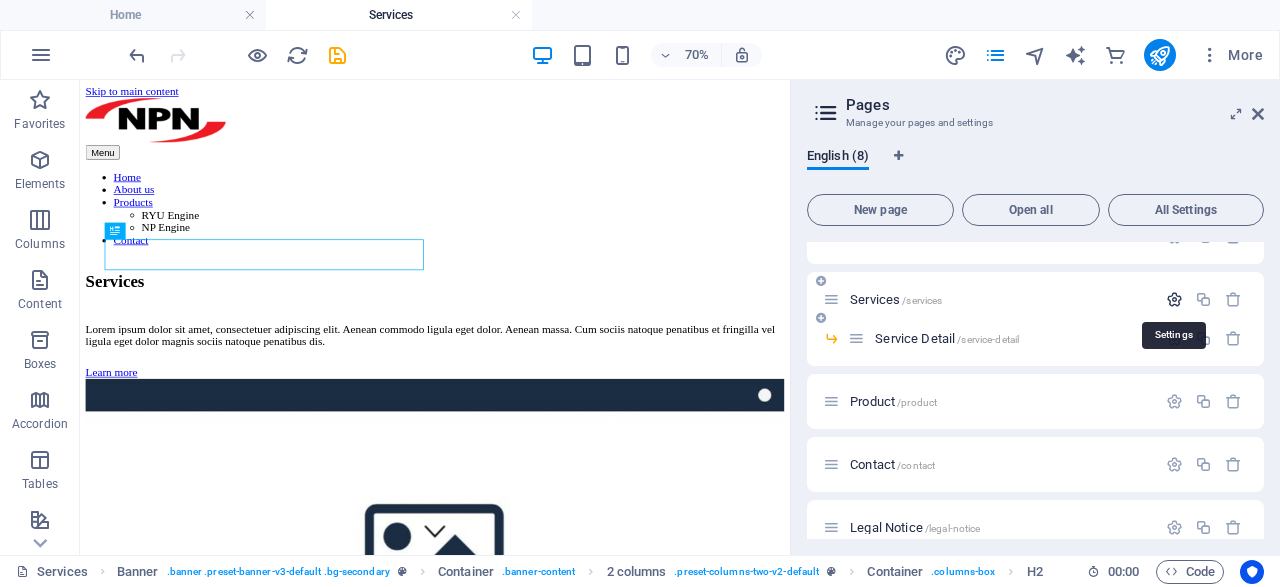 click at bounding box center (1174, 299) 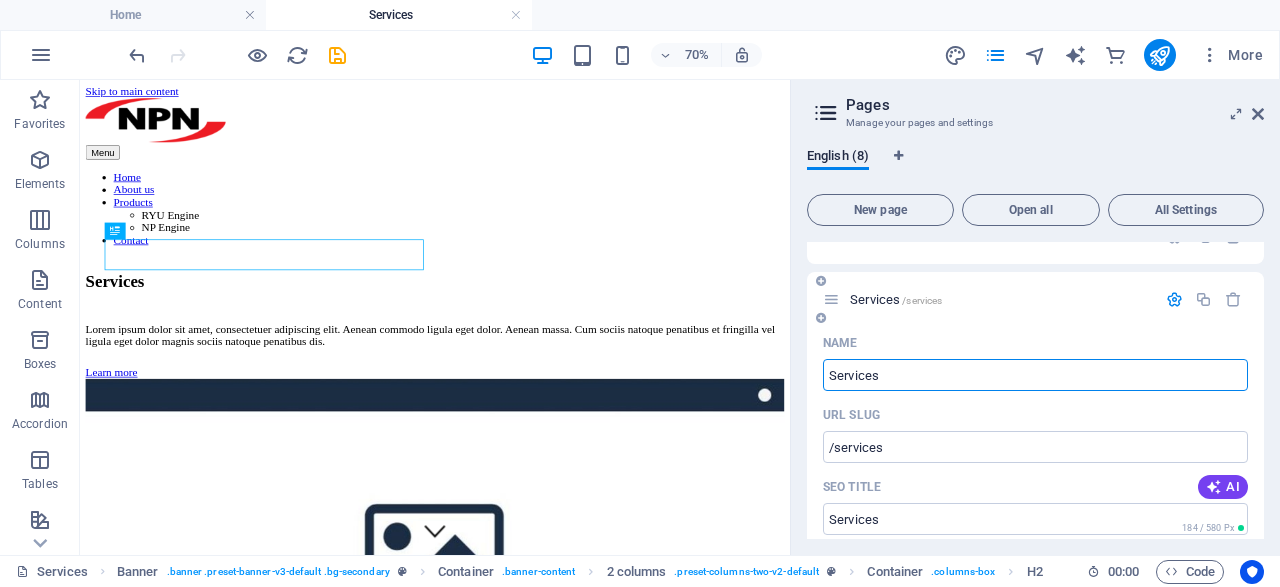 click on "Services" at bounding box center (1035, 375) 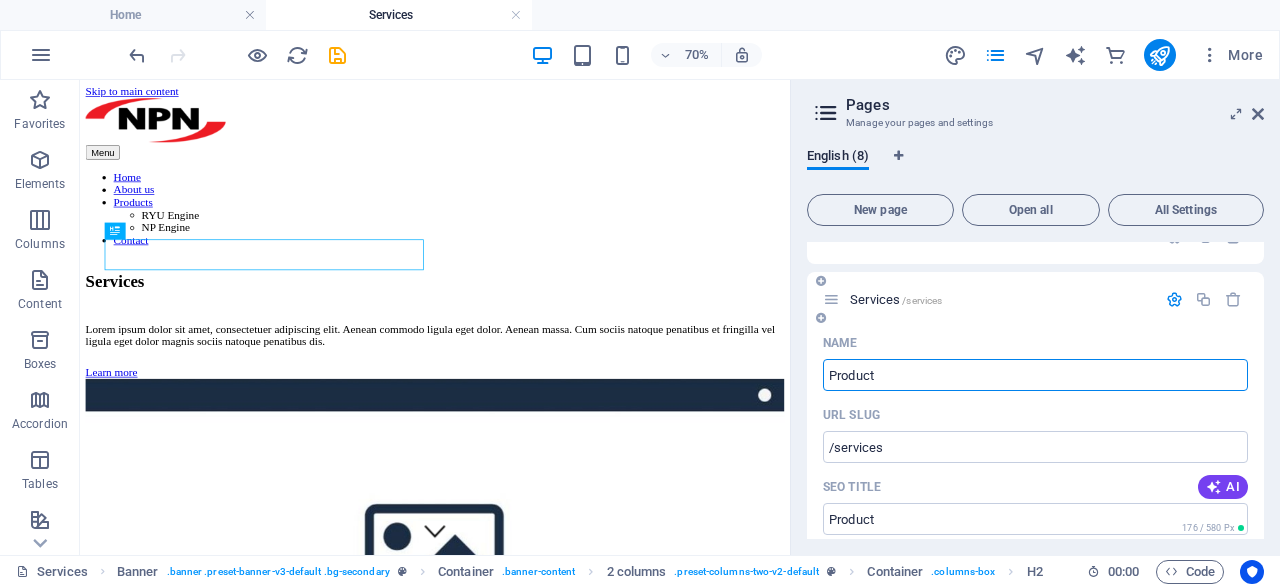 type on "Product" 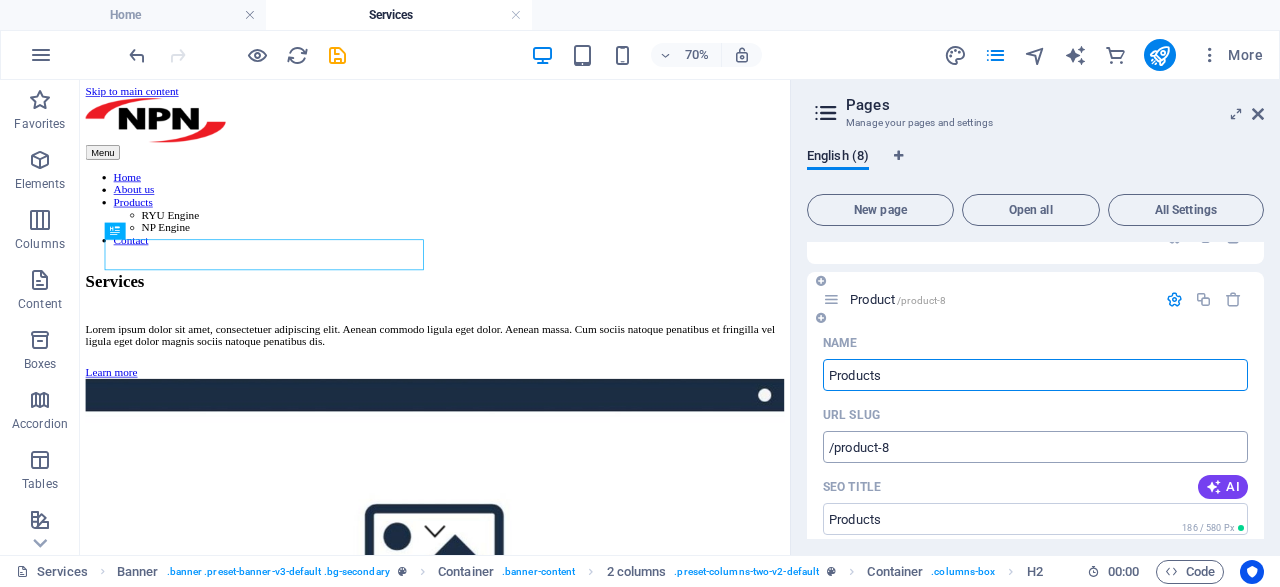 type on "Products" 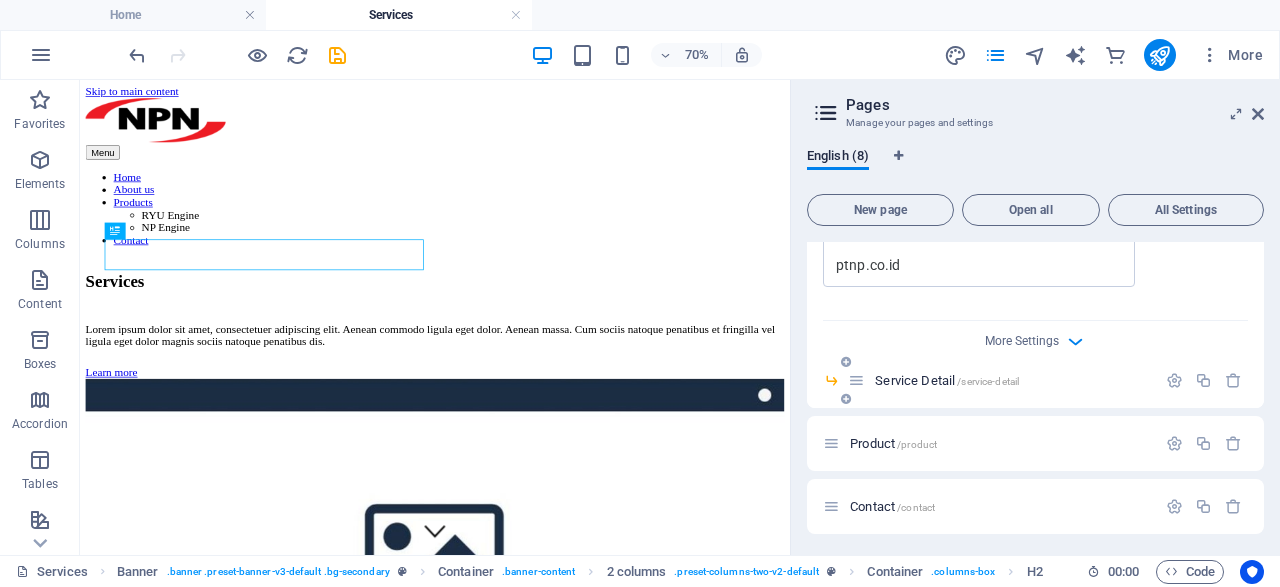 scroll, scrollTop: 768, scrollLeft: 0, axis: vertical 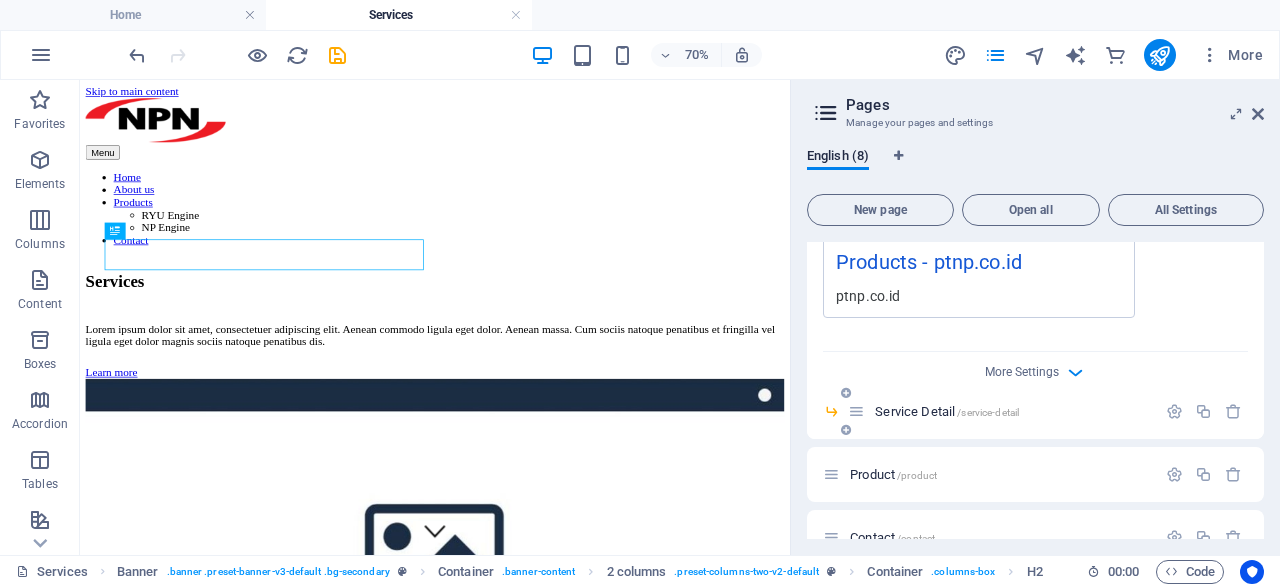 click on "Service Detail /service-detail" at bounding box center (947, 411) 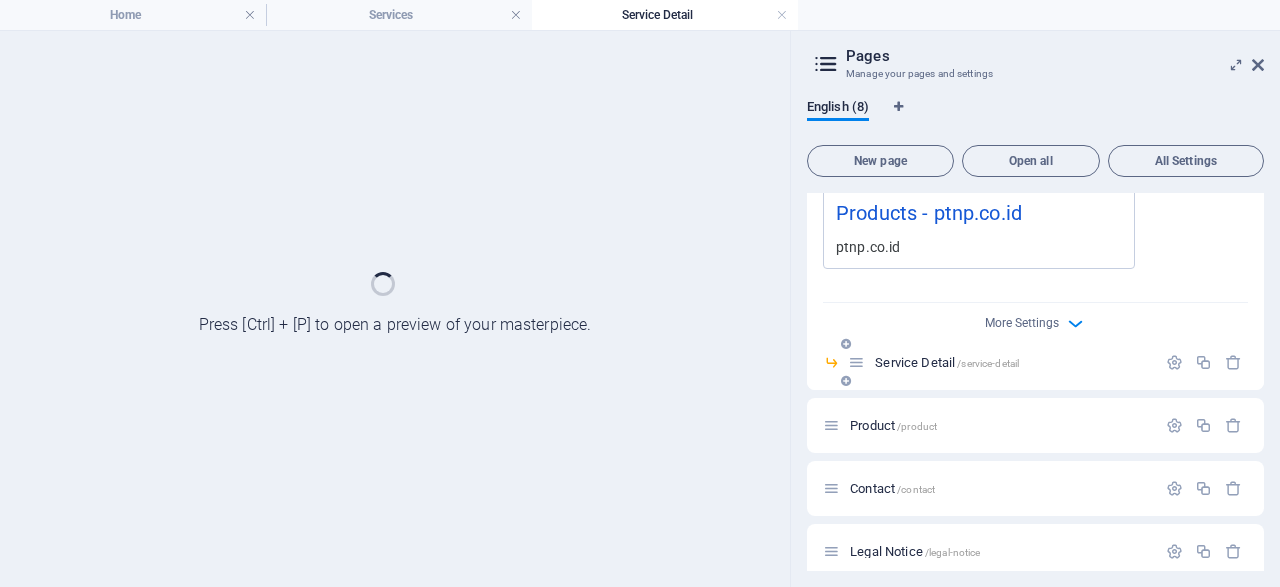 click on "Service Detail /service-detail" at bounding box center (947, 362) 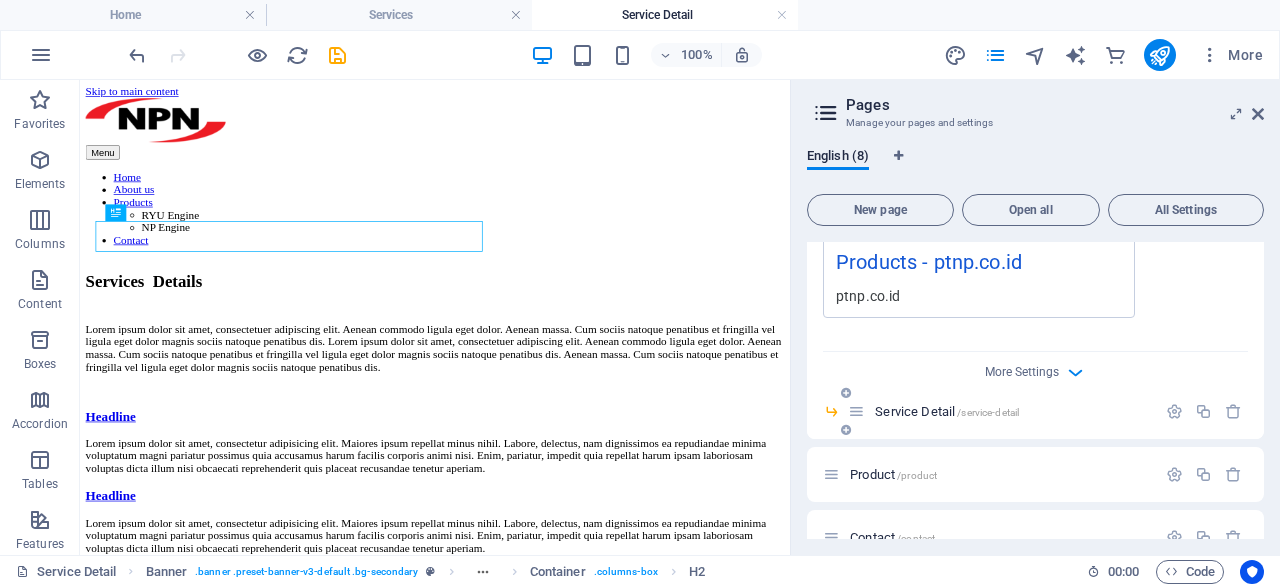 scroll, scrollTop: 0, scrollLeft: 0, axis: both 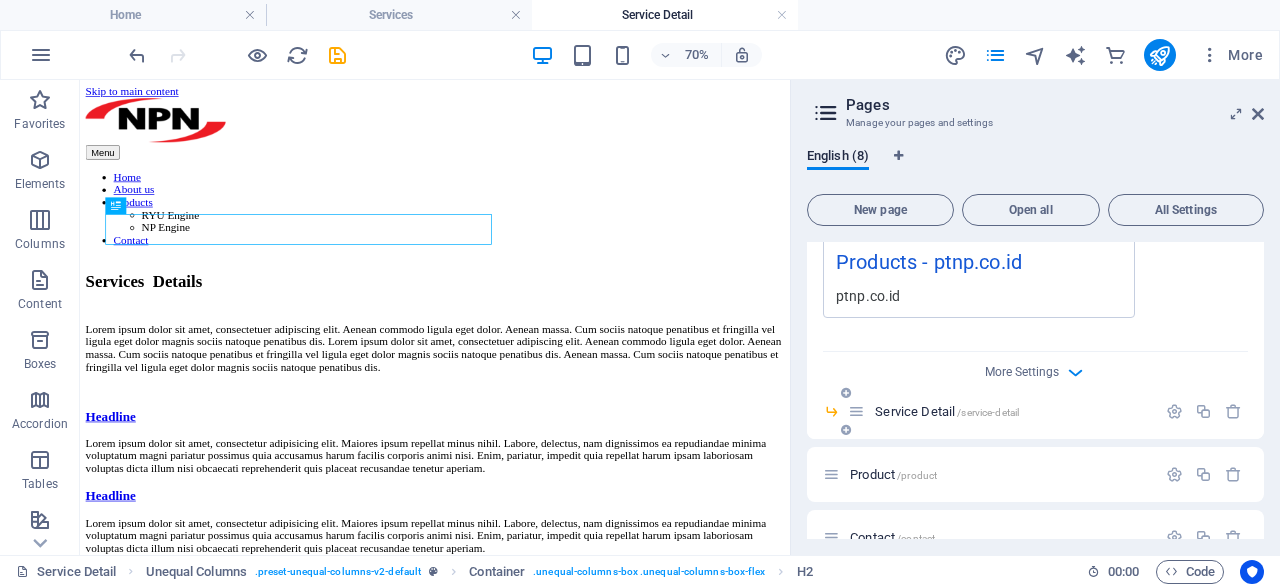 click on "Service Detail /service-detail" at bounding box center (947, 411) 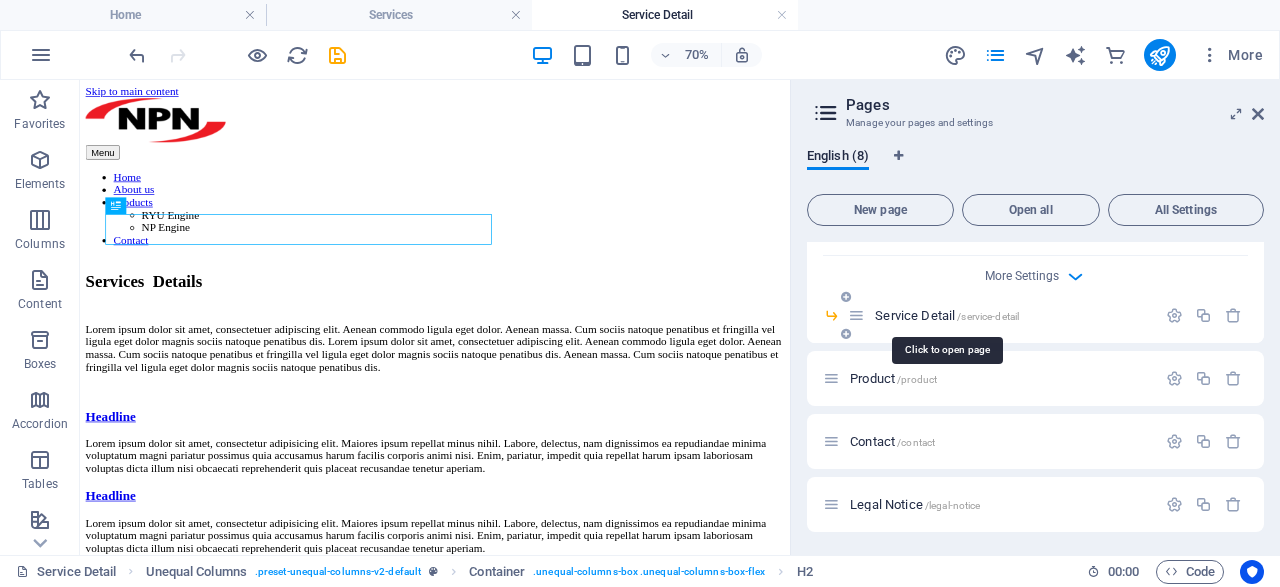 click on "Service Detail /service-detail" at bounding box center (947, 315) 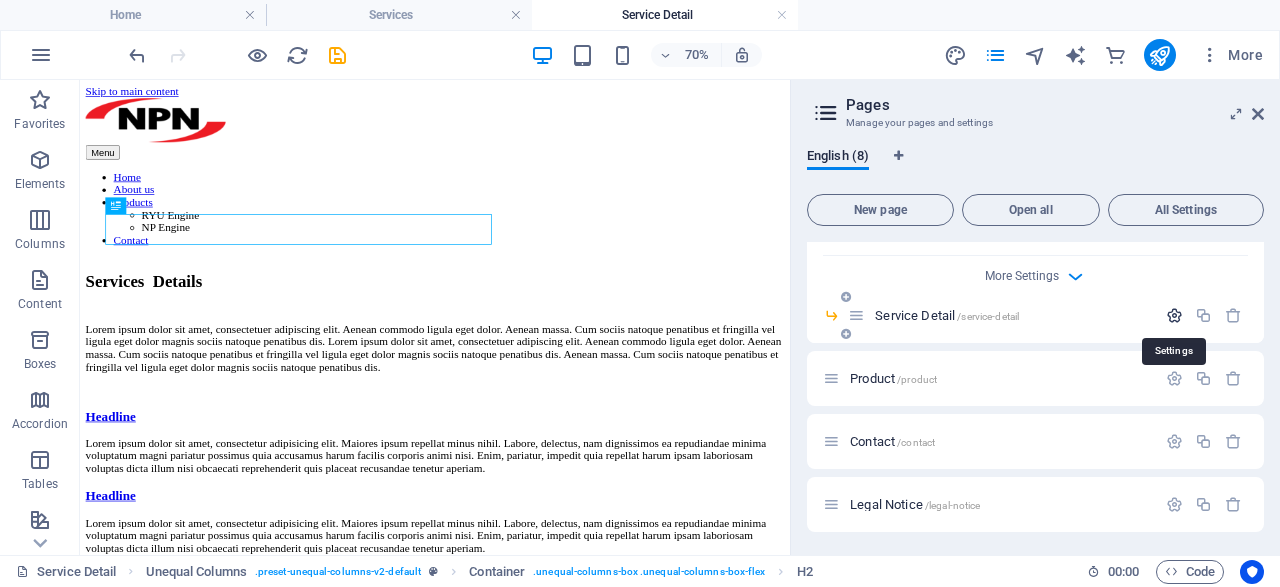 click at bounding box center (1174, 315) 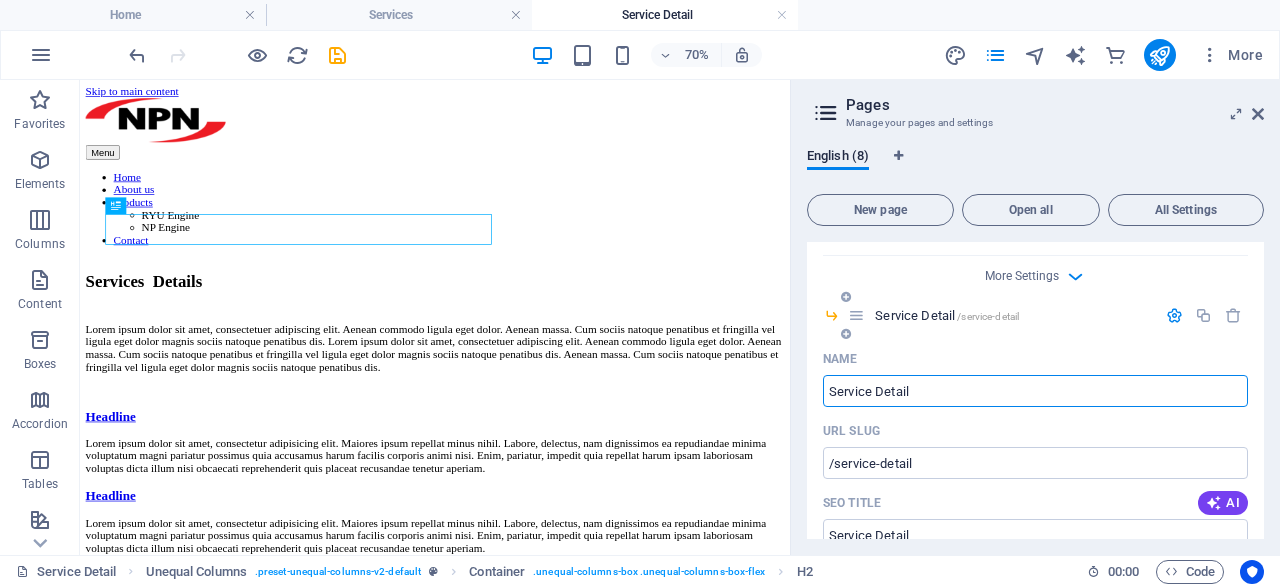 drag, startPoint x: 965, startPoint y: 385, endPoint x: 673, endPoint y: 396, distance: 292.20712 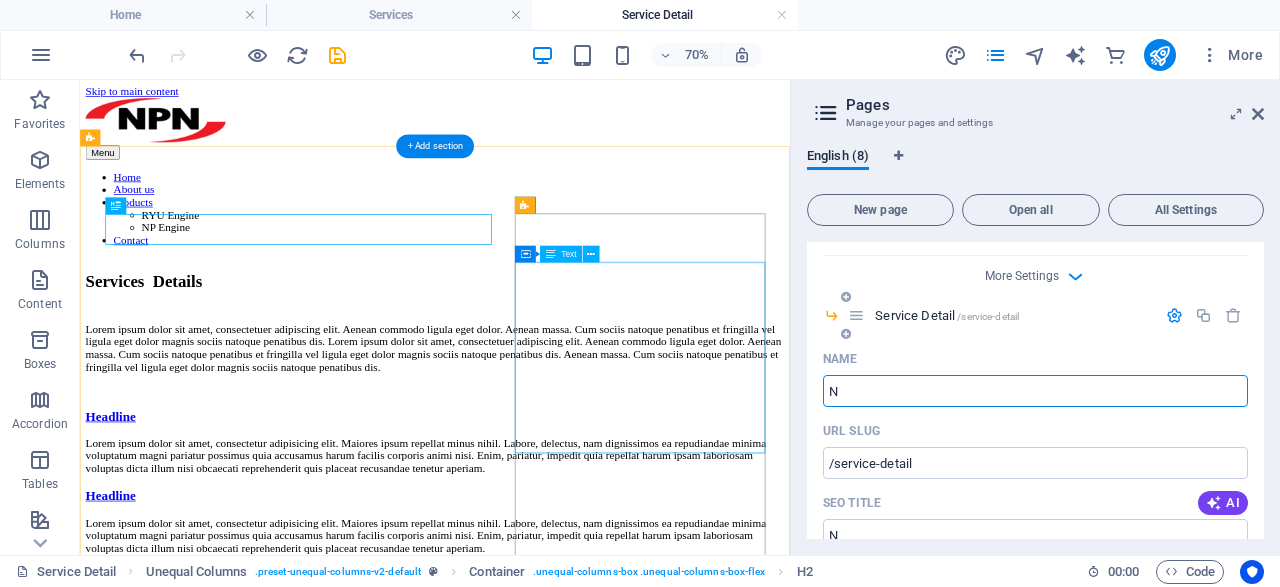 type on "NP" 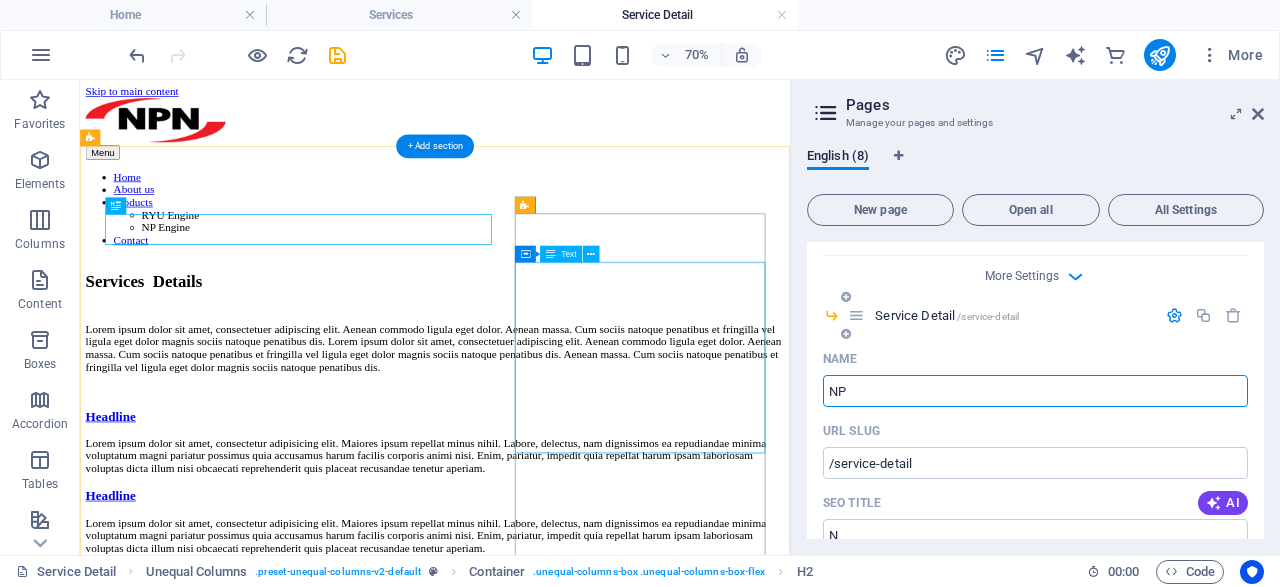 type on "/n" 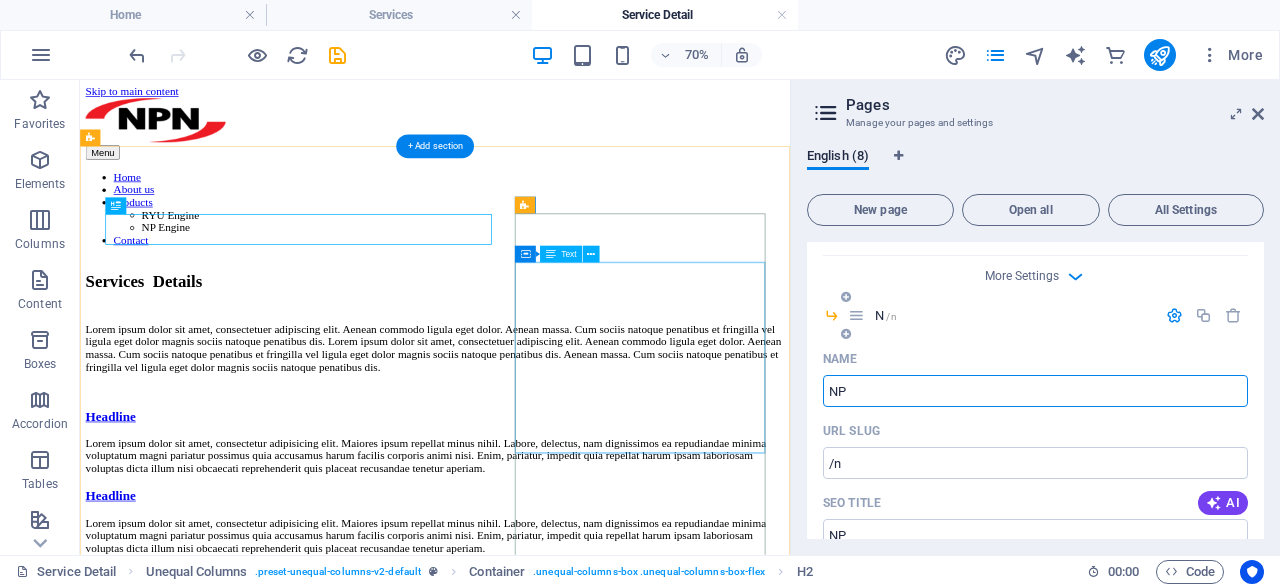 type on "NP E" 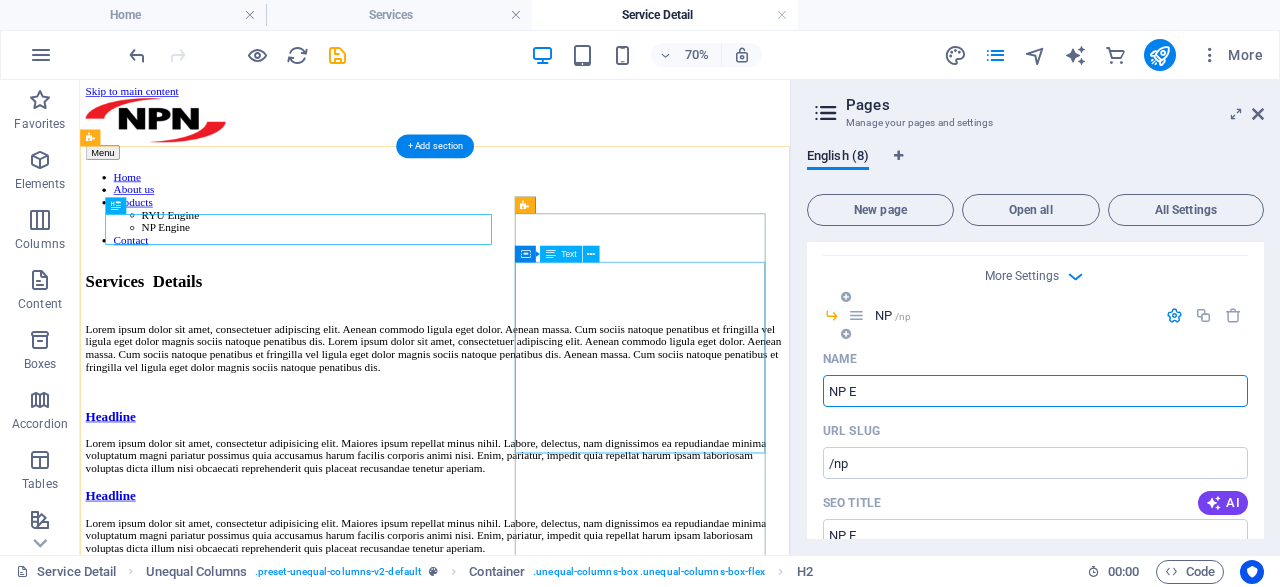 type on "NP En" 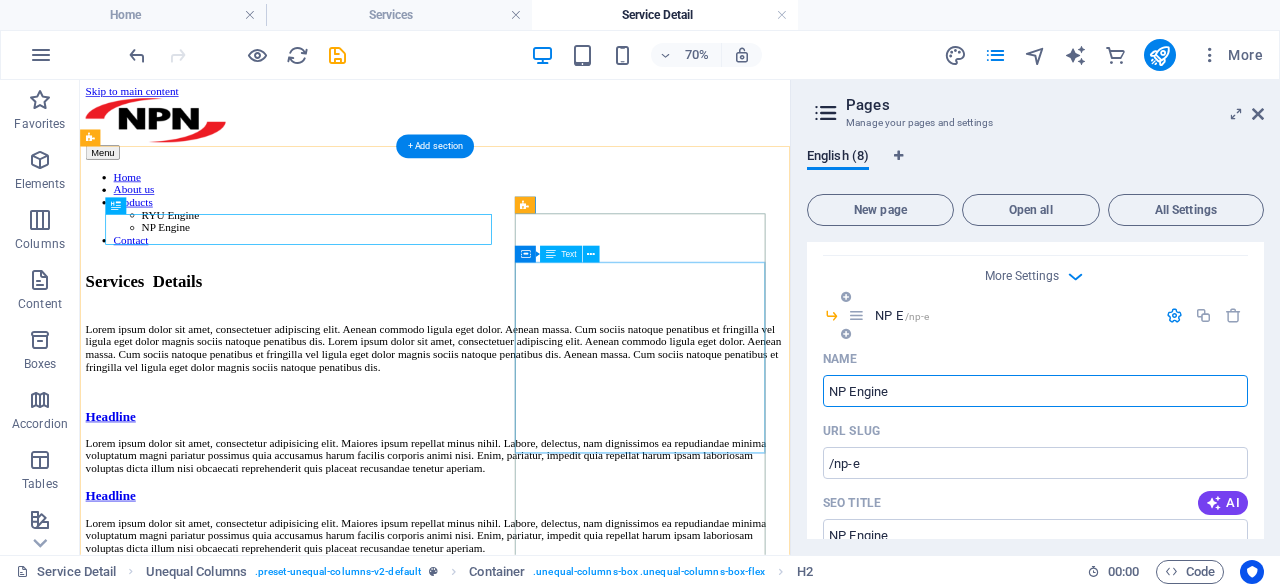 type on "NP Engine" 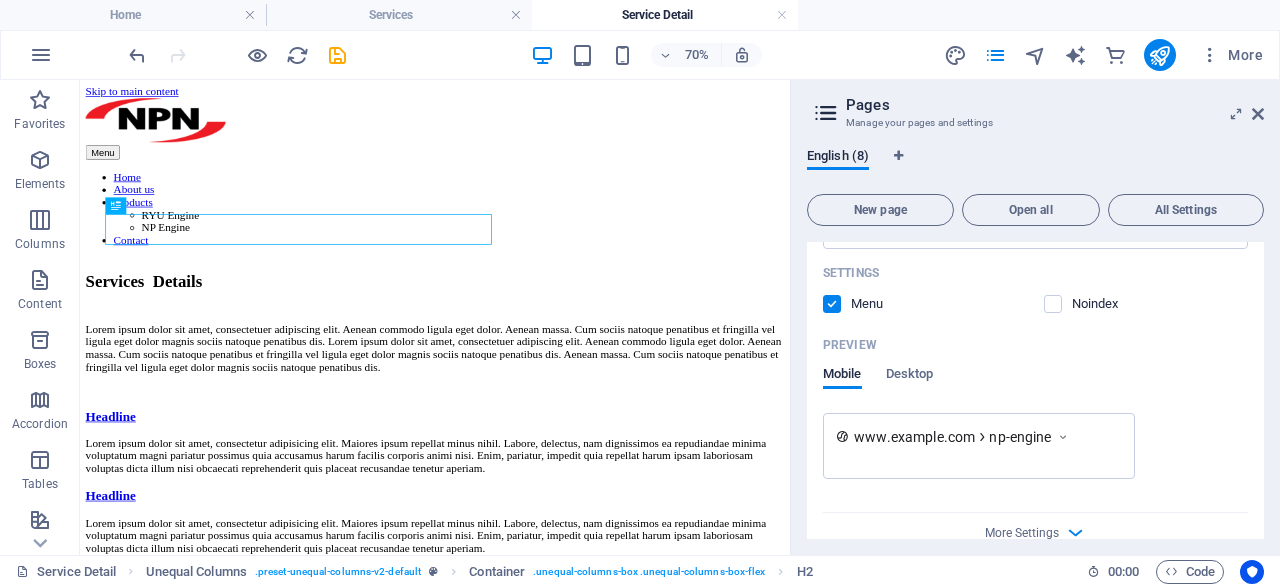 scroll, scrollTop: 1536, scrollLeft: 0, axis: vertical 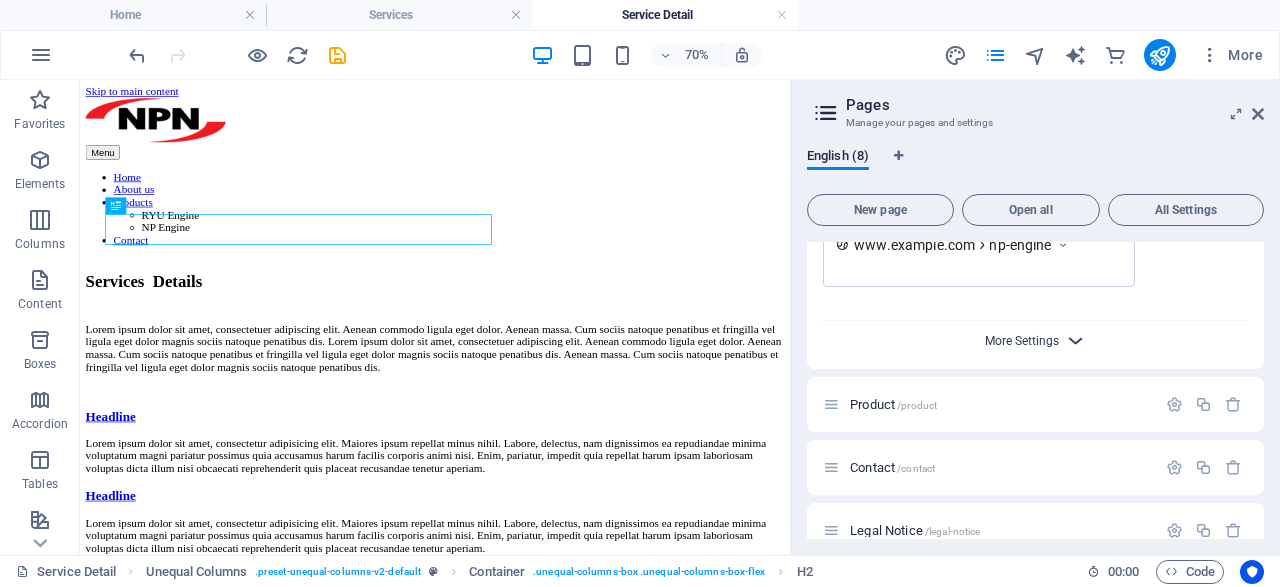 click on "More Settings" at bounding box center (1022, 341) 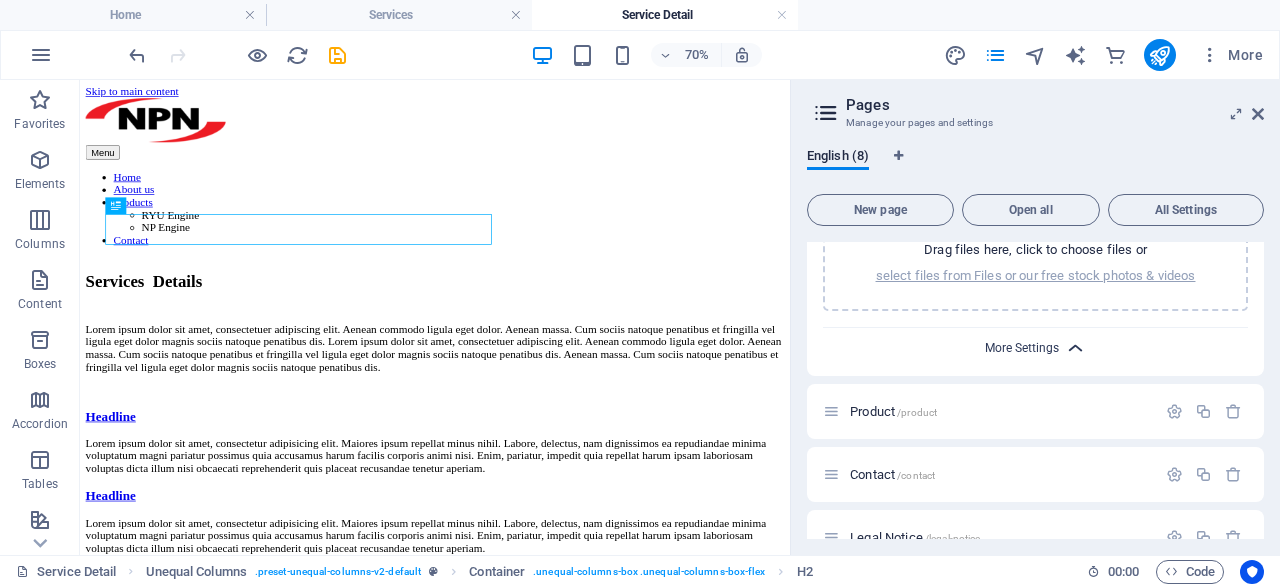 click on "More Settings" at bounding box center [1022, 348] 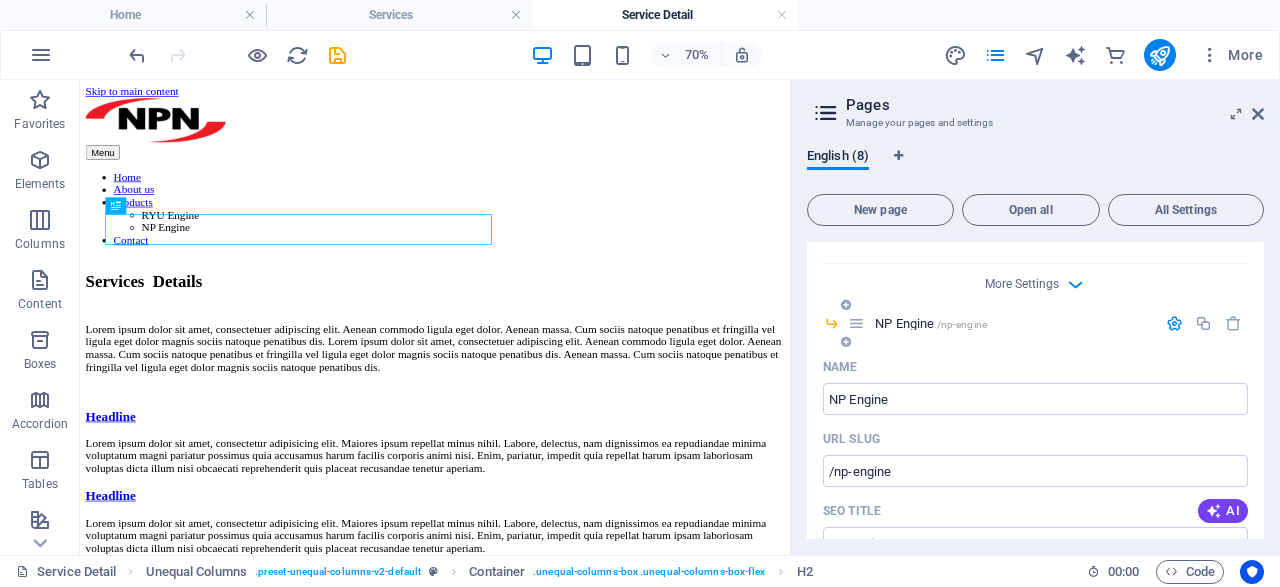 scroll, scrollTop: 760, scrollLeft: 0, axis: vertical 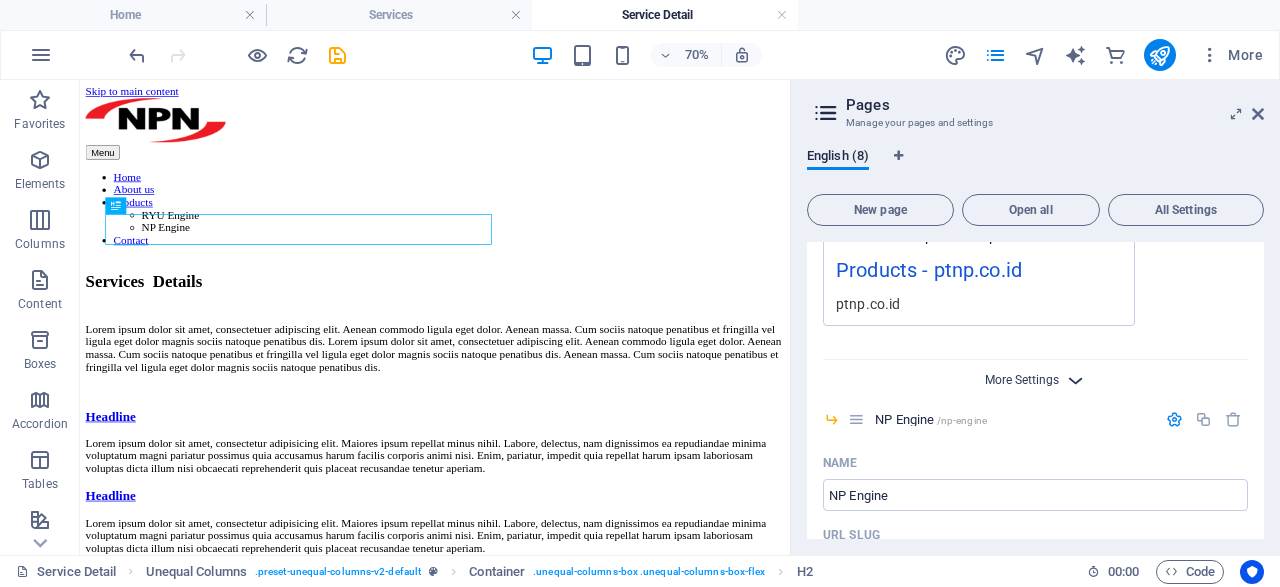 click on "More Settings" at bounding box center (1022, 380) 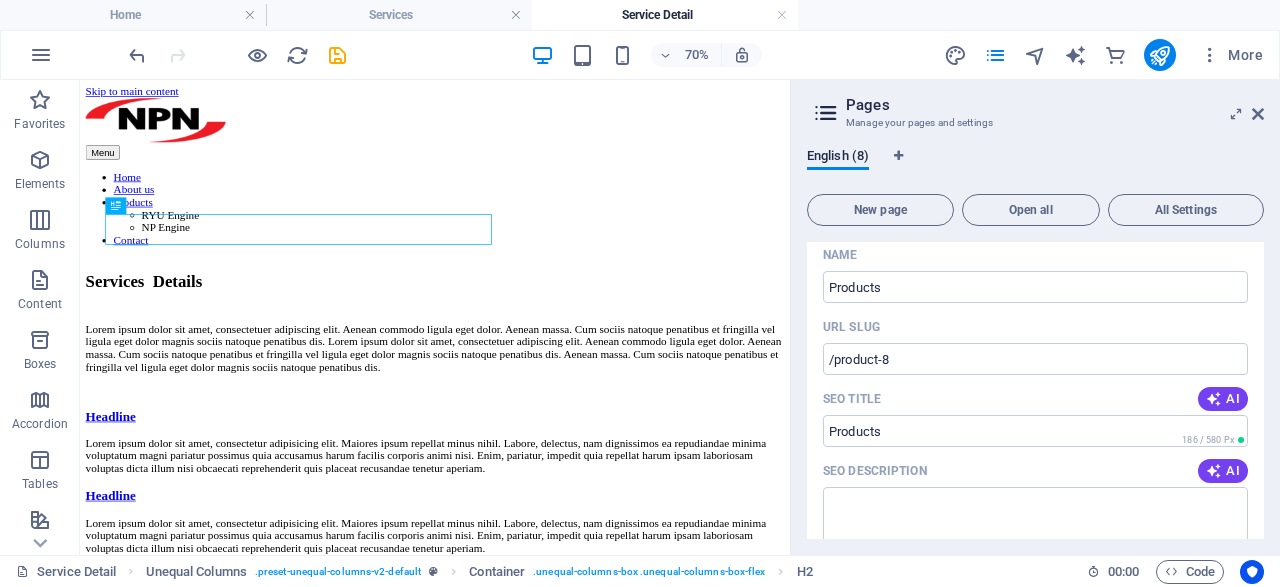 scroll, scrollTop: 0, scrollLeft: 0, axis: both 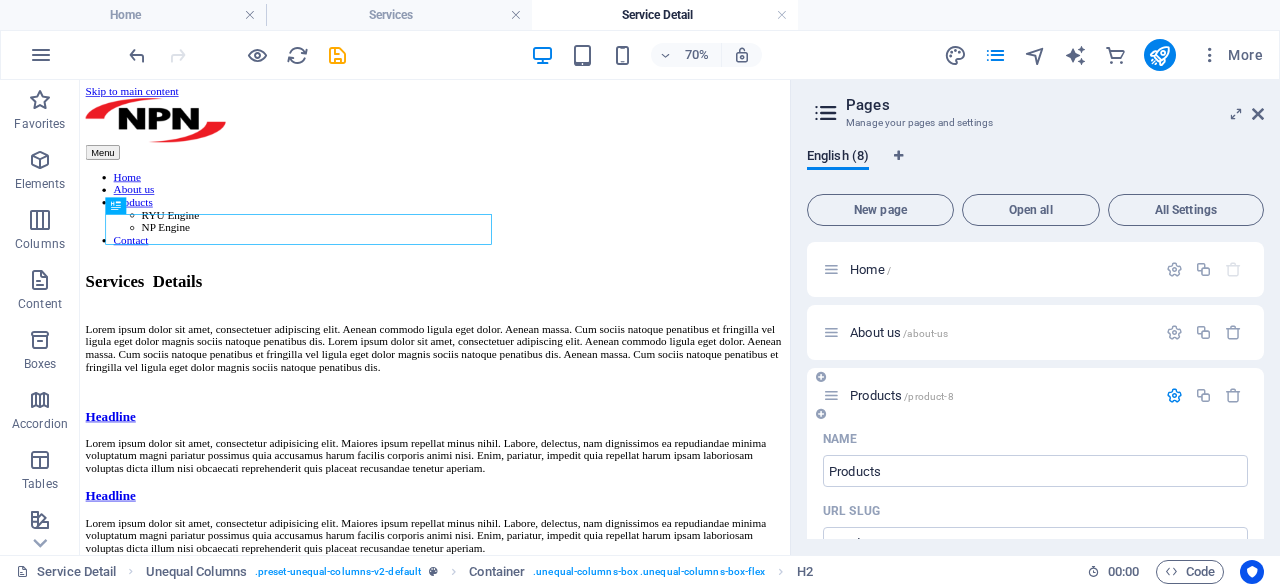 click at bounding box center [821, 414] 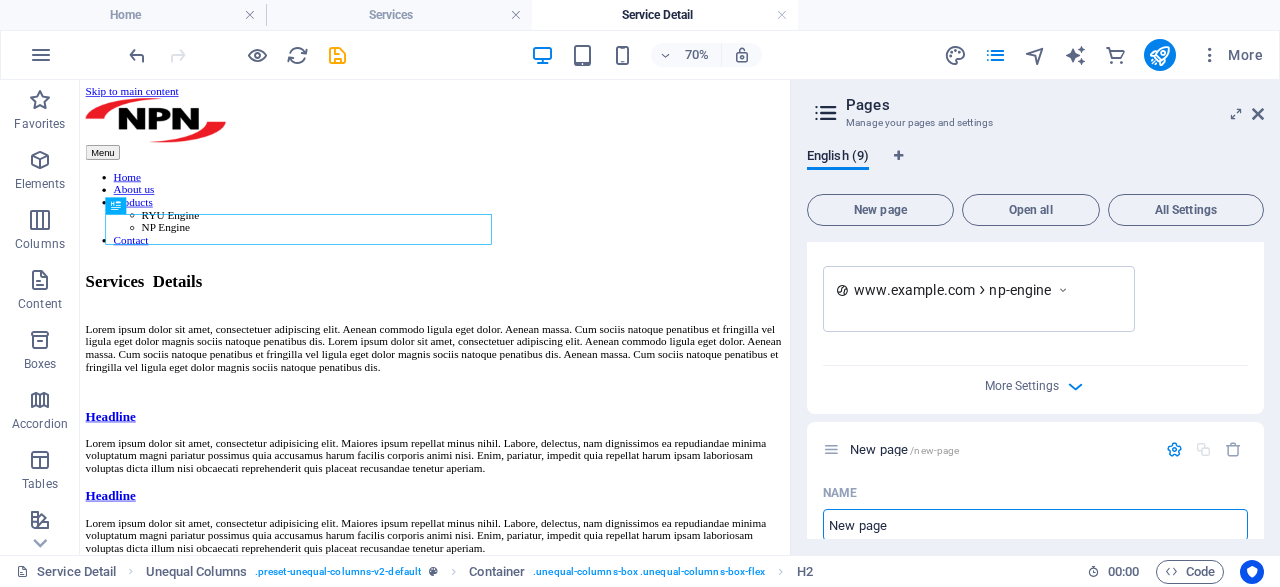 scroll, scrollTop: 1815, scrollLeft: 0, axis: vertical 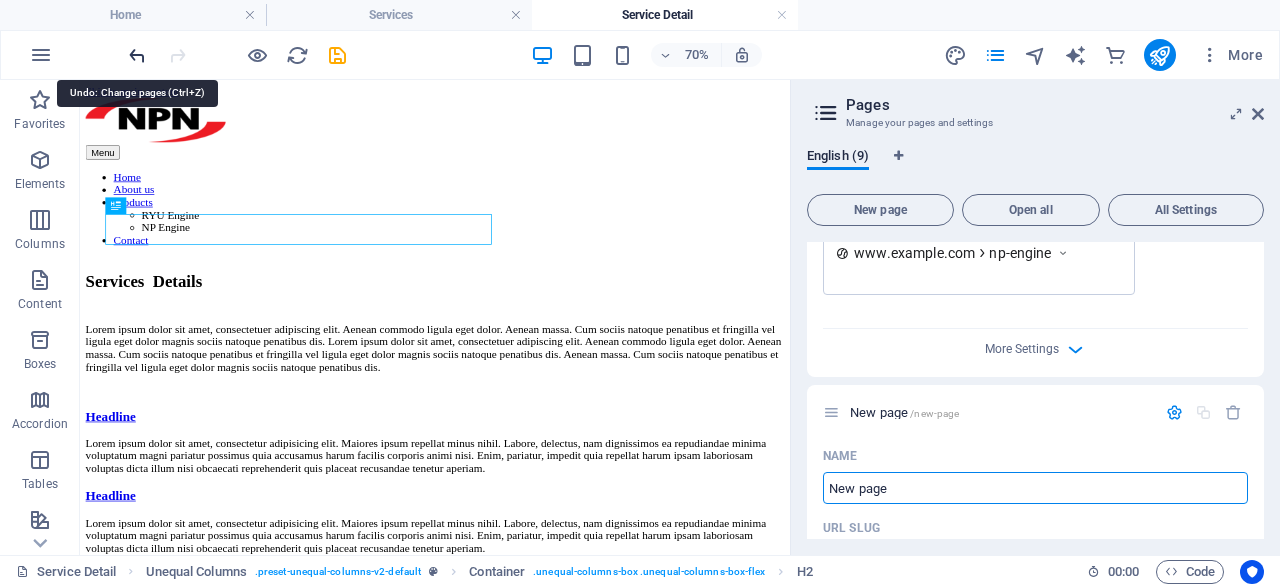 click at bounding box center (137, 55) 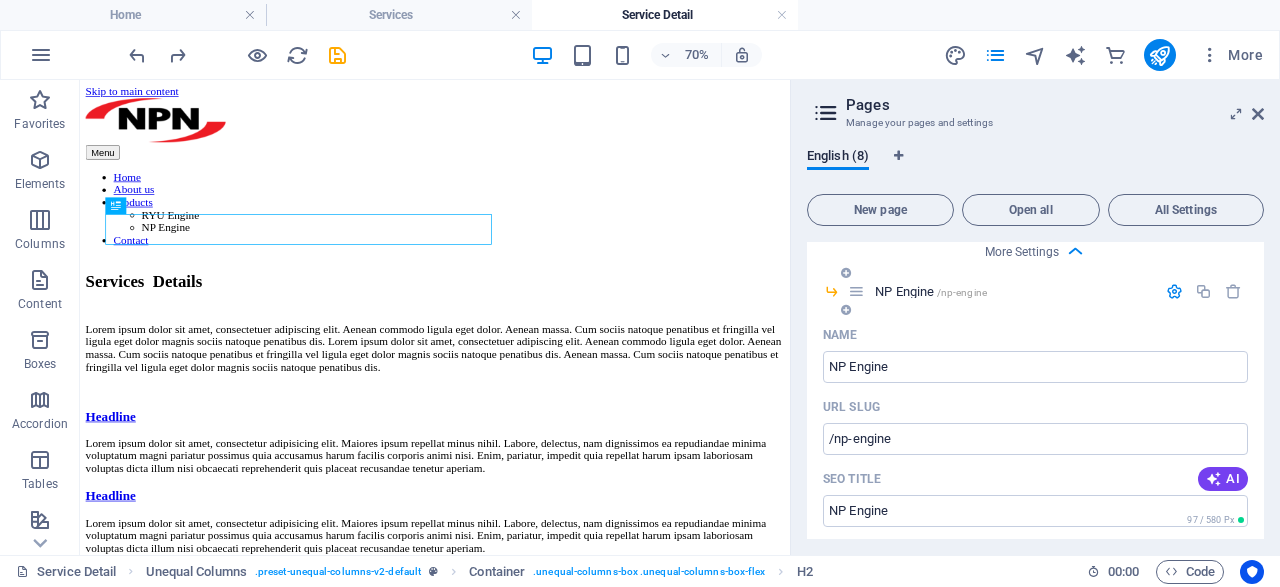 scroll, scrollTop: 1143, scrollLeft: 0, axis: vertical 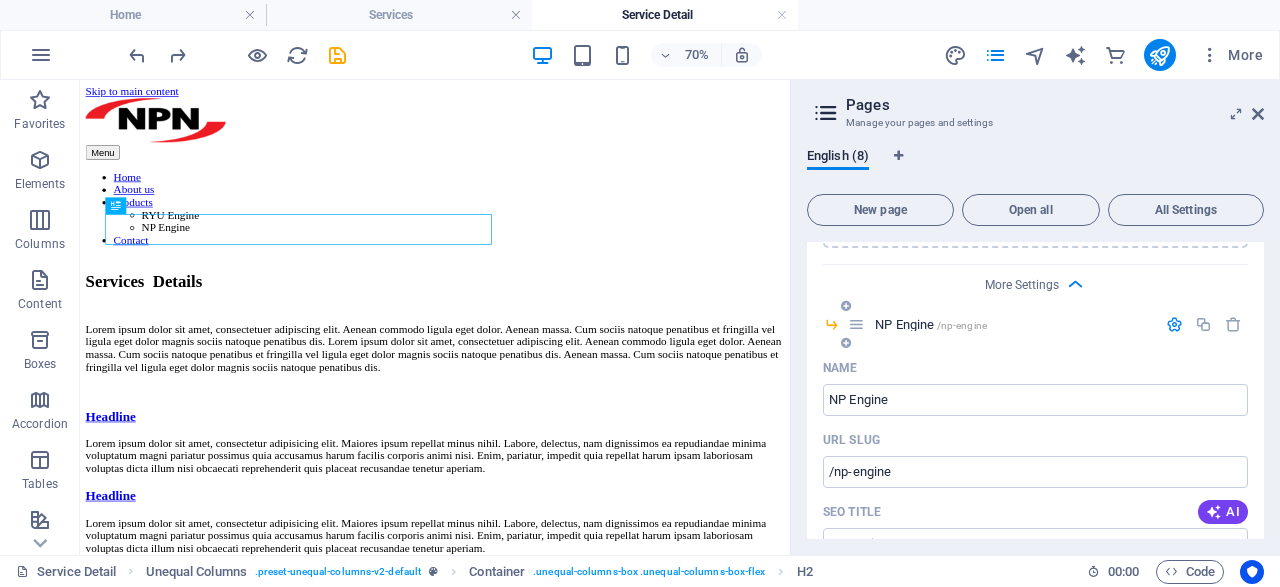 click at bounding box center [846, 343] 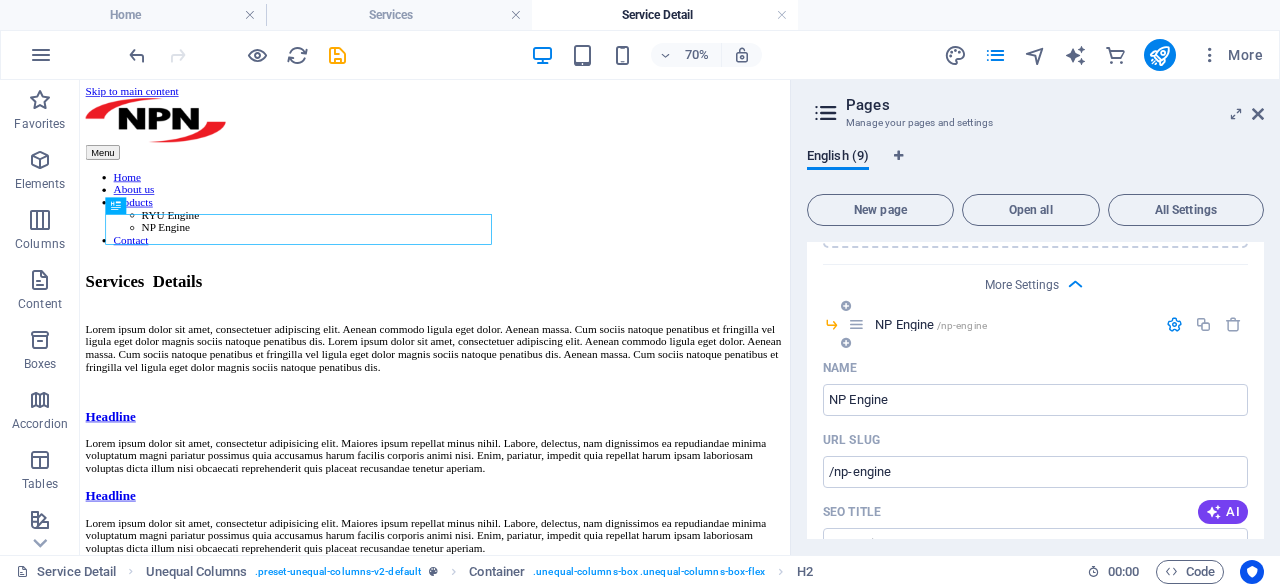 scroll, scrollTop: 1887, scrollLeft: 0, axis: vertical 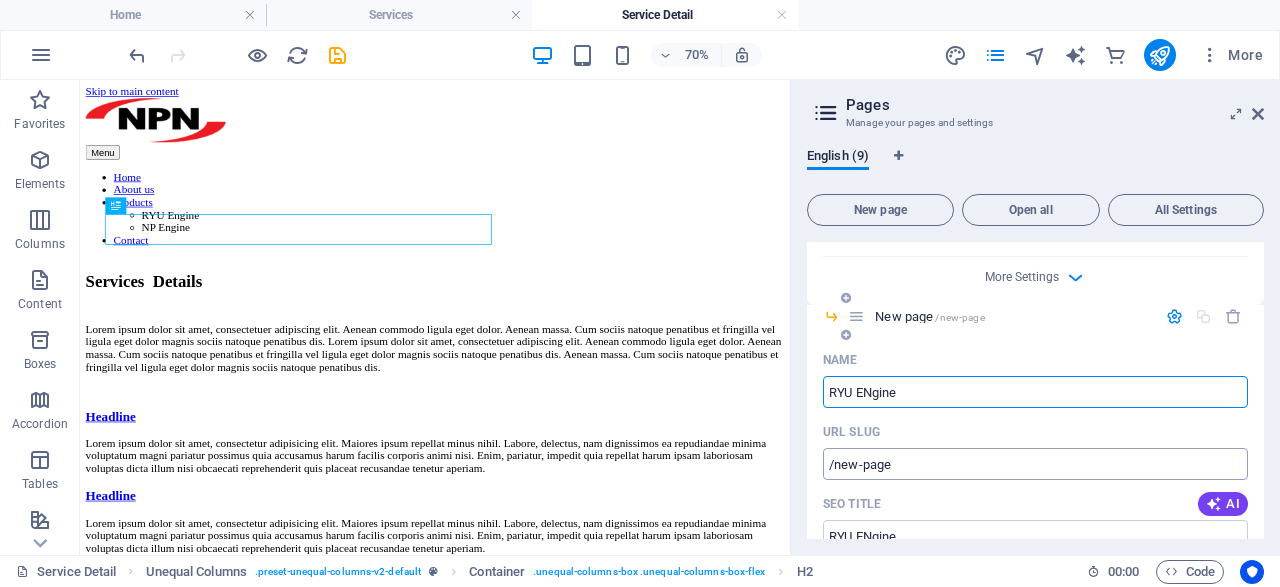 type on "RYU ENgin" 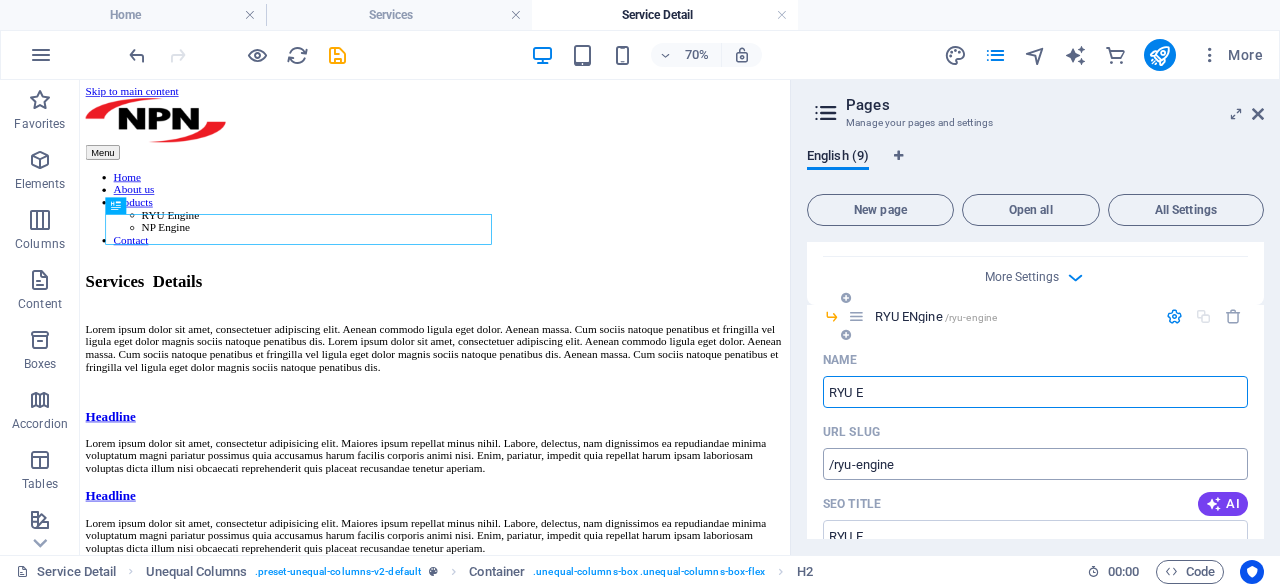 type on "RYU En" 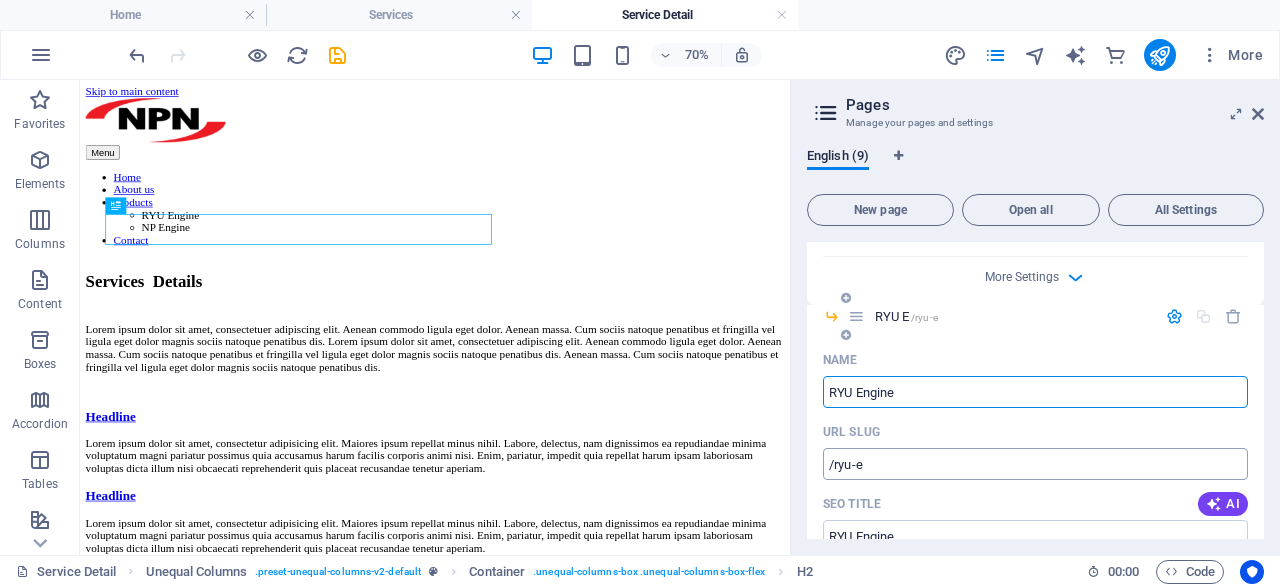 type on "RYU Engine" 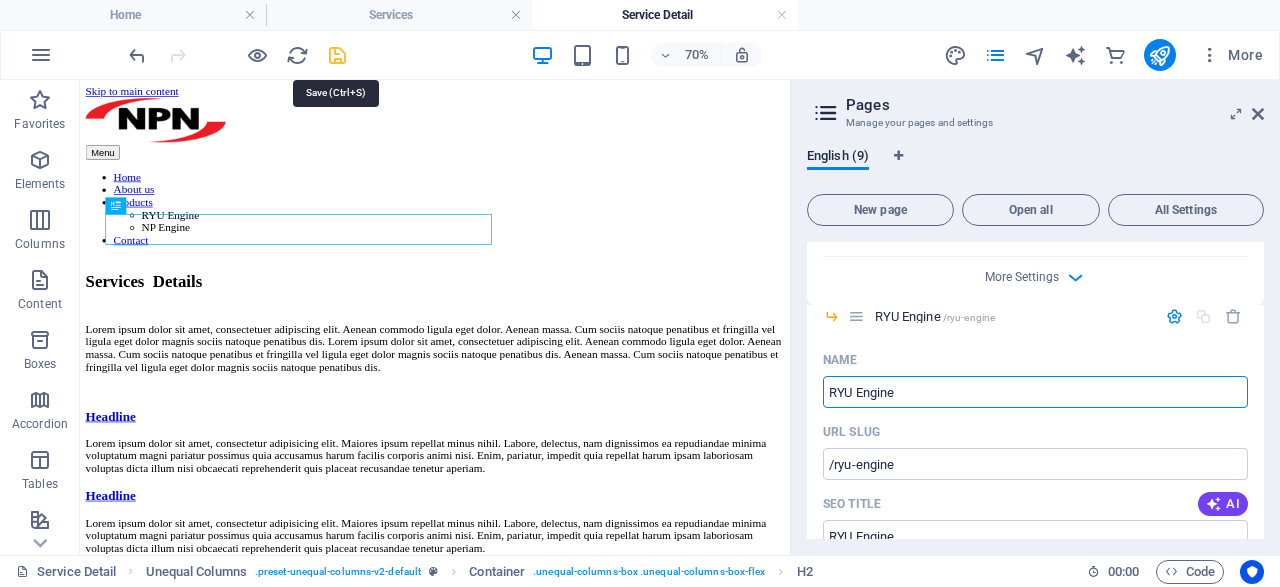 click at bounding box center (337, 55) 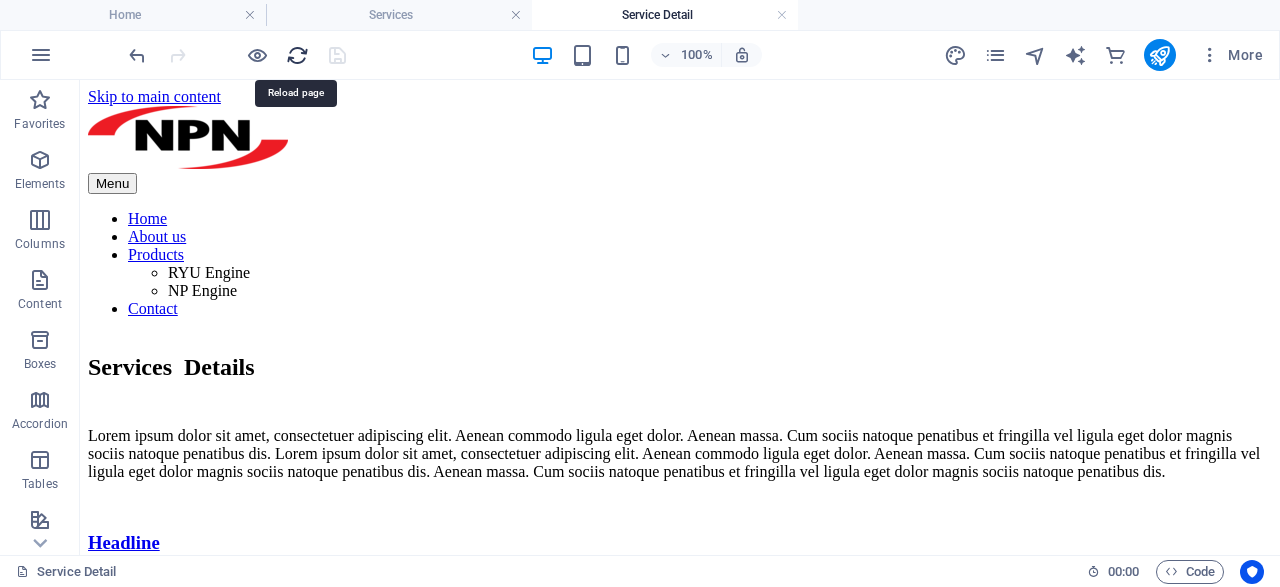 click at bounding box center [297, 55] 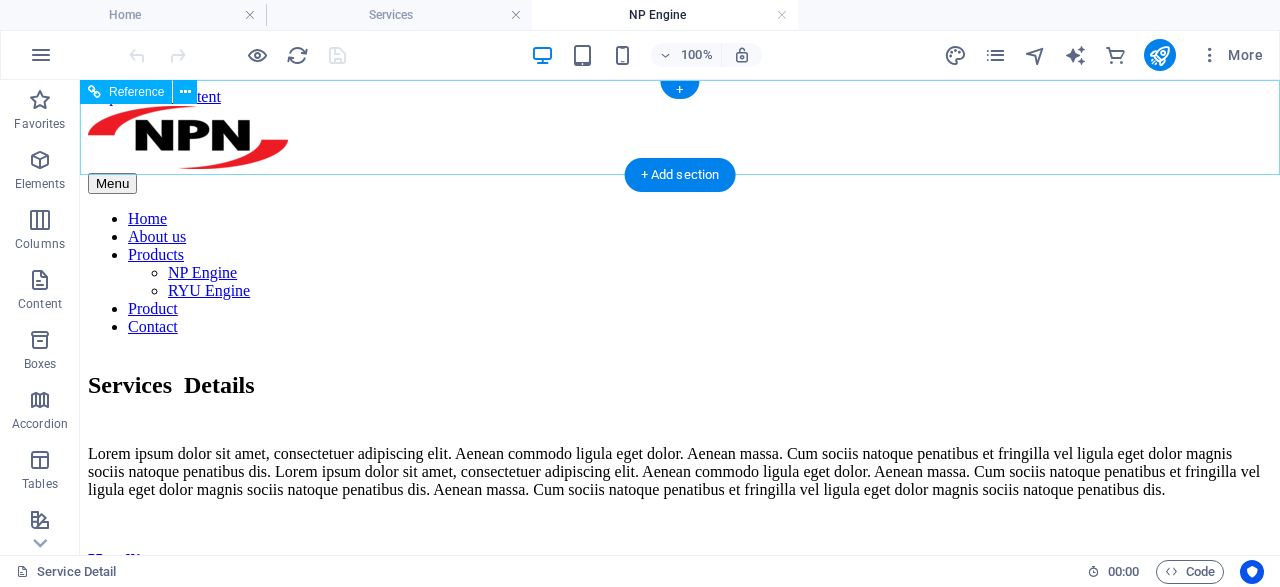 scroll, scrollTop: 0, scrollLeft: 0, axis: both 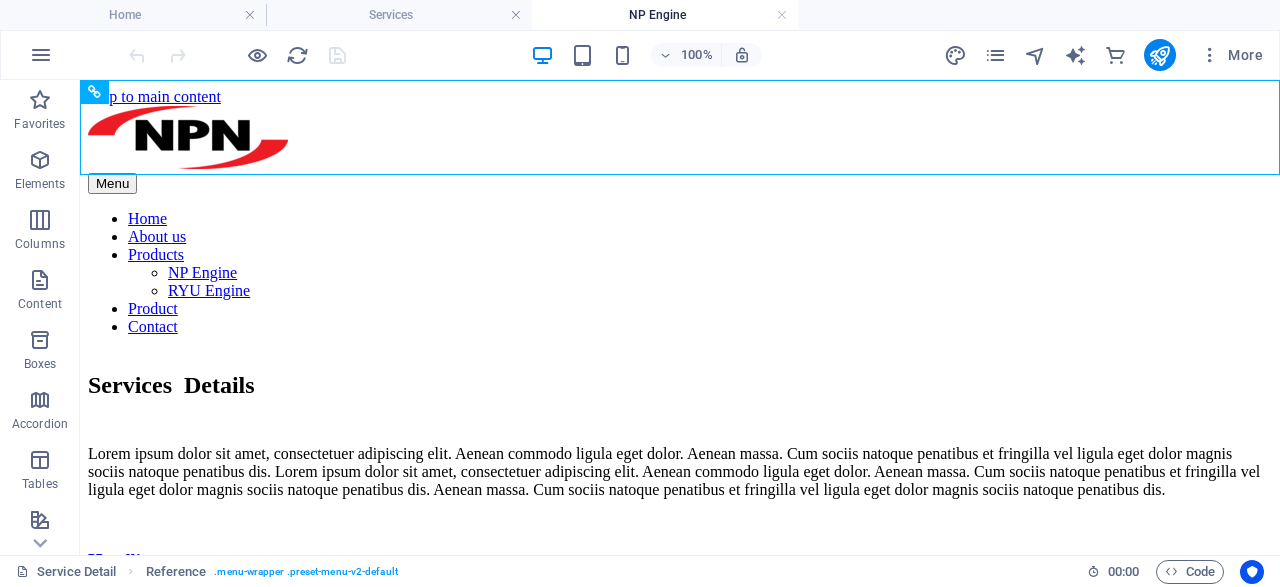 click on "100% More" at bounding box center [698, 55] 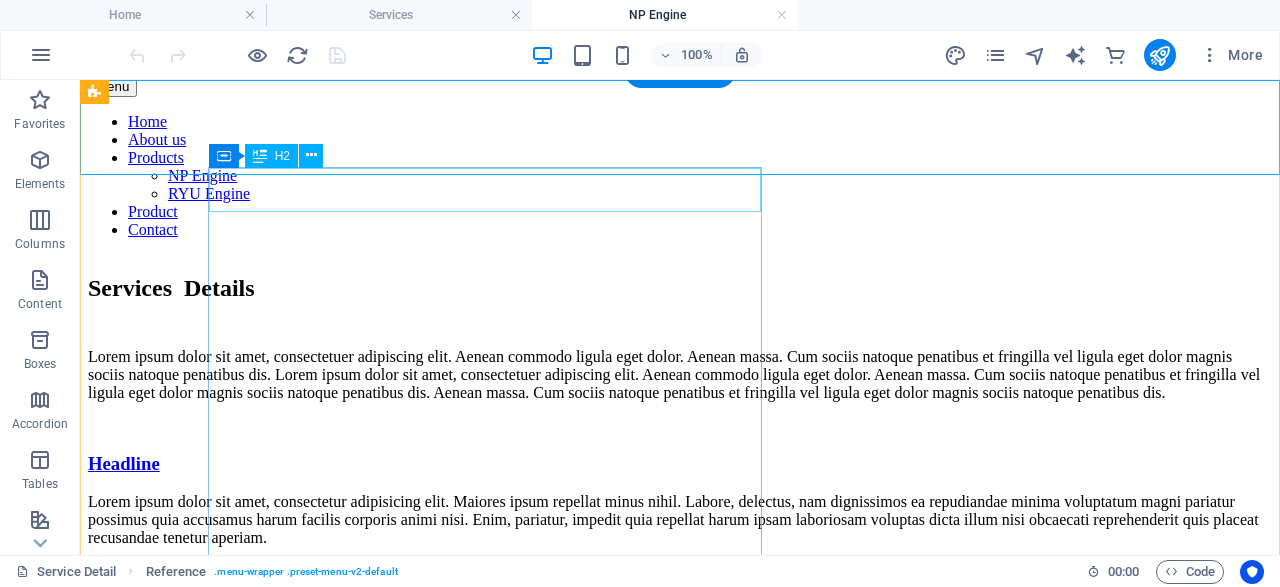 scroll, scrollTop: 104, scrollLeft: 0, axis: vertical 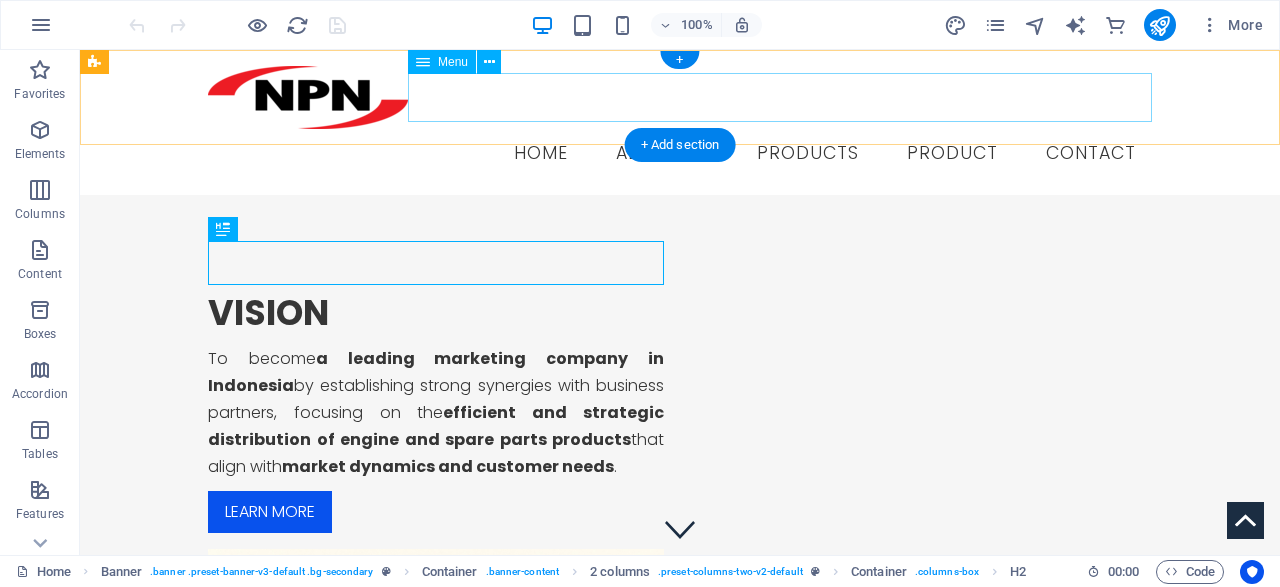 click on "Home About us Products NP Engine RYU Engine Product Contact" at bounding box center (680, 154) 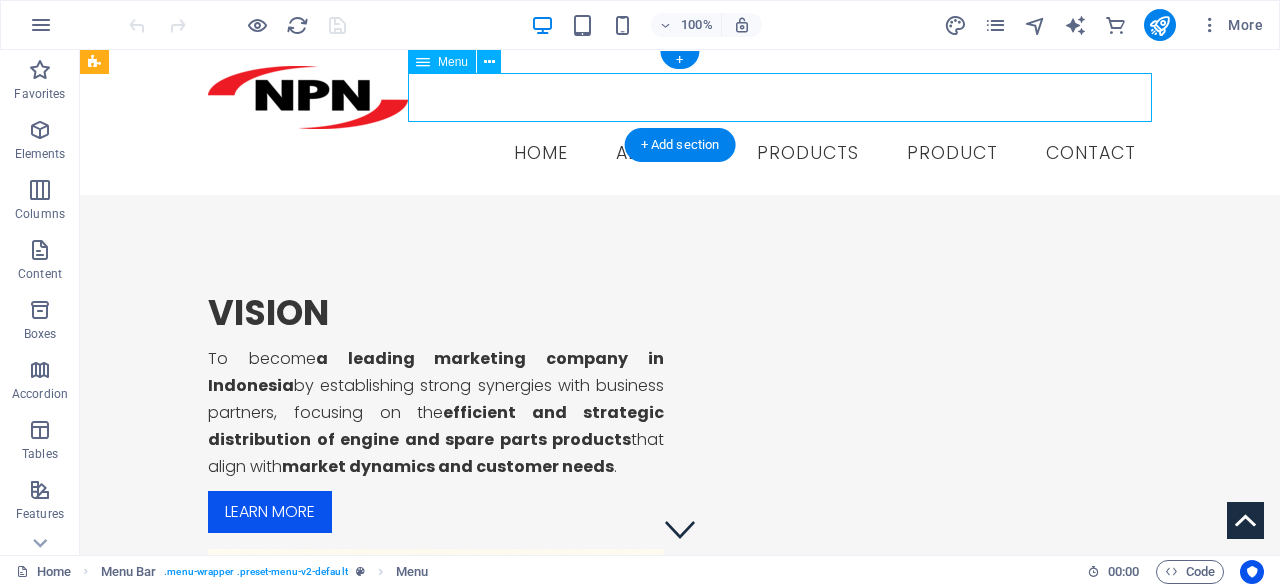 click on "Home About us Products NP Engine RYU Engine Product Contact" at bounding box center (680, 154) 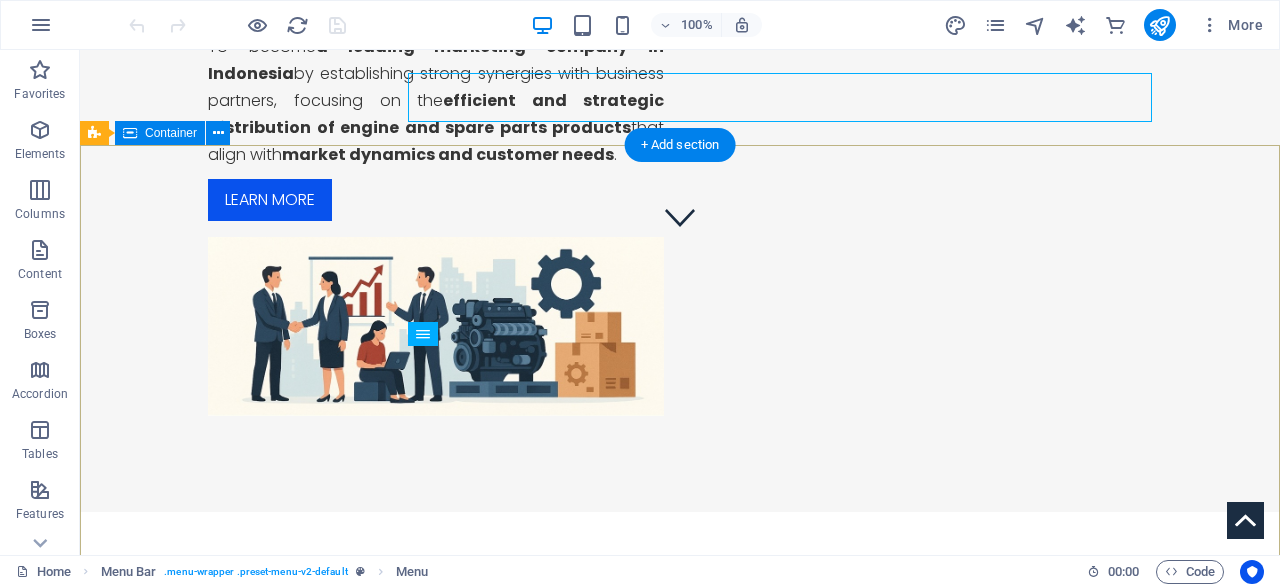 scroll, scrollTop: 0, scrollLeft: 0, axis: both 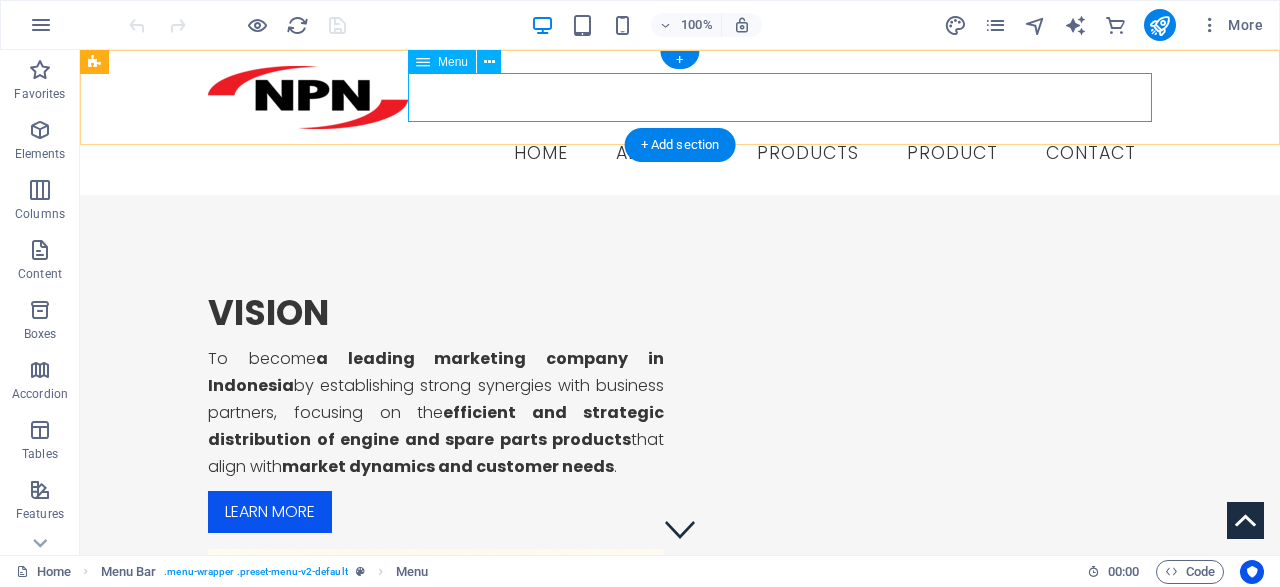 click on "Home About us Products NP Engine RYU Engine Product Contact" at bounding box center [680, 154] 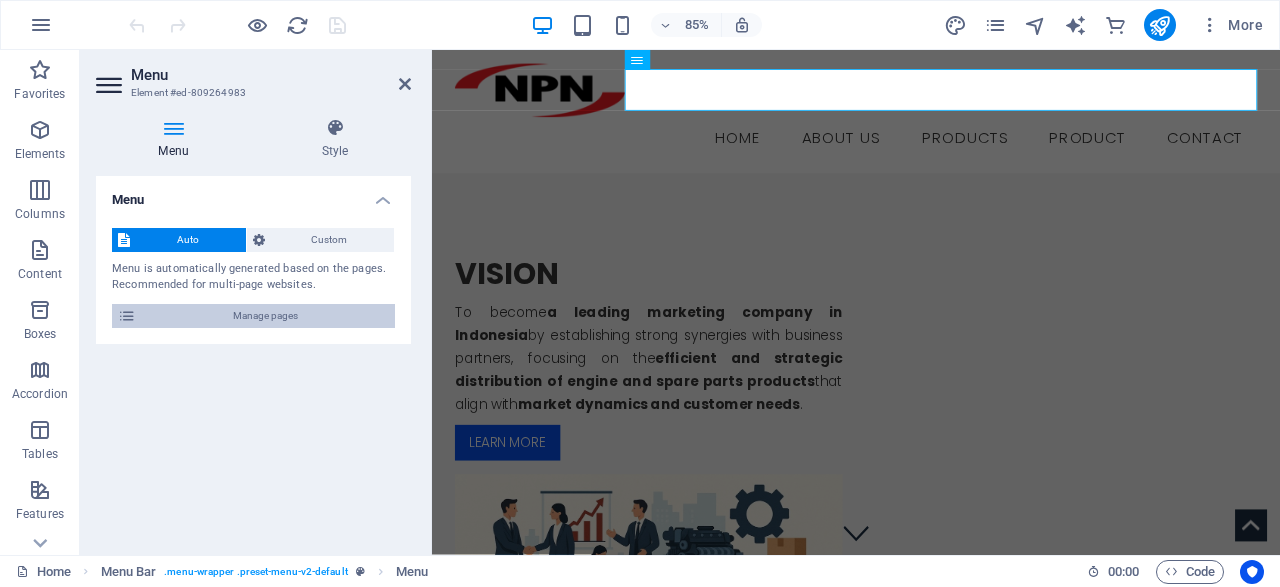 click on "Manage pages" at bounding box center [265, 316] 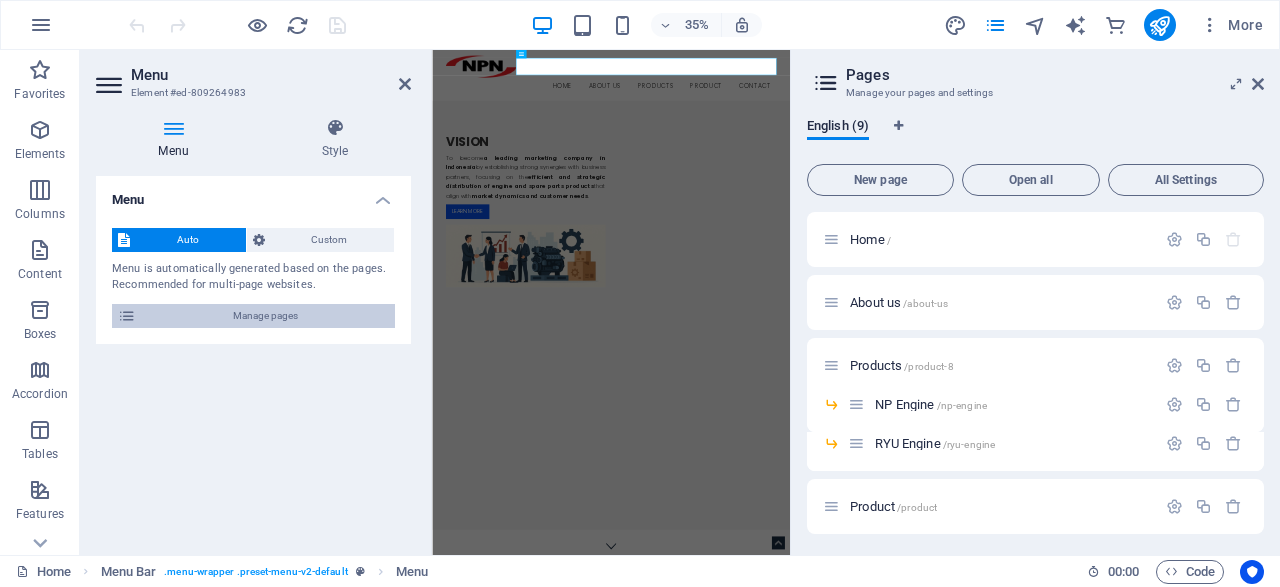 click on "Manage pages" at bounding box center (265, 316) 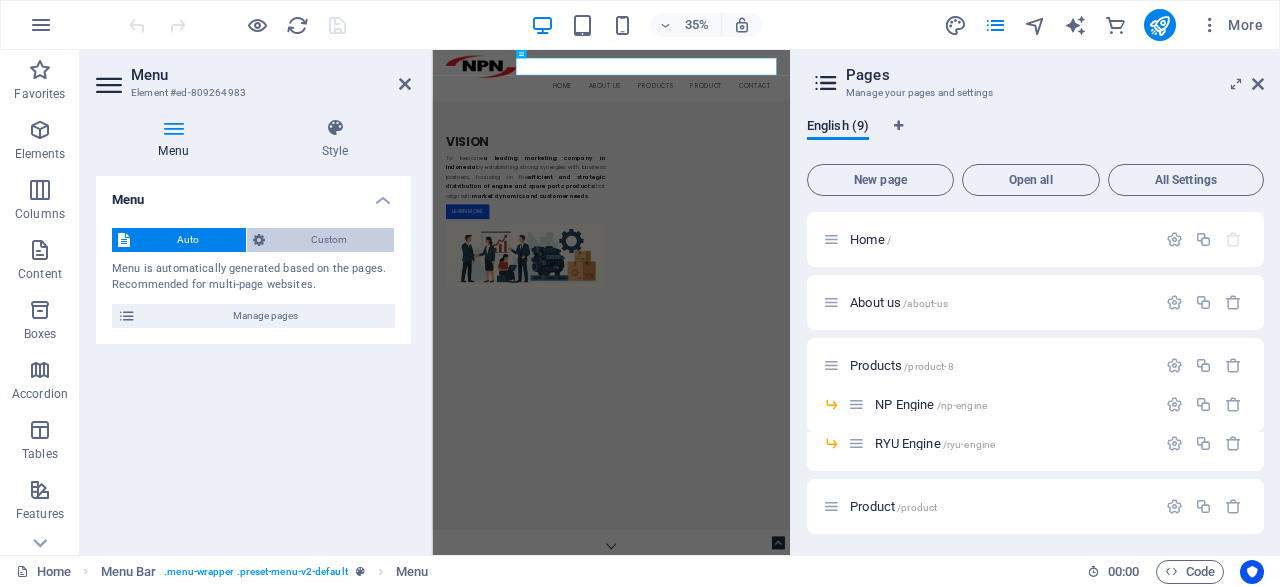 click on "Custom" at bounding box center [330, 240] 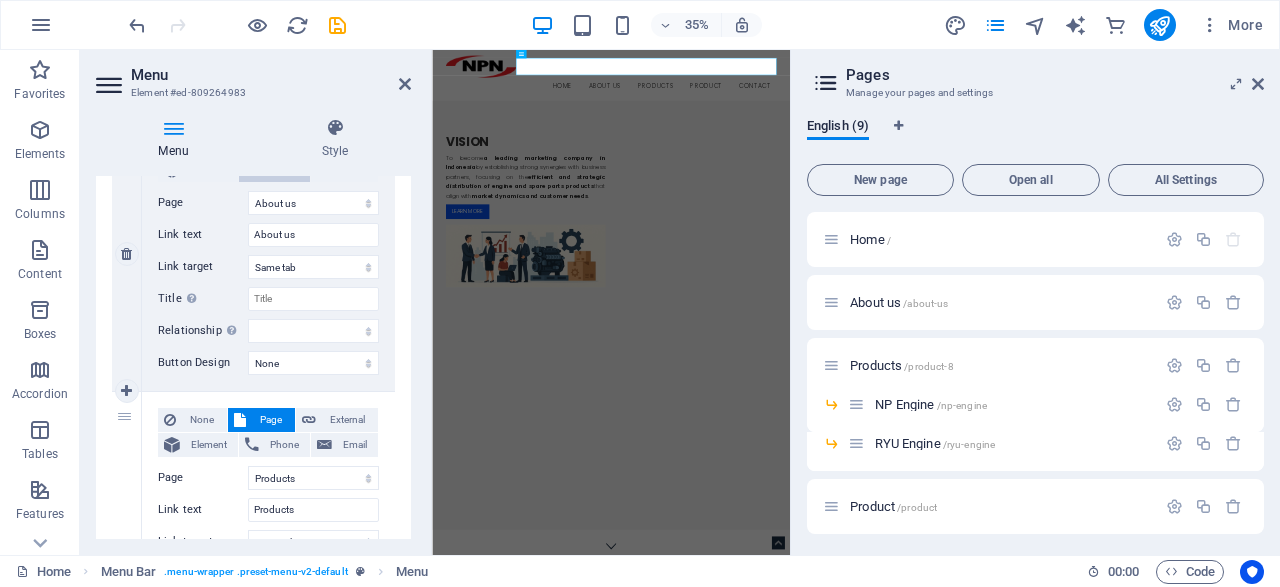 scroll, scrollTop: 576, scrollLeft: 0, axis: vertical 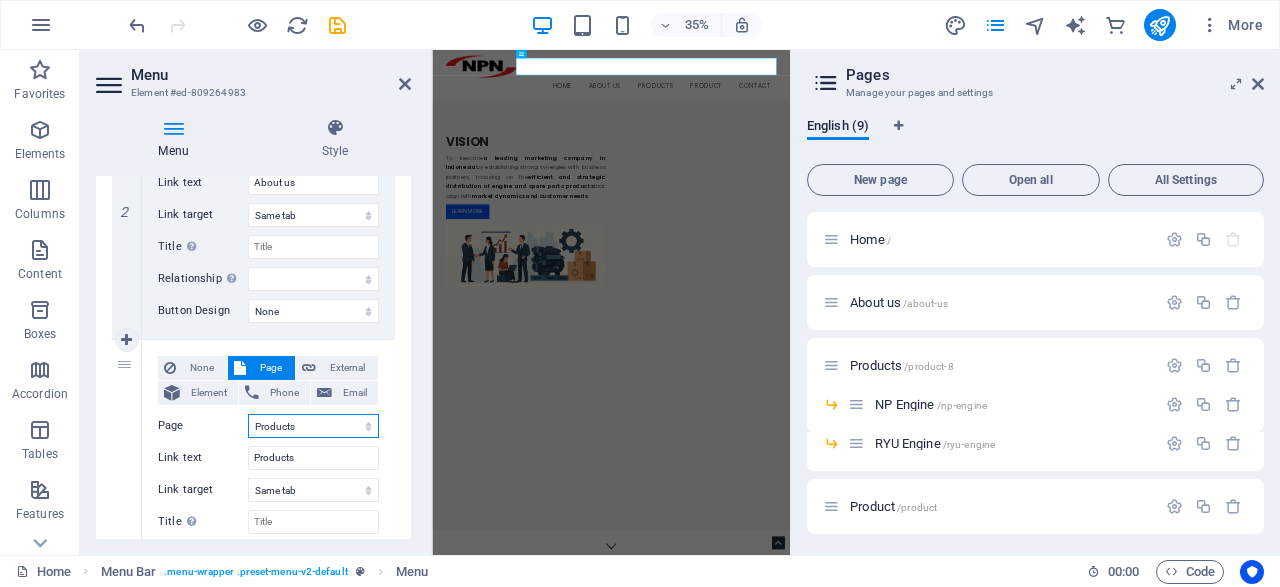 click on "Home About us Products -- NP Engine -- RYU Engine Product Contact Legal Notice Privacy" at bounding box center (313, 426) 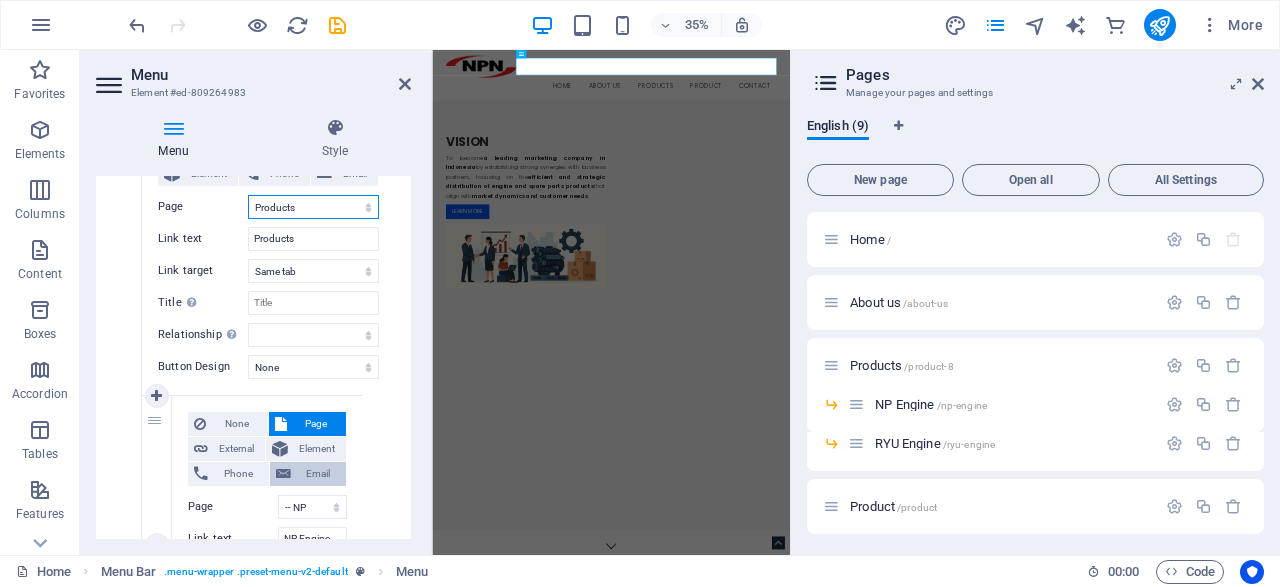 scroll, scrollTop: 864, scrollLeft: 0, axis: vertical 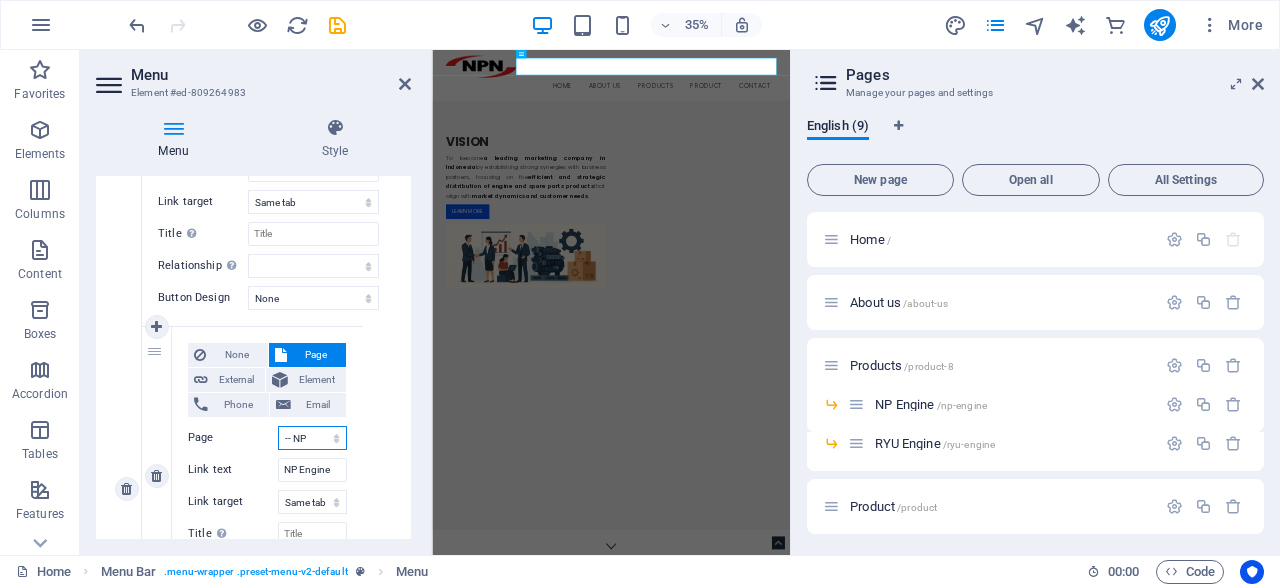 click on "Home About us Products -- NP Engine -- RYU Engine Product Contact Legal Notice Privacy" at bounding box center (312, 438) 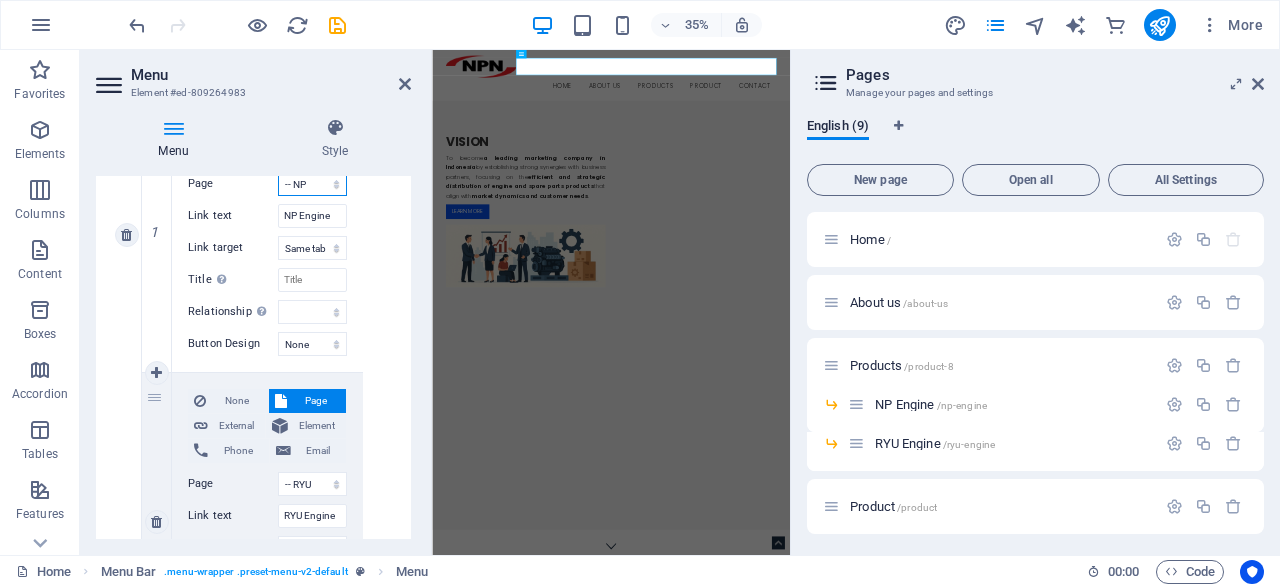 scroll, scrollTop: 1152, scrollLeft: 0, axis: vertical 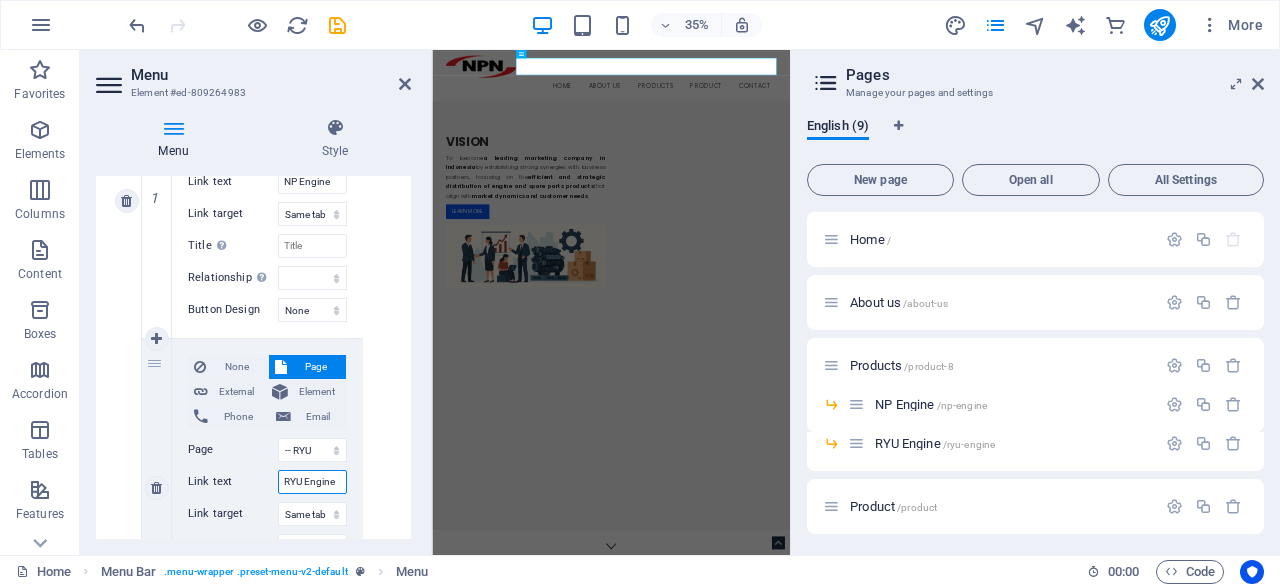 click on "RYU Engine" at bounding box center (312, 482) 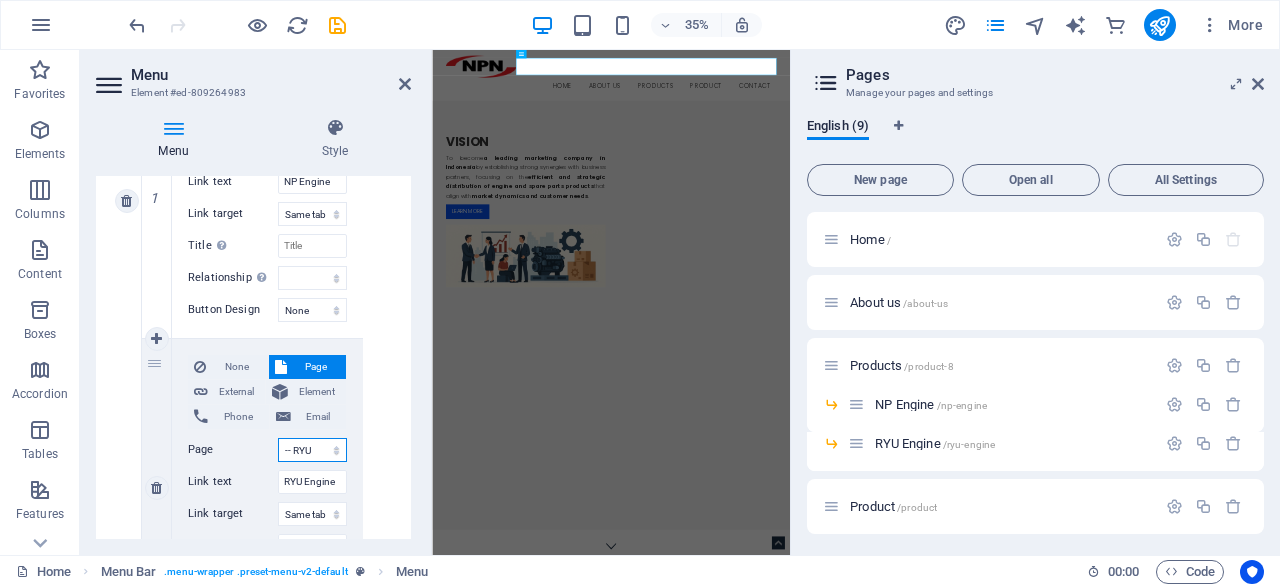 click on "Home About us Products -- NP Engine -- RYU Engine Product Contact Legal Notice Privacy" at bounding box center [312, 450] 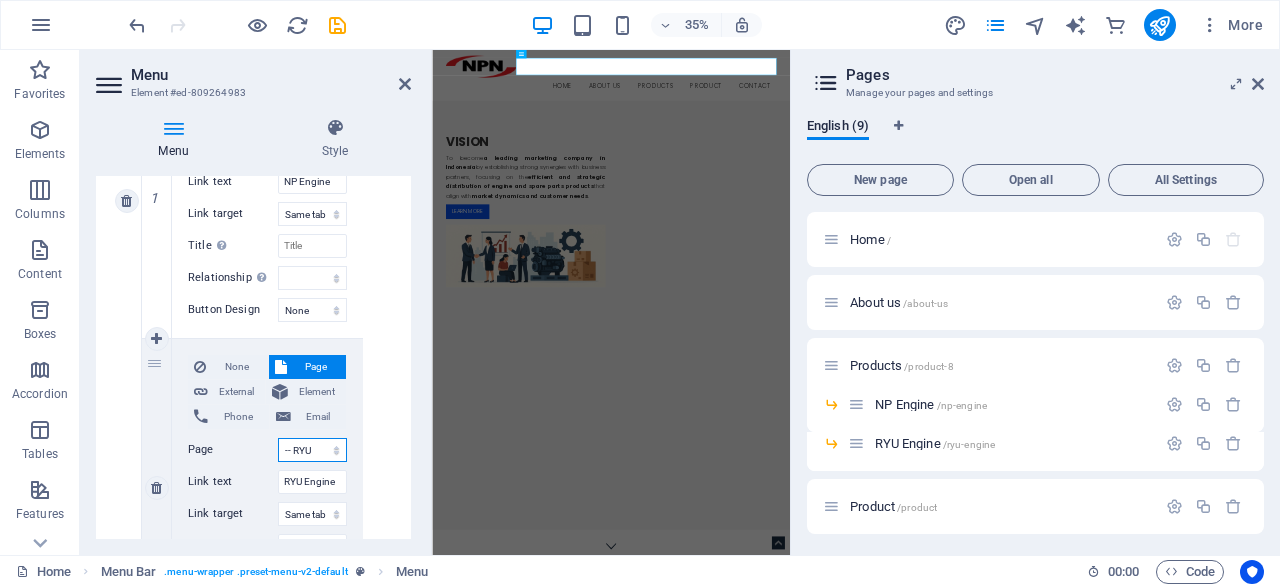 click on "Home About us Products -- NP Engine -- RYU Engine Product Contact Legal Notice Privacy" at bounding box center [312, 450] 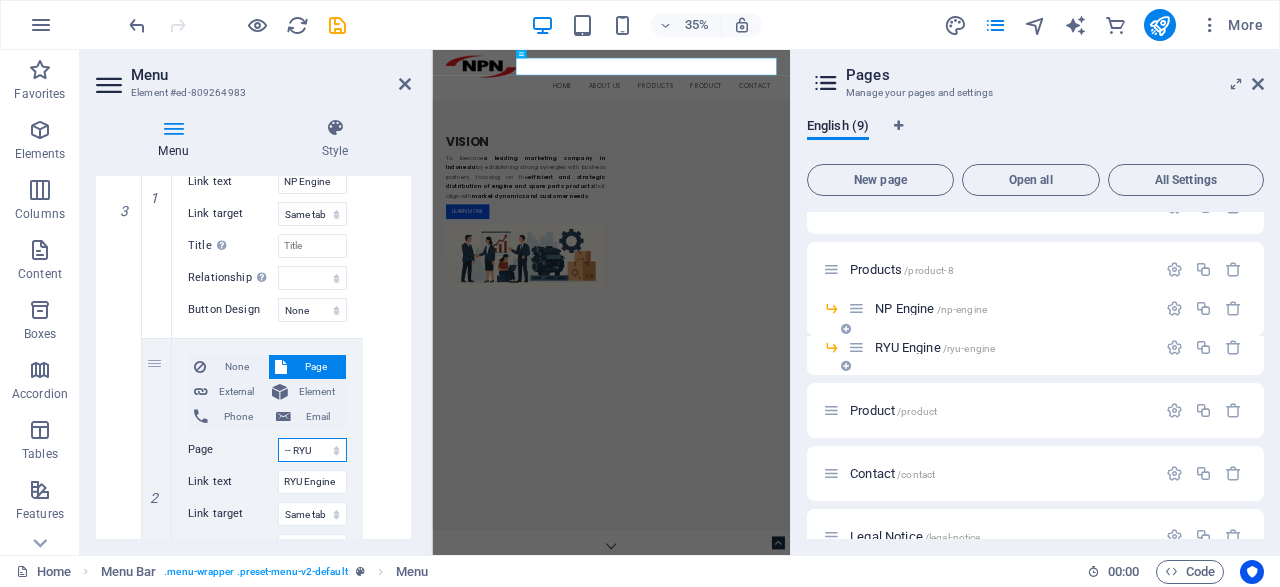 scroll, scrollTop: 192, scrollLeft: 0, axis: vertical 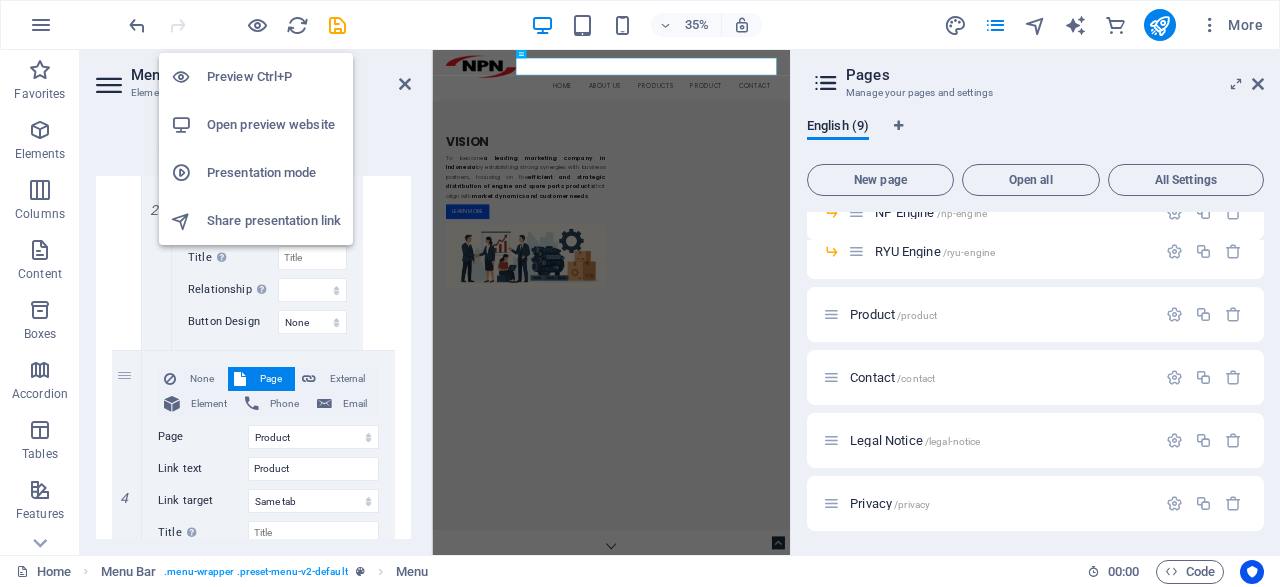 click on "Open preview website" at bounding box center (274, 125) 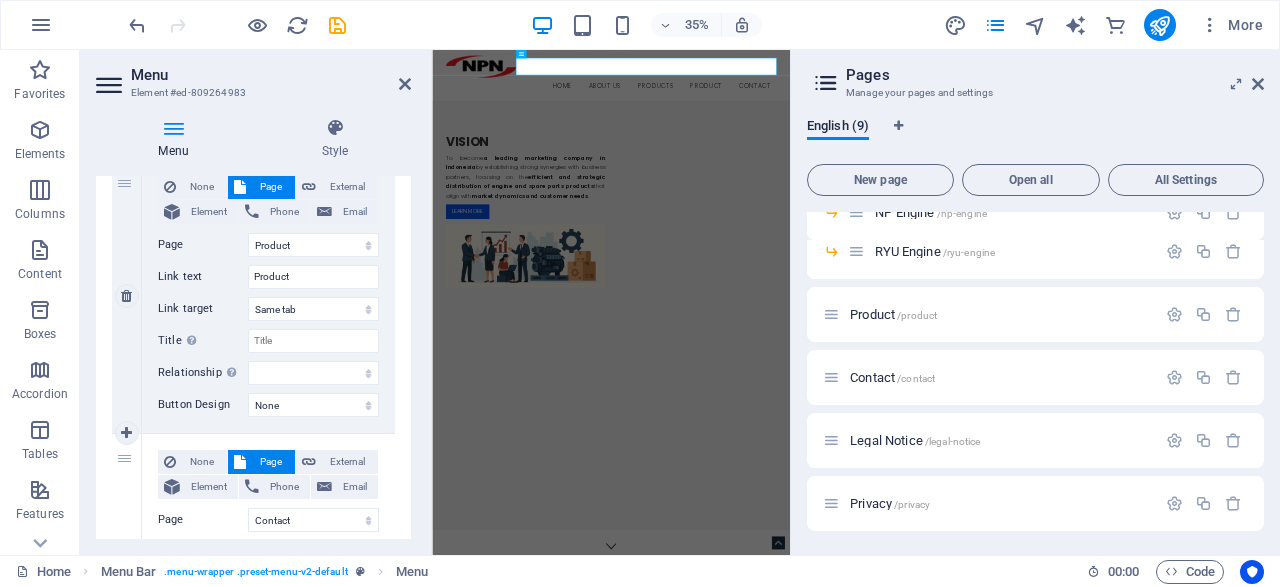scroll, scrollTop: 1536, scrollLeft: 0, axis: vertical 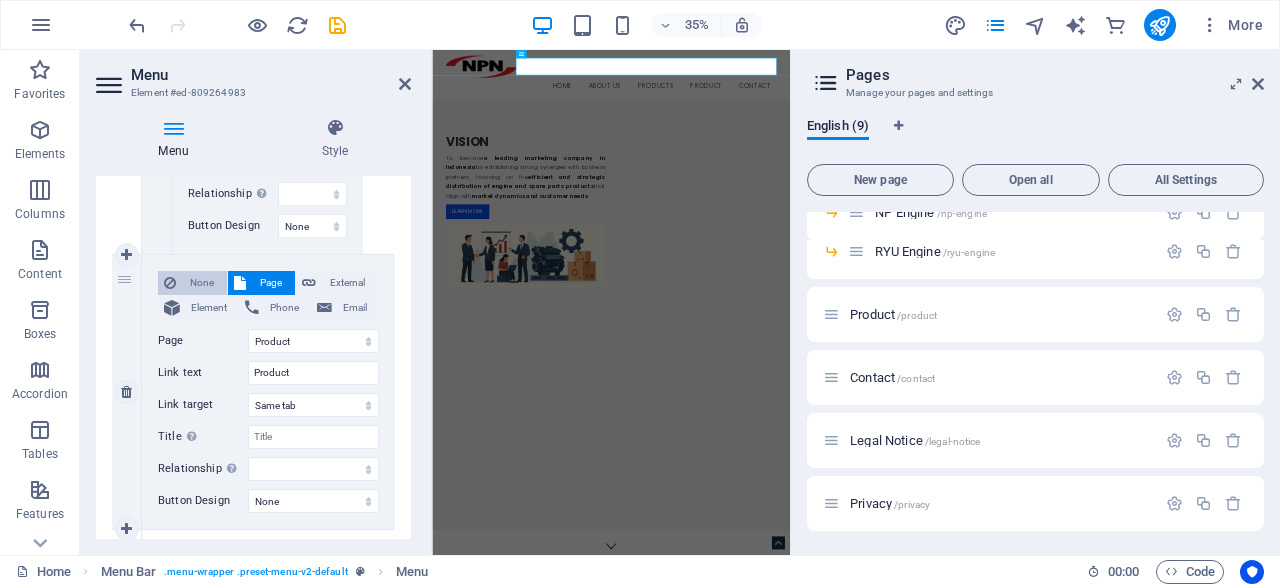 click on "None" at bounding box center [201, 283] 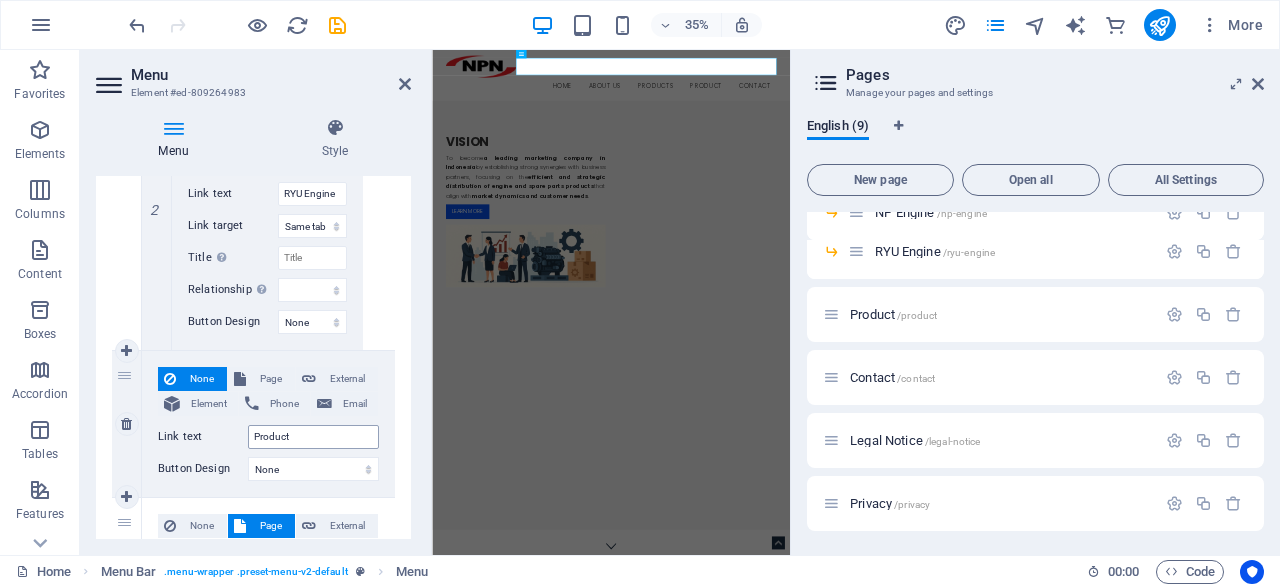 scroll, scrollTop: 1440, scrollLeft: 0, axis: vertical 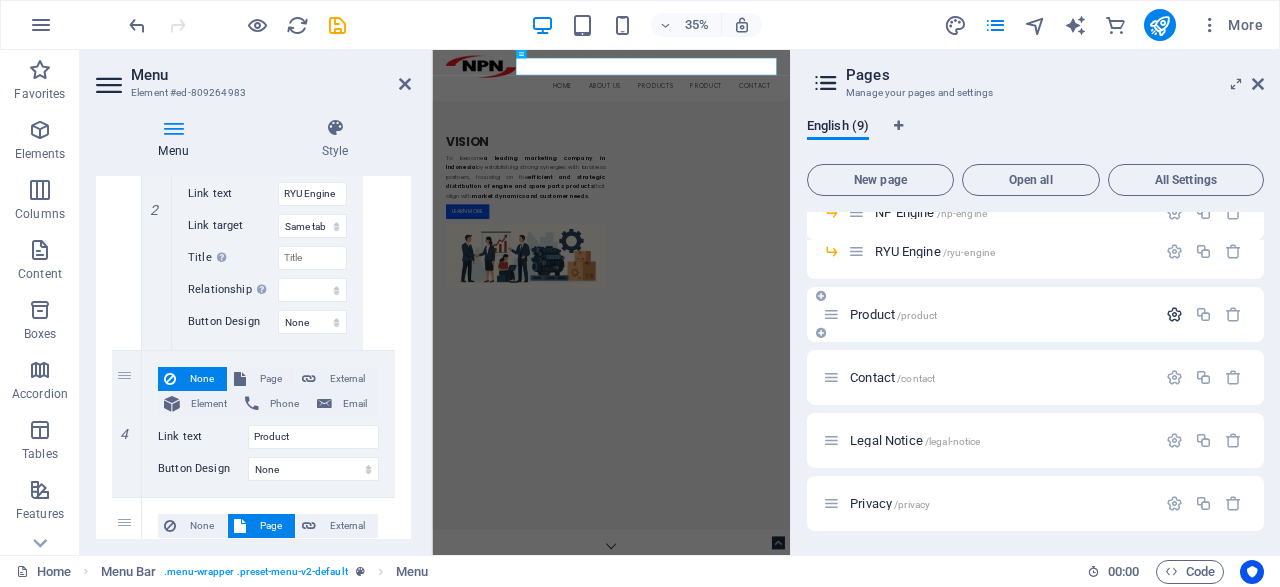 click at bounding box center (1174, 314) 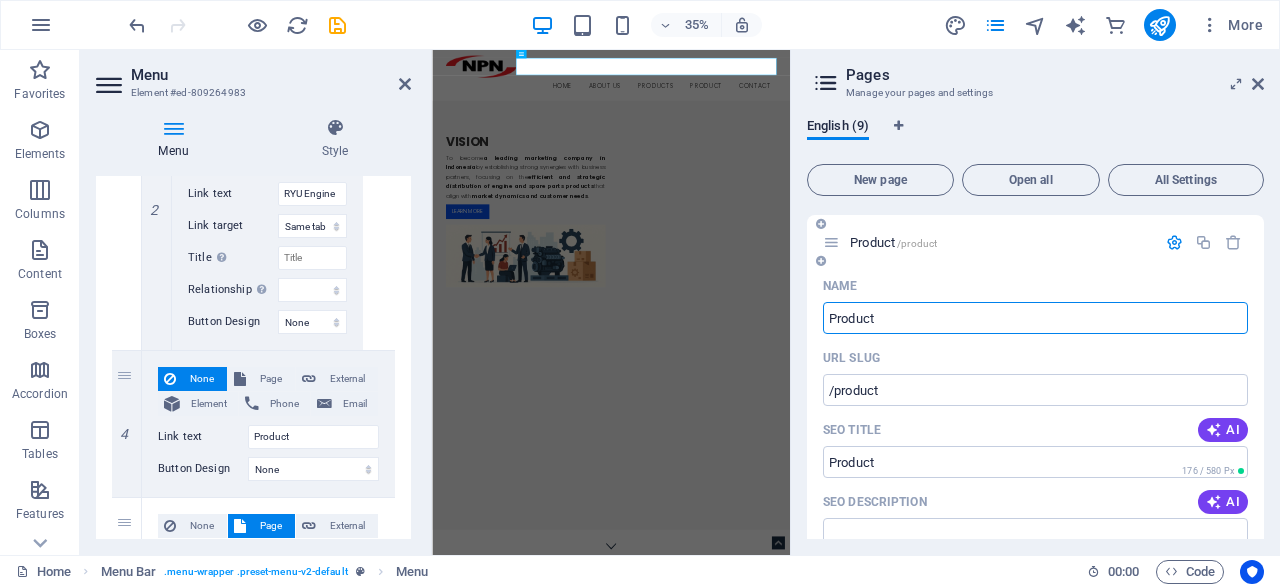 scroll, scrollTop: 192, scrollLeft: 0, axis: vertical 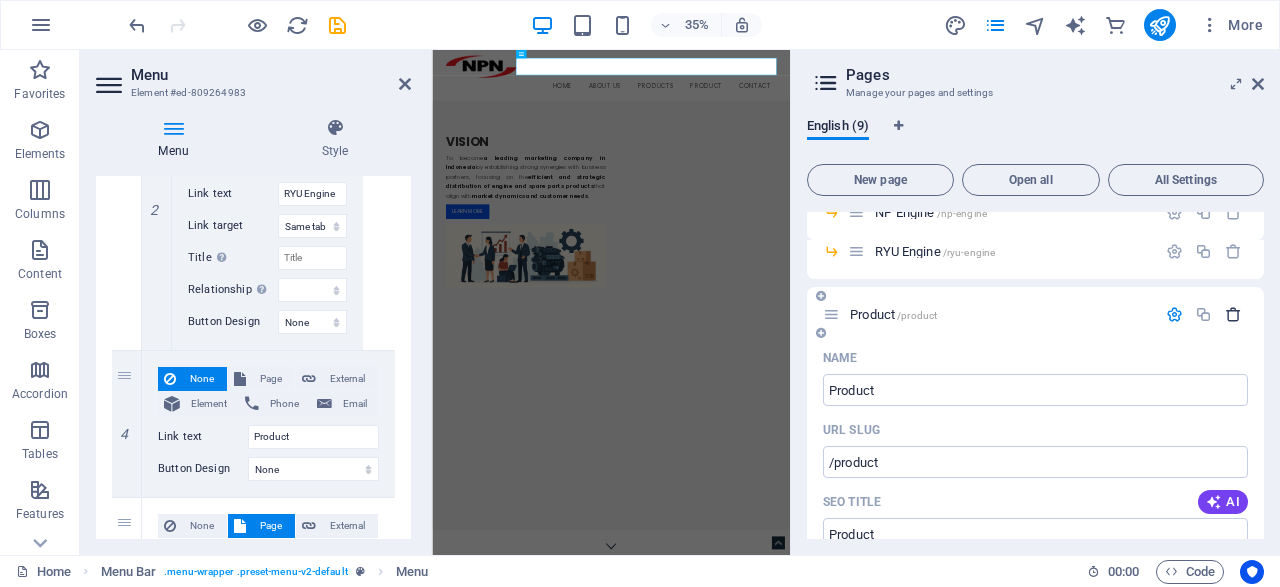 click at bounding box center [1233, 314] 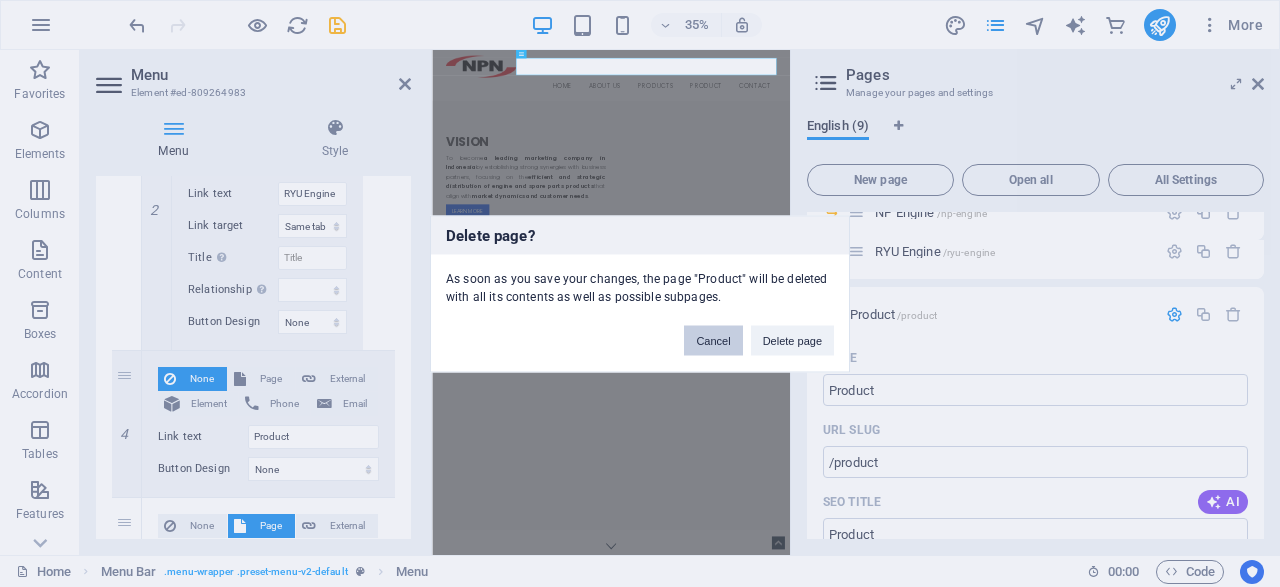 click on "Cancel" at bounding box center [713, 340] 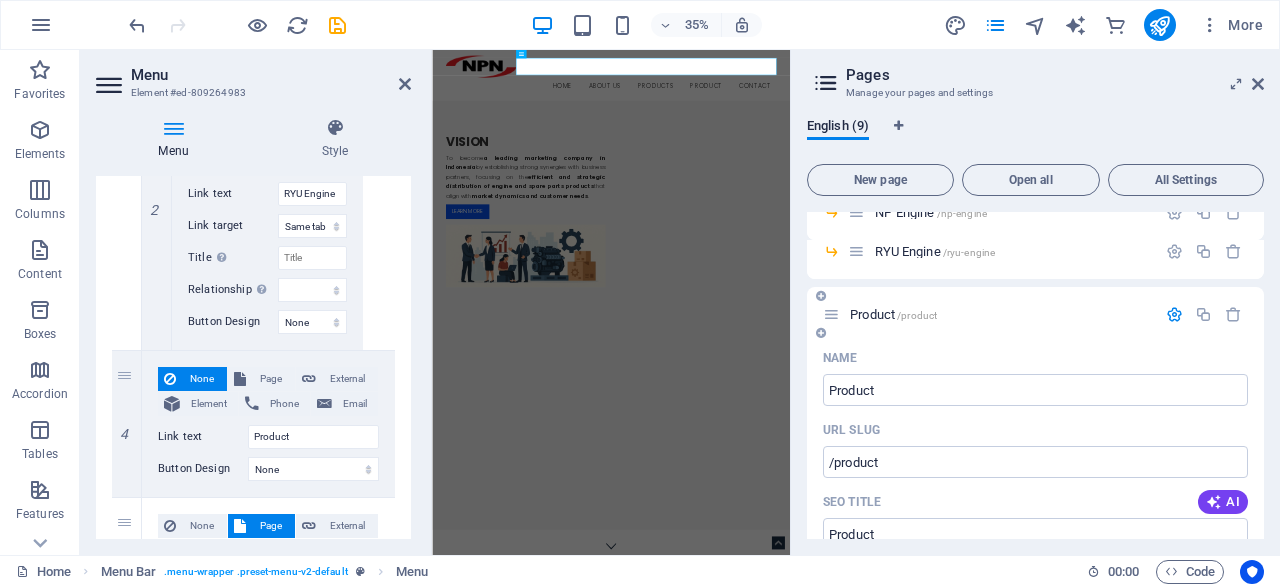 click at bounding box center [1174, 314] 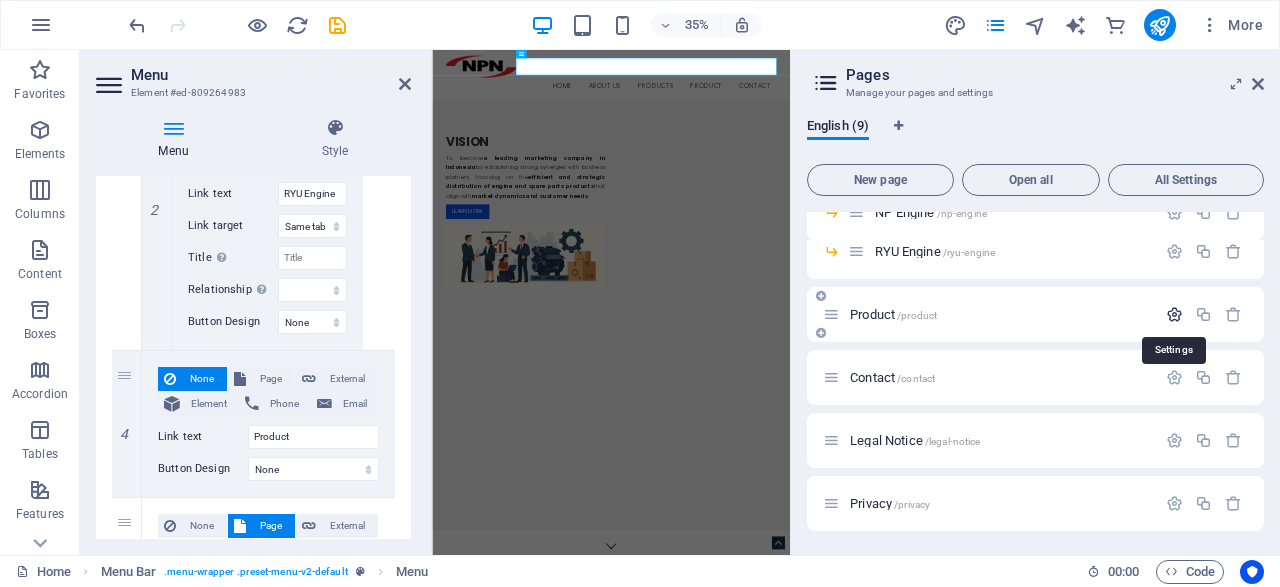 click at bounding box center [1174, 314] 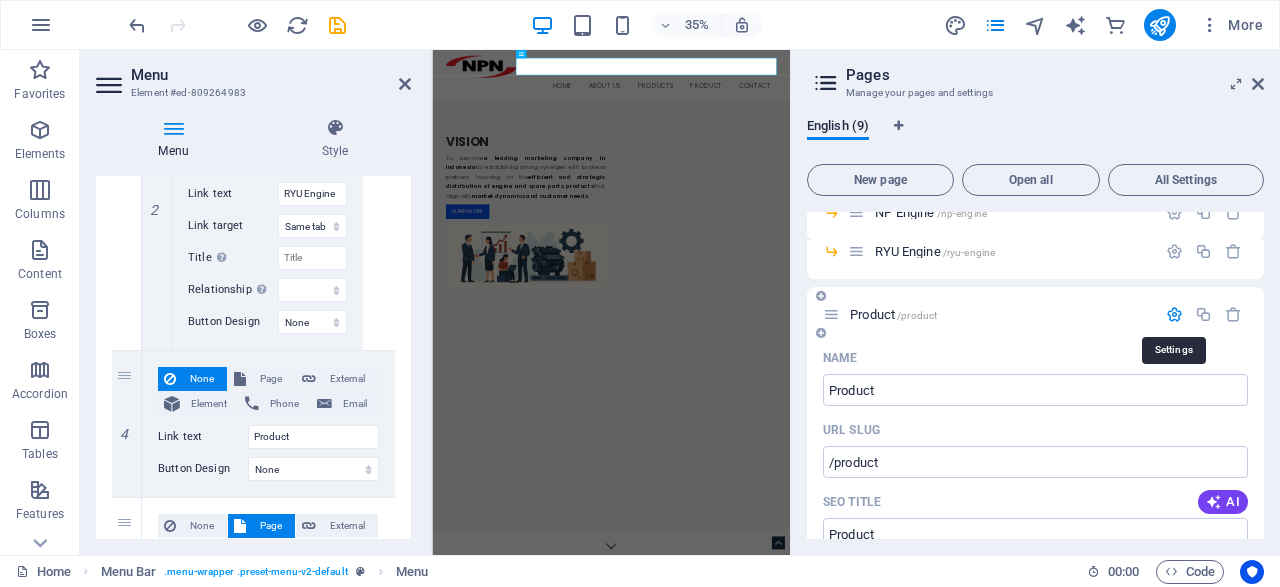 click at bounding box center [1174, 314] 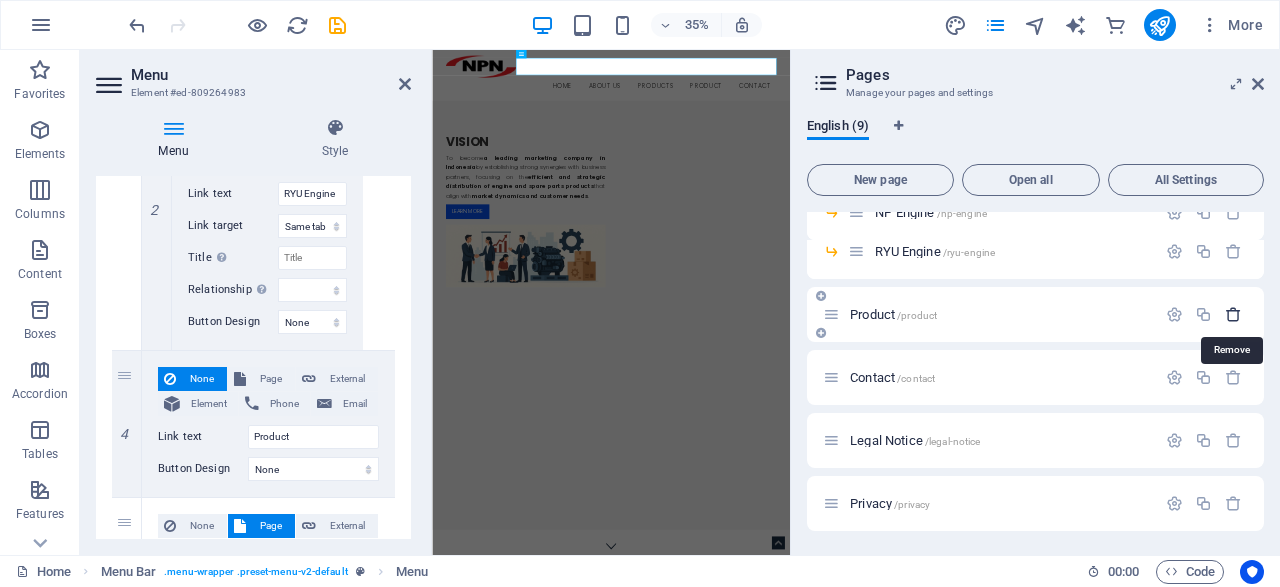 click at bounding box center [1233, 314] 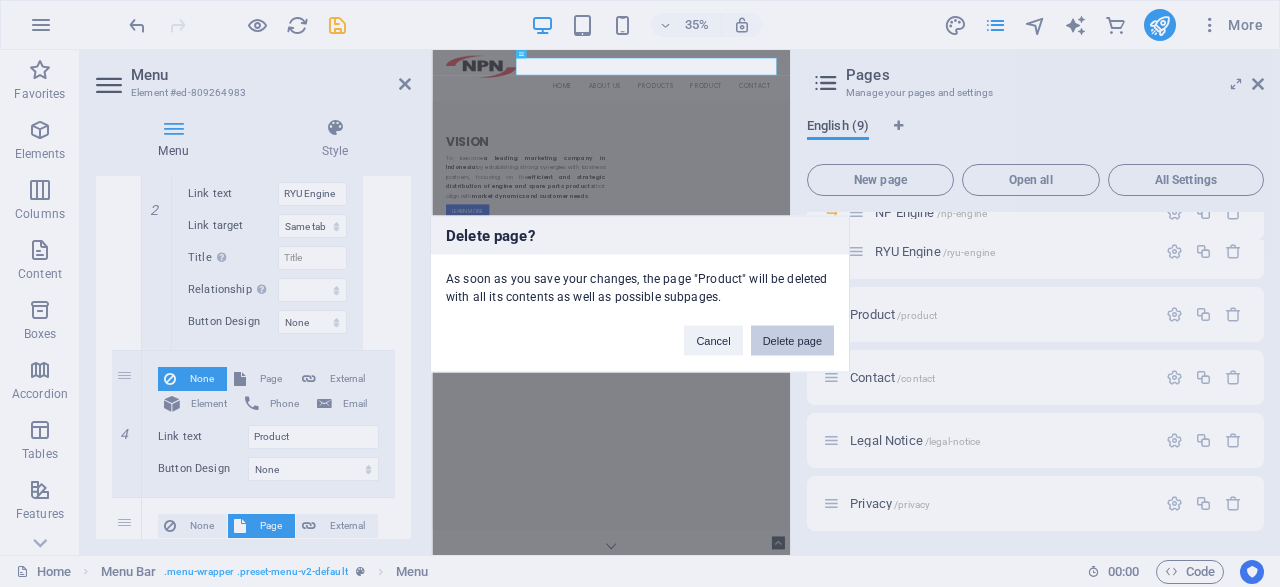 click on "Delete page" at bounding box center [792, 340] 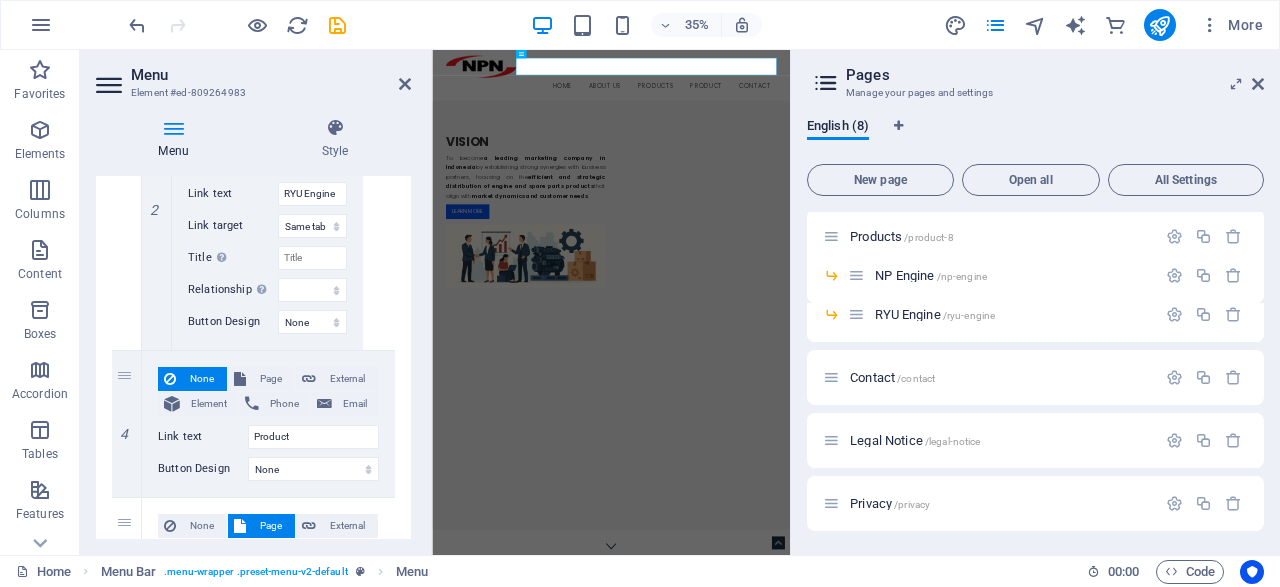scroll, scrollTop: 128, scrollLeft: 0, axis: vertical 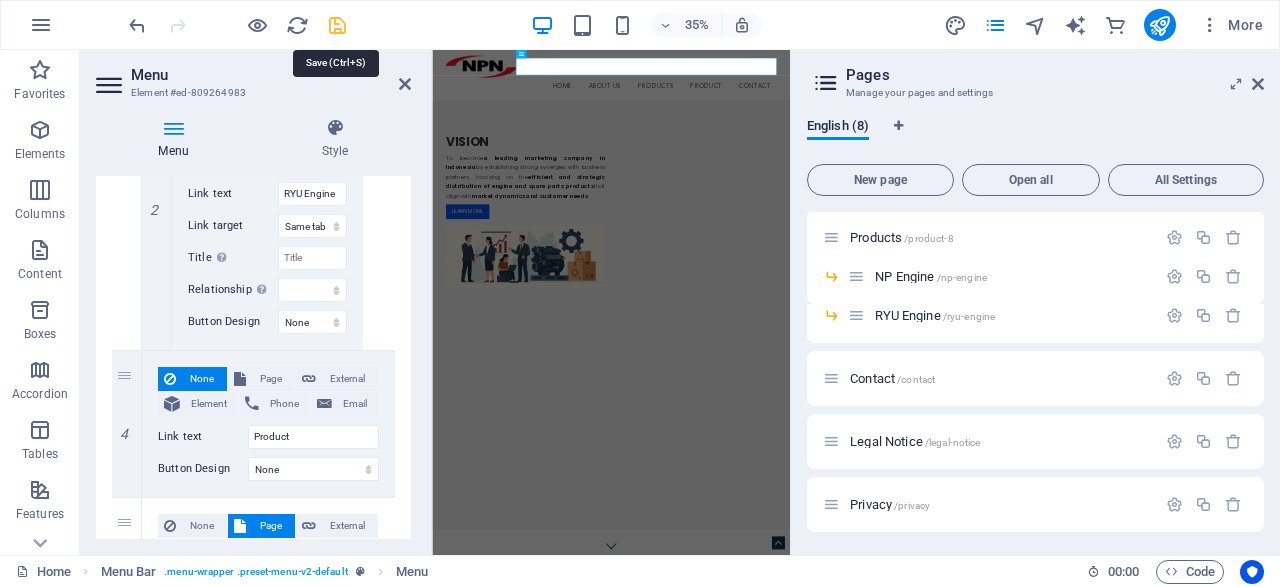 click at bounding box center [337, 25] 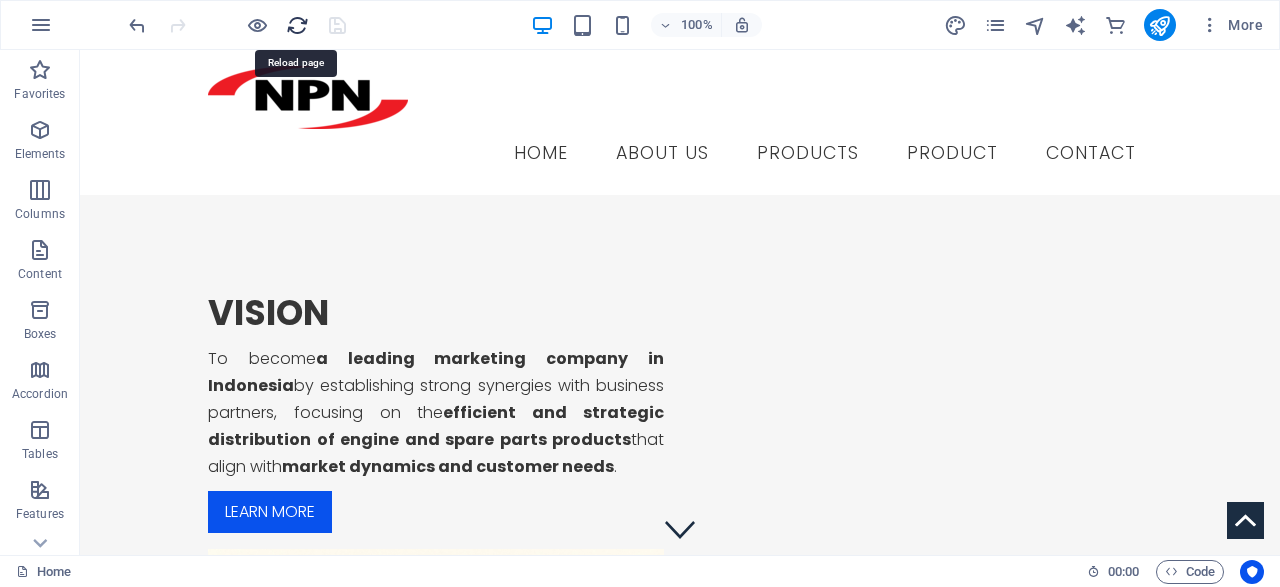 click at bounding box center [297, 25] 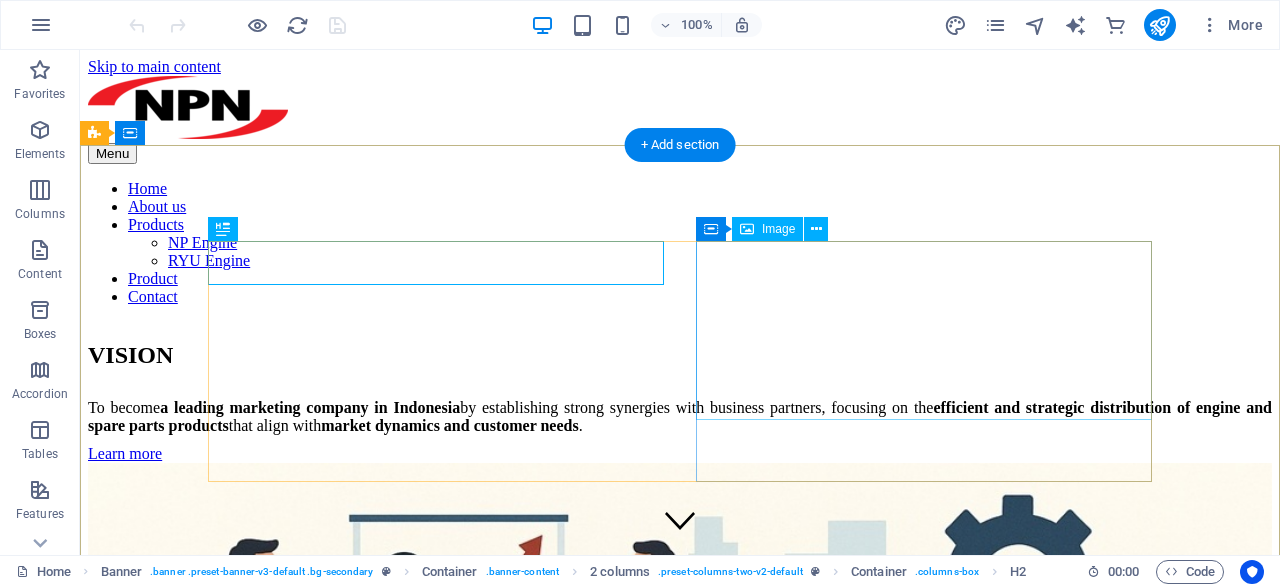 scroll, scrollTop: 0, scrollLeft: 0, axis: both 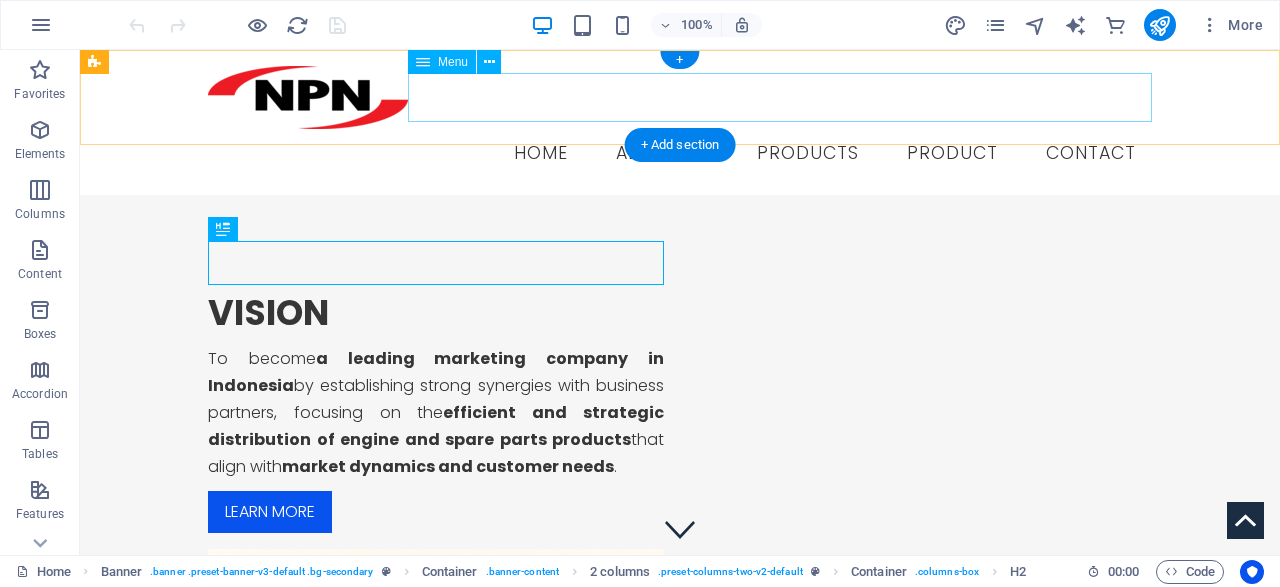 click on "Home About us Products NP Engine RYU Engine Product Contact" at bounding box center [680, 154] 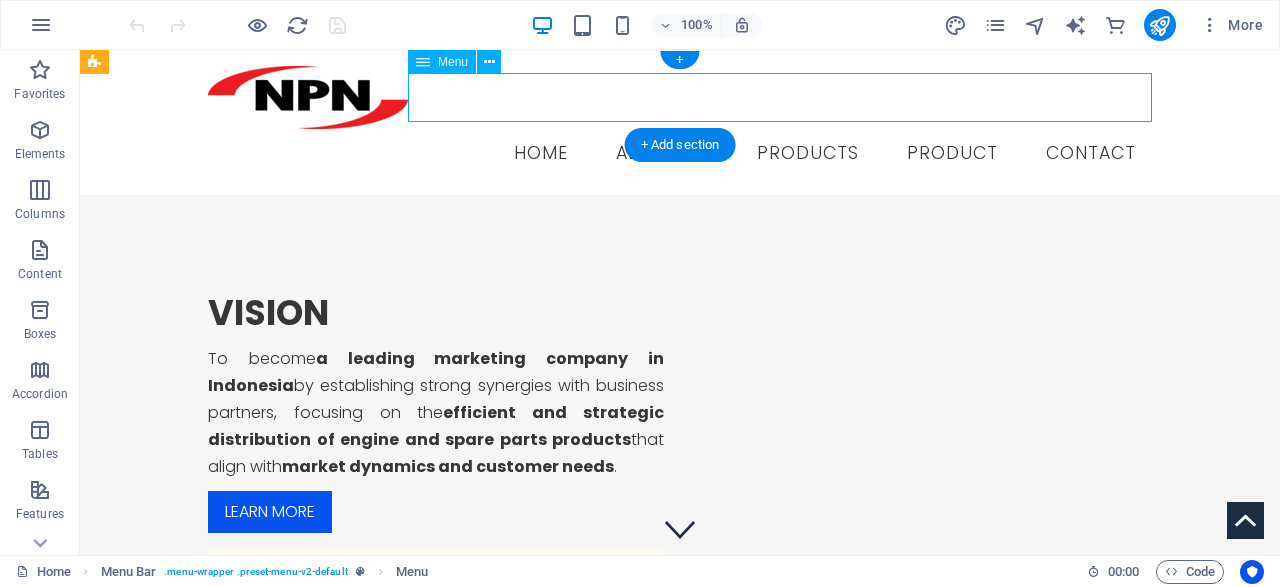 click on "Home About us Products NP Engine RYU Engine Product Contact" at bounding box center [680, 154] 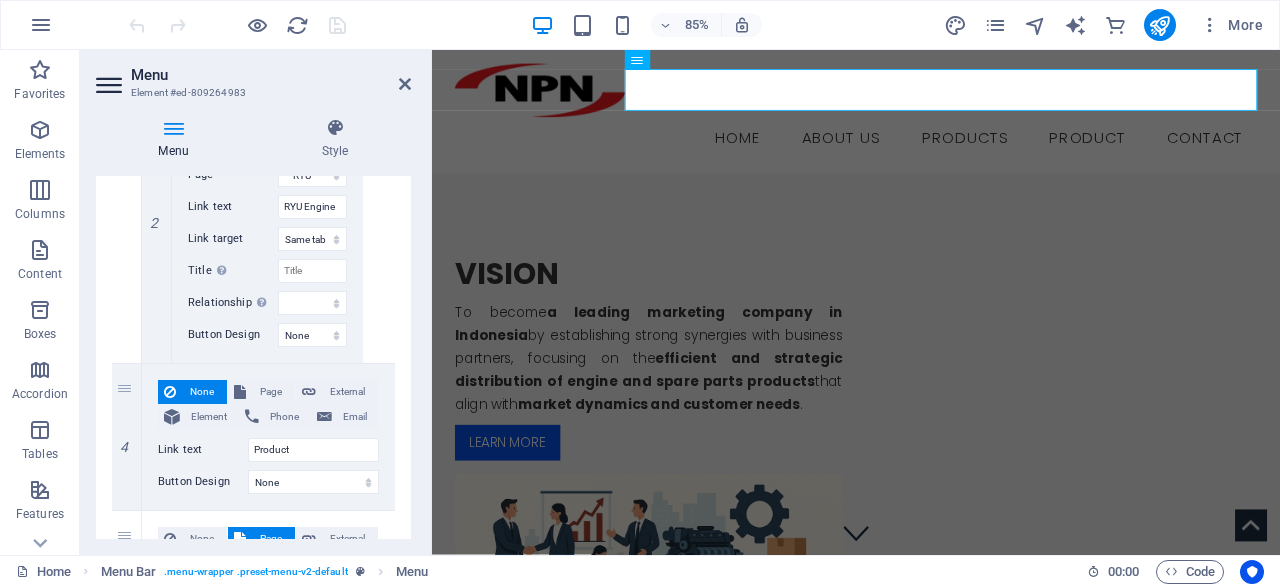 scroll, scrollTop: 1440, scrollLeft: 0, axis: vertical 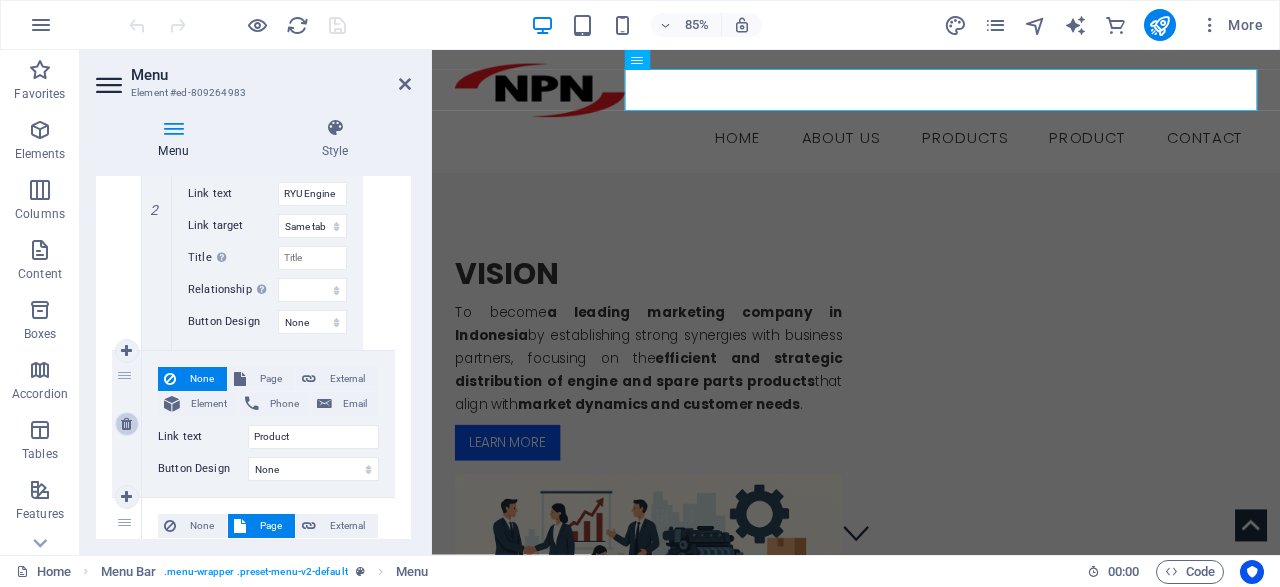 click at bounding box center [126, 424] 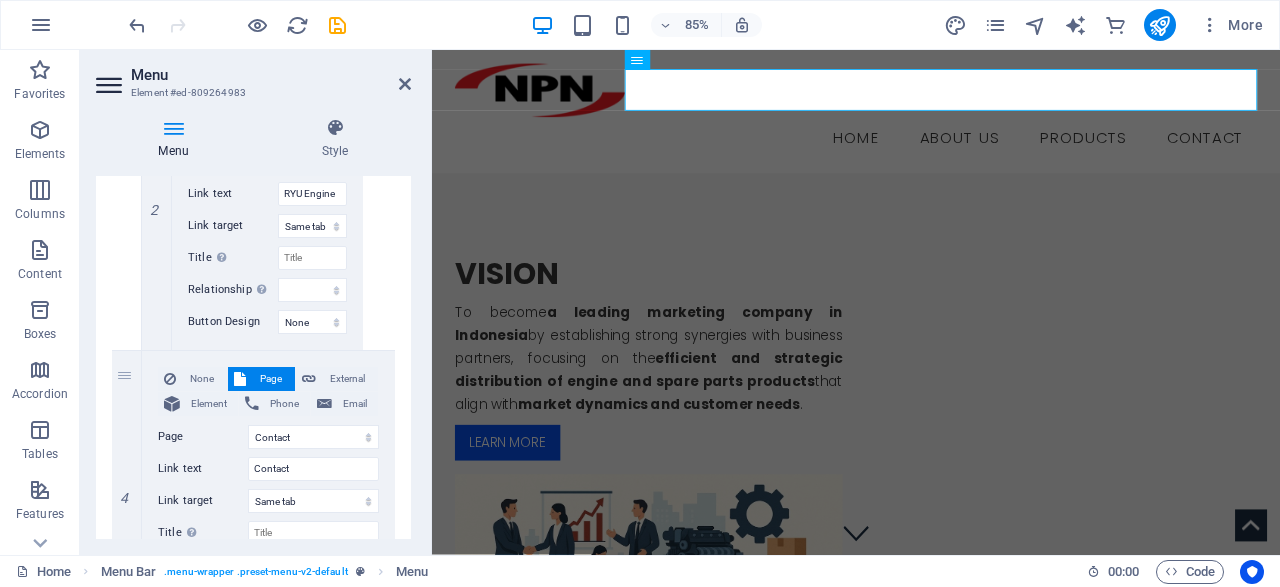 click on "85% More" at bounding box center [698, 25] 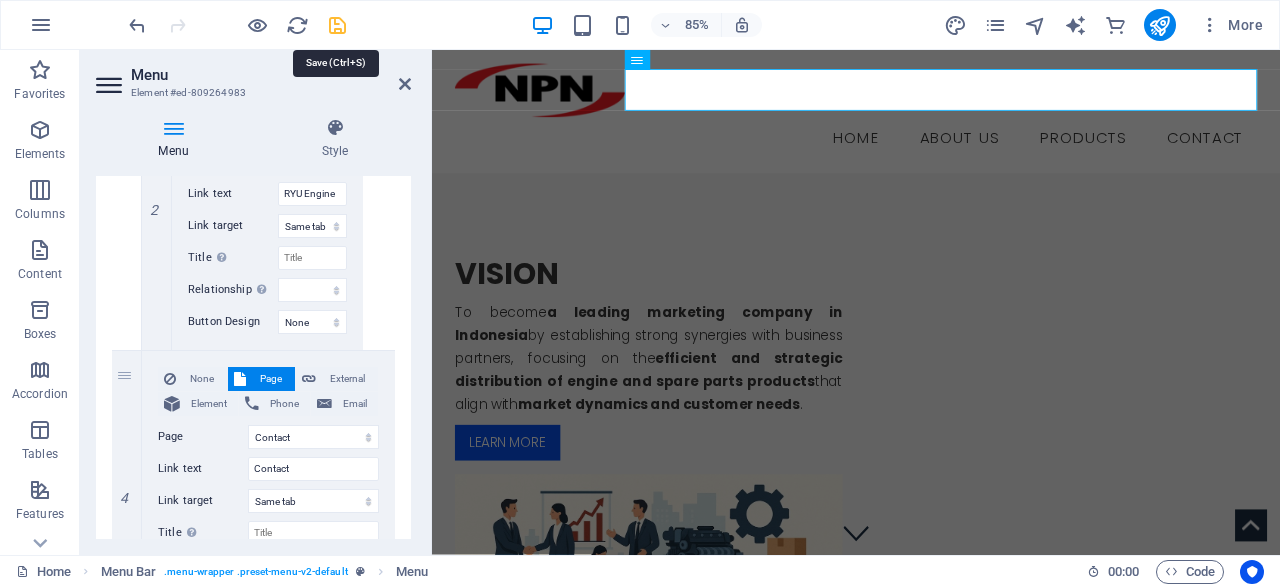 click at bounding box center [337, 25] 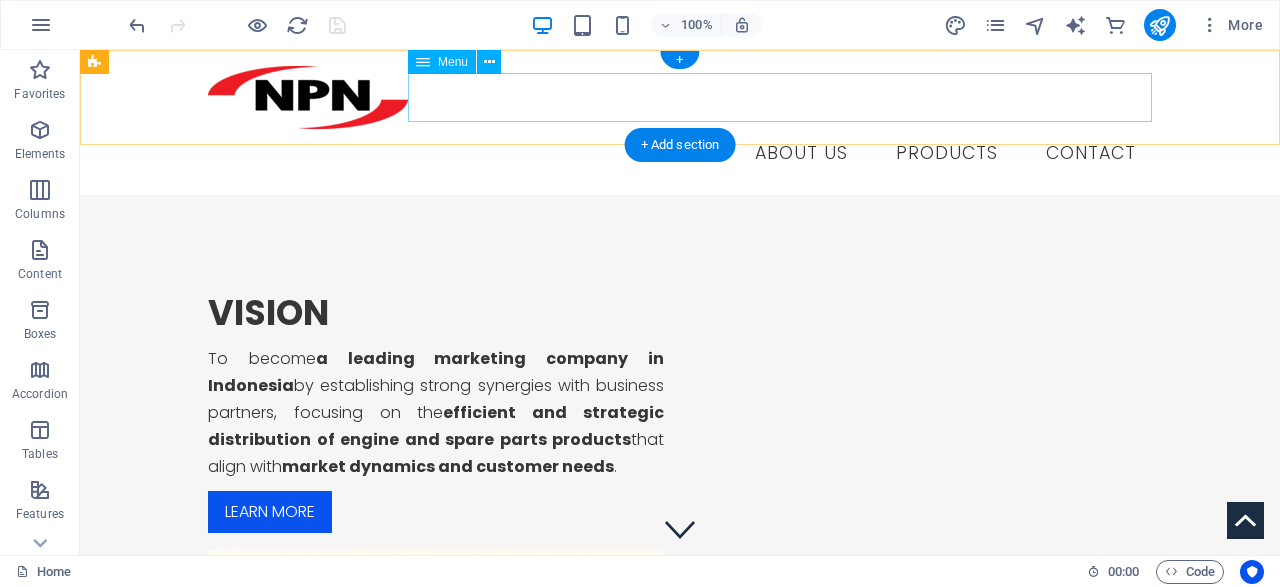 click on "Home About us Products NP Engine RYU Engine Contact" at bounding box center [680, 154] 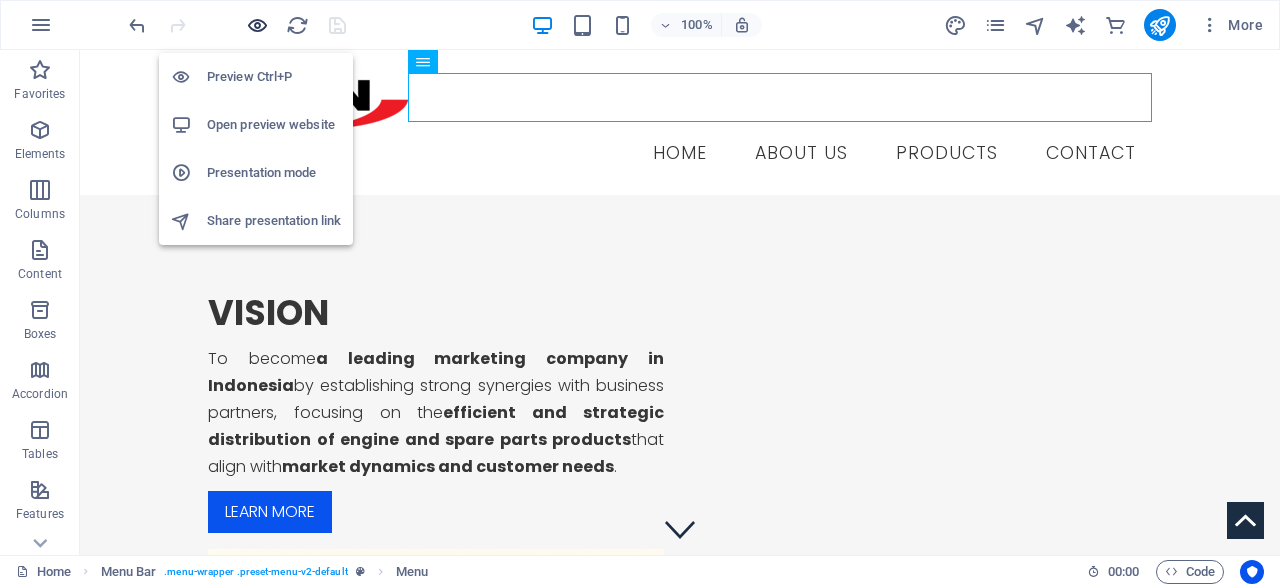 click at bounding box center (257, 25) 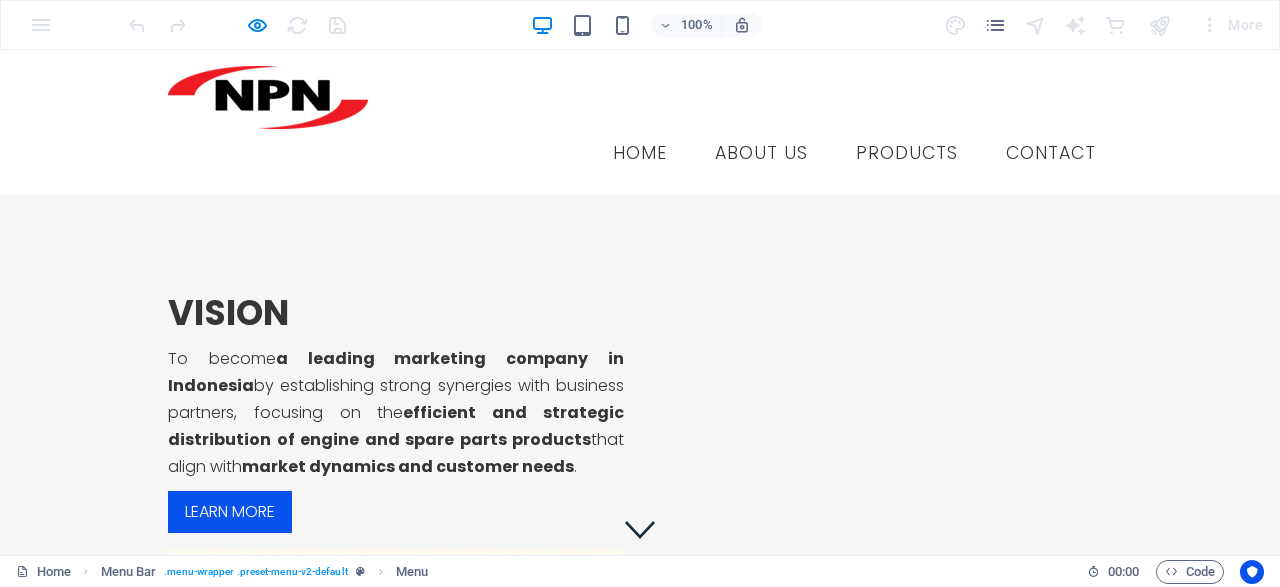 click on "Contact" at bounding box center [1051, 154] 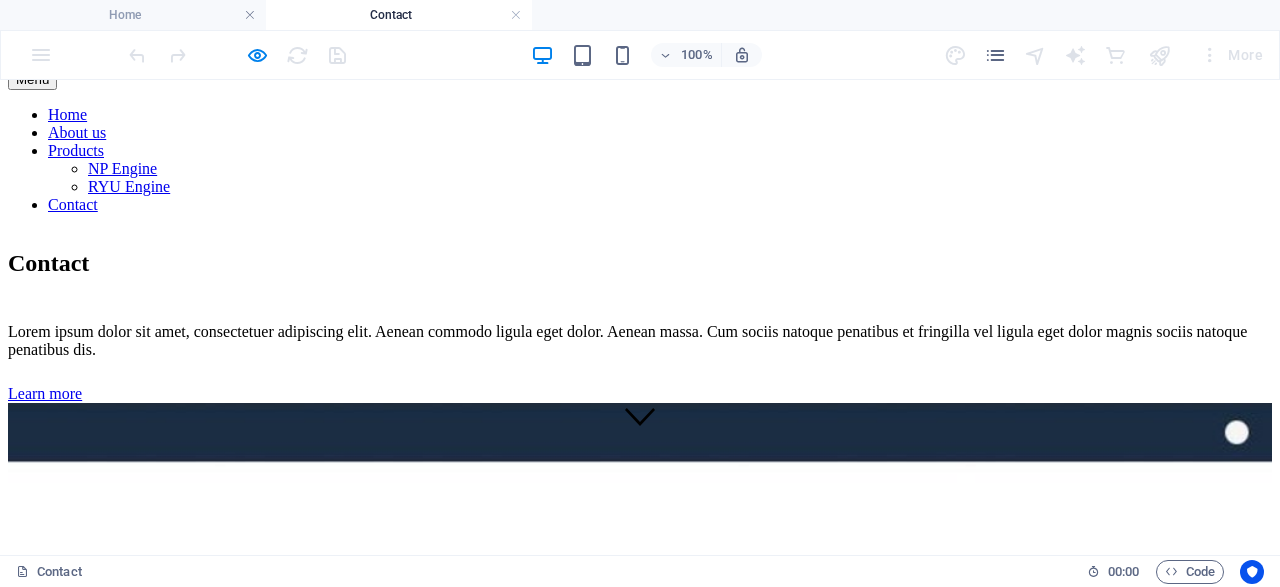 scroll, scrollTop: 0, scrollLeft: 0, axis: both 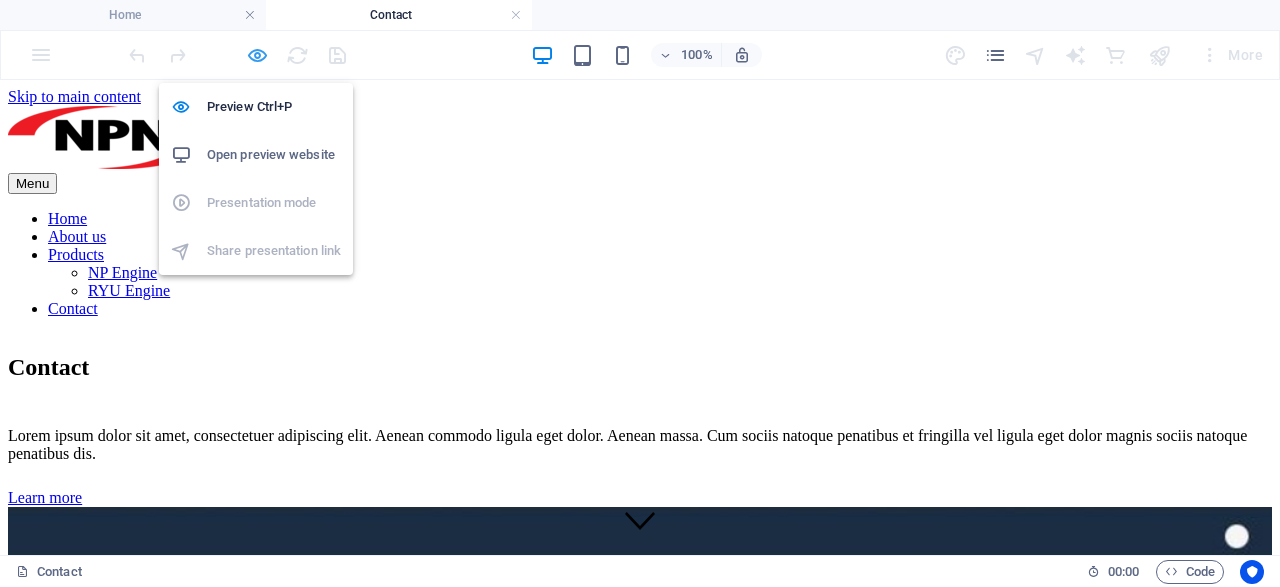 click at bounding box center (257, 55) 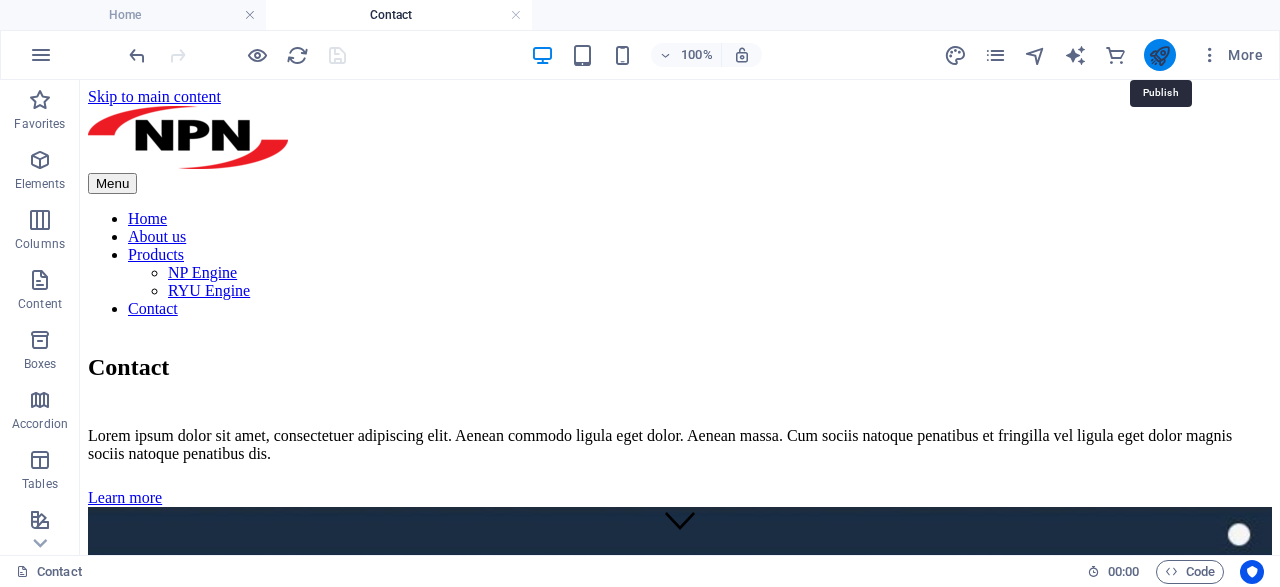 click at bounding box center [1159, 55] 